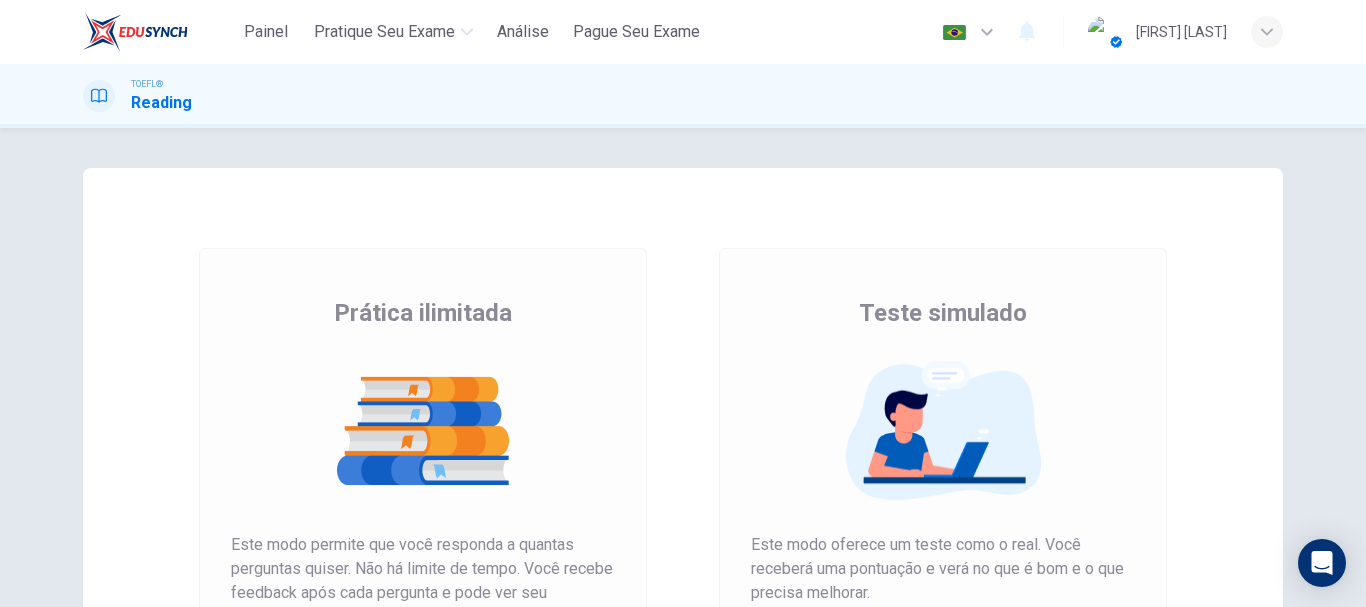 scroll, scrollTop: 0, scrollLeft: 0, axis: both 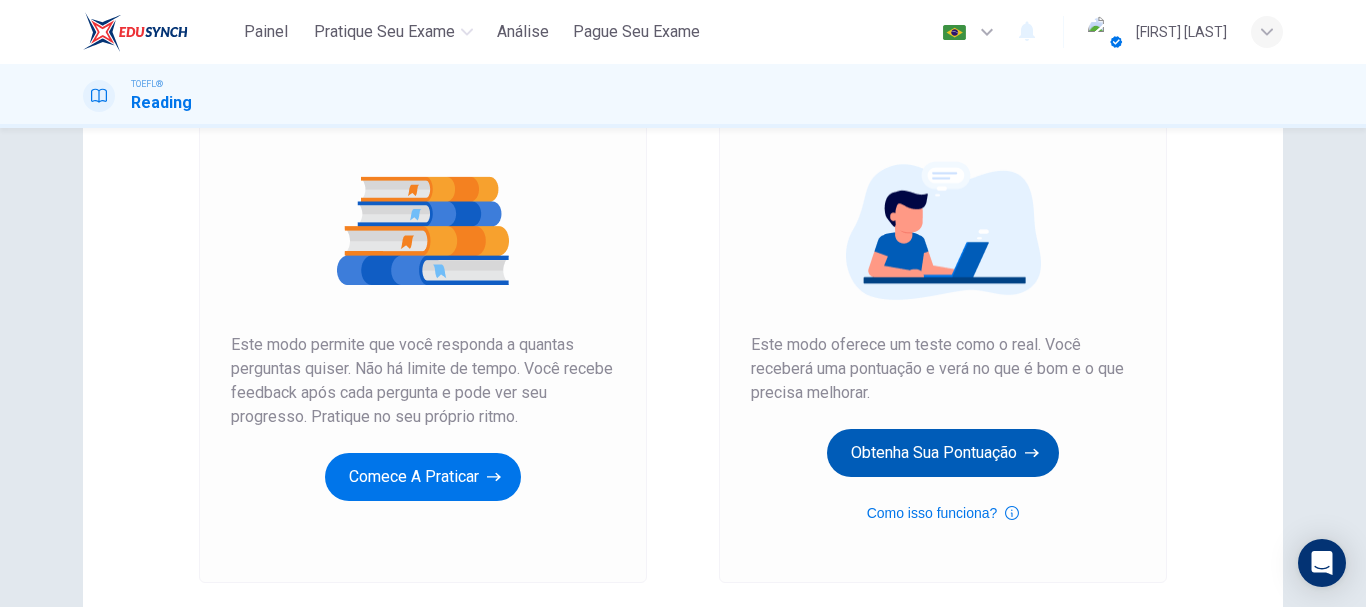 click on "Obtenha sua pontuação" at bounding box center [423, 477] 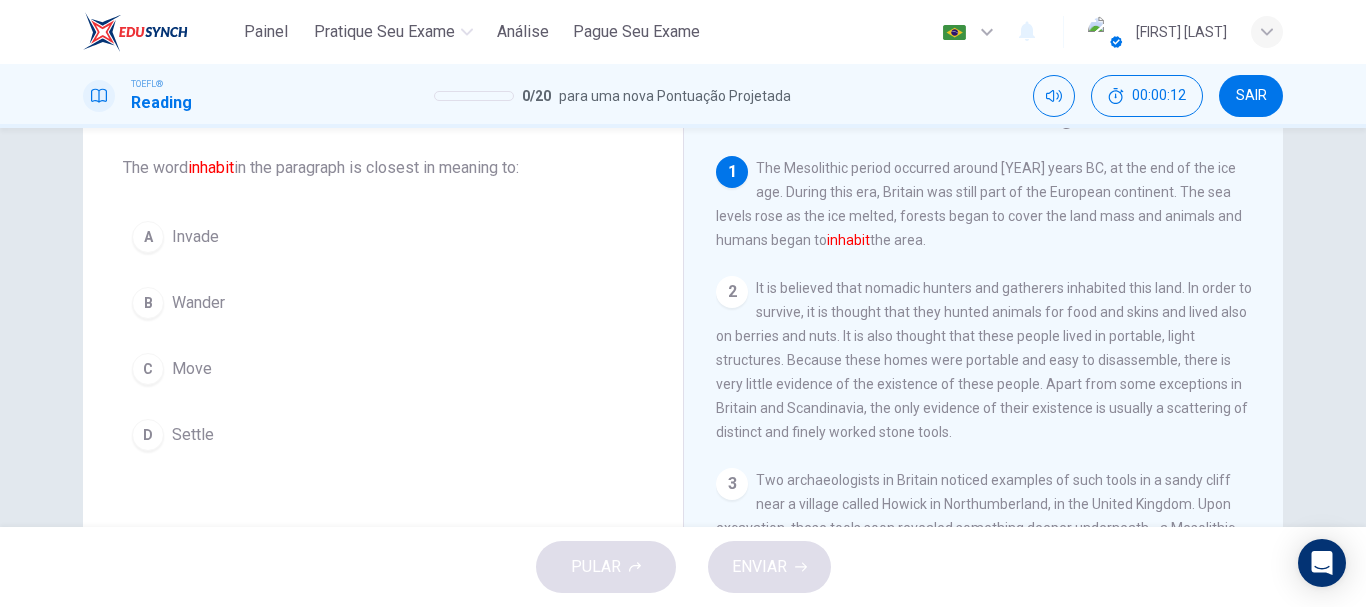 scroll, scrollTop: 0, scrollLeft: 0, axis: both 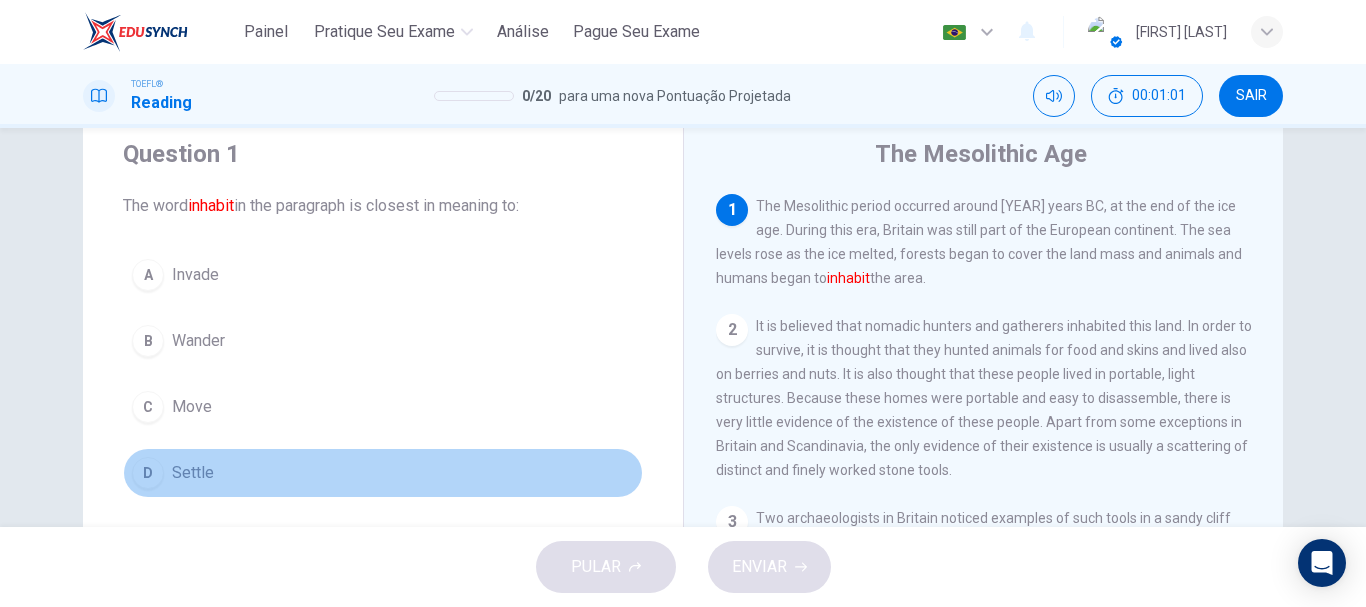 click on "D" at bounding box center (148, 275) 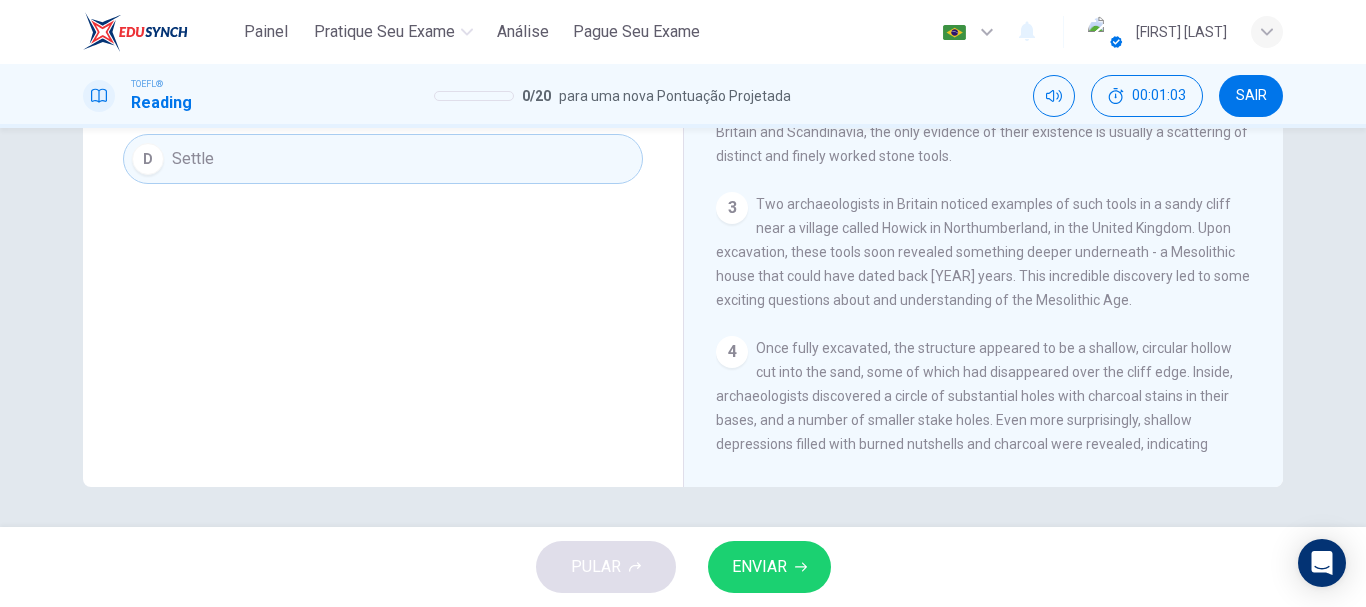 scroll, scrollTop: 0, scrollLeft: 0, axis: both 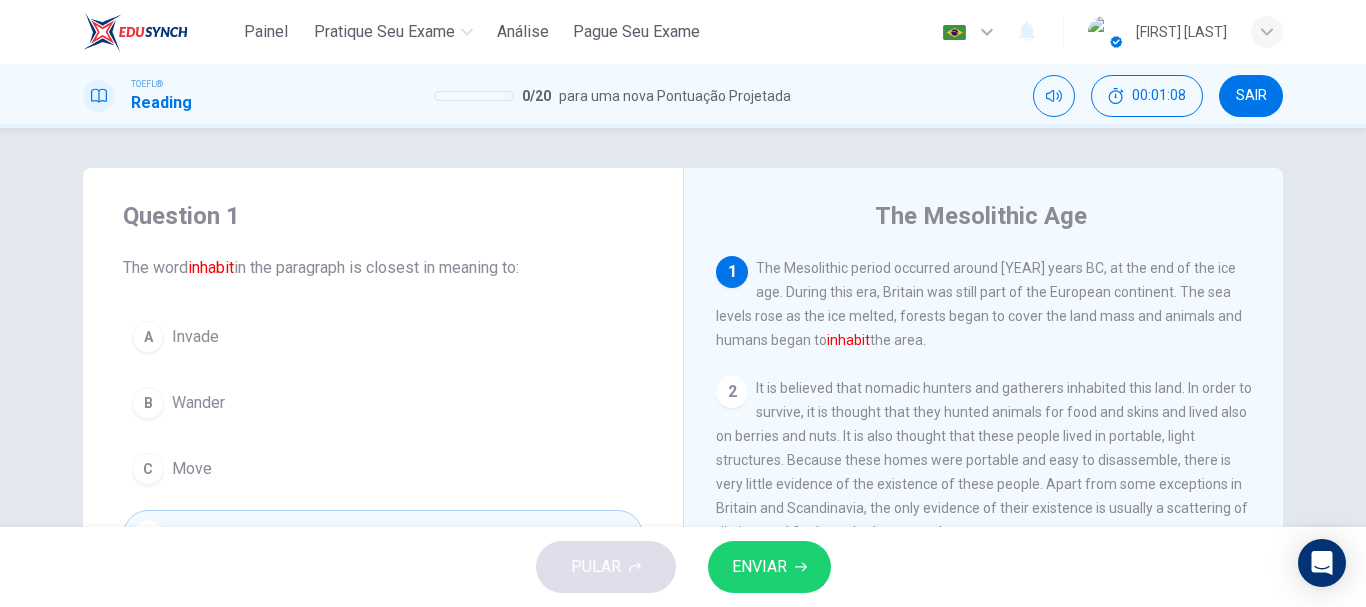 click at bounding box center [1267, 32] 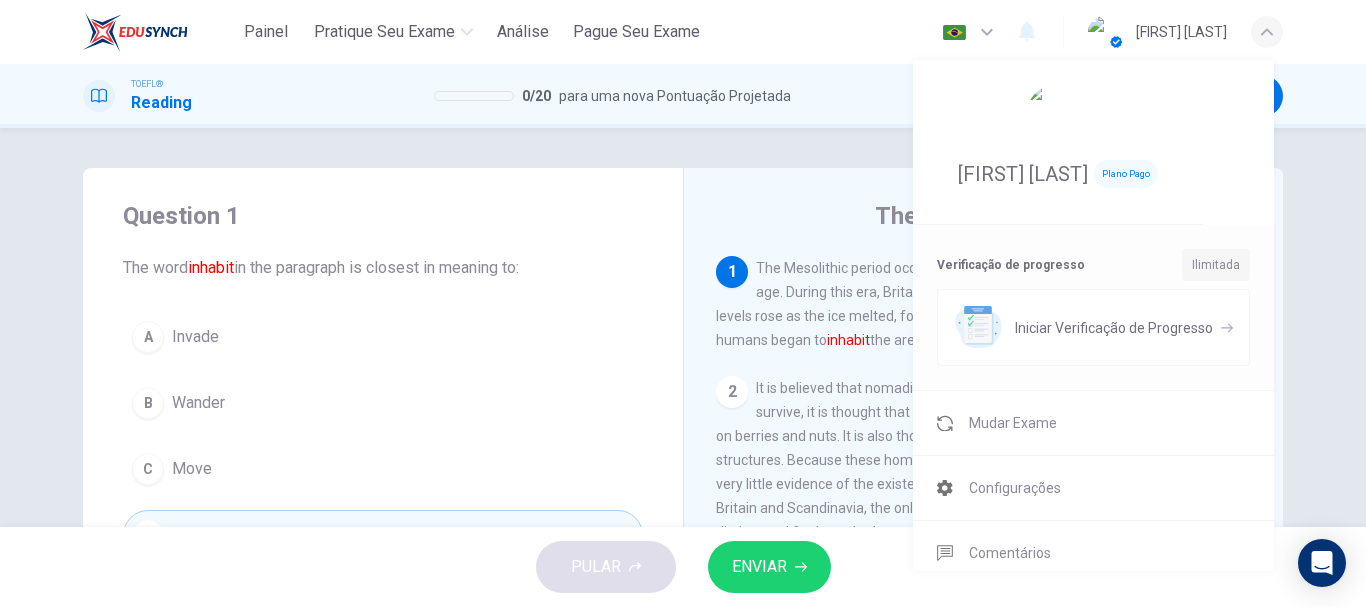 click at bounding box center [683, 303] 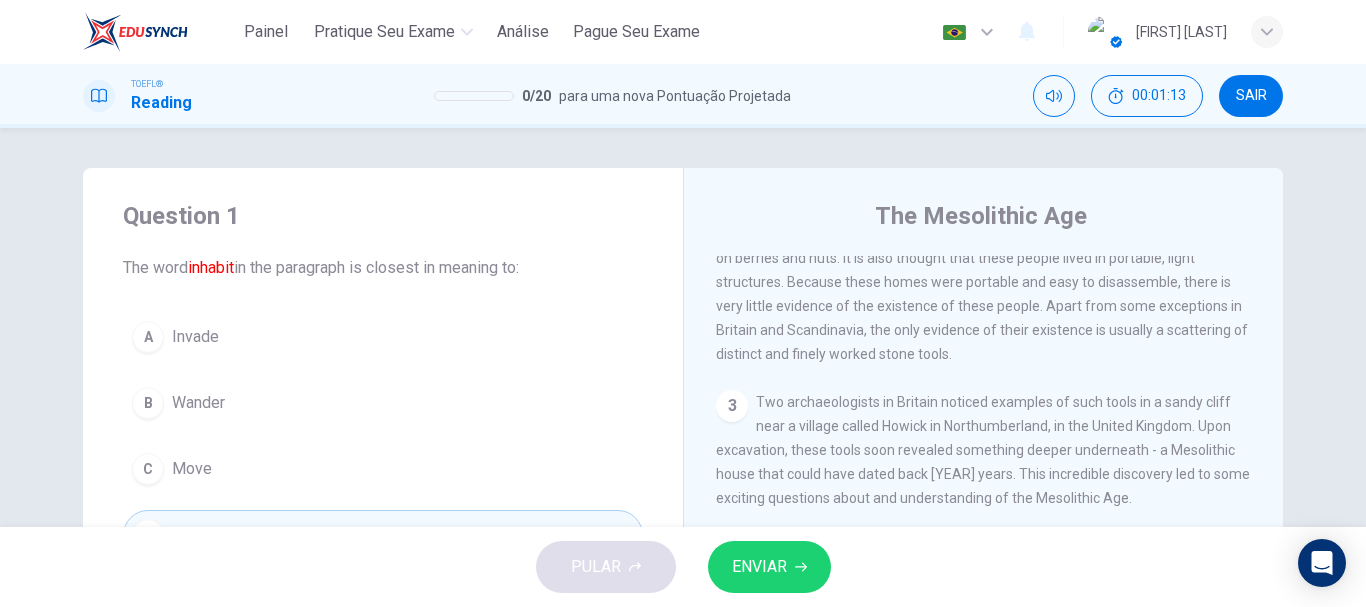 scroll, scrollTop: 500, scrollLeft: 0, axis: vertical 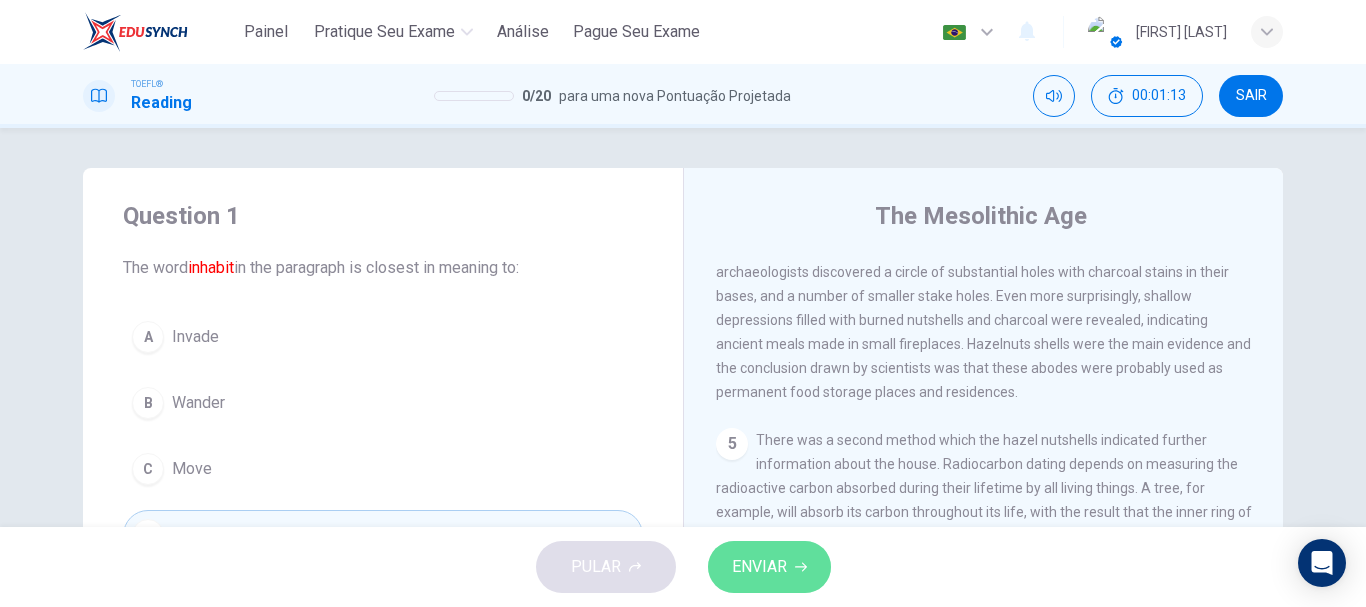click on "ENVIAR" at bounding box center (759, 567) 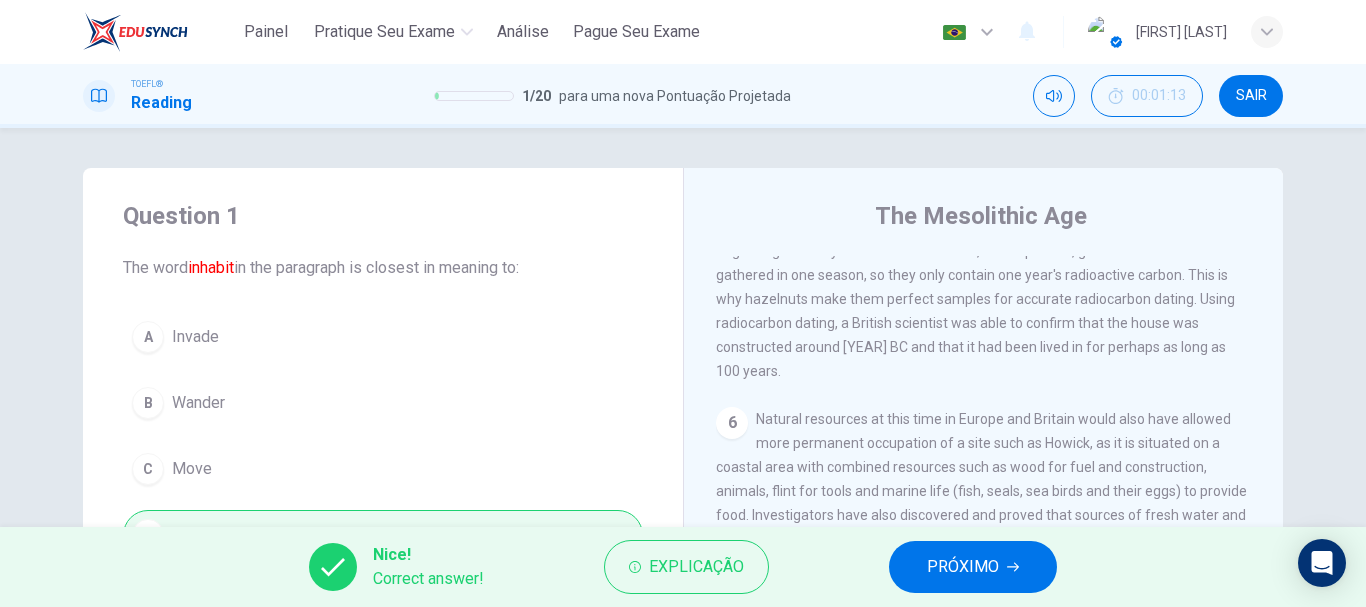scroll, scrollTop: 943, scrollLeft: 0, axis: vertical 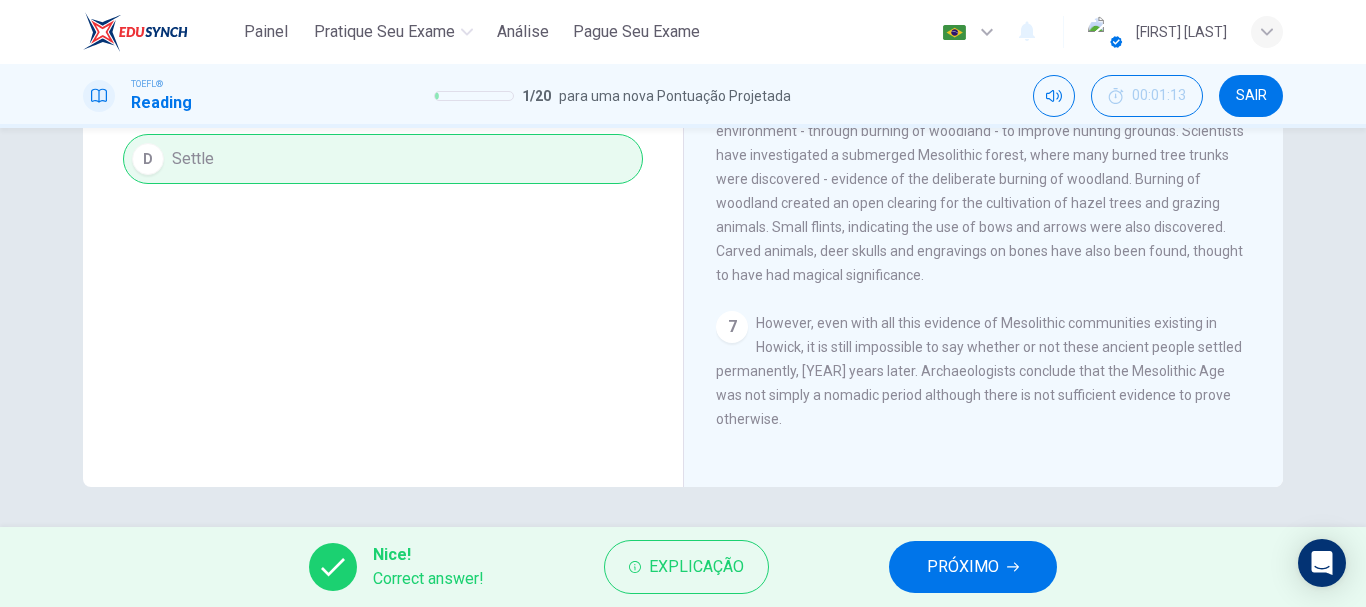 click on "PRÓXIMO" at bounding box center [963, 567] 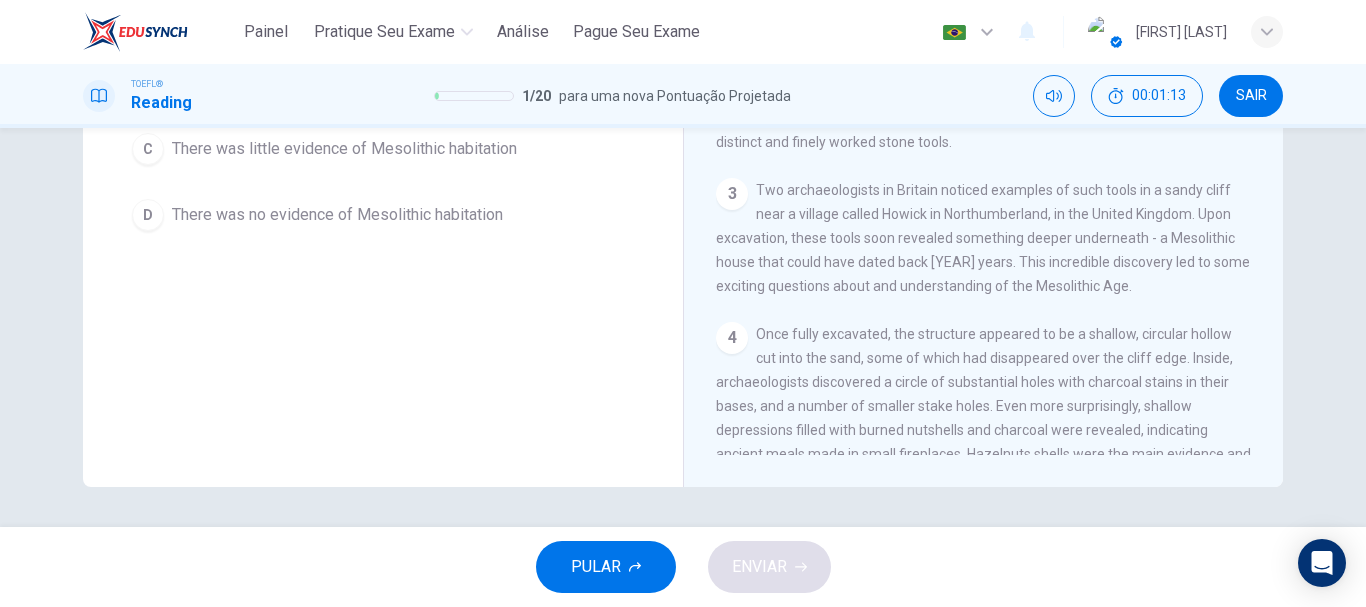 scroll, scrollTop: 0, scrollLeft: 0, axis: both 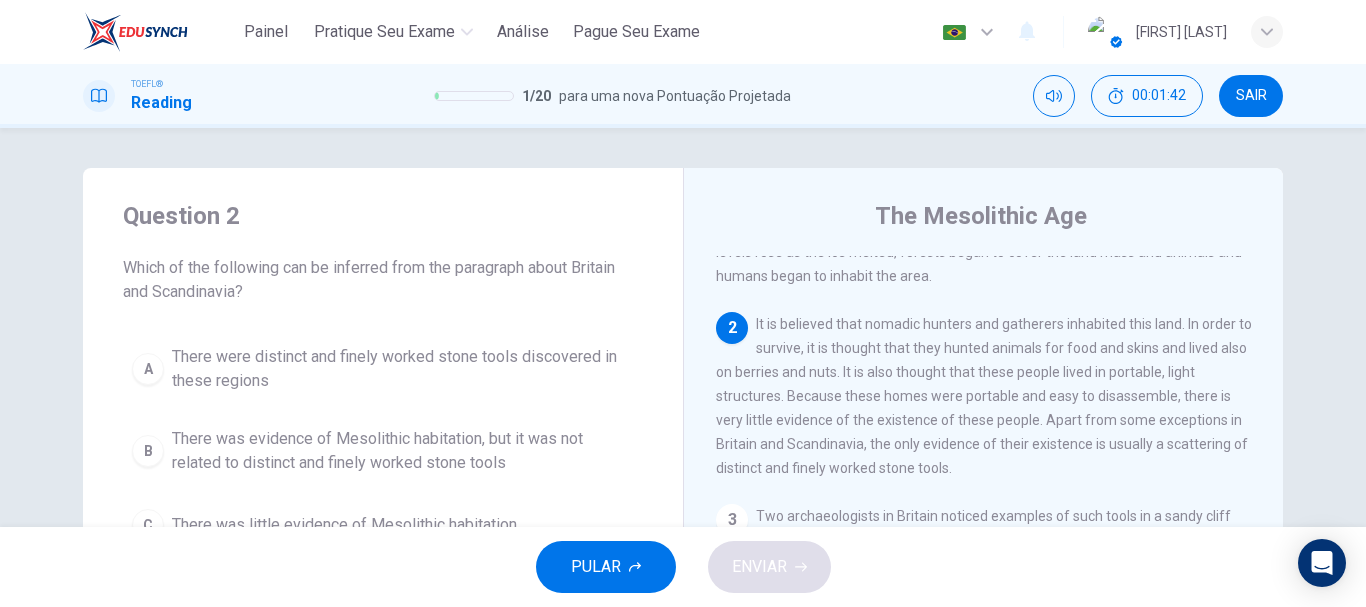 click on "PULAR" at bounding box center [606, 567] 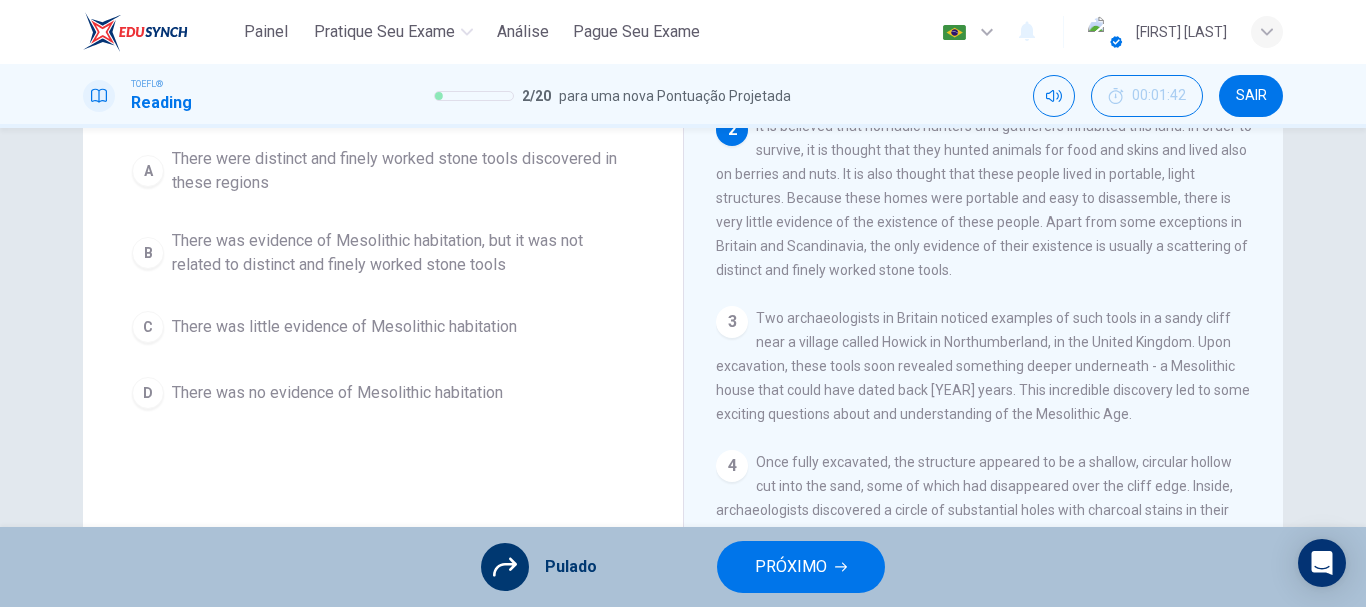 scroll, scrollTop: 200, scrollLeft: 0, axis: vertical 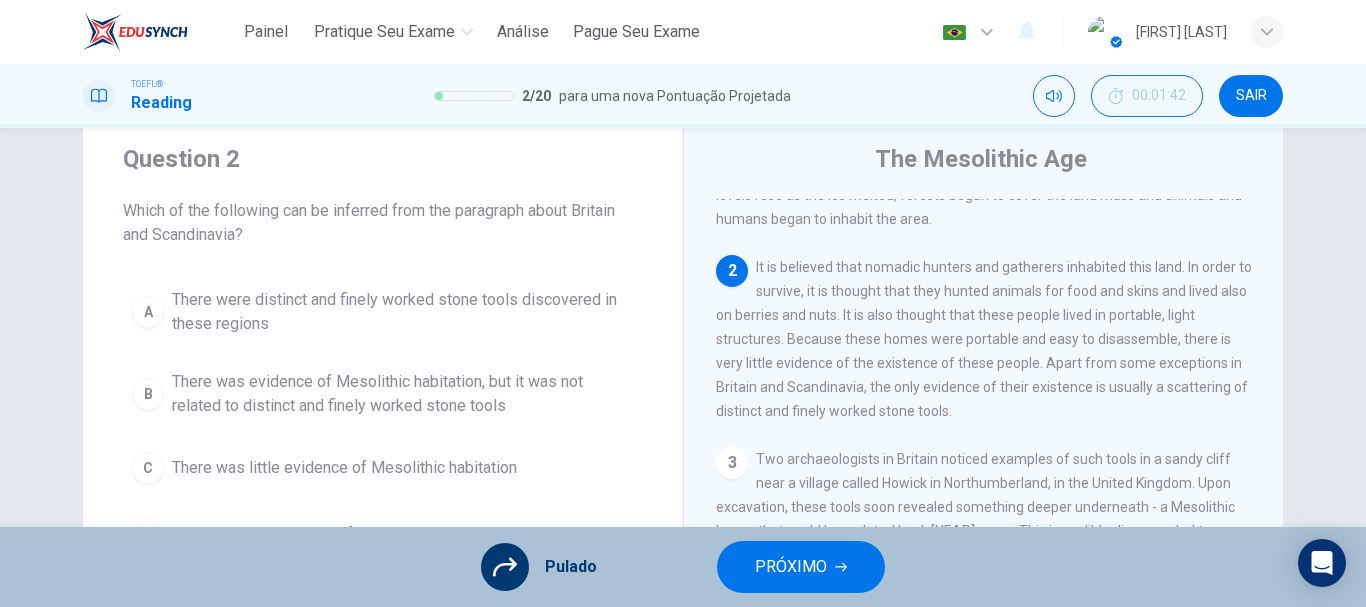 click on "PRÓXIMO" at bounding box center (801, 567) 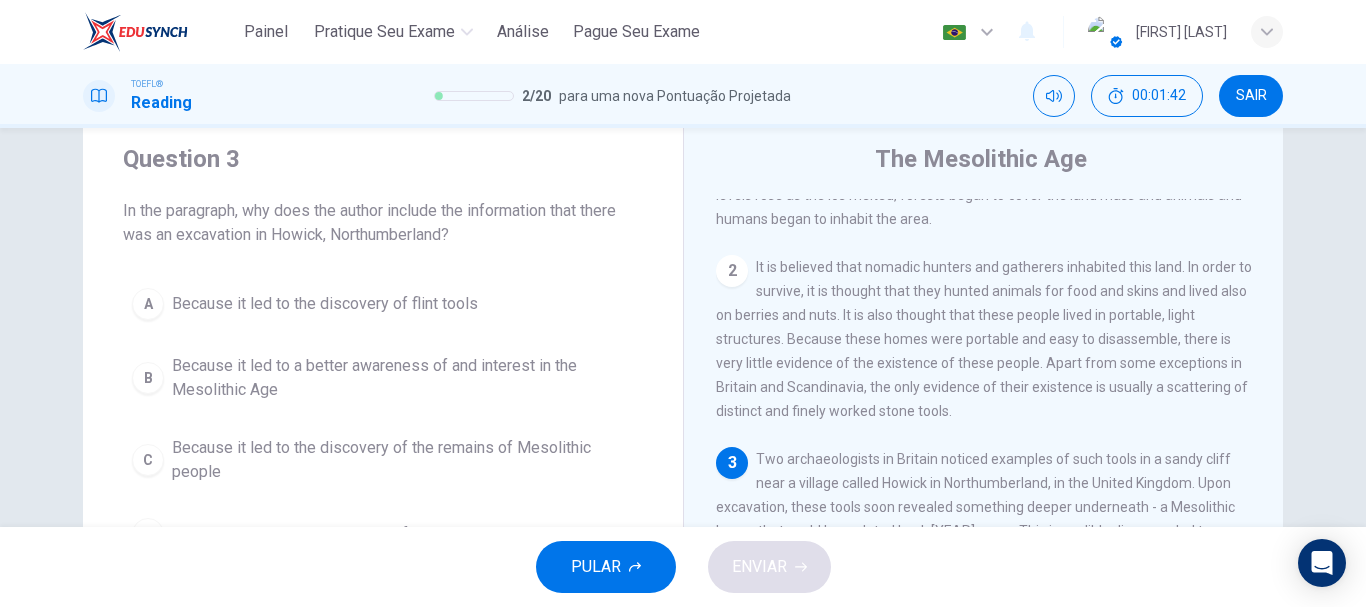 scroll, scrollTop: 73, scrollLeft: 0, axis: vertical 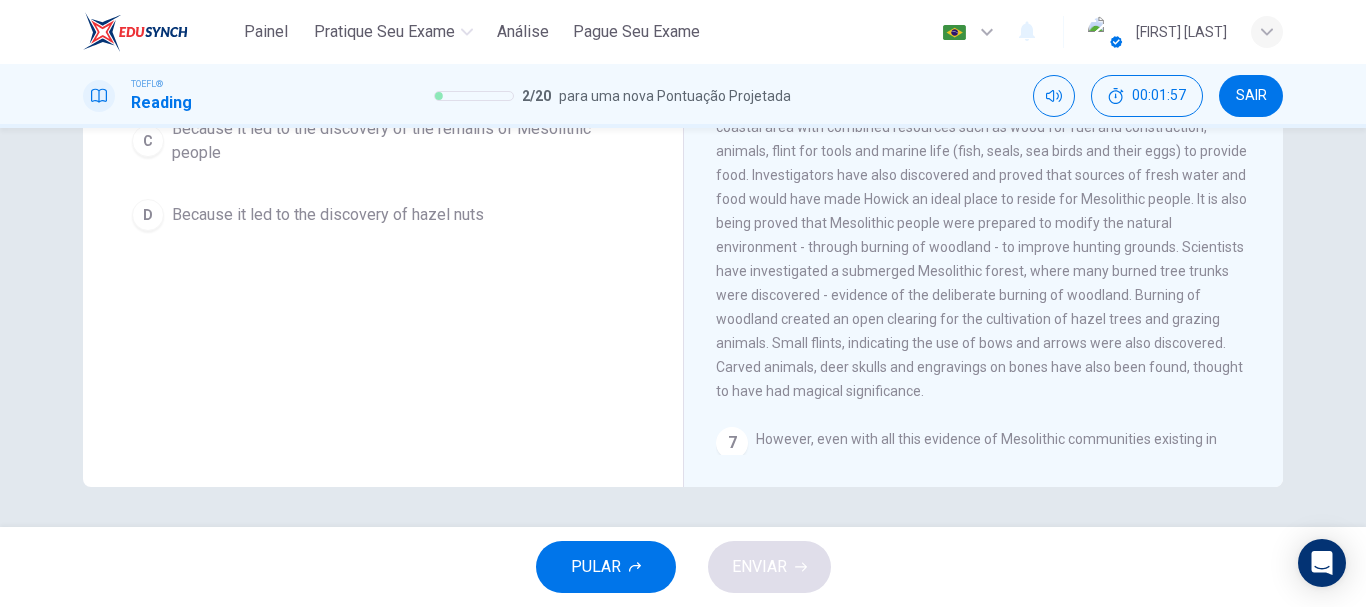 click on "SAIR" at bounding box center (1251, 96) 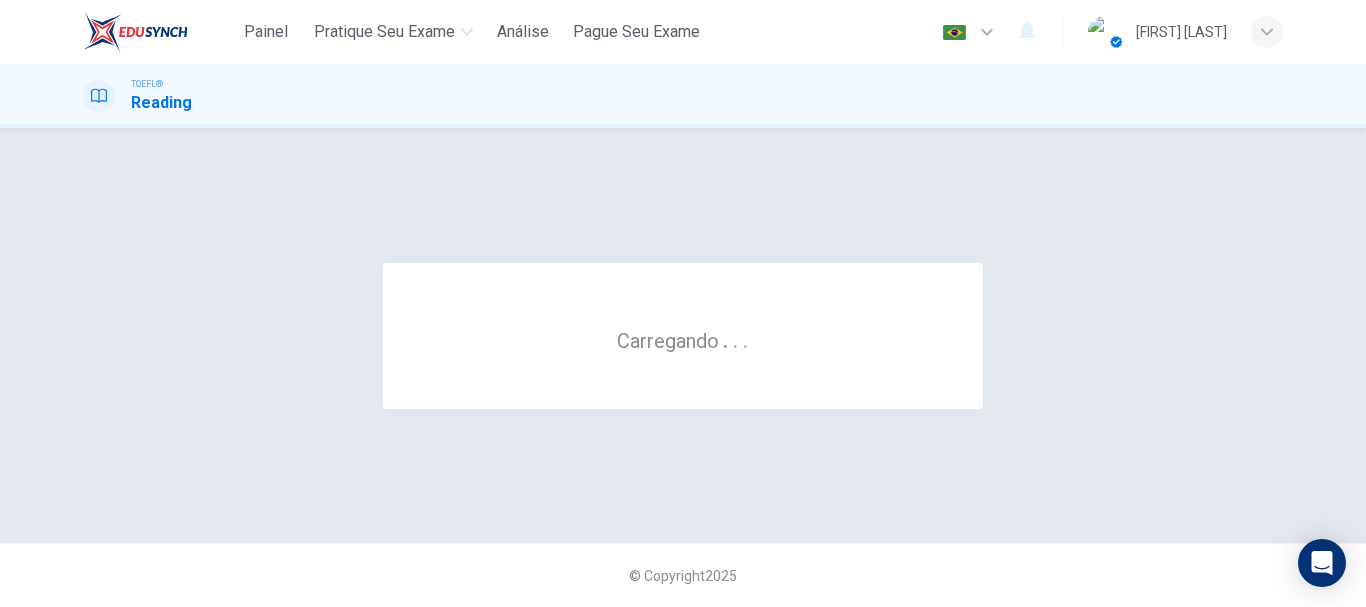 scroll, scrollTop: 0, scrollLeft: 0, axis: both 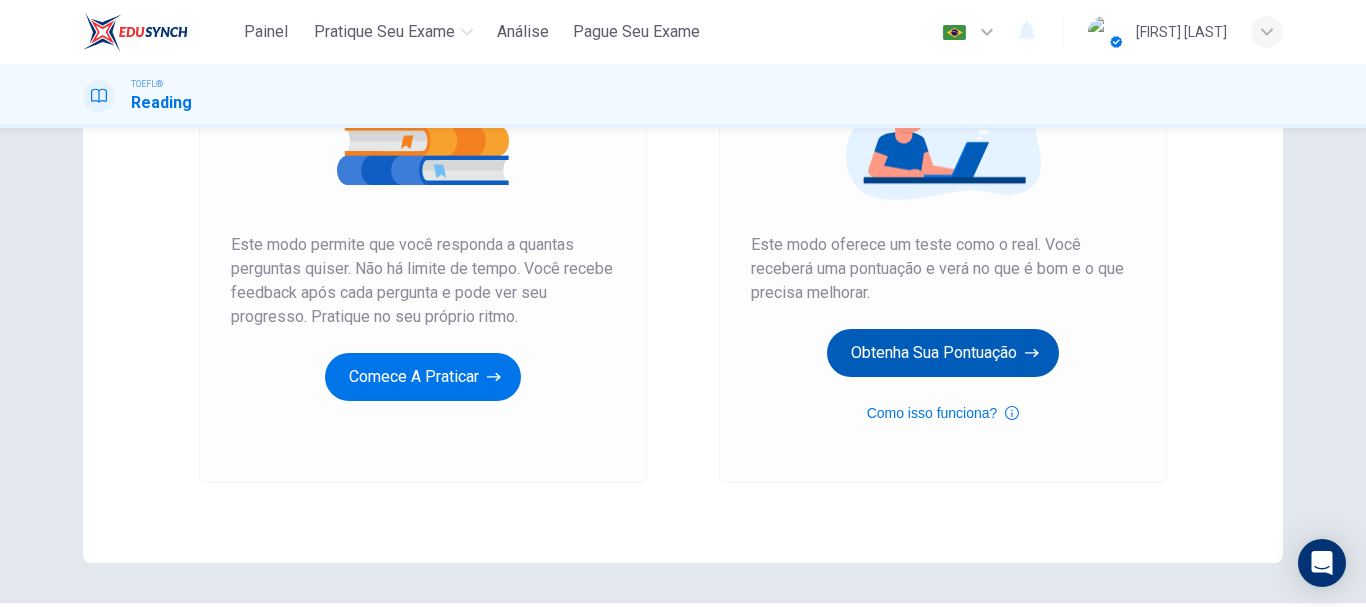 click on "Obtenha sua pontuação" at bounding box center [423, 377] 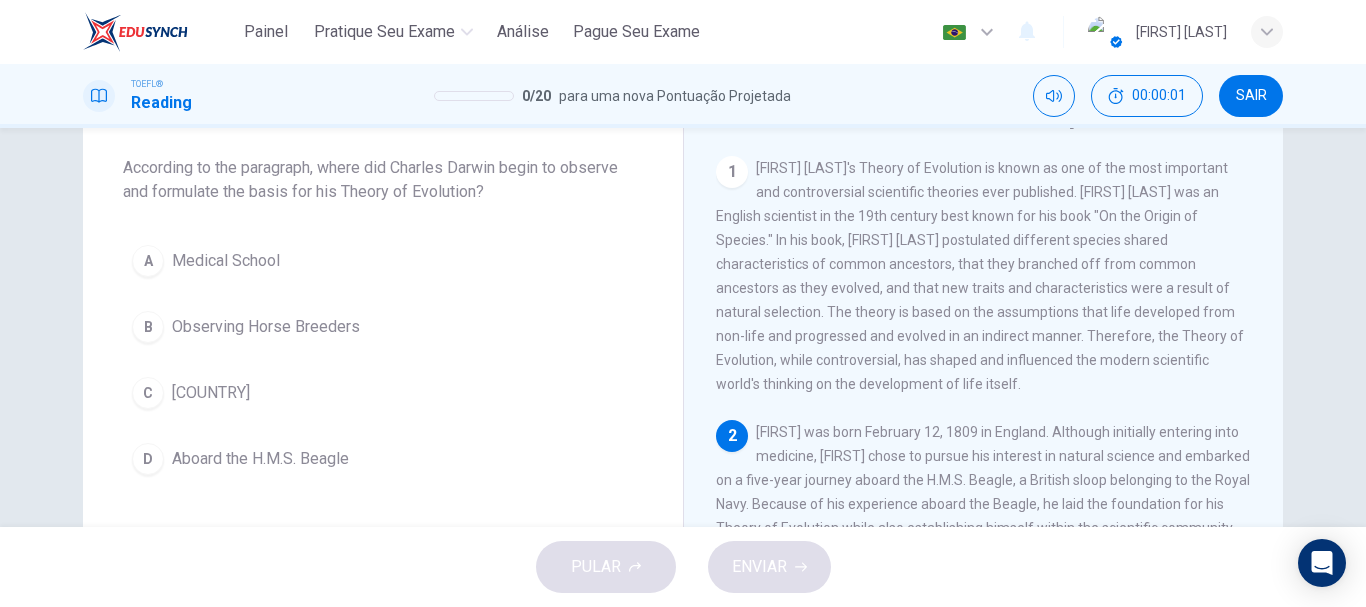 scroll, scrollTop: 0, scrollLeft: 0, axis: both 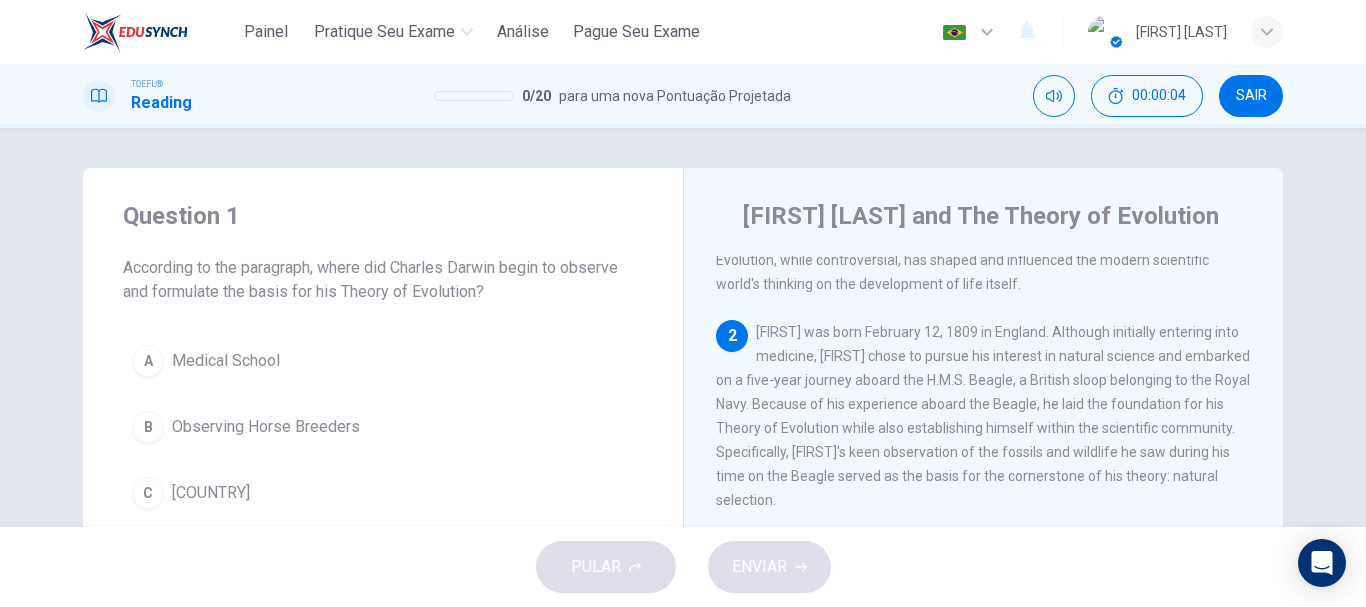 click on "PULAR ENVIAR" at bounding box center (683, 567) 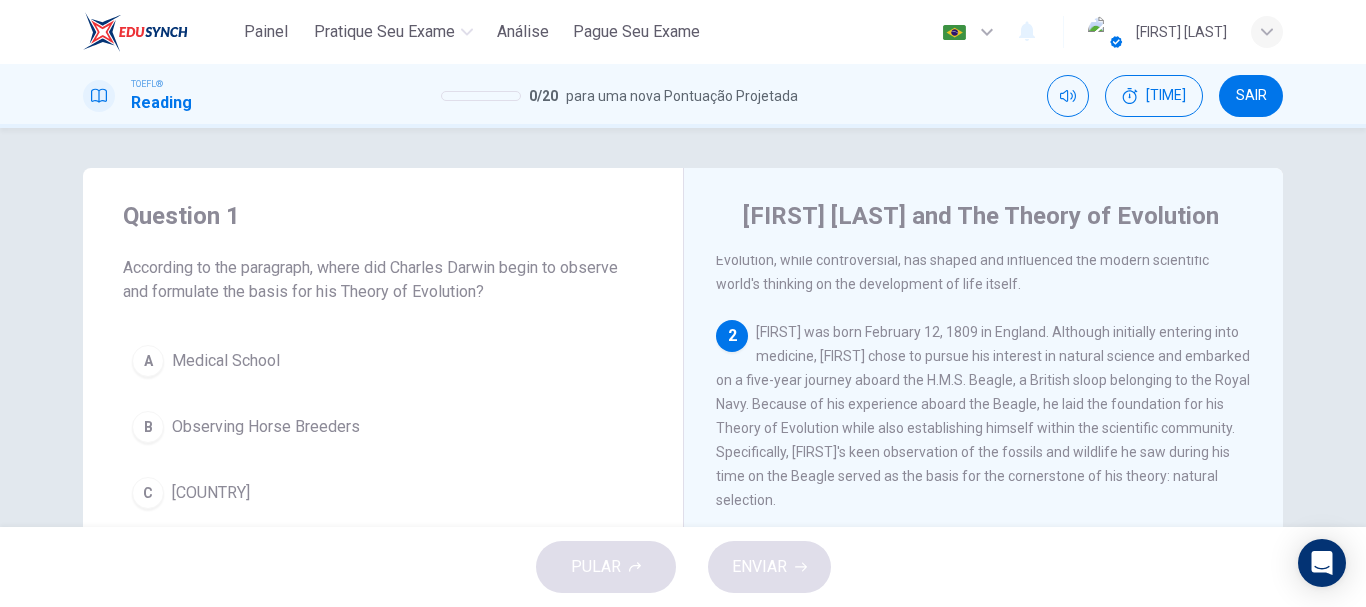 click on "PULAR ENVIAR" at bounding box center [683, 567] 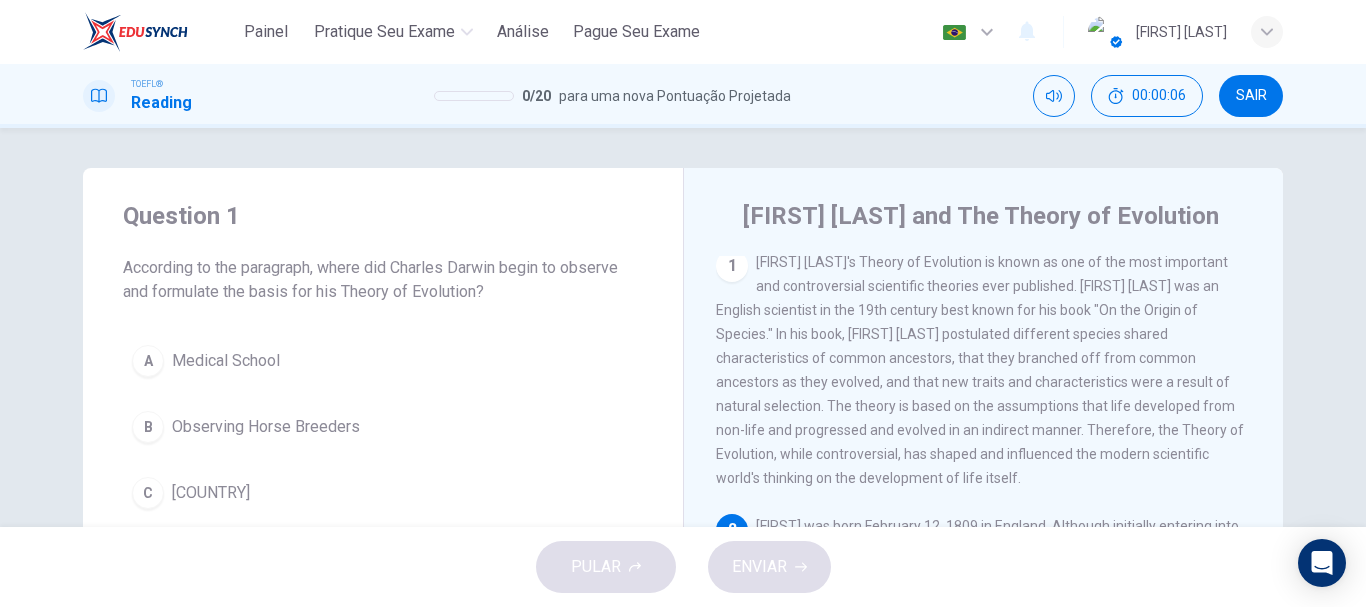 scroll, scrollTop: 0, scrollLeft: 0, axis: both 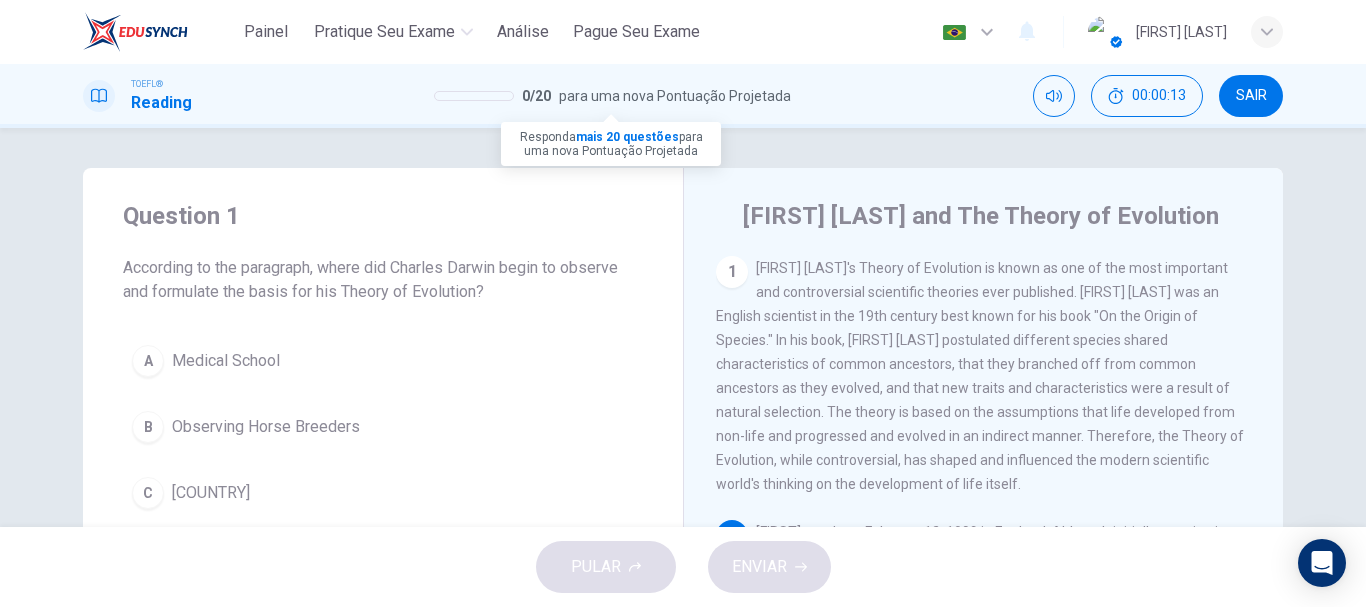 click on "0 / 20 para uma nova Pontuação Projetada" at bounding box center [612, 96] 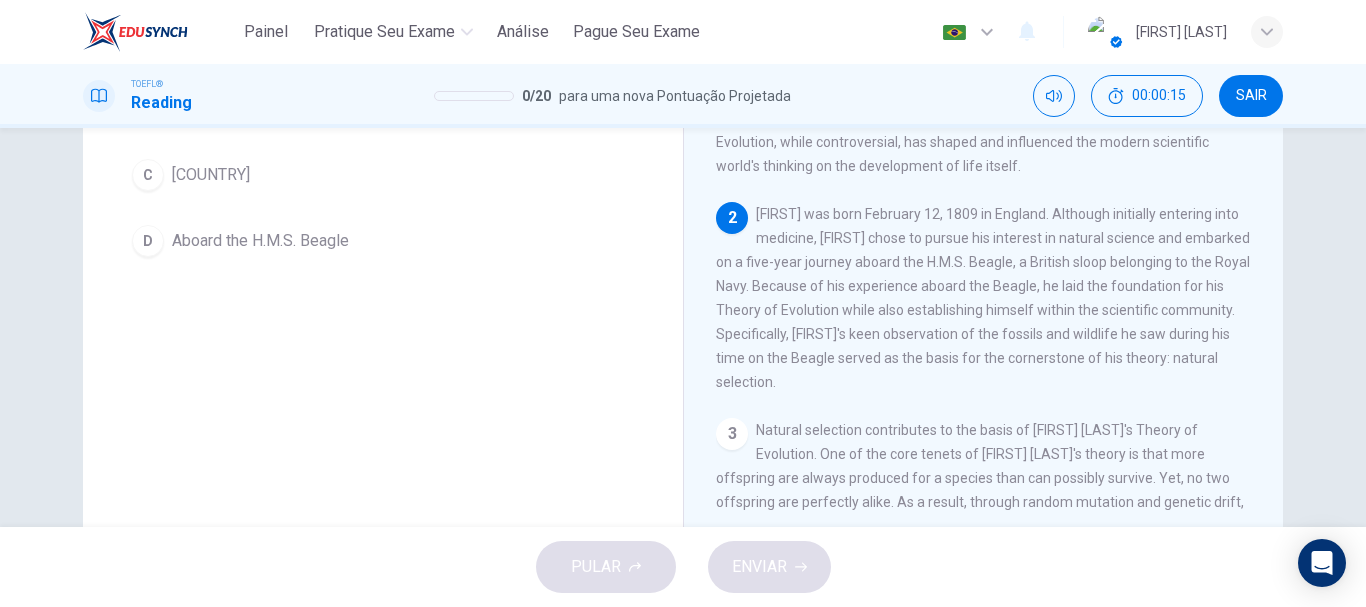 scroll, scrollTop: 376, scrollLeft: 0, axis: vertical 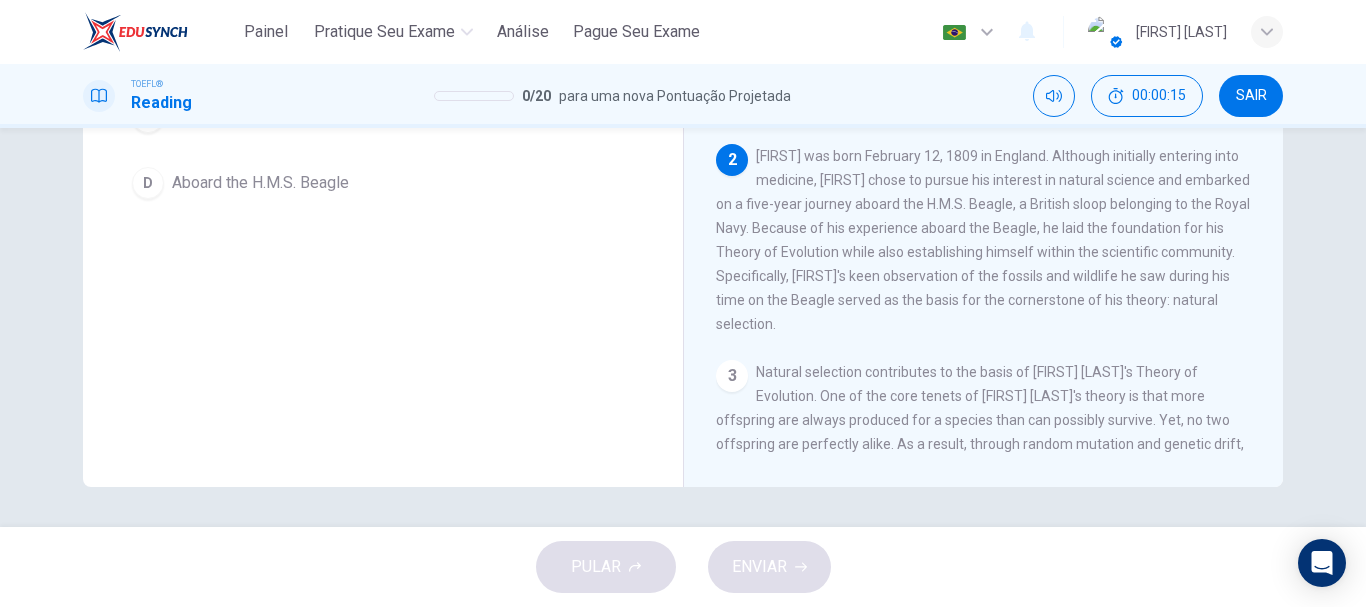 click on "PULAR ENVIAR" at bounding box center [683, 567] 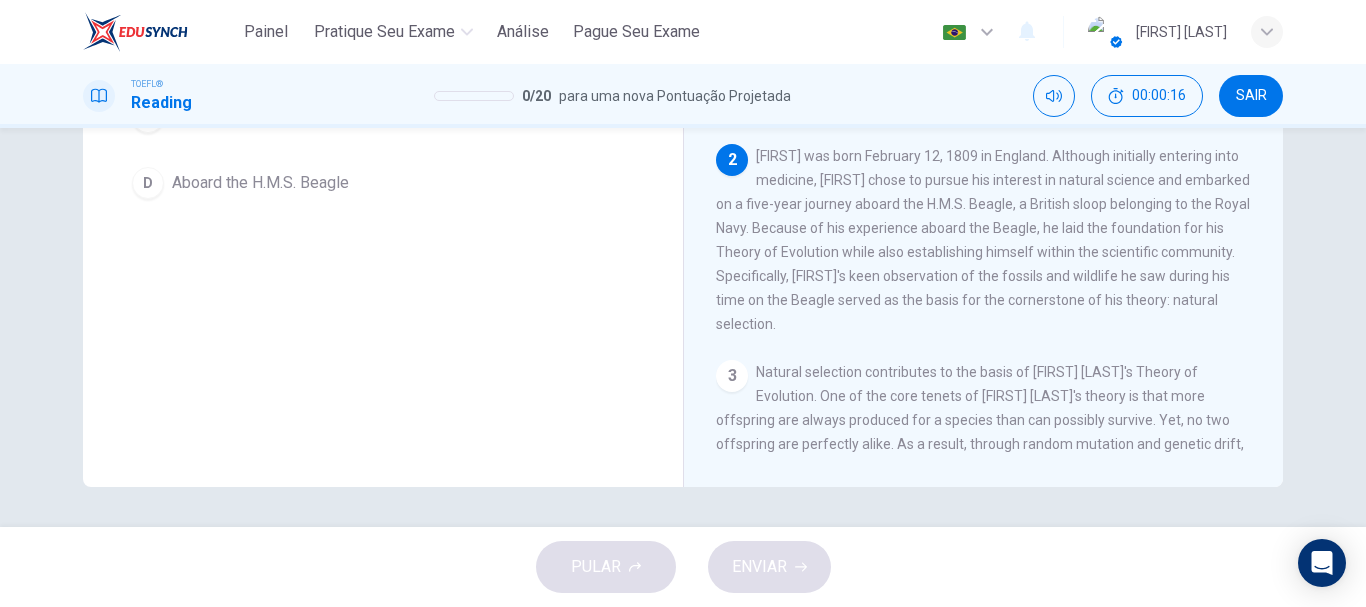 click on "PULAR ENVIAR" at bounding box center [683, 567] 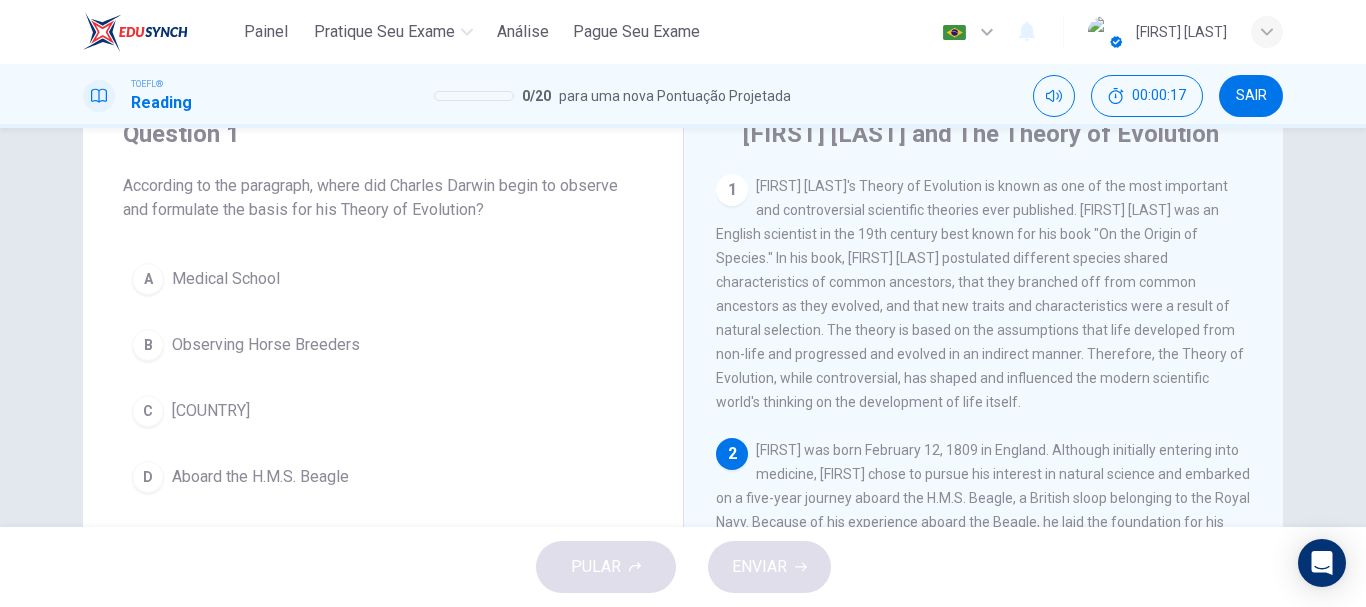 scroll, scrollTop: 0, scrollLeft: 0, axis: both 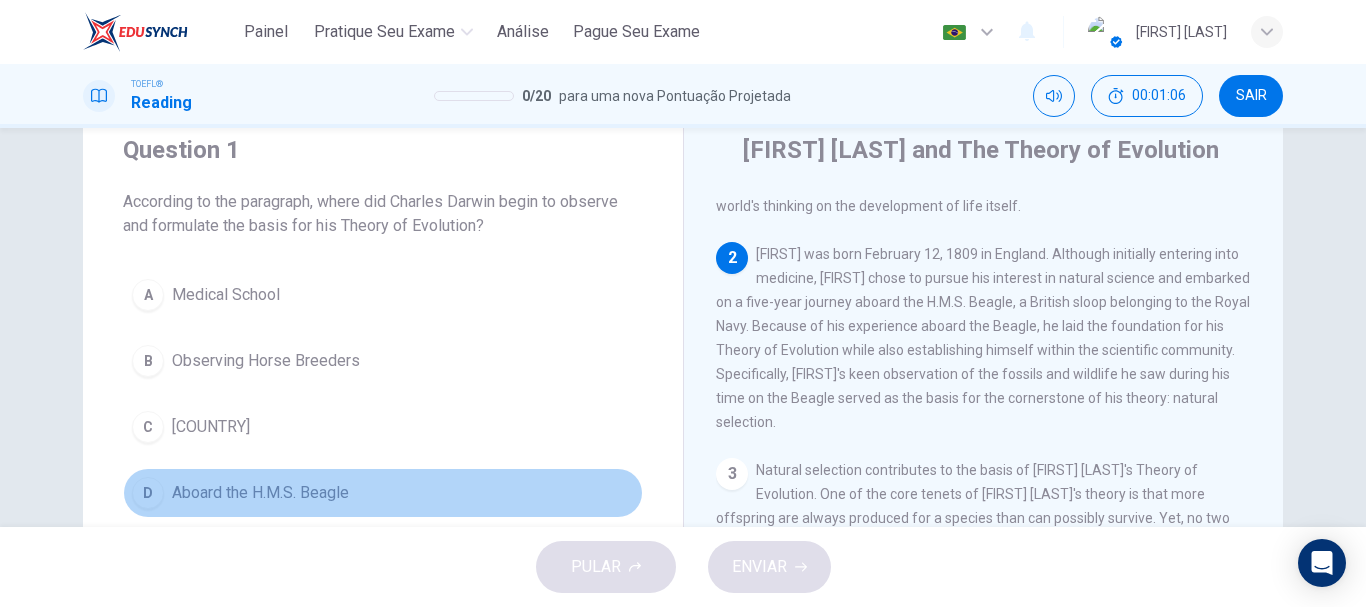 click on "Aboard the H.M.S. Beagle" at bounding box center [226, 295] 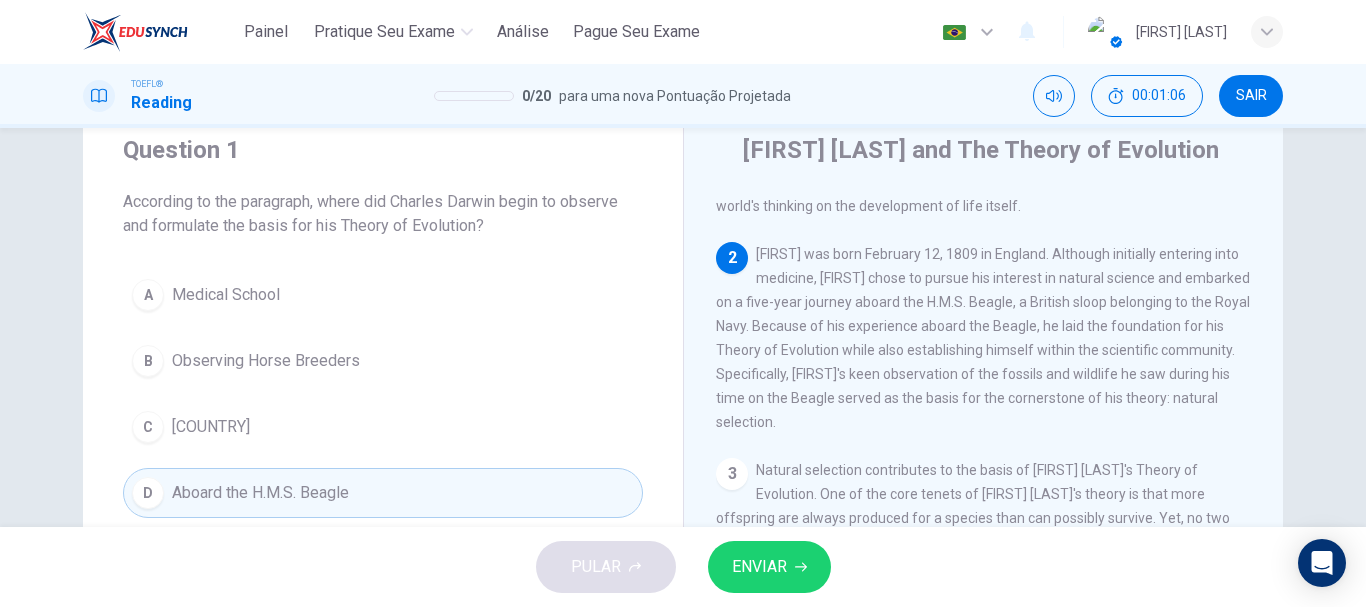 click on "PULAR ENVIAR" at bounding box center (683, 567) 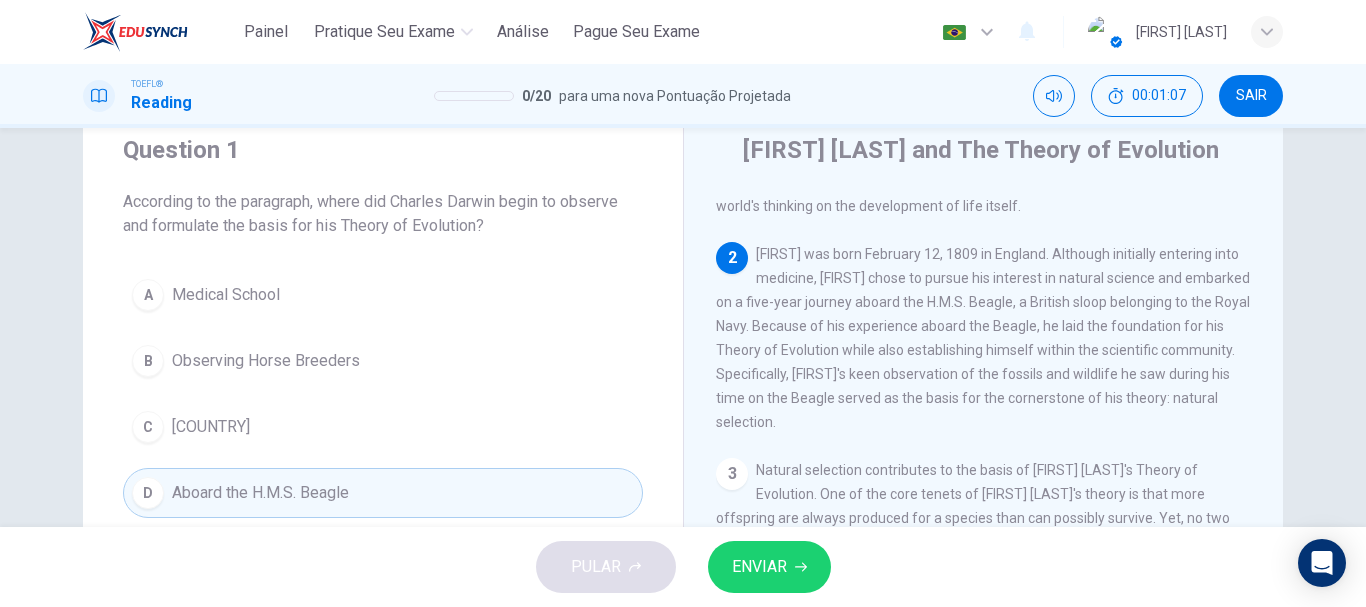 click on "PULAR ENVIAR" at bounding box center (683, 567) 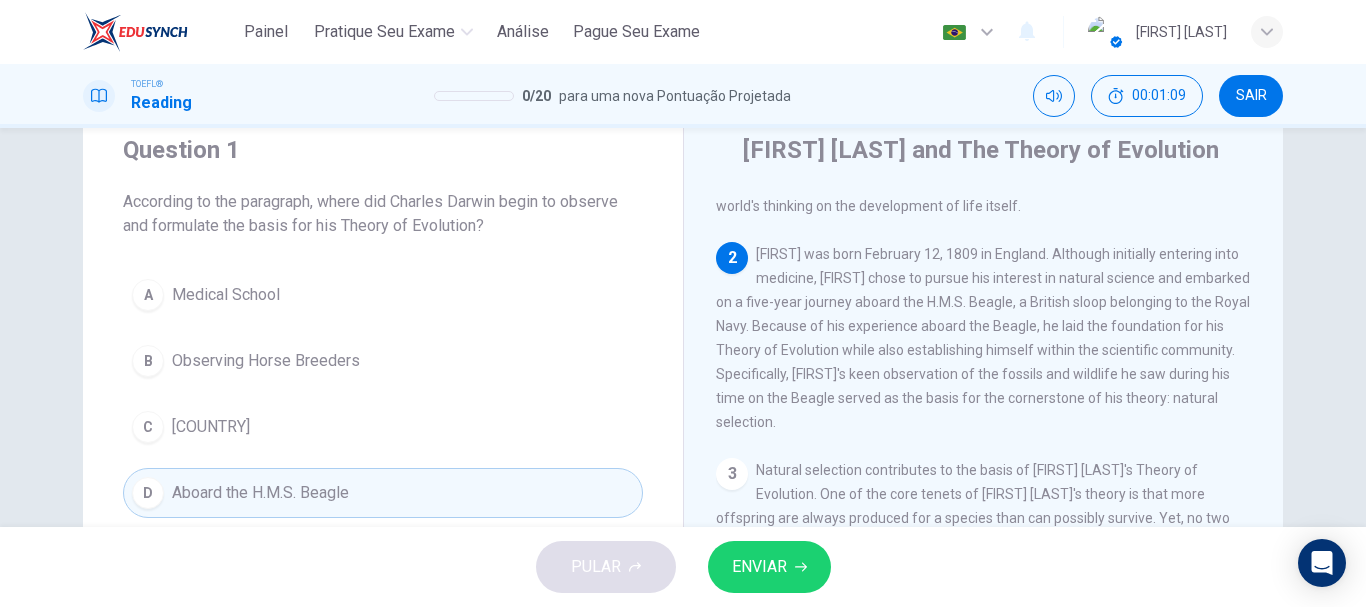 click on "ENVIAR" at bounding box center [759, 567] 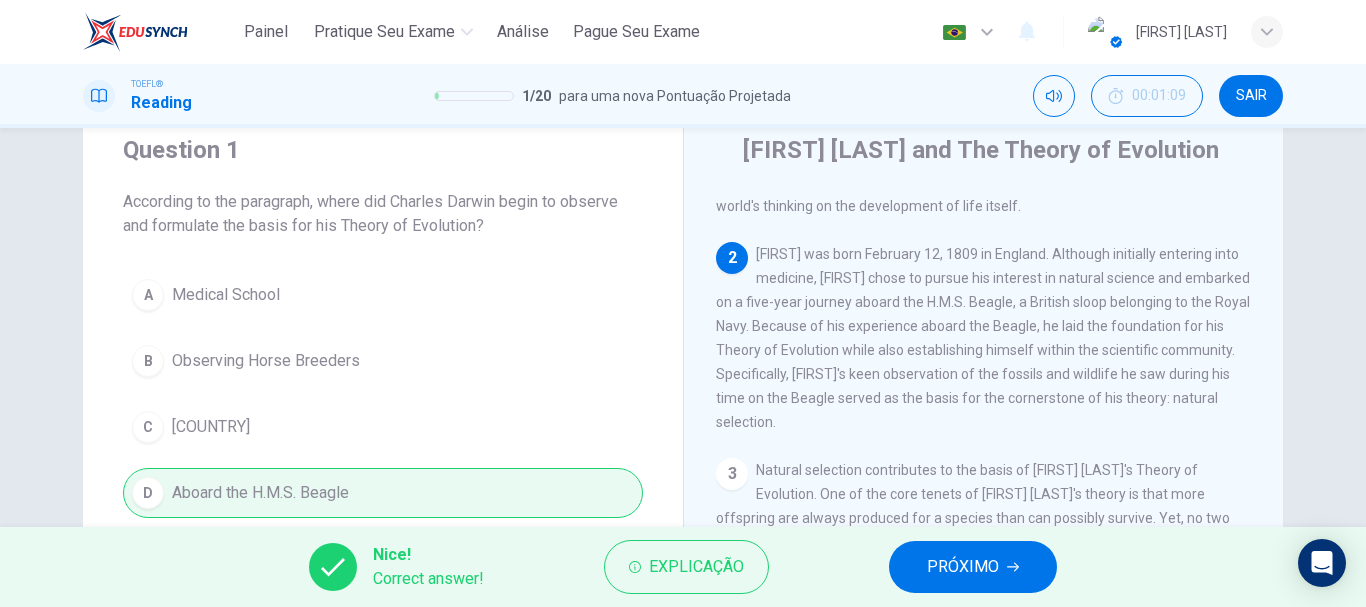 click on "PRÓXIMO" at bounding box center (973, 567) 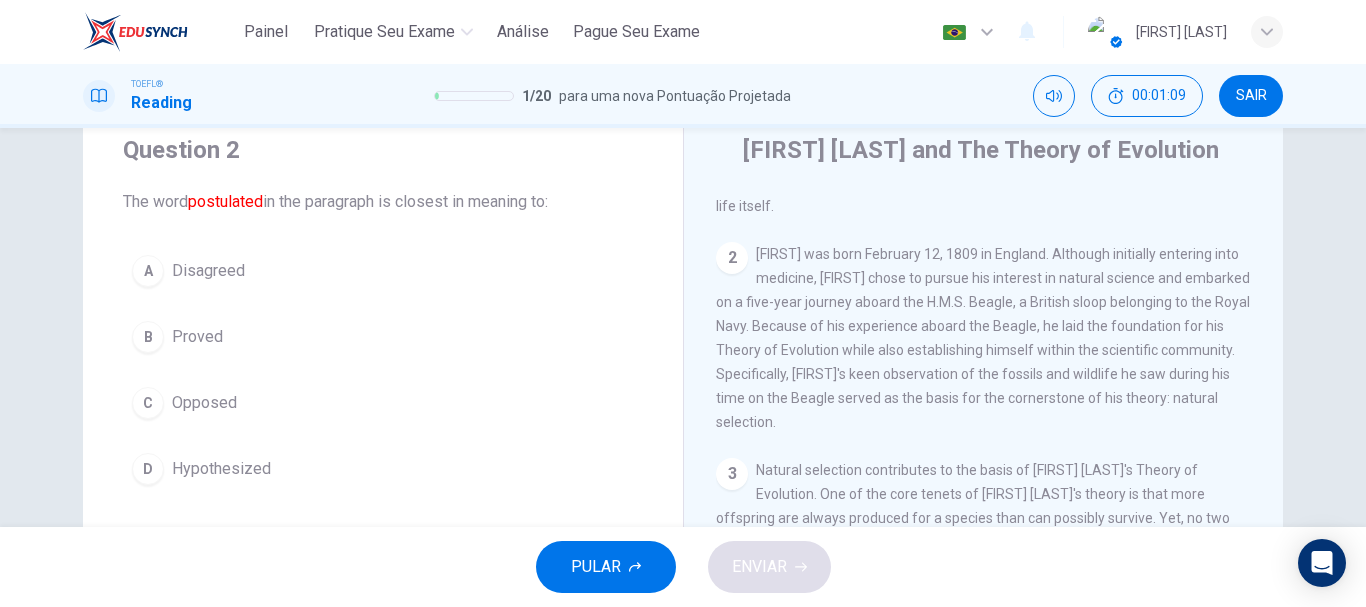 scroll, scrollTop: 0, scrollLeft: 0, axis: both 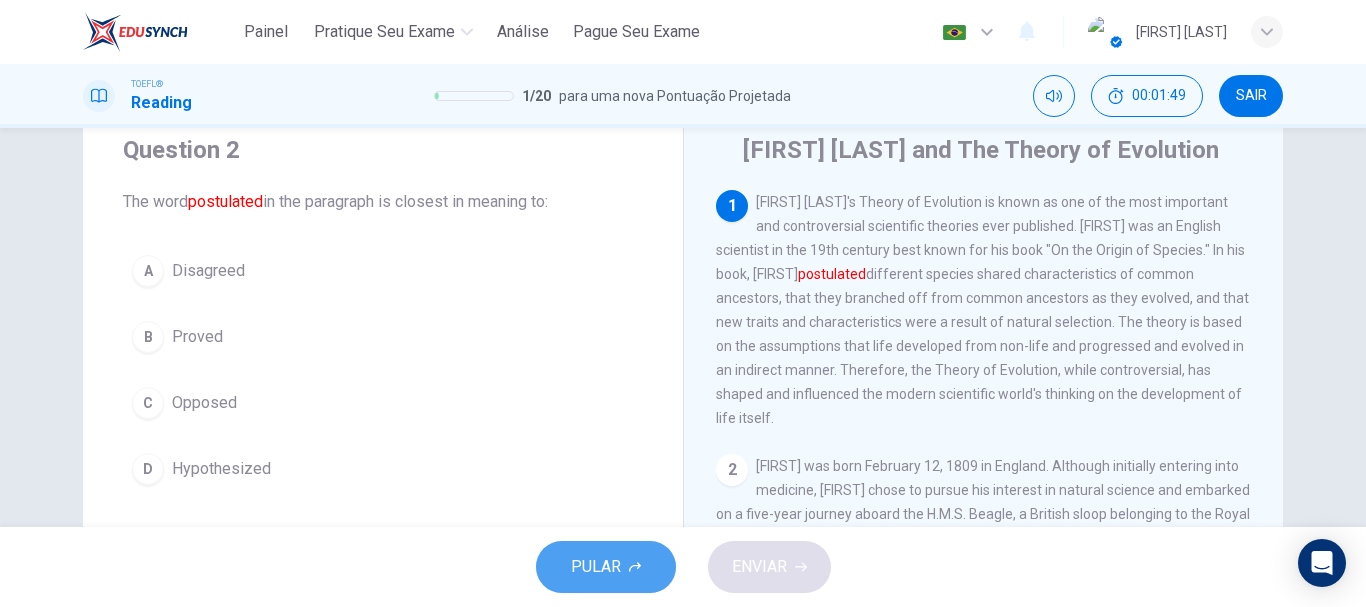 click at bounding box center (635, 567) 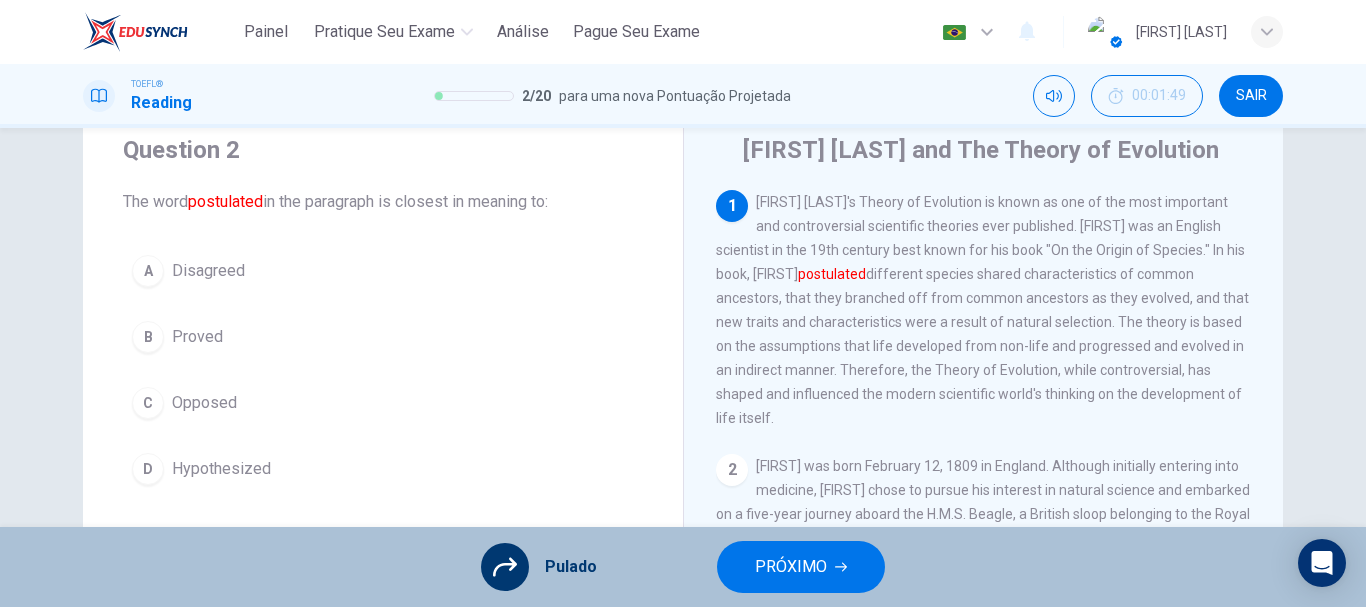 click on "PRÓXIMO" at bounding box center (801, 567) 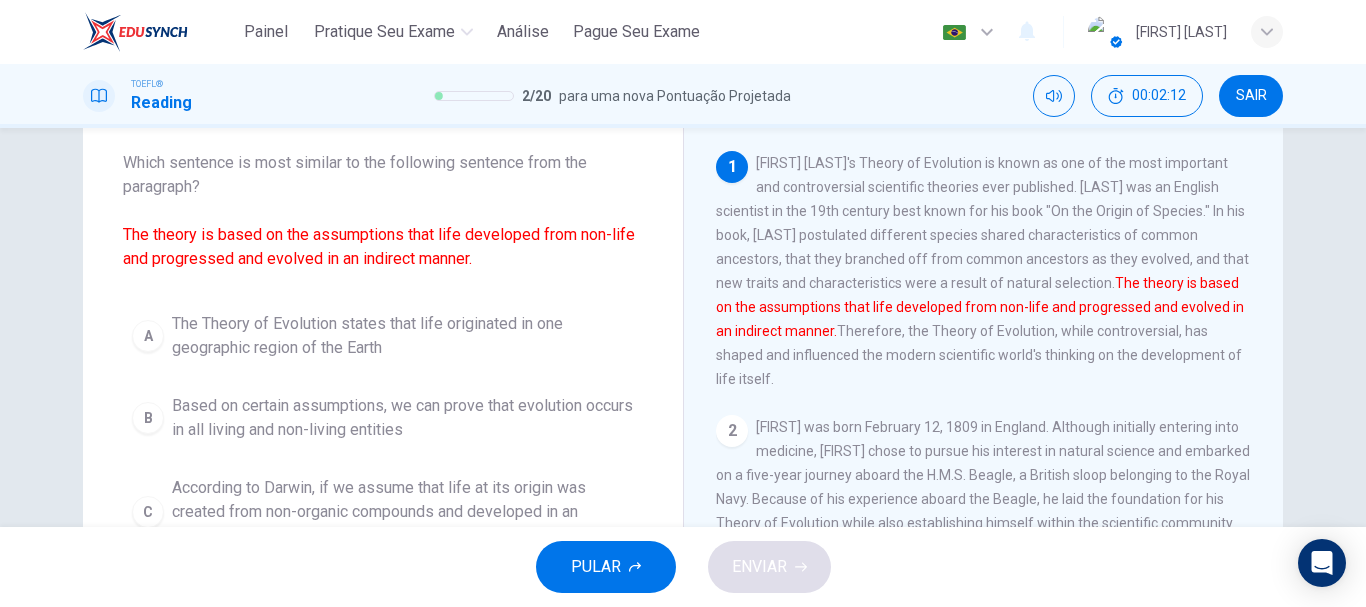 scroll, scrollTop: 107, scrollLeft: 0, axis: vertical 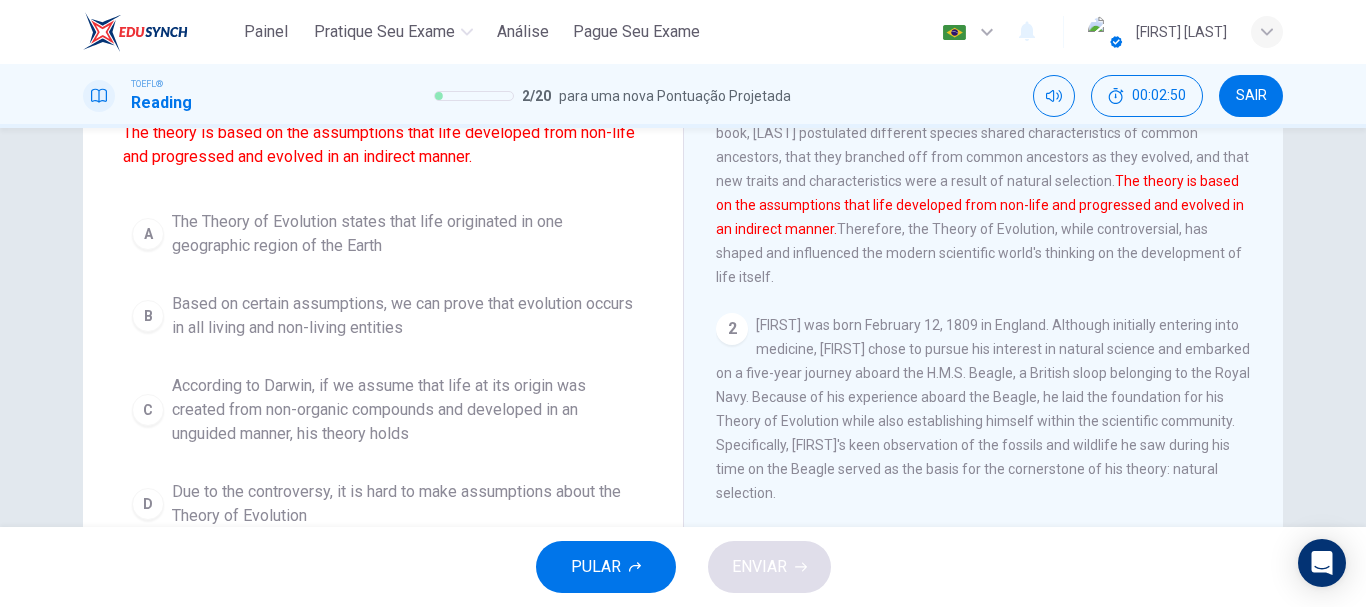 click on "PULAR" at bounding box center (606, 567) 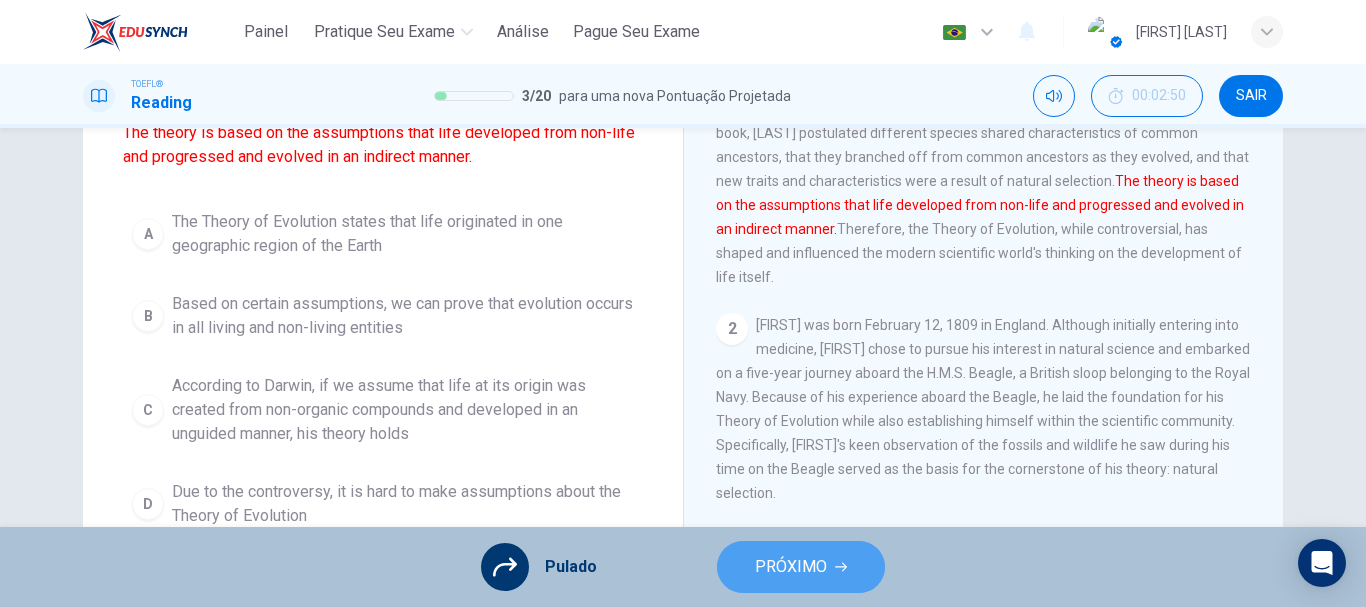 click on "PRÓXIMO" at bounding box center (791, 567) 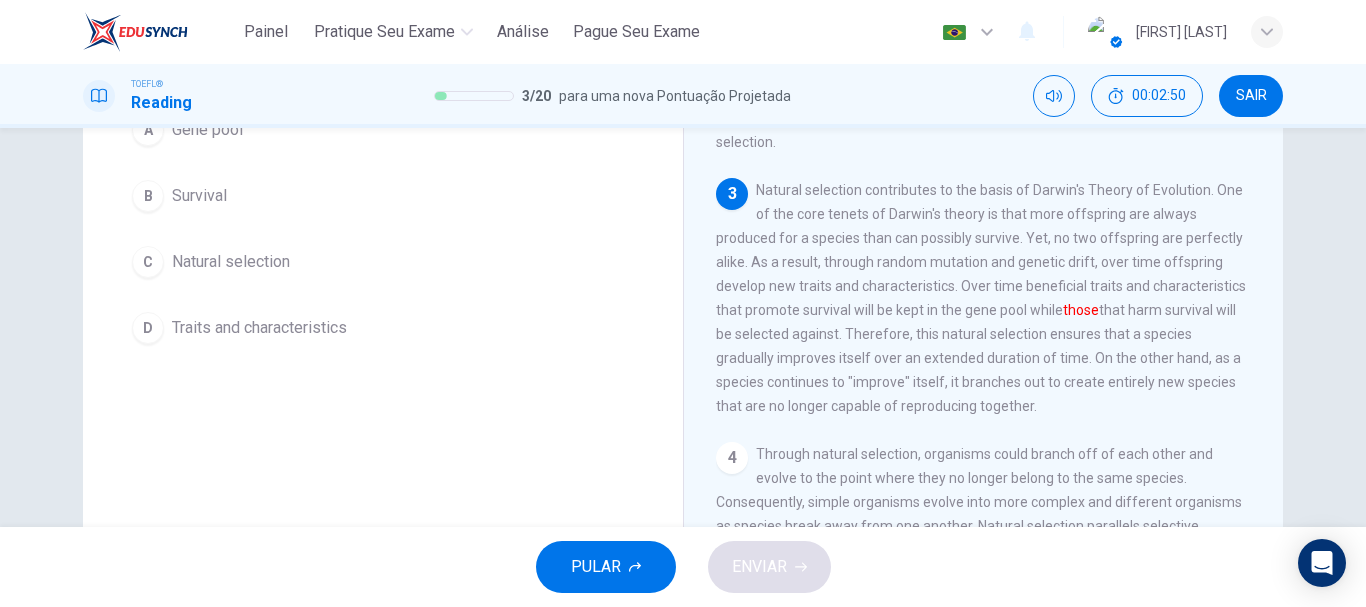 scroll, scrollTop: 373, scrollLeft: 0, axis: vertical 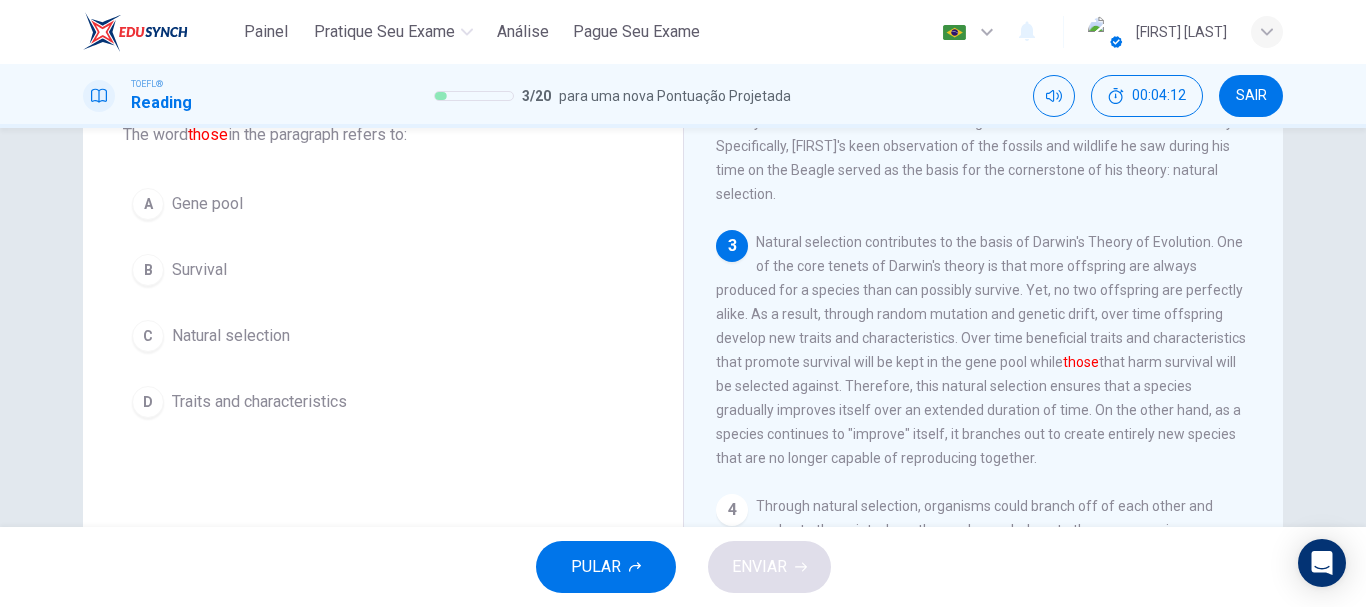 click on "PULAR" at bounding box center [596, 567] 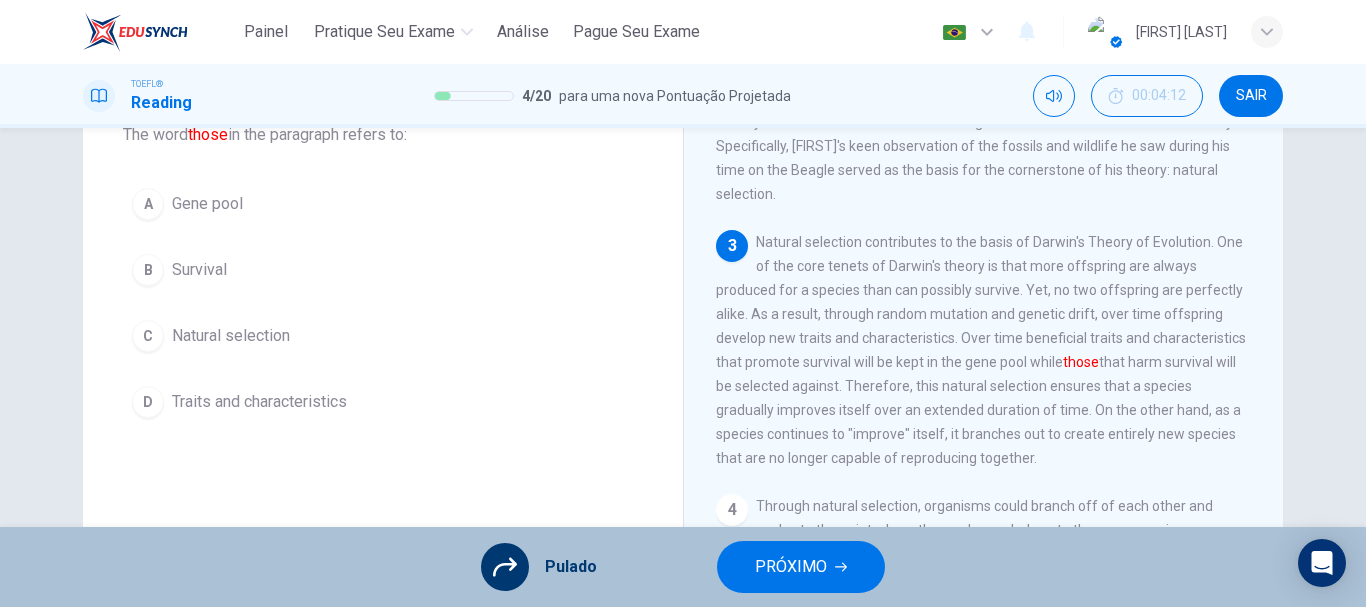 click on "PRÓXIMO" at bounding box center [801, 567] 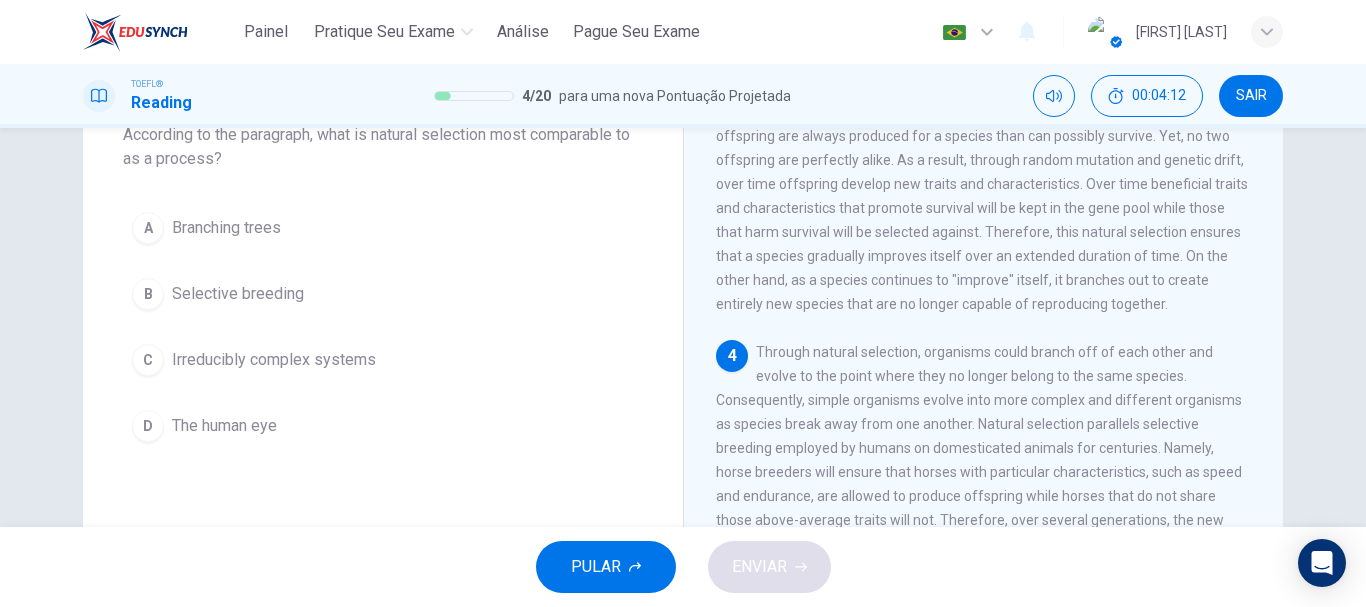 scroll, scrollTop: 622, scrollLeft: 0, axis: vertical 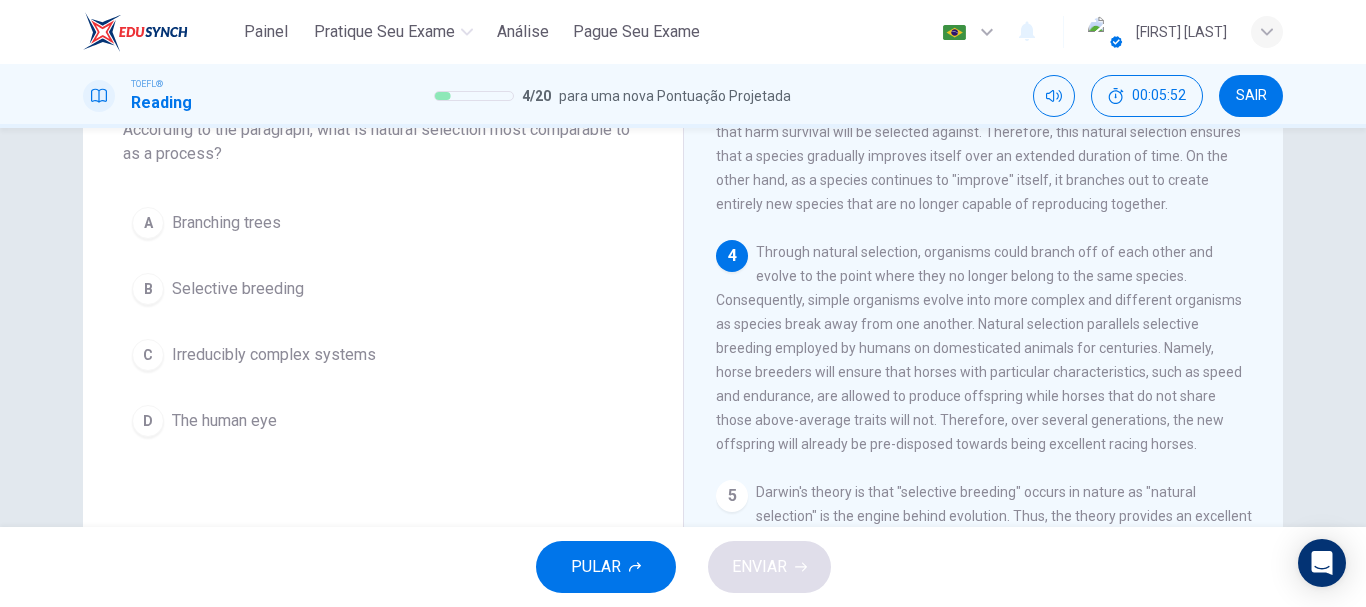 click on "PULAR" at bounding box center (606, 567) 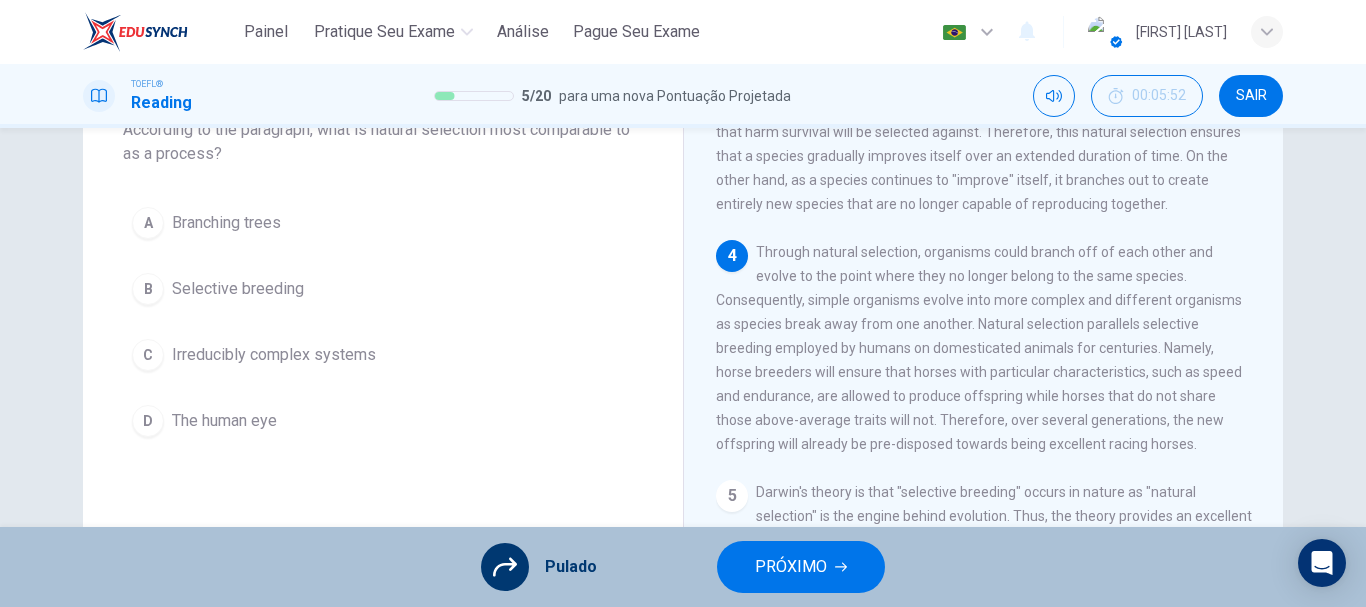 click on "PRÓXIMO" at bounding box center [791, 567] 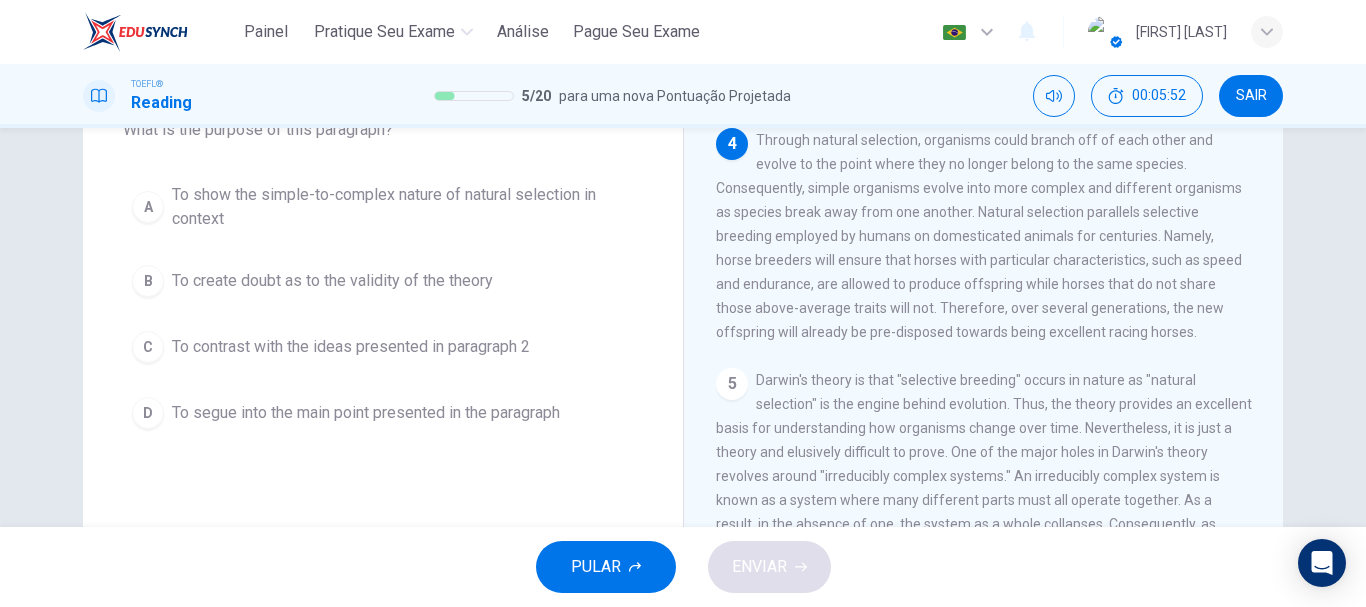 scroll, scrollTop: 772, scrollLeft: 0, axis: vertical 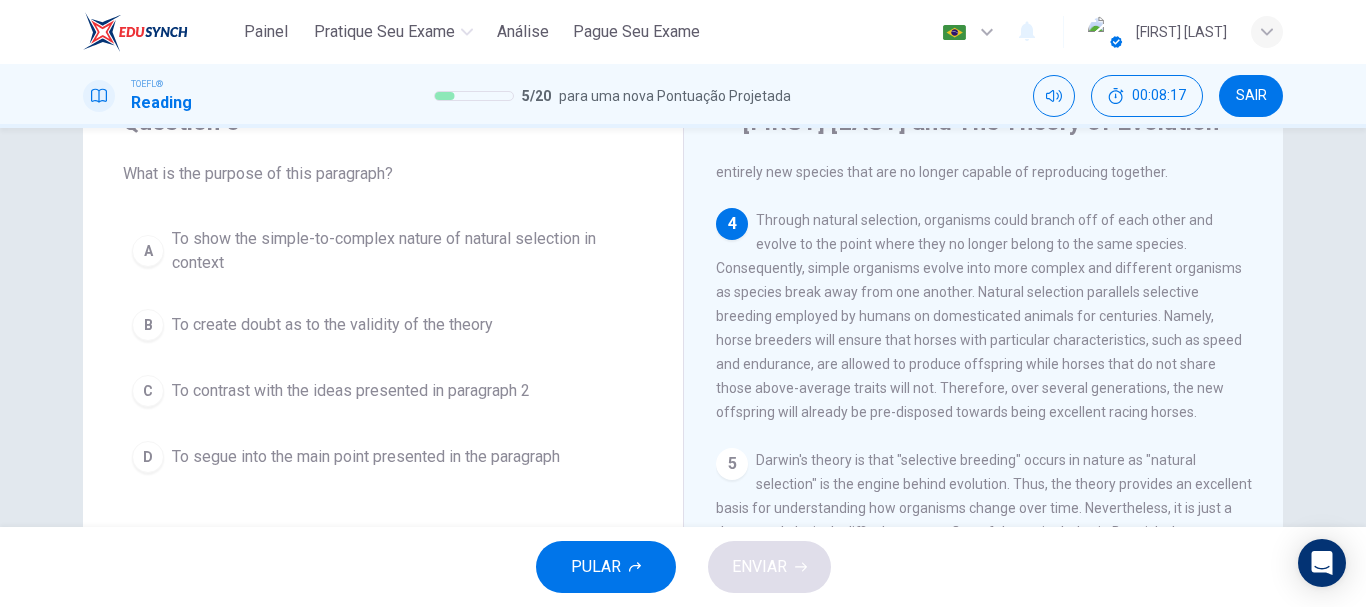 click on "PULAR" at bounding box center [606, 567] 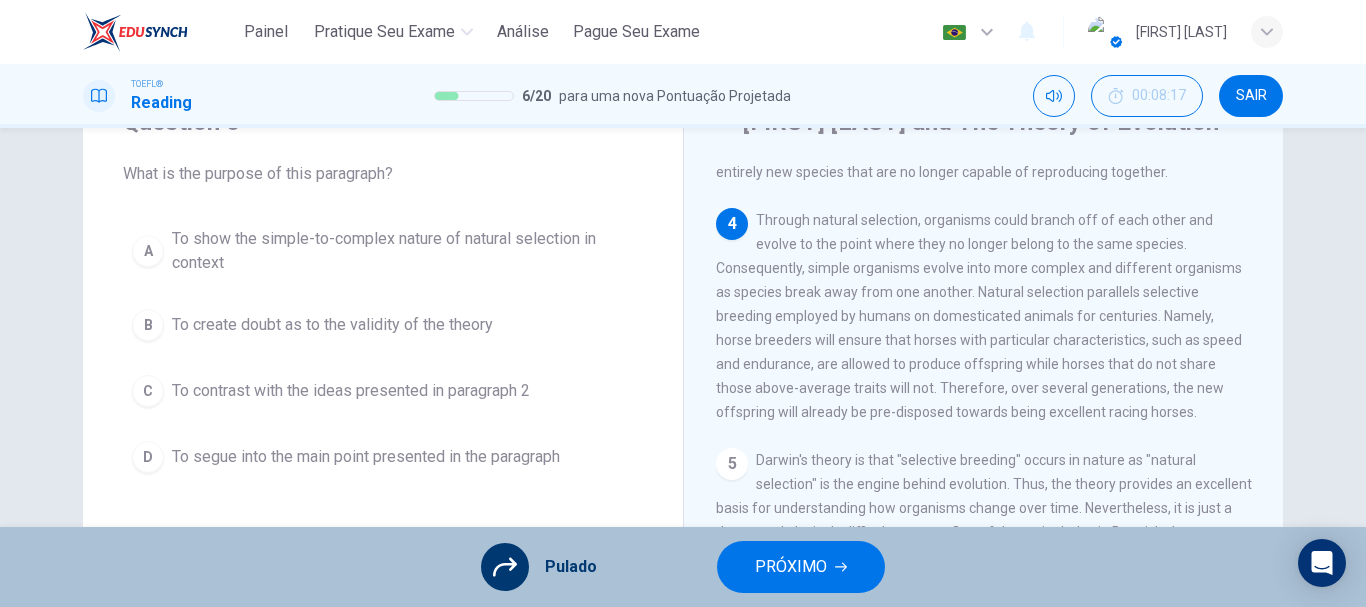 click on "PRÓXIMO" at bounding box center [791, 567] 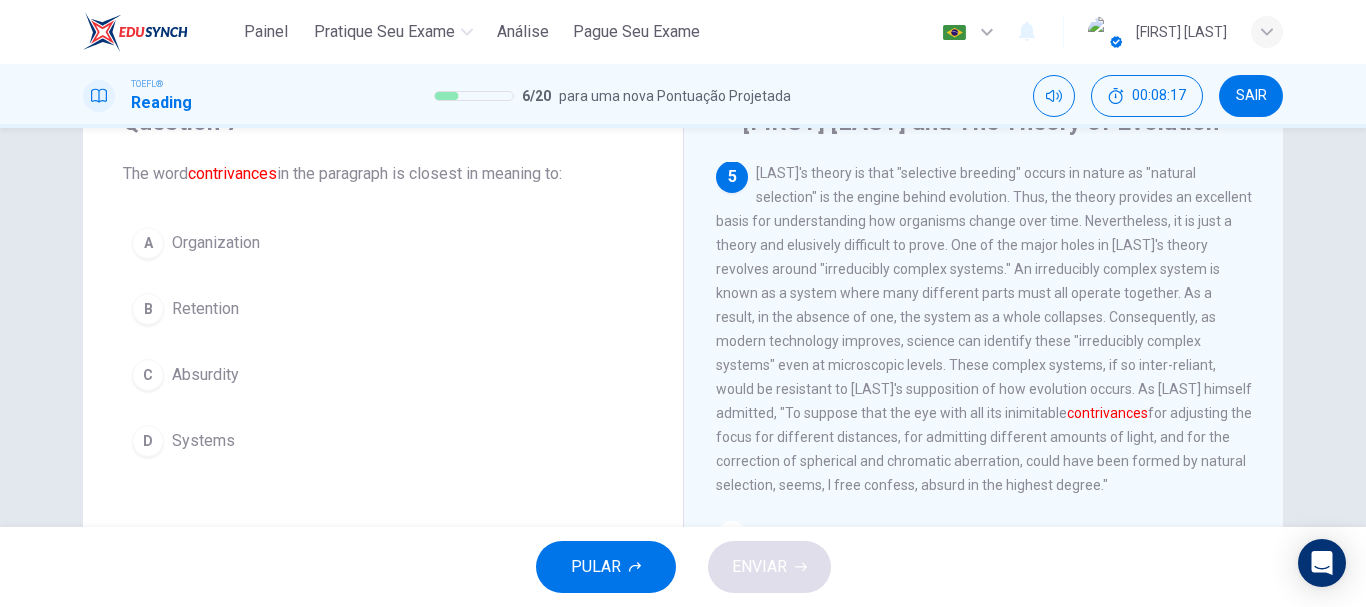 scroll, scrollTop: 996, scrollLeft: 0, axis: vertical 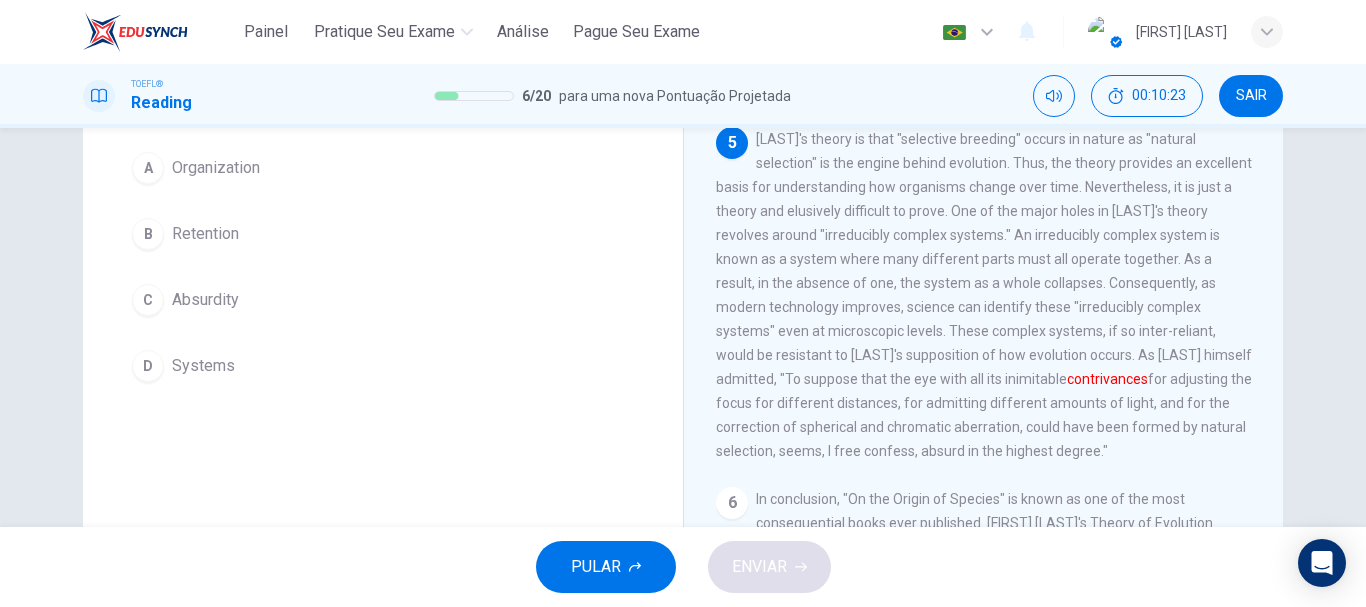 click on "D Systems" at bounding box center (383, 366) 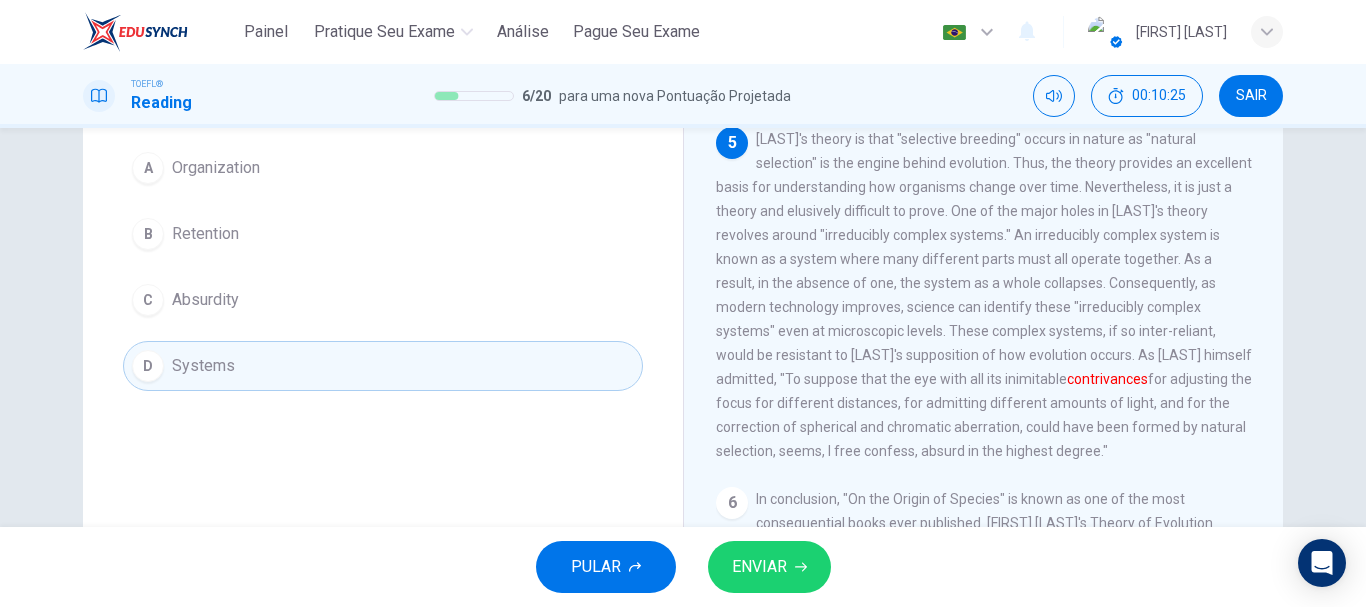 click on "C Absurdity" at bounding box center [383, 300] 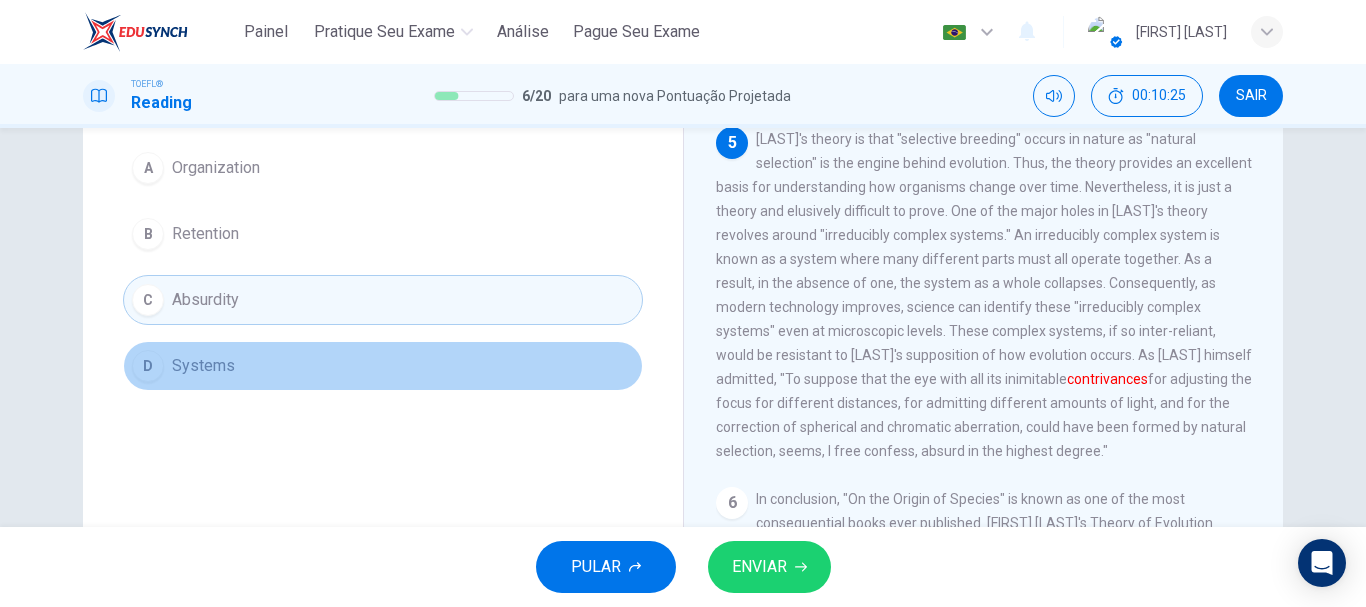 click on "D Systems" at bounding box center [383, 366] 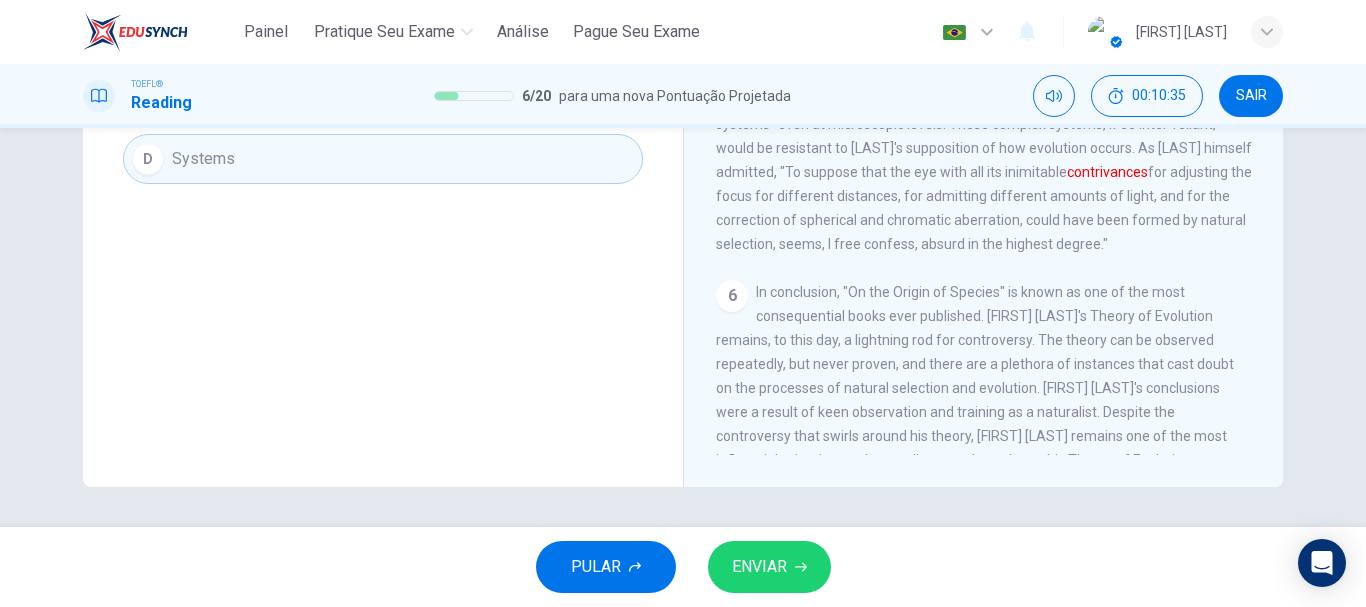 scroll, scrollTop: 176, scrollLeft: 0, axis: vertical 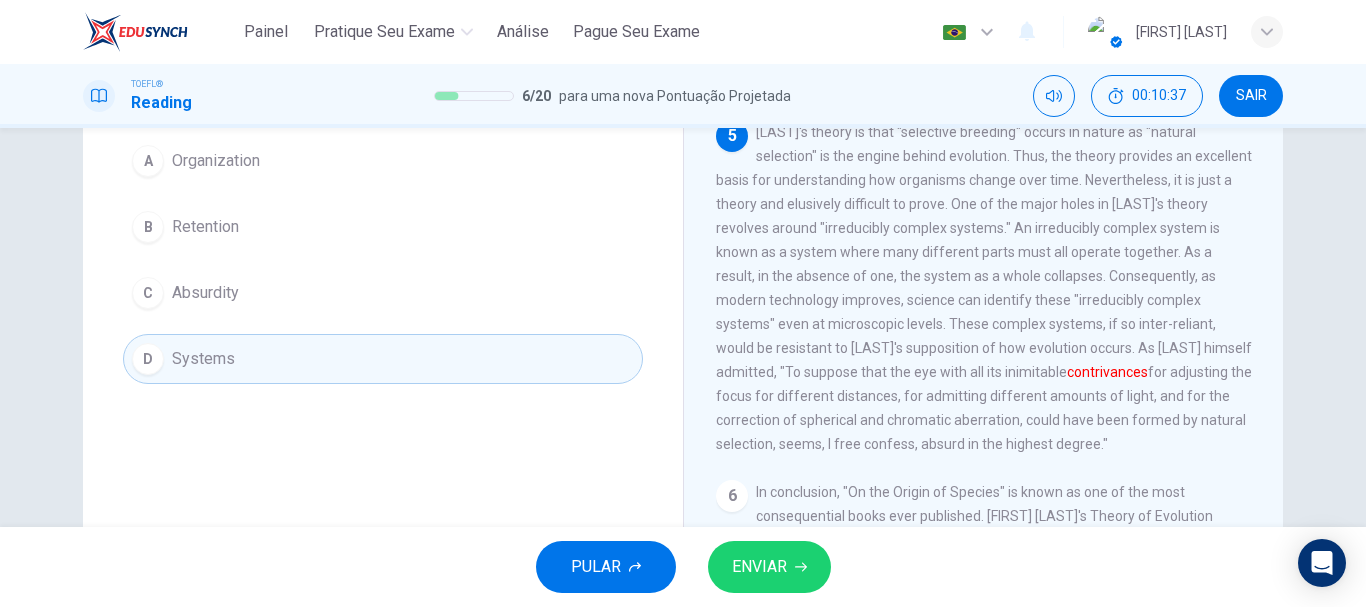 click on "PULAR" at bounding box center (596, 567) 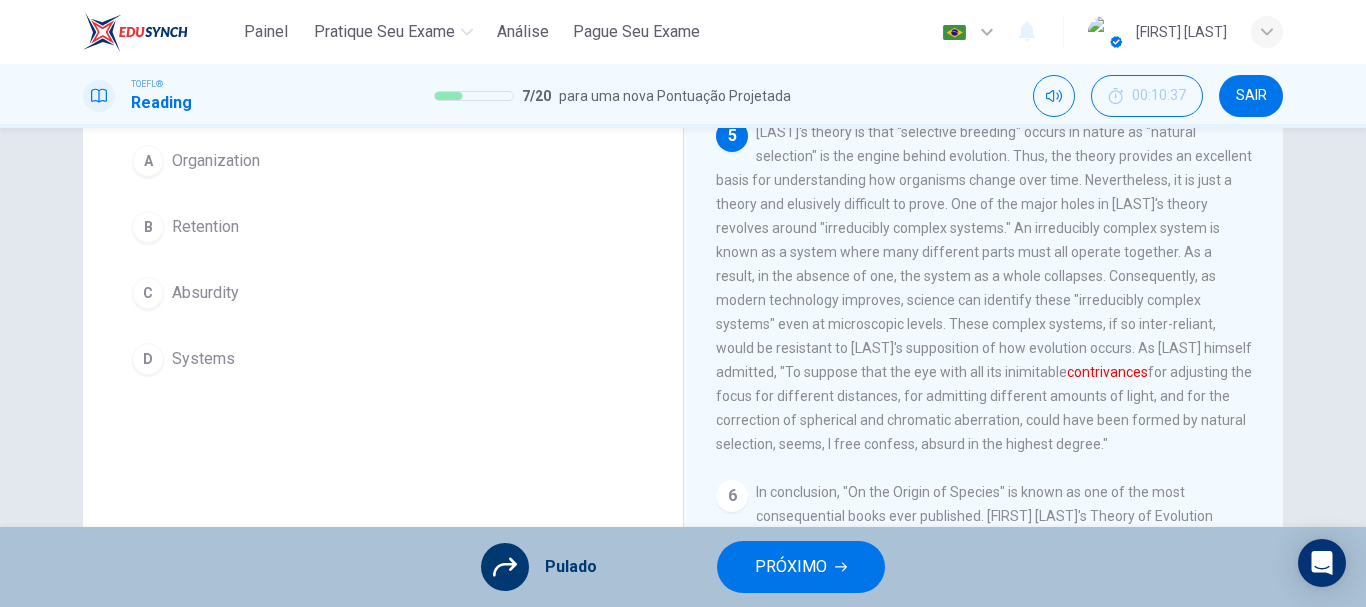 click on "PRÓXIMO" at bounding box center (791, 567) 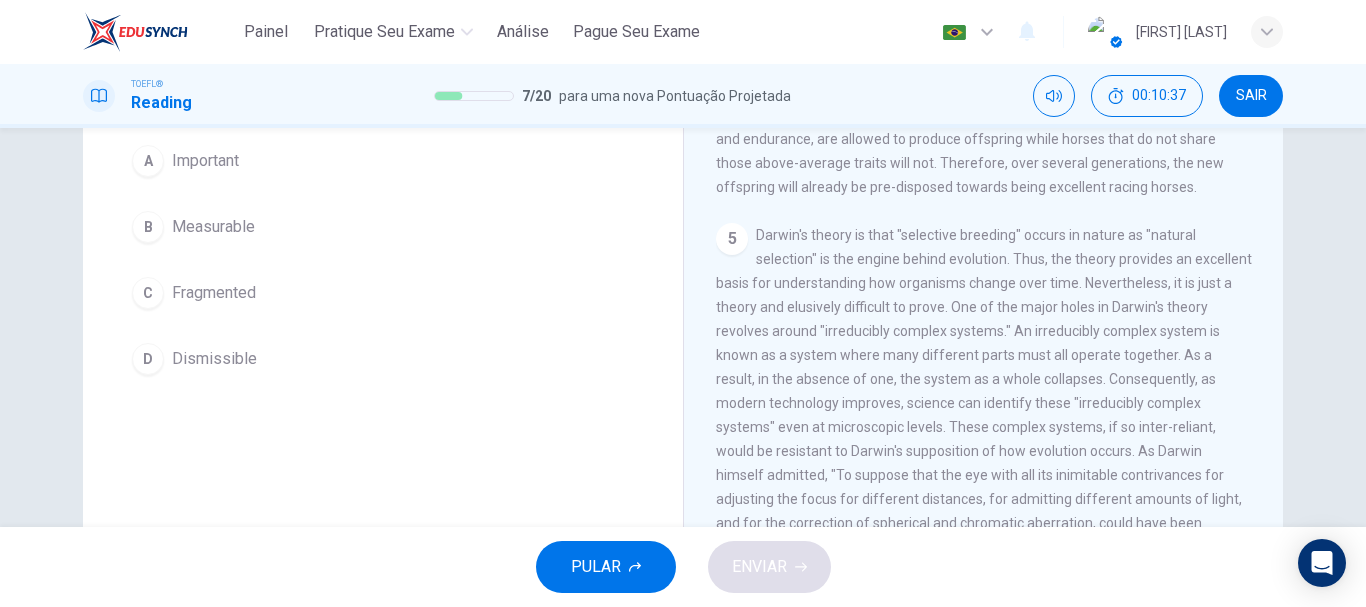 scroll, scrollTop: 1044, scrollLeft: 0, axis: vertical 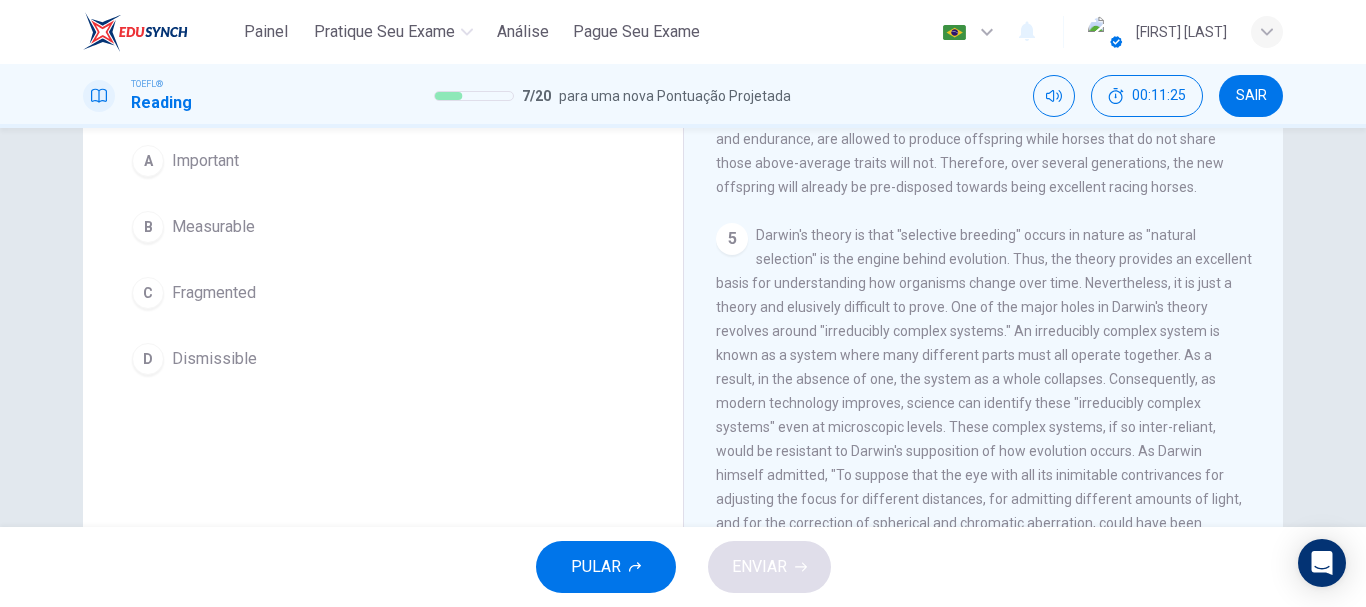 click on "PULAR" at bounding box center (606, 567) 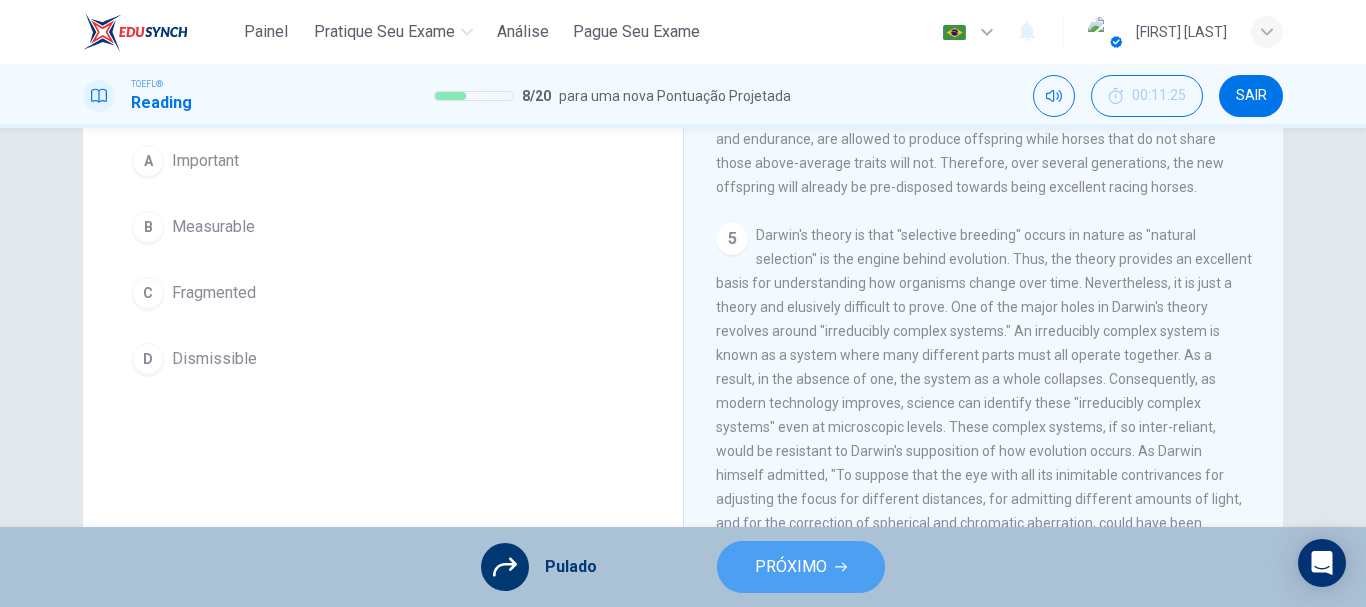 click on "PRÓXIMO" at bounding box center [791, 567] 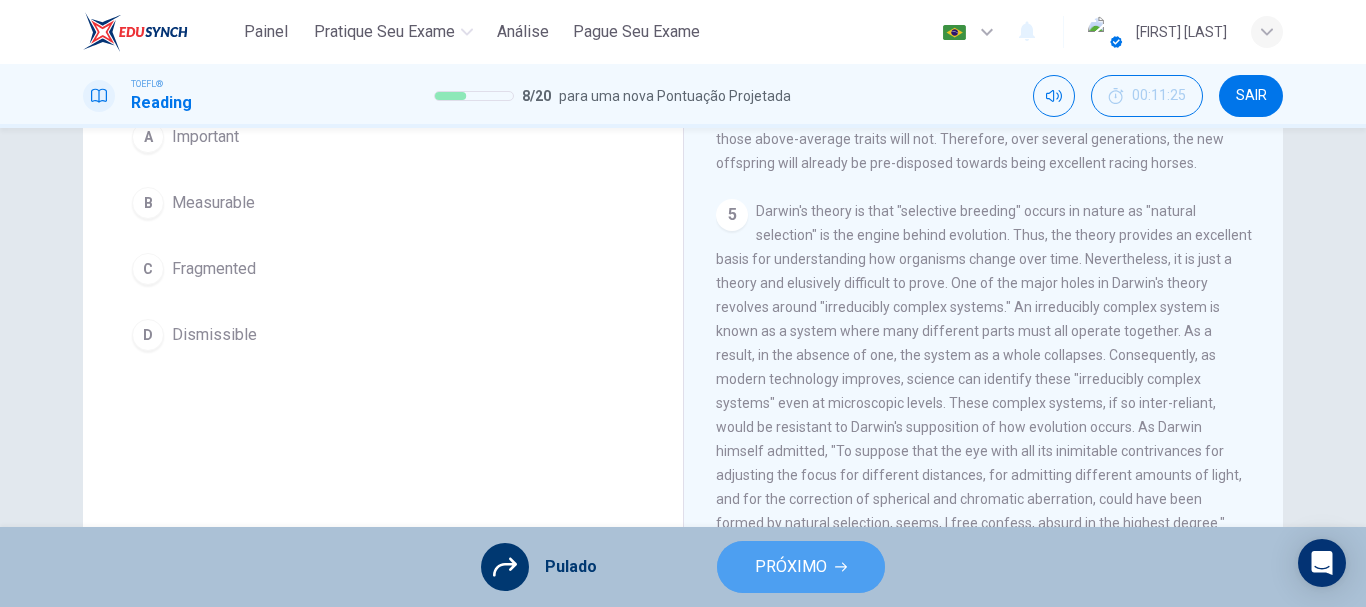 scroll, scrollTop: 1021, scrollLeft: 0, axis: vertical 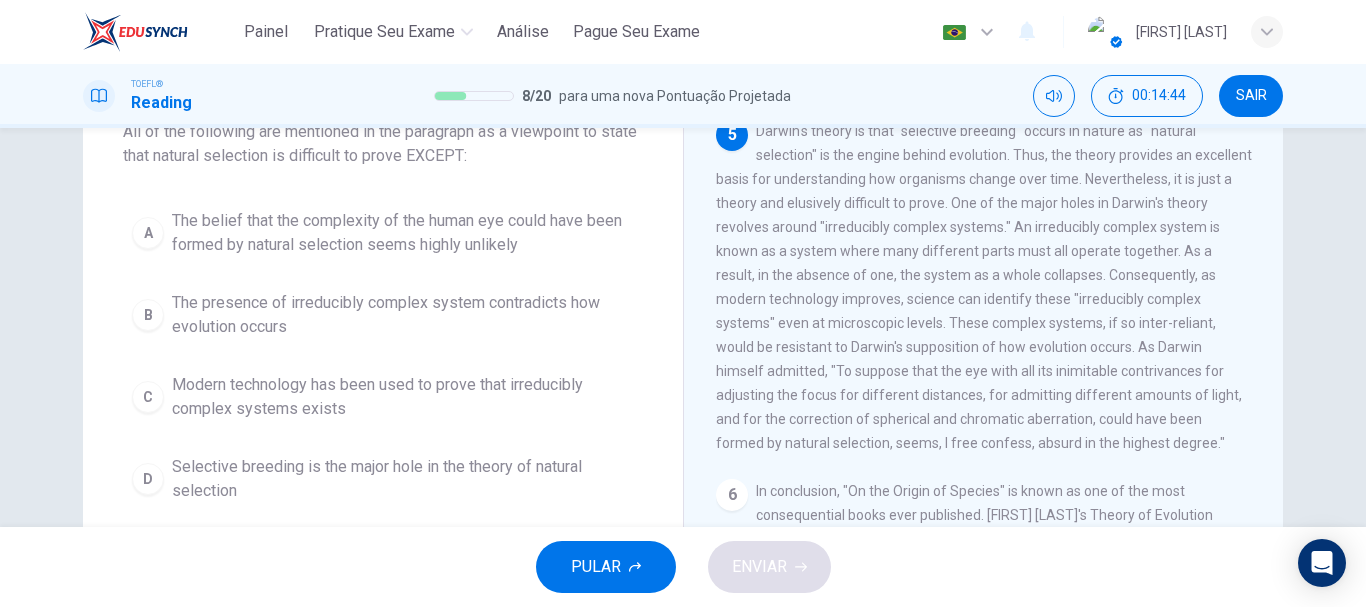 click on "PULAR" at bounding box center [606, 567] 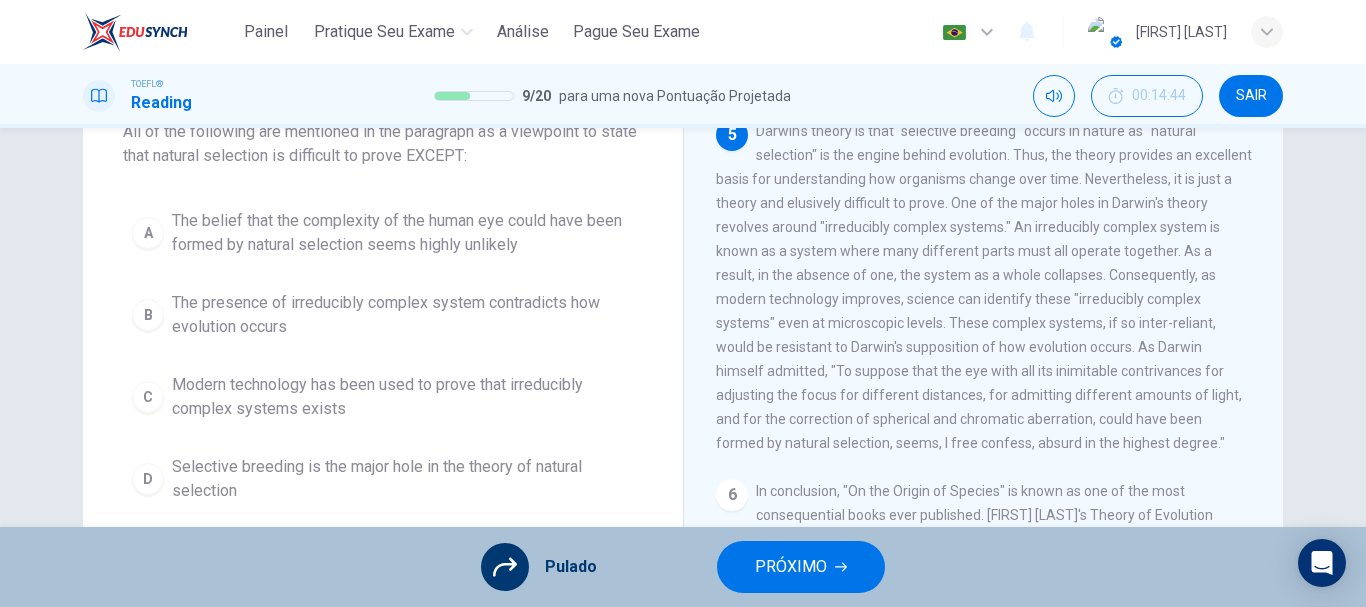 click on "PRÓXIMO" at bounding box center [791, 567] 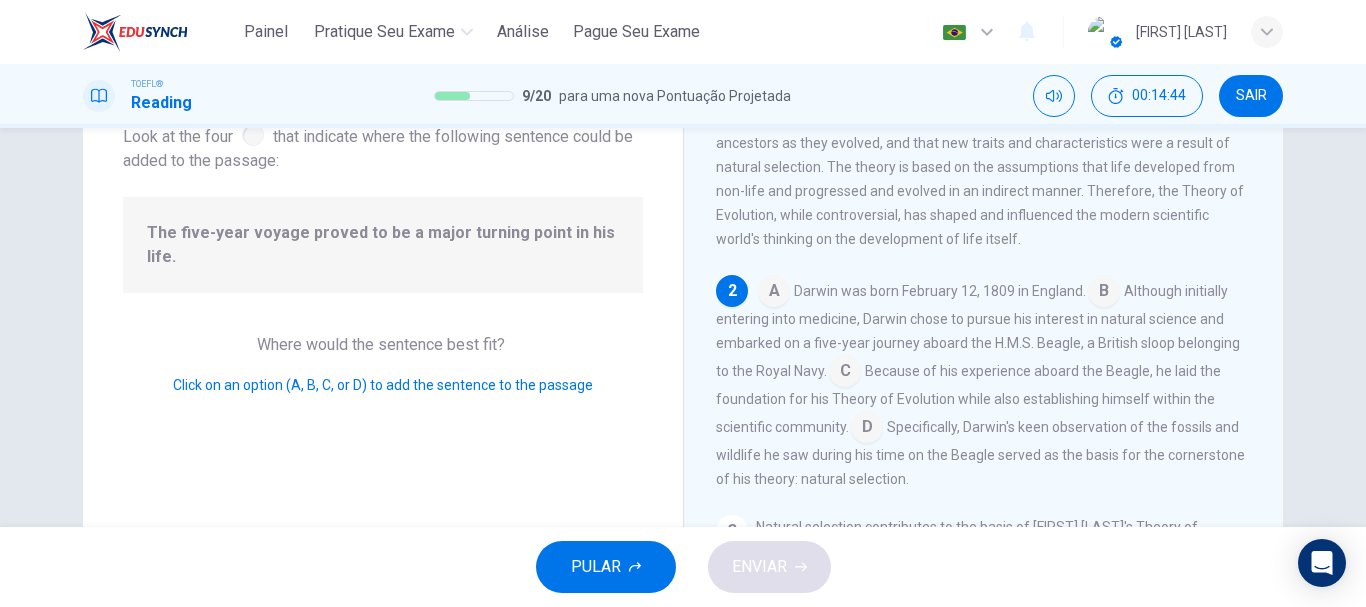 scroll, scrollTop: 115, scrollLeft: 0, axis: vertical 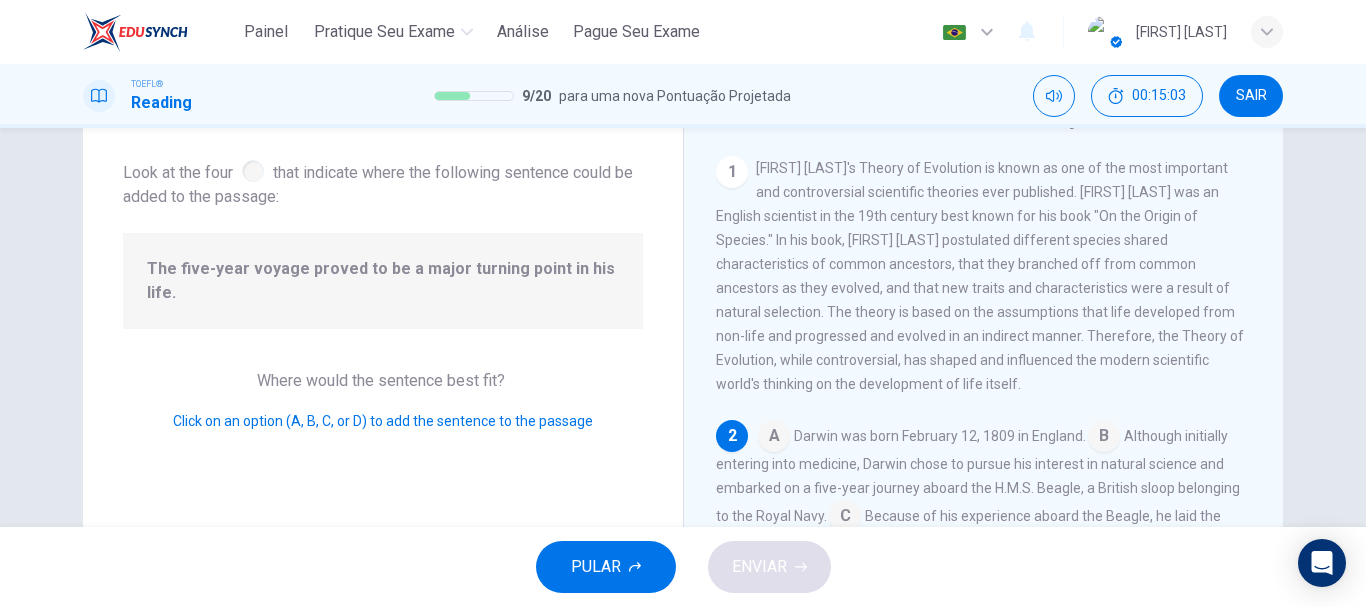 drag, startPoint x: 1274, startPoint y: 259, endPoint x: 1267, endPoint y: 290, distance: 31.780497 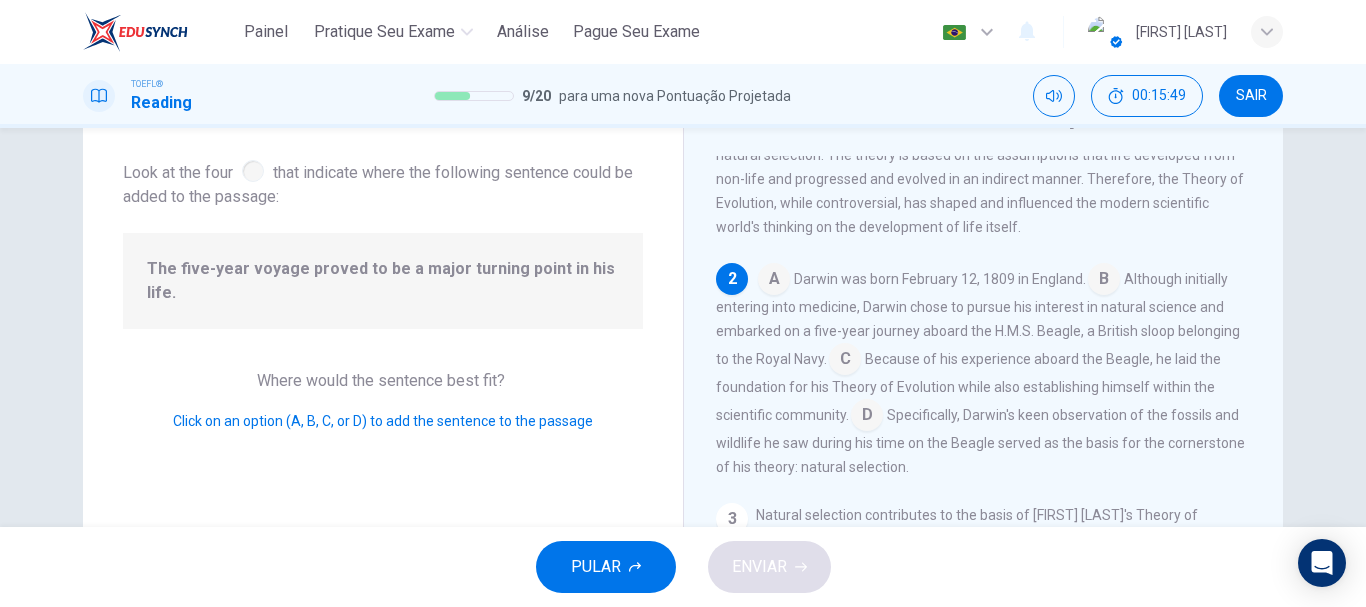 scroll, scrollTop: 181, scrollLeft: 0, axis: vertical 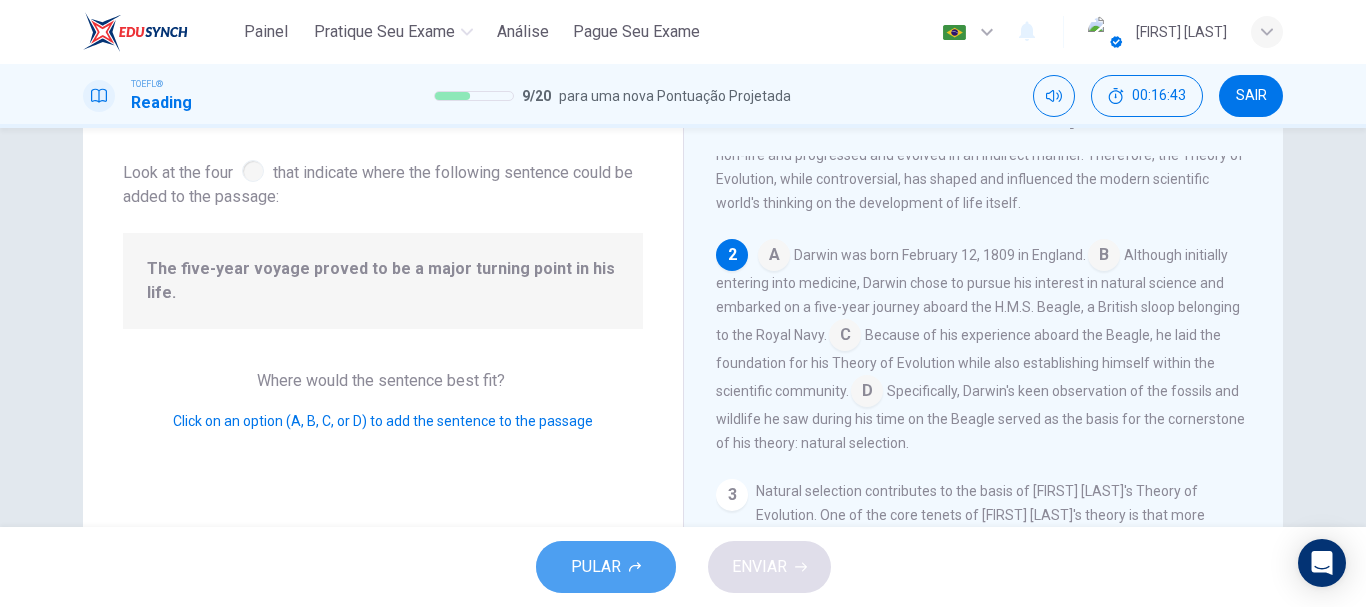 click on "PULAR" at bounding box center (596, 567) 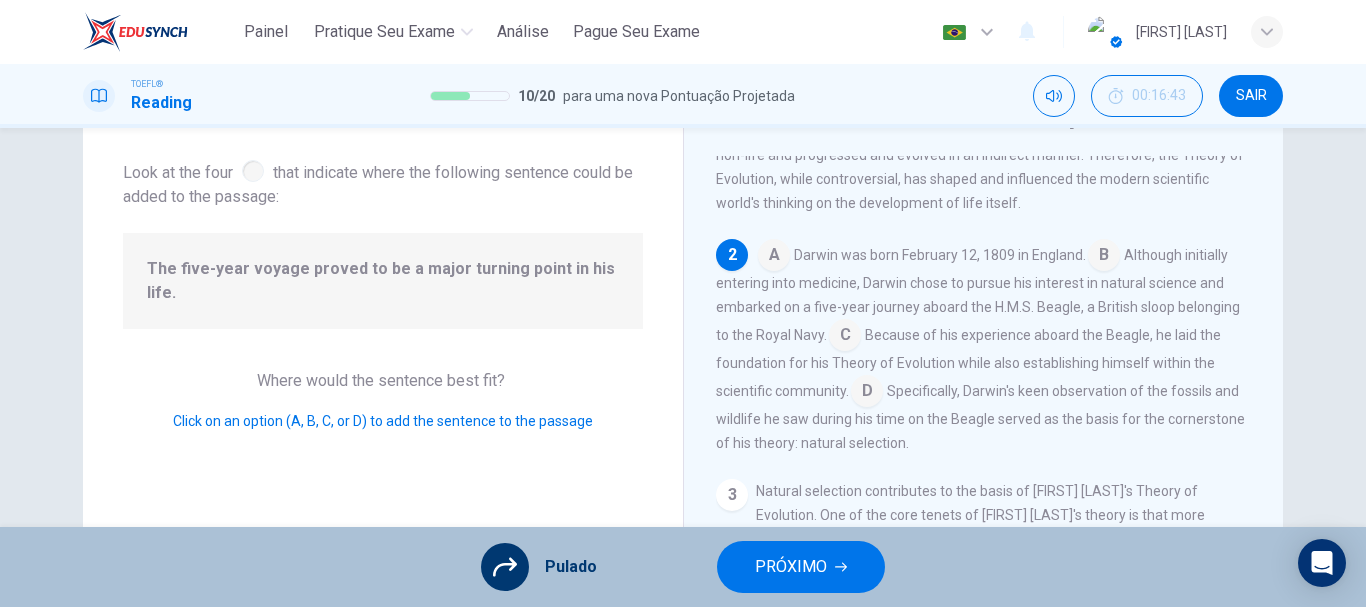 click on "PRÓXIMO" at bounding box center (791, 567) 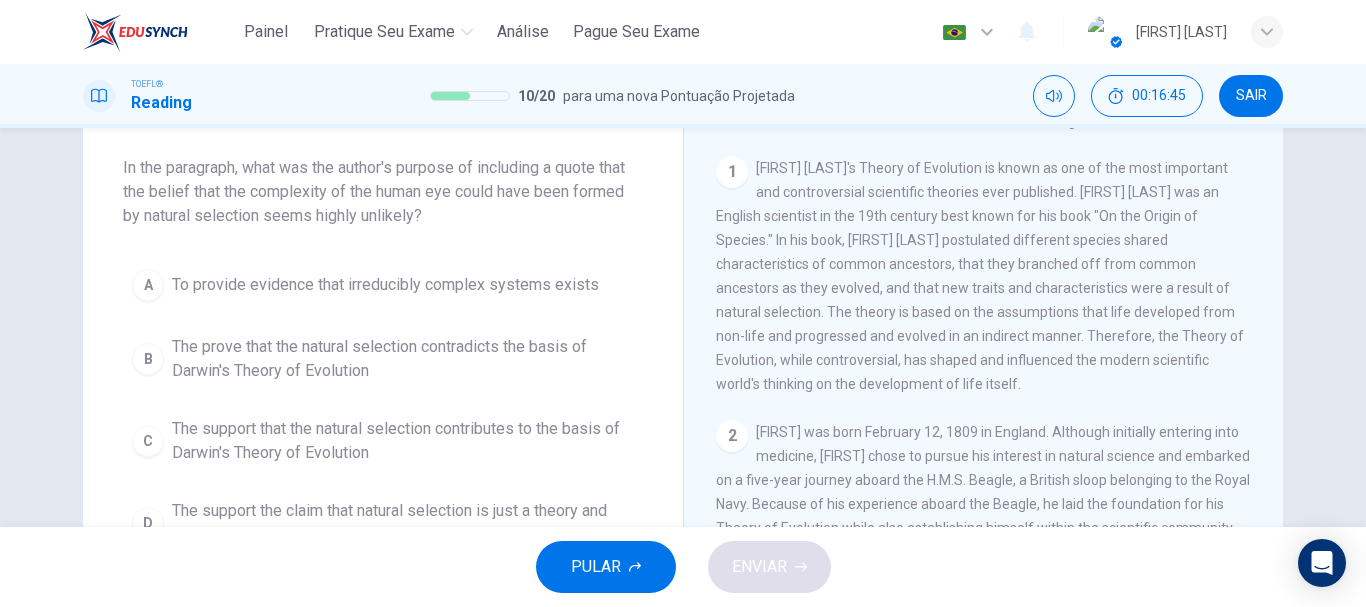 scroll, scrollTop: 0, scrollLeft: 0, axis: both 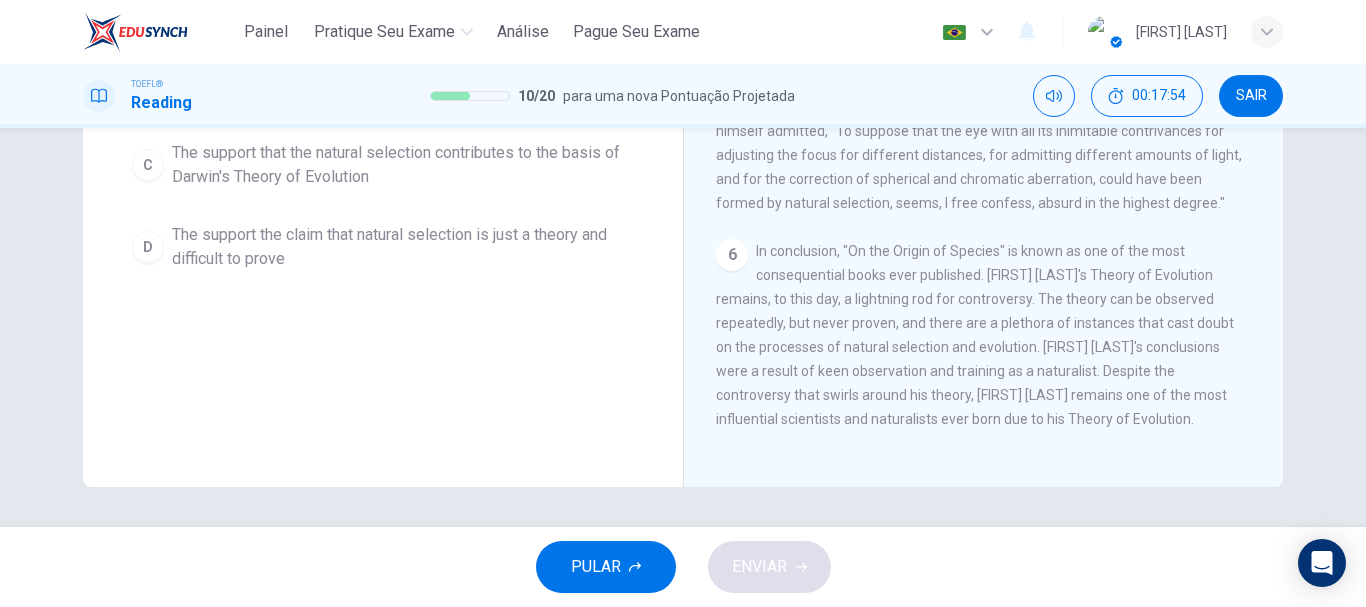 click on "PULAR" at bounding box center [606, 567] 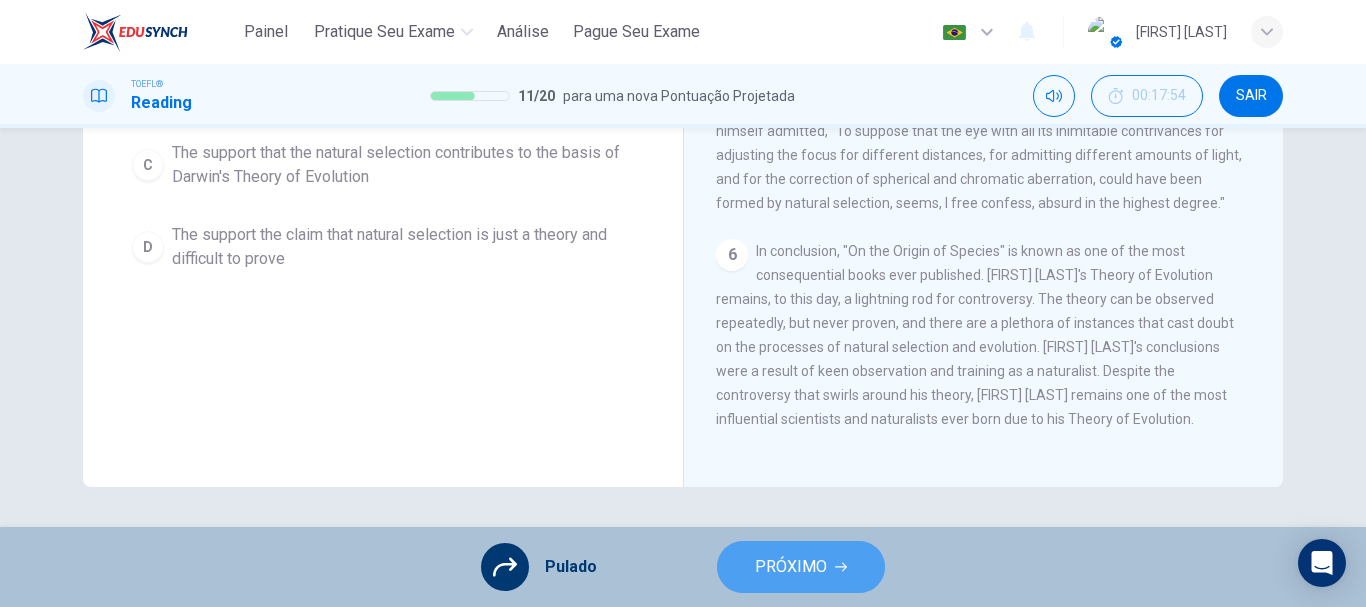click on "PRÓXIMO" at bounding box center (791, 567) 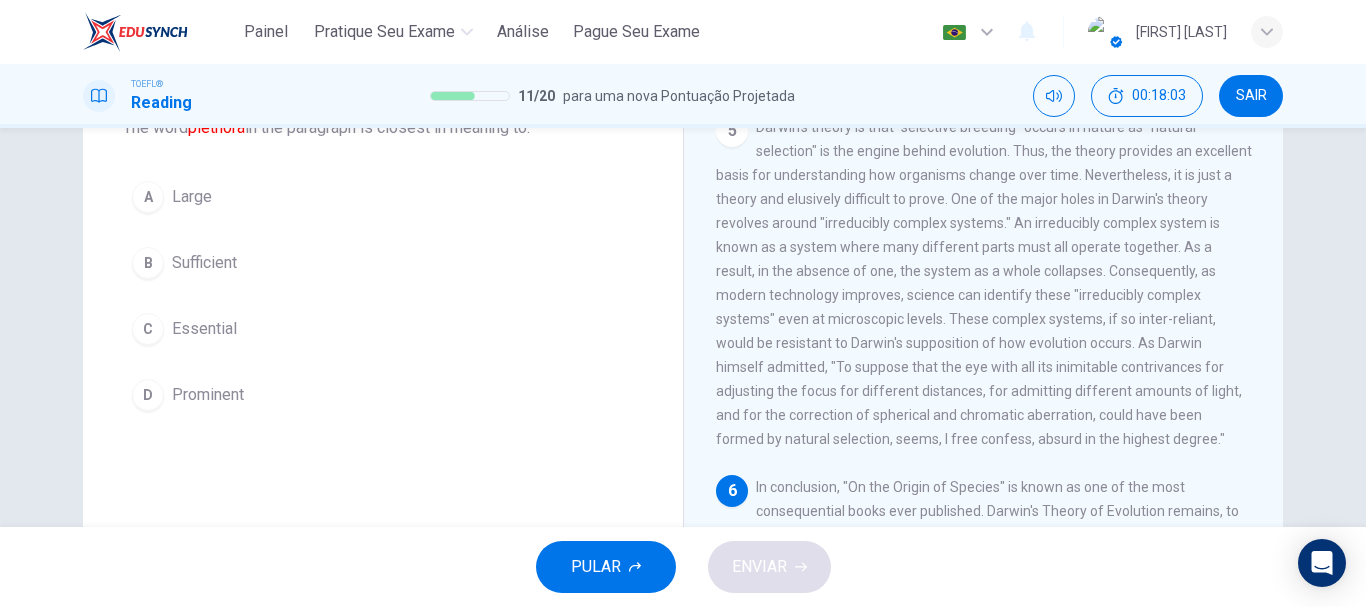 scroll, scrollTop: 113, scrollLeft: 0, axis: vertical 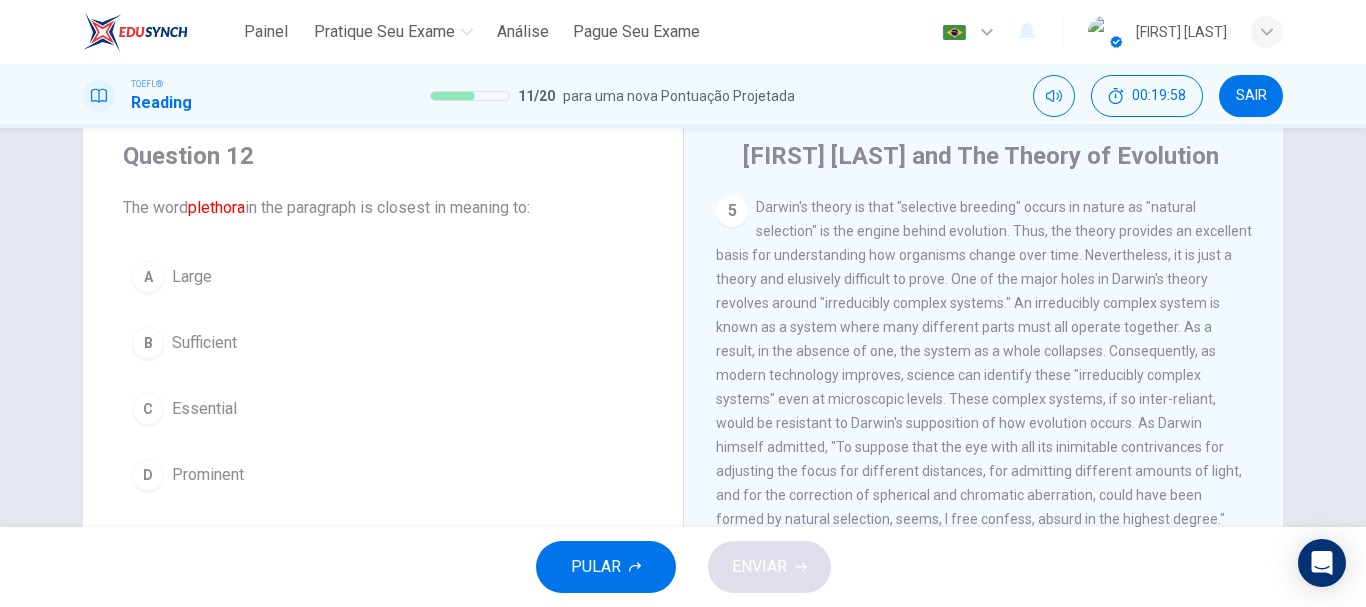 click on "PULAR" at bounding box center (596, 567) 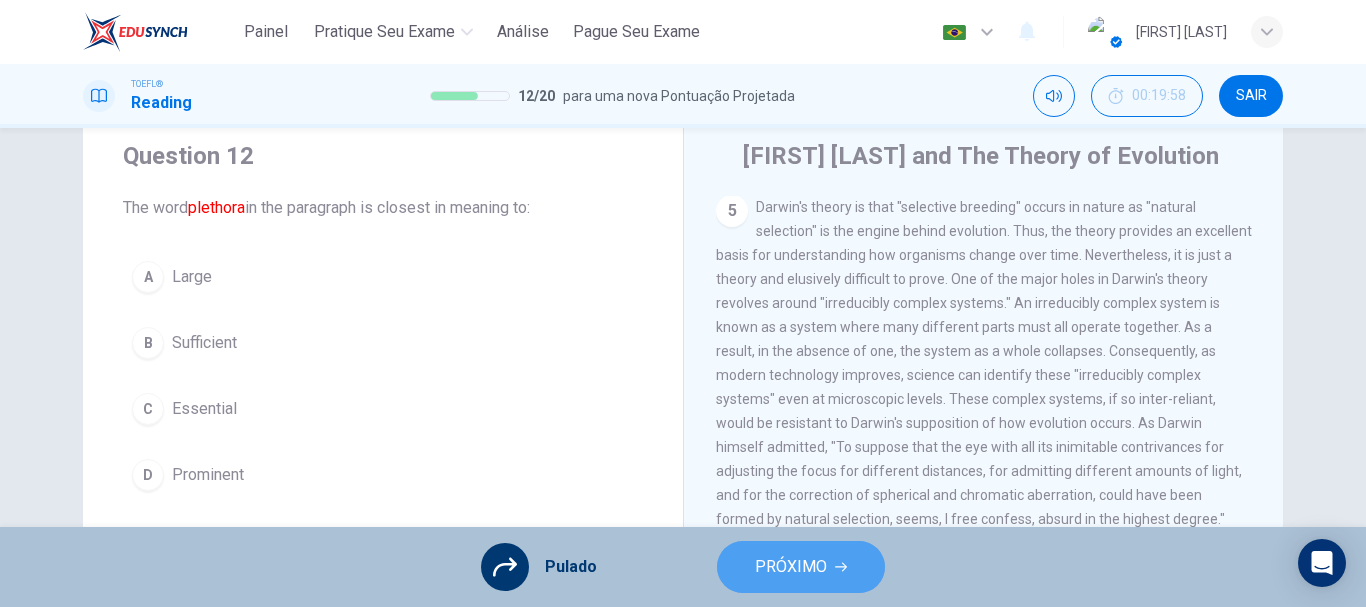 click on "PRÓXIMO" at bounding box center [801, 567] 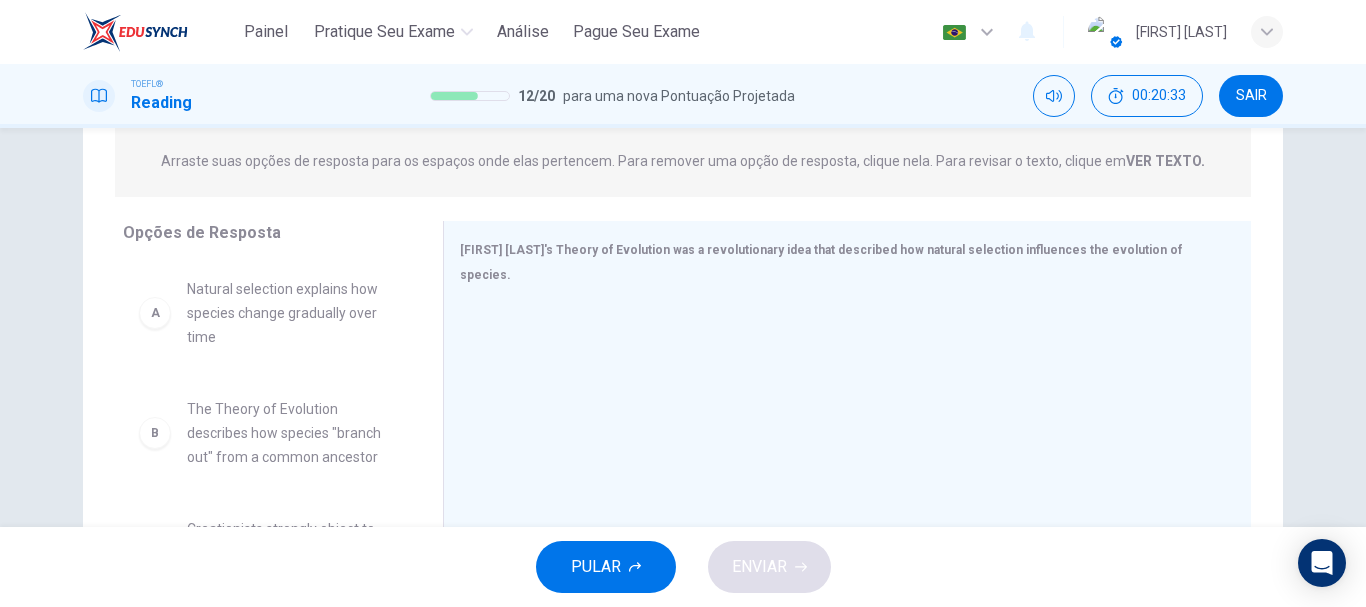 scroll, scrollTop: 312, scrollLeft: 0, axis: vertical 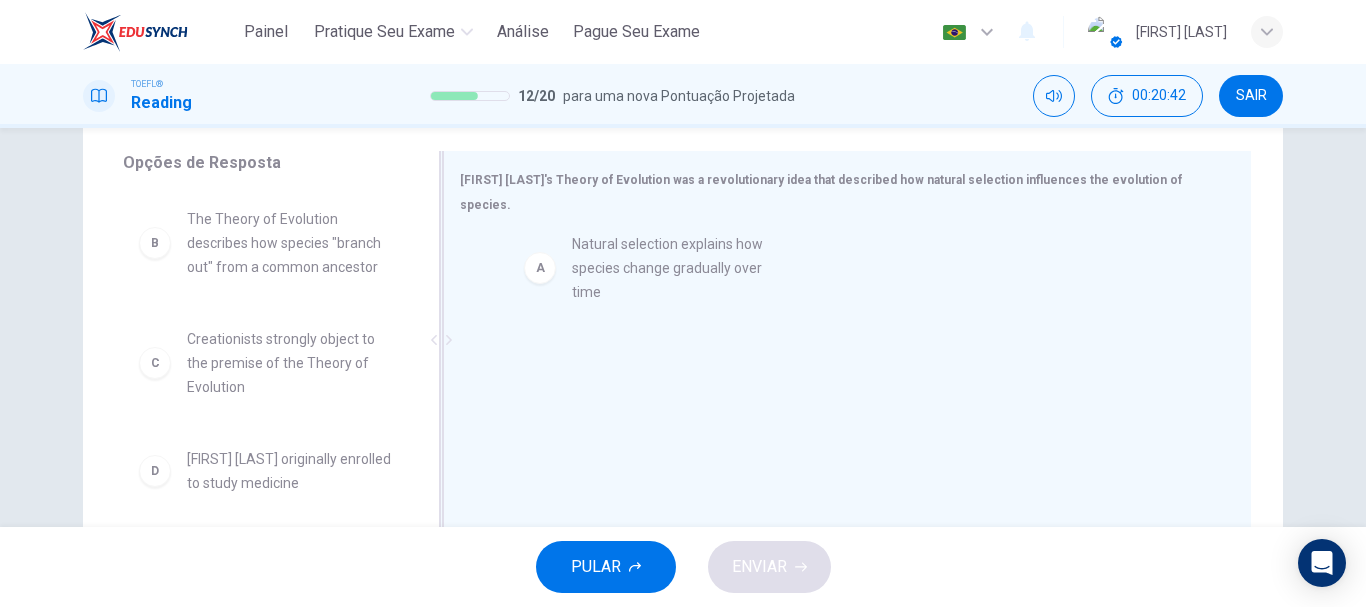 drag, startPoint x: 260, startPoint y: 236, endPoint x: 750, endPoint y: 281, distance: 492.06198 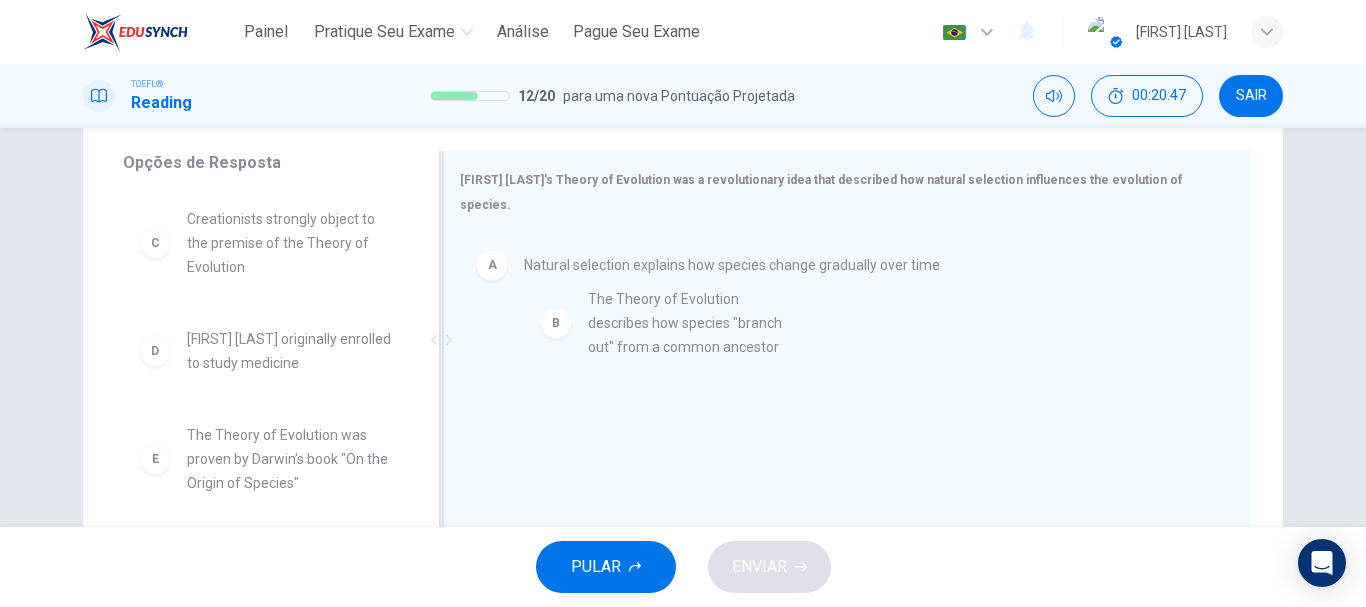 drag, startPoint x: 333, startPoint y: 247, endPoint x: 773, endPoint y: 334, distance: 448.51868 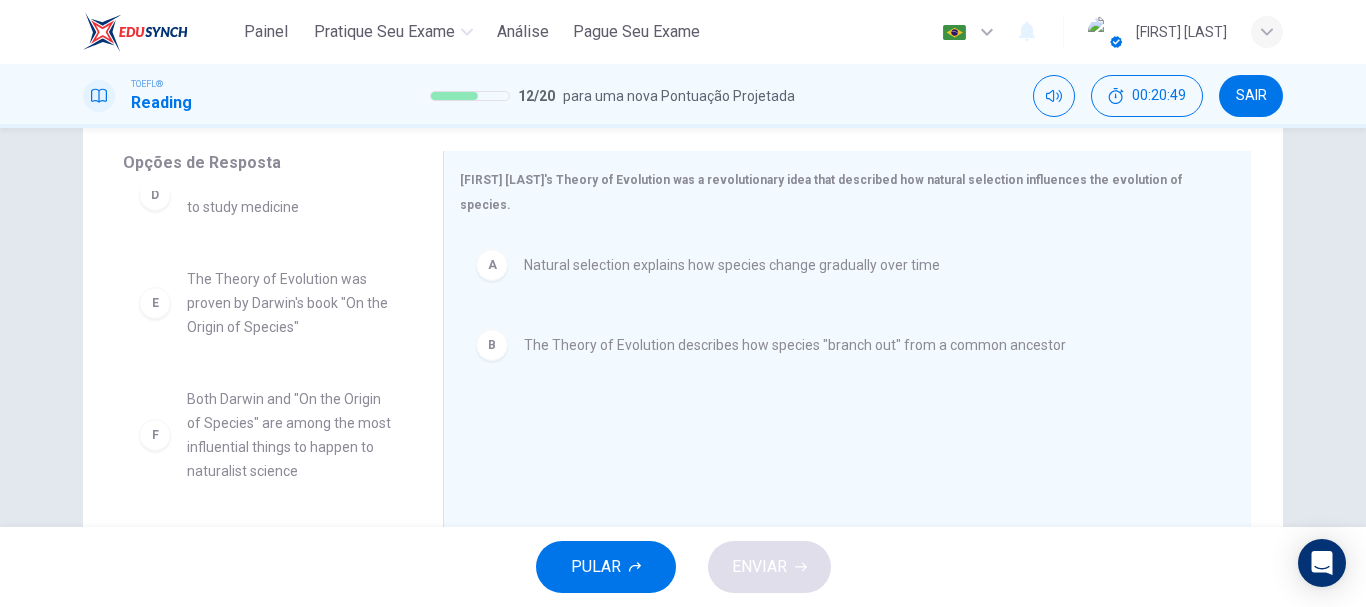 scroll, scrollTop: 0, scrollLeft: 0, axis: both 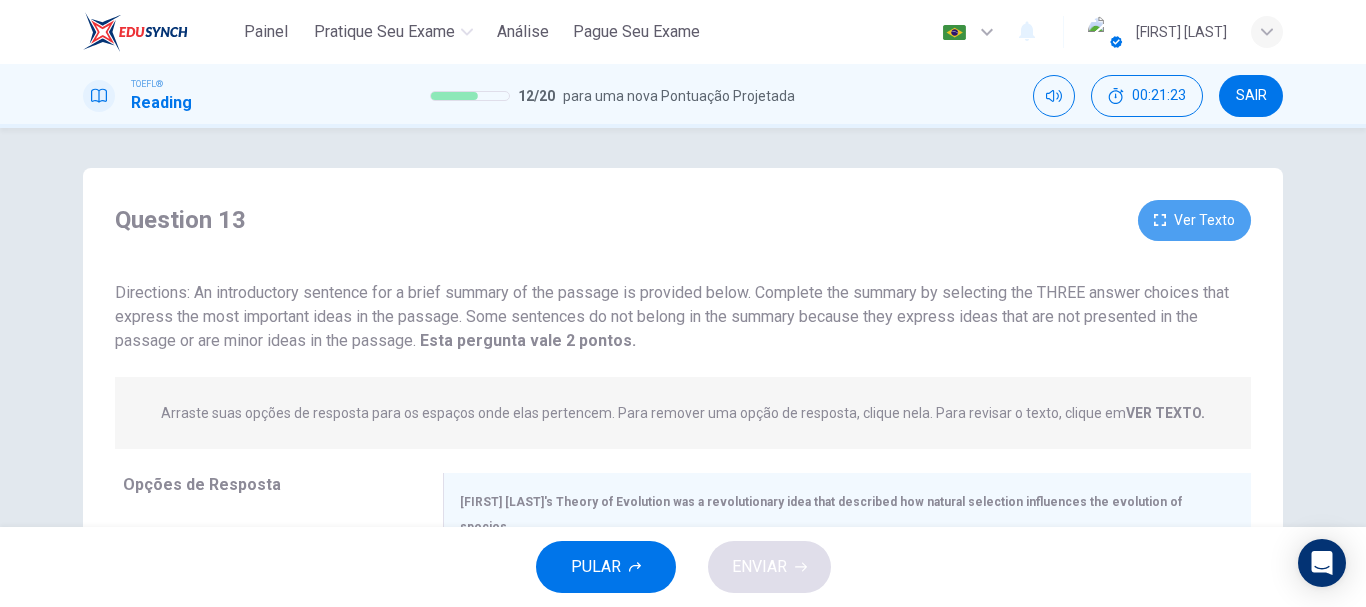 click on "Ver Texto" at bounding box center [1194, 220] 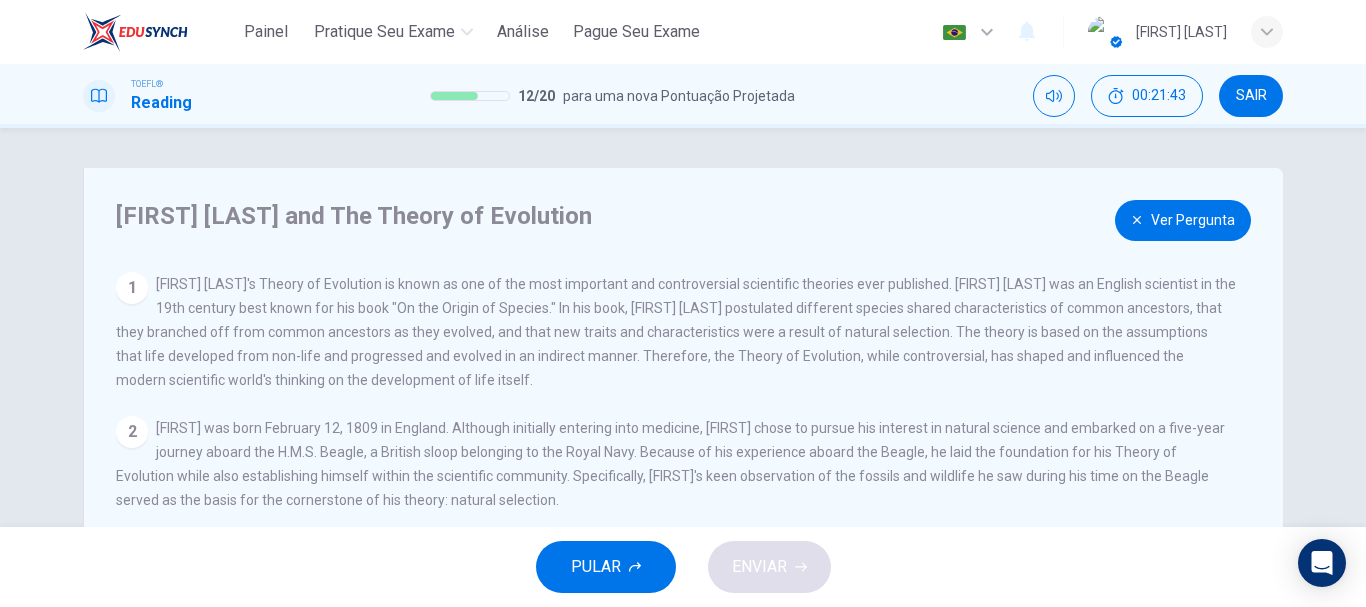 scroll, scrollTop: 100, scrollLeft: 0, axis: vertical 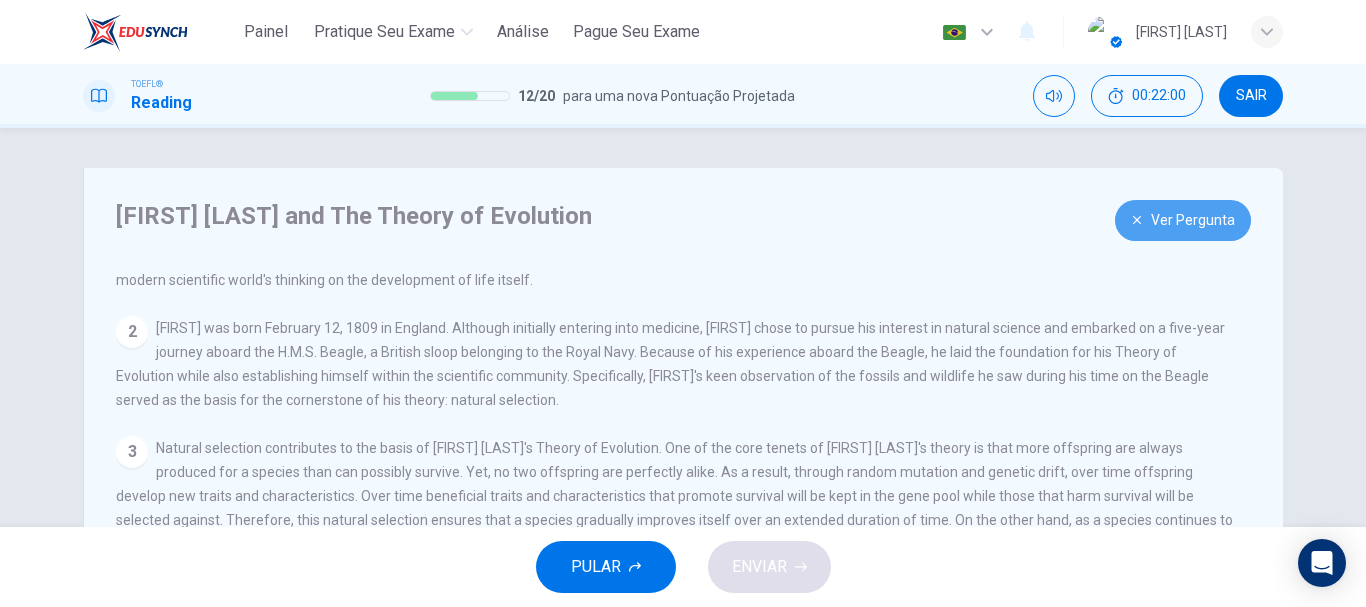 click on "Ver Pergunta" at bounding box center [1183, 220] 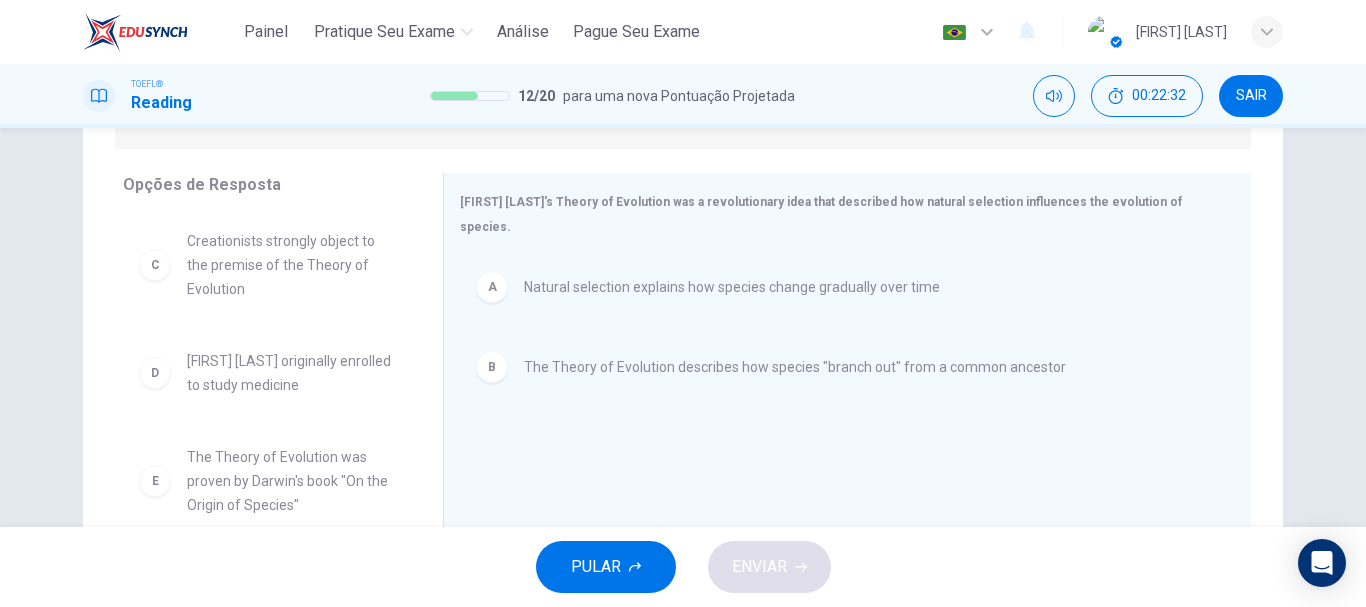 scroll, scrollTop: 376, scrollLeft: 0, axis: vertical 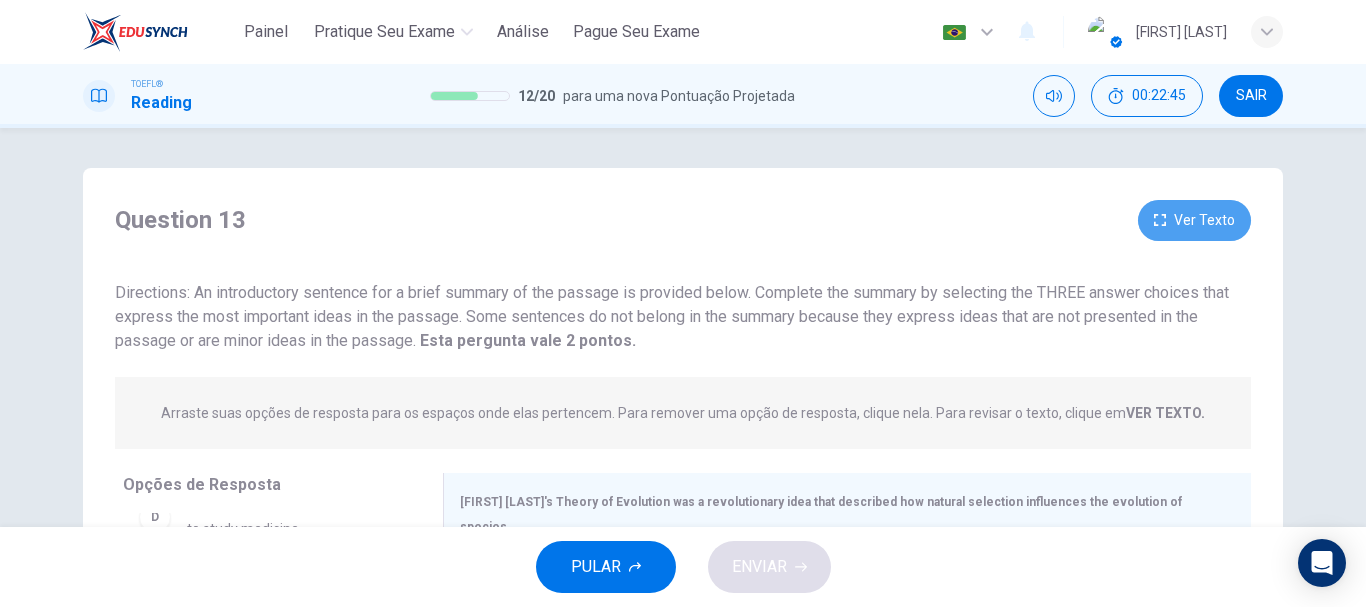 click on "Ver Texto" at bounding box center (1194, 220) 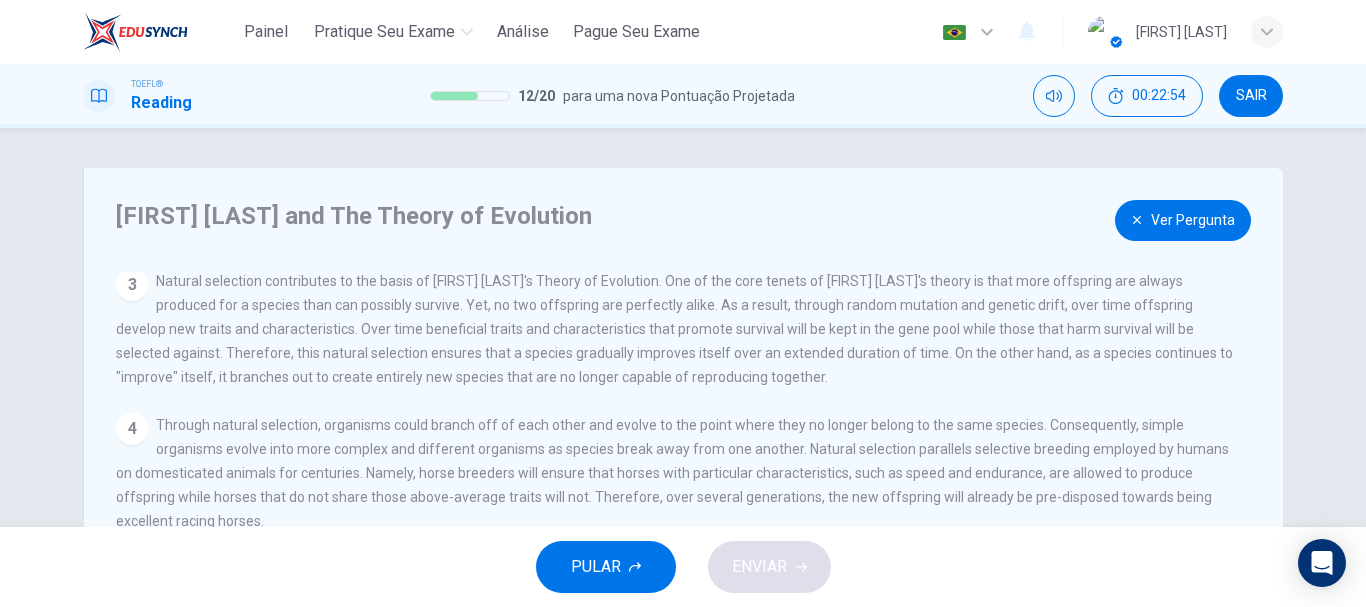scroll, scrollTop: 319, scrollLeft: 0, axis: vertical 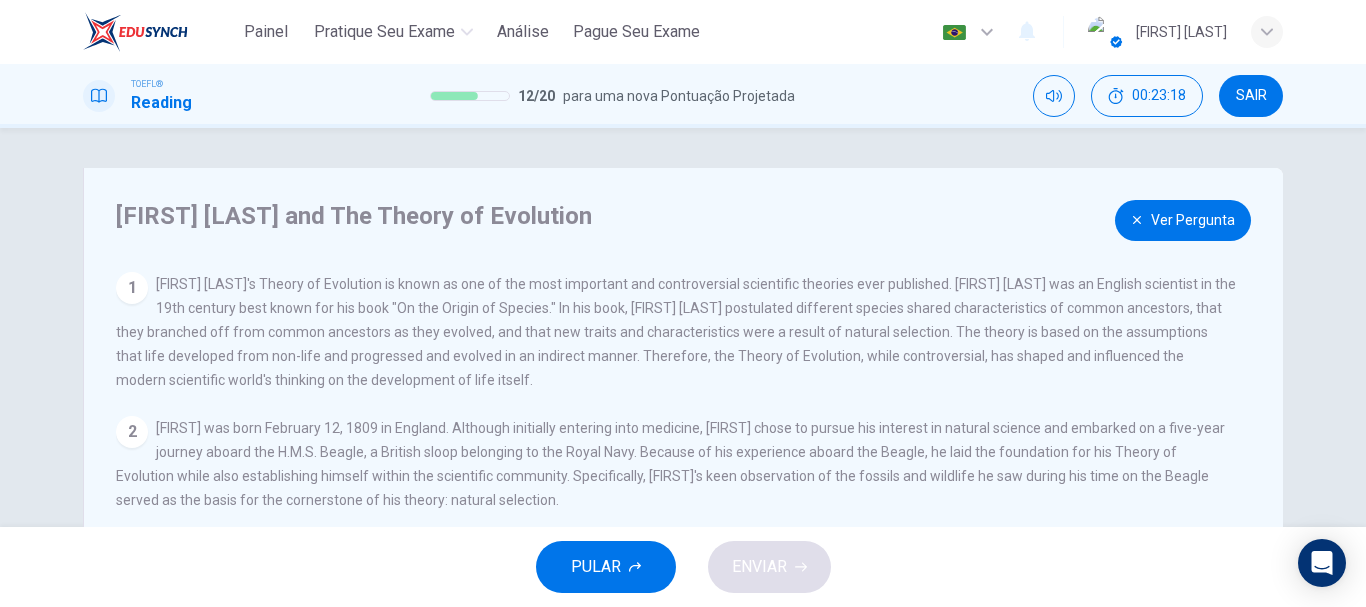 click on "Ver Pergunta" at bounding box center [1183, 220] 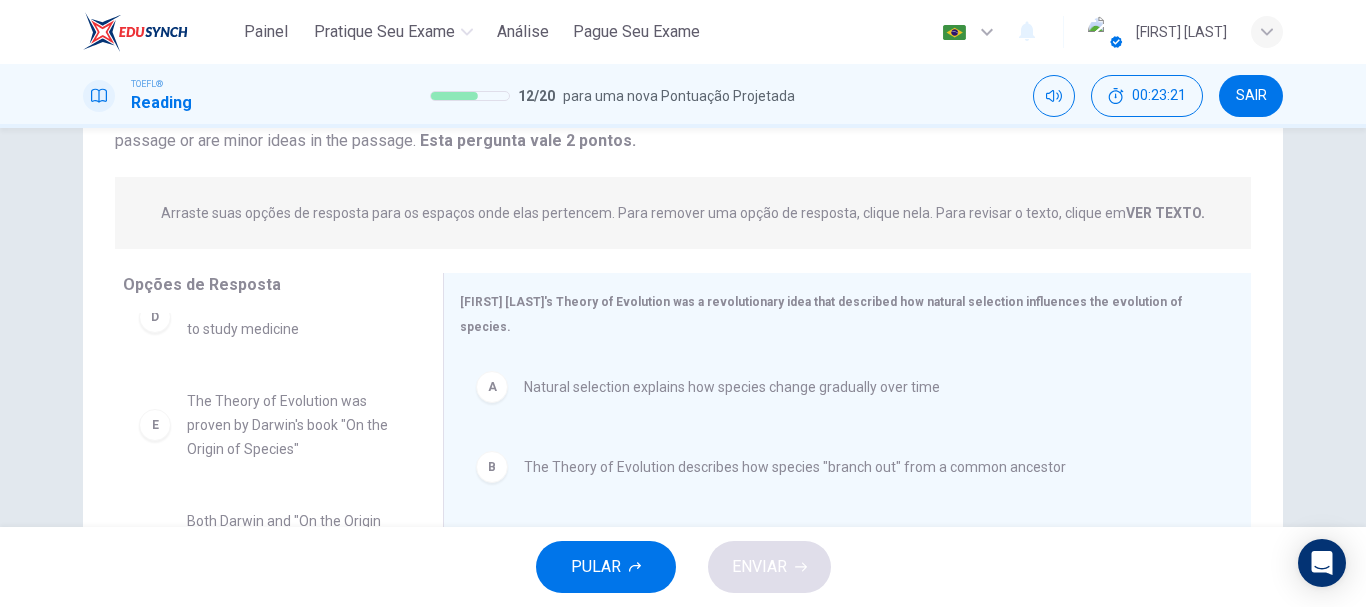 scroll, scrollTop: 376, scrollLeft: 0, axis: vertical 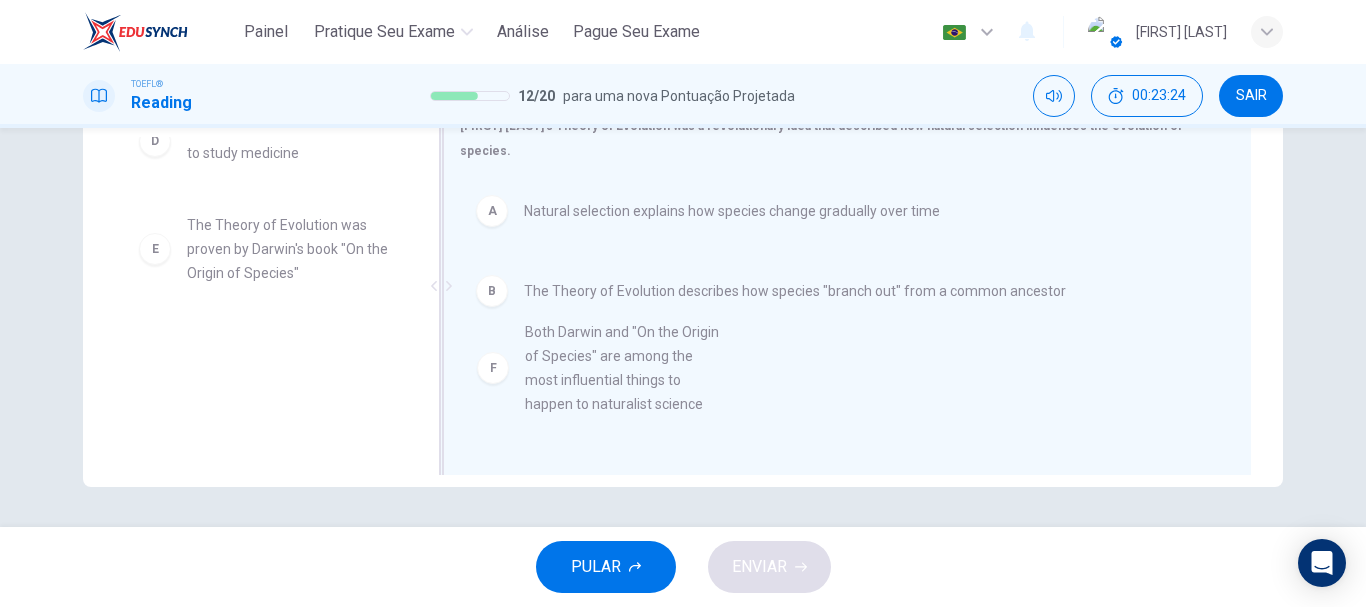 drag, startPoint x: 239, startPoint y: 386, endPoint x: 622, endPoint y: 368, distance: 383.42273 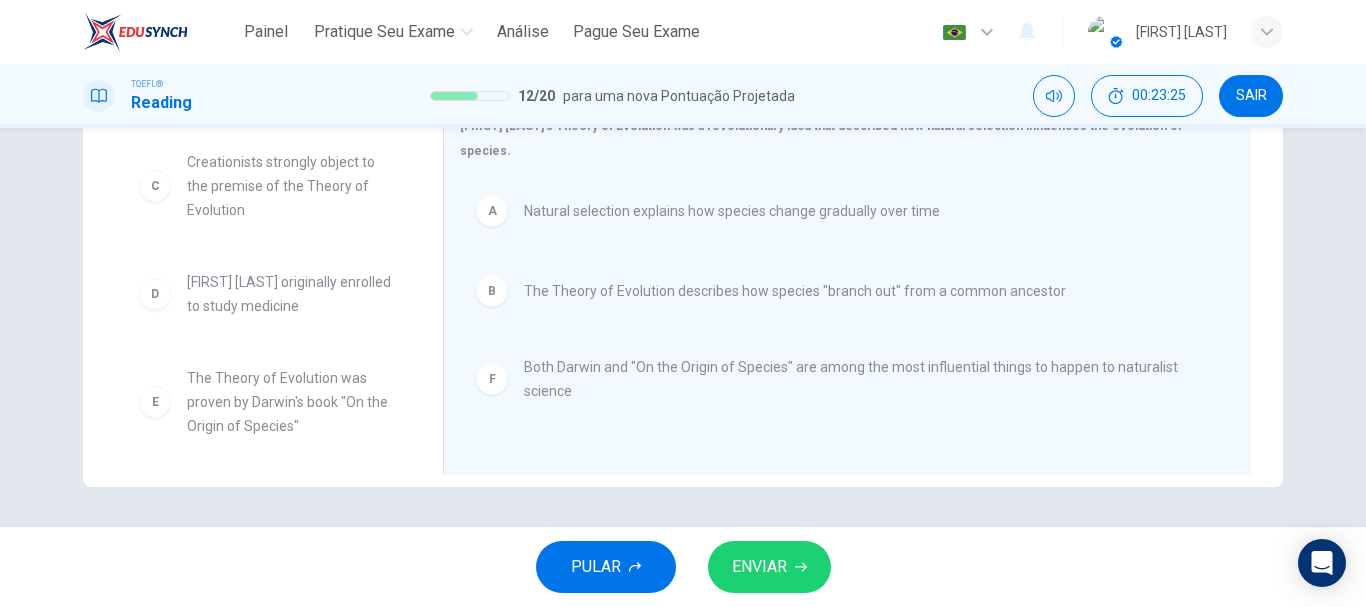 scroll, scrollTop: 0, scrollLeft: 0, axis: both 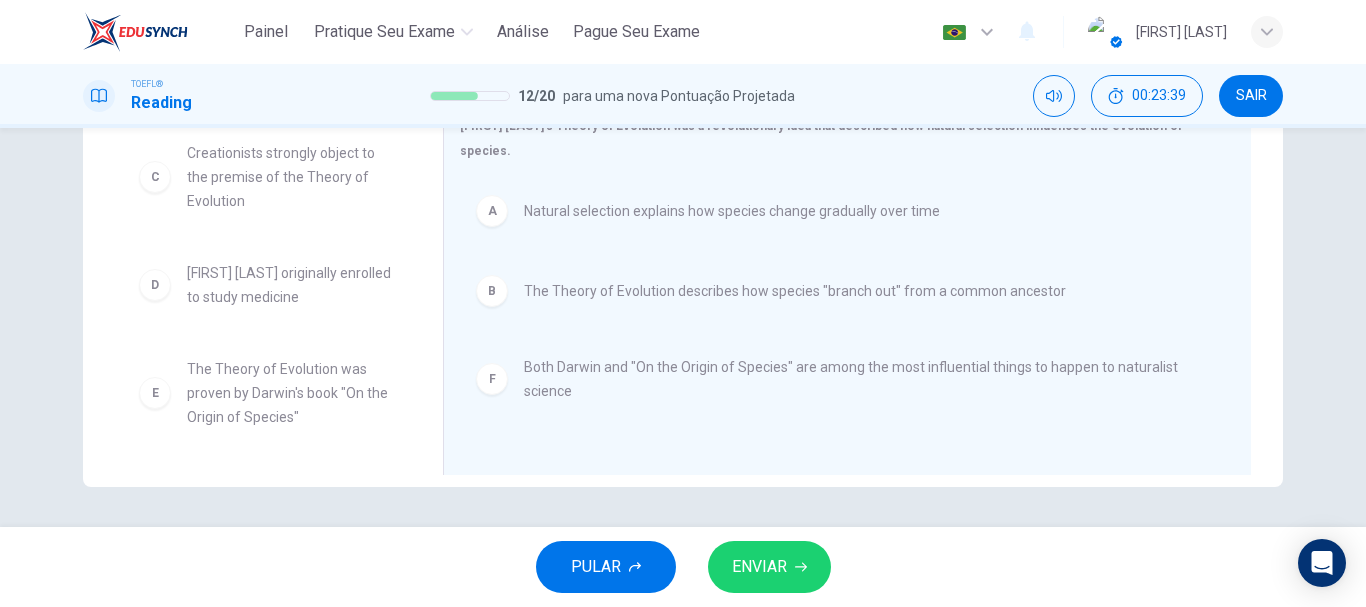 click on "PULAR" at bounding box center (606, 567) 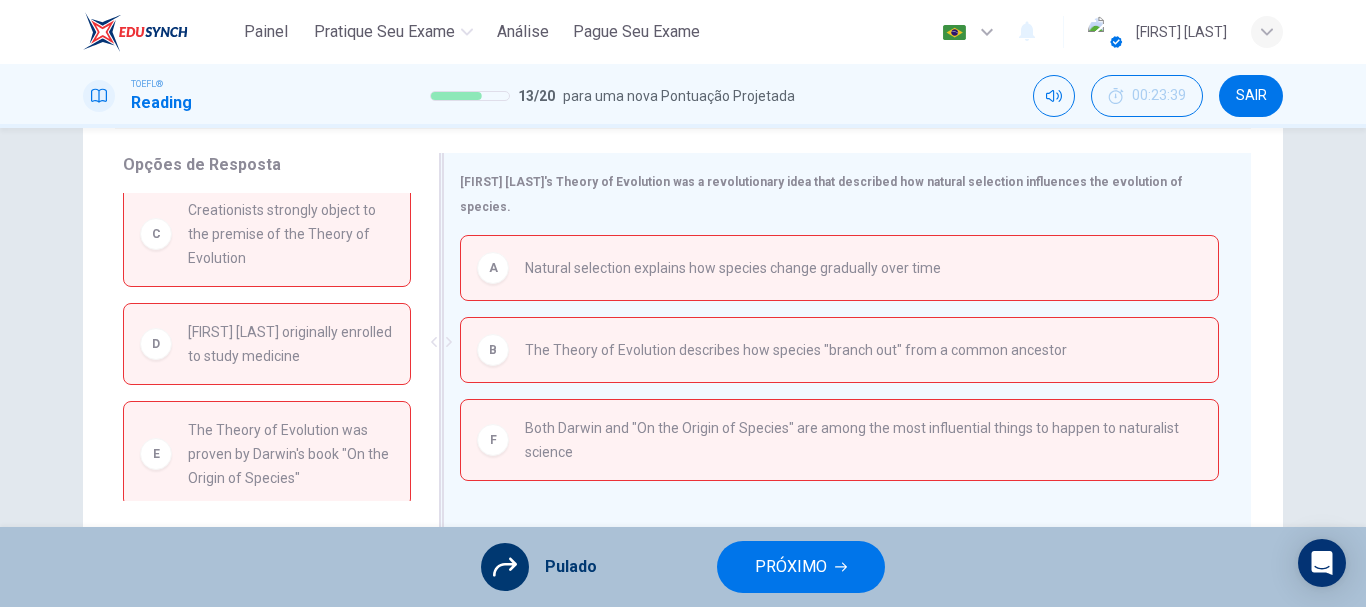 scroll, scrollTop: 276, scrollLeft: 0, axis: vertical 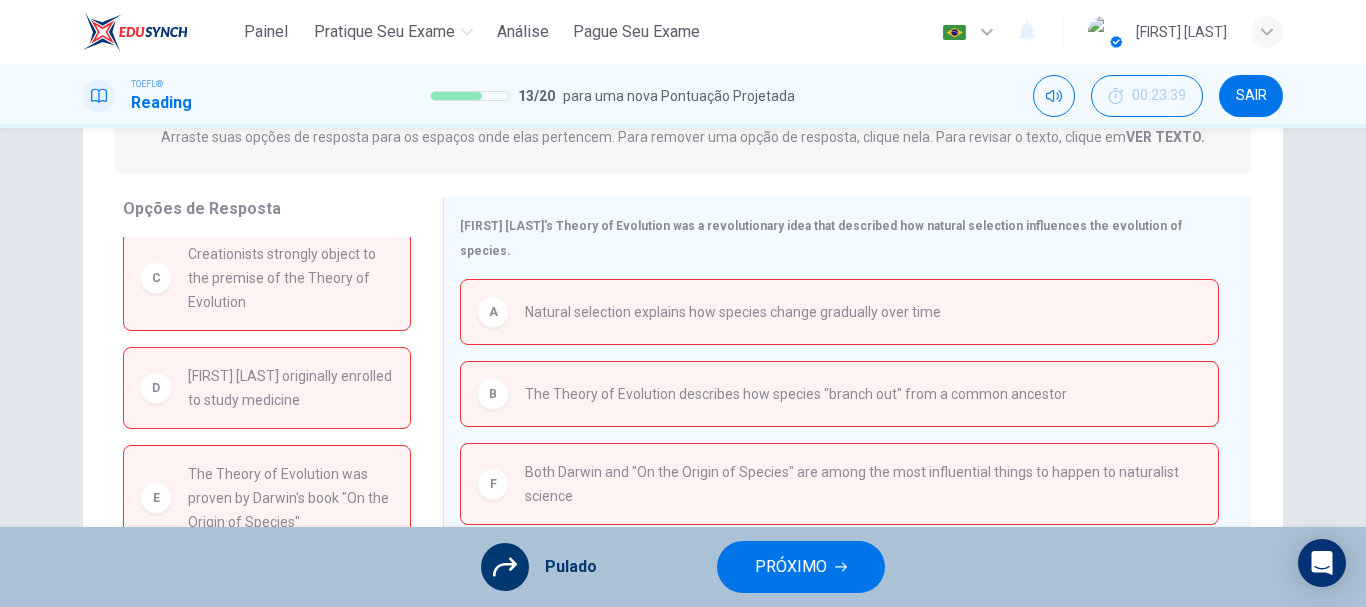 click on "PRÓXIMO" at bounding box center [801, 567] 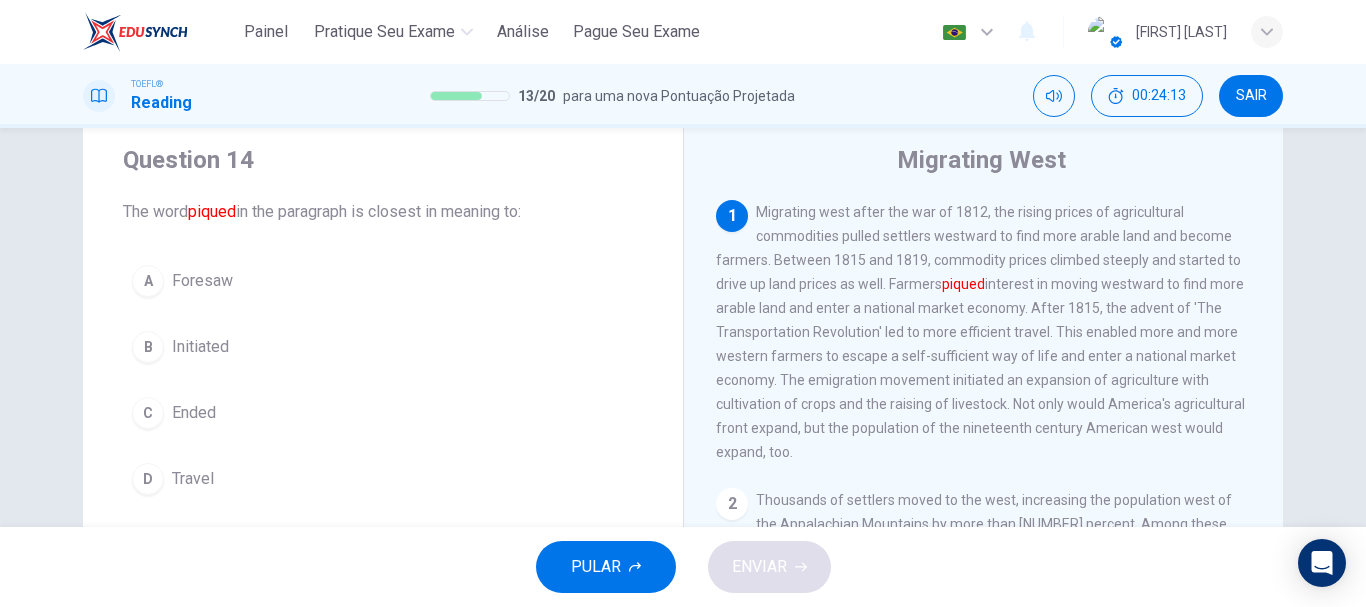 scroll, scrollTop: 60, scrollLeft: 0, axis: vertical 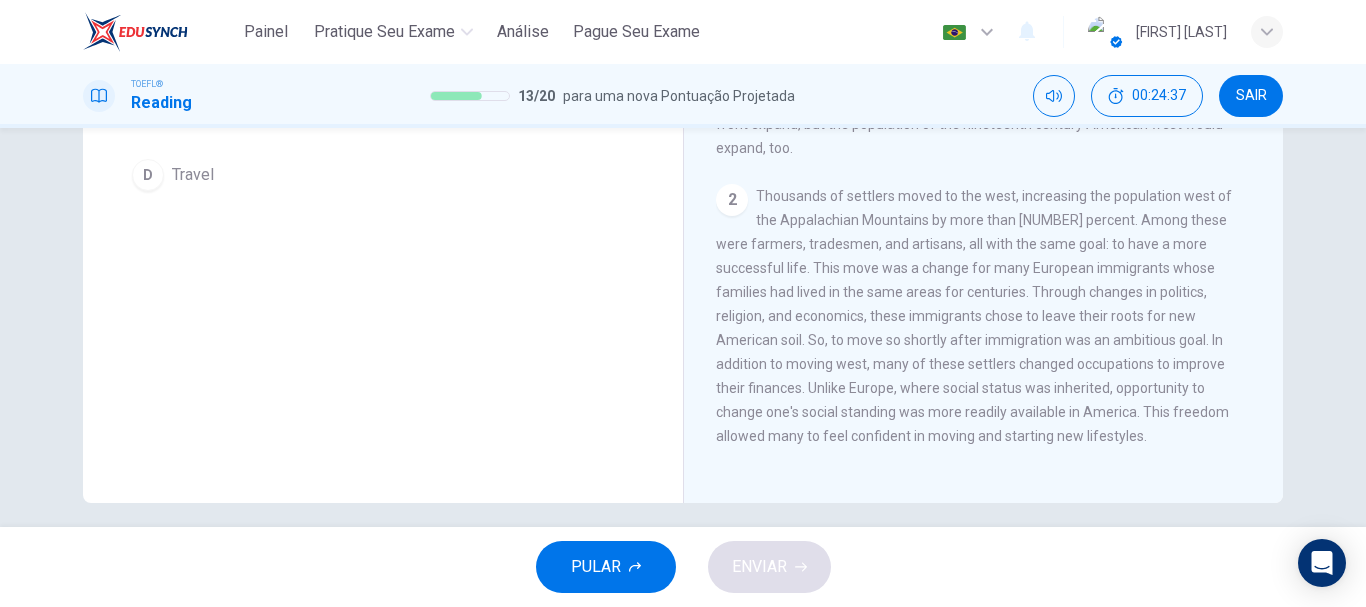 click on "PULAR" at bounding box center (596, 567) 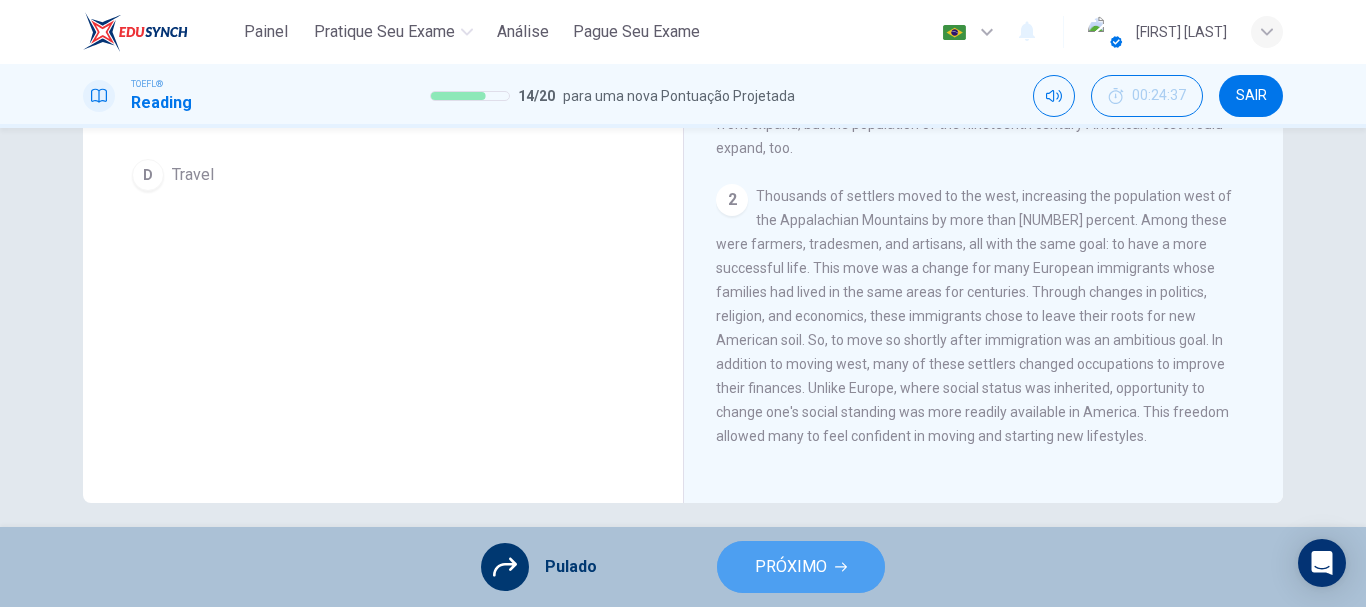 click on "PRÓXIMO" at bounding box center [801, 567] 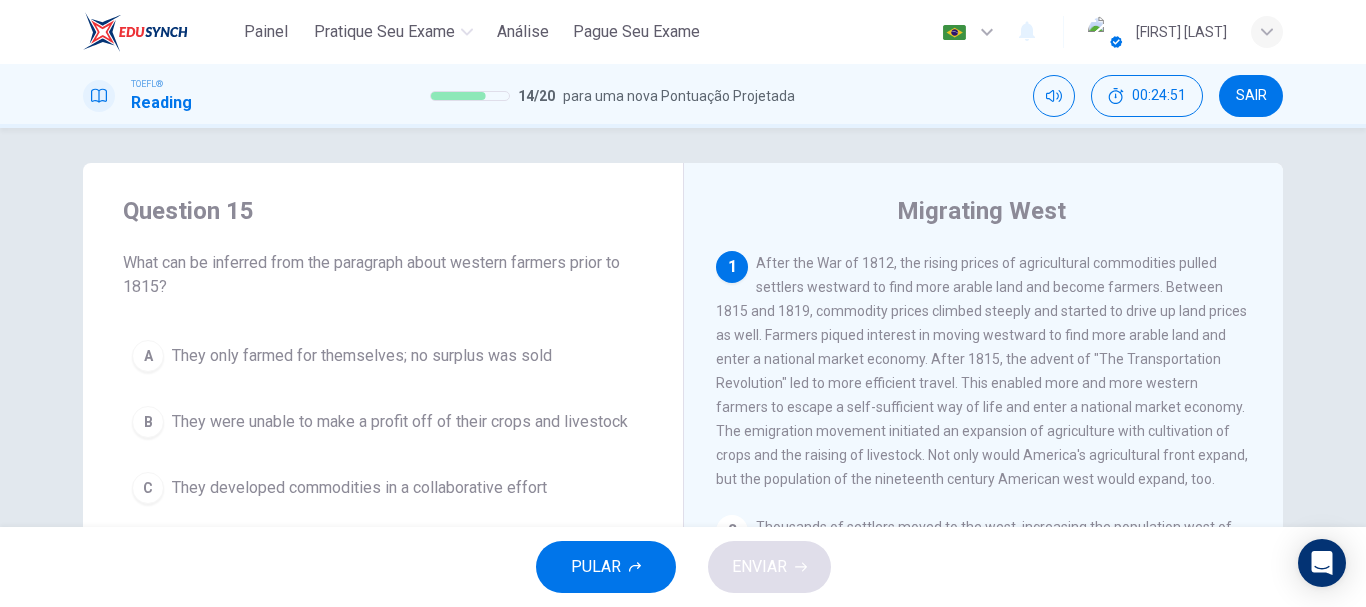 scroll, scrollTop: 0, scrollLeft: 0, axis: both 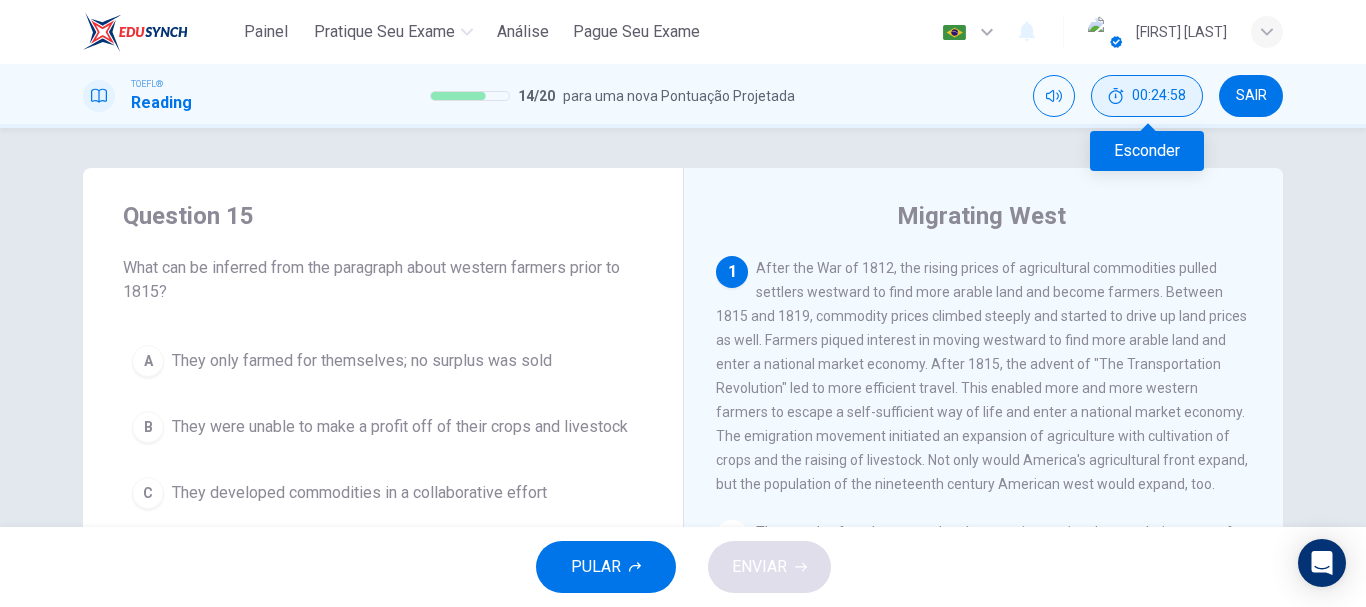 click on "00:24:58" at bounding box center (1147, 96) 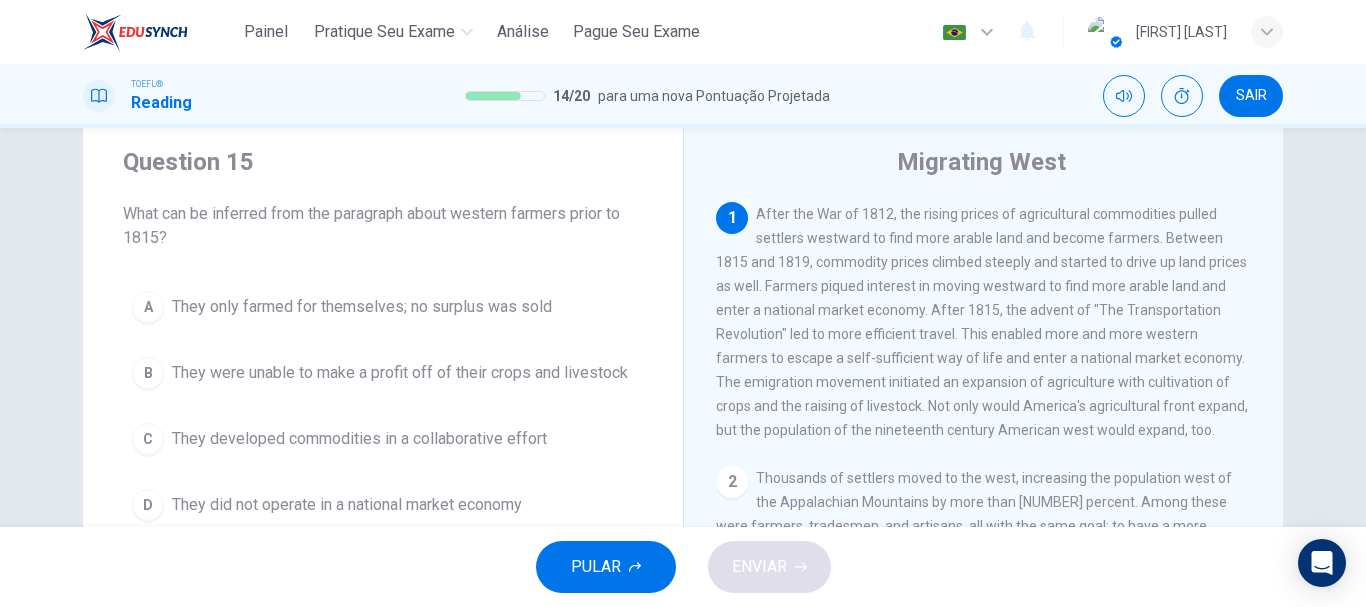 scroll, scrollTop: 58, scrollLeft: 0, axis: vertical 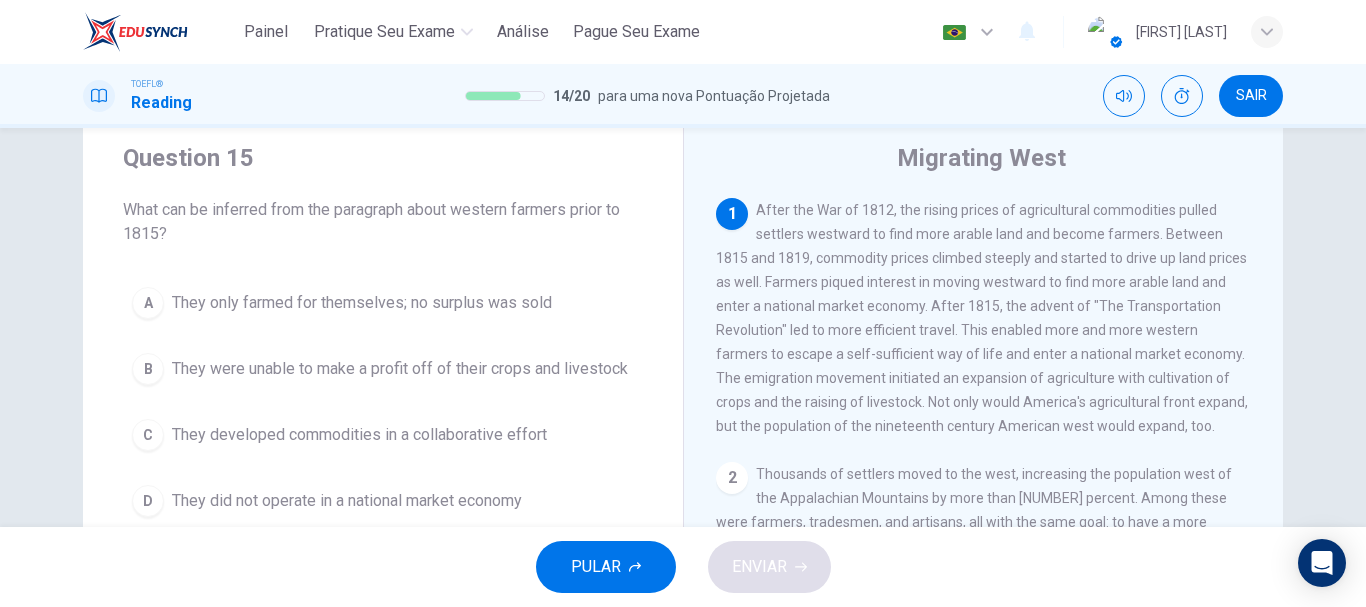 click on "PULAR" at bounding box center [596, 567] 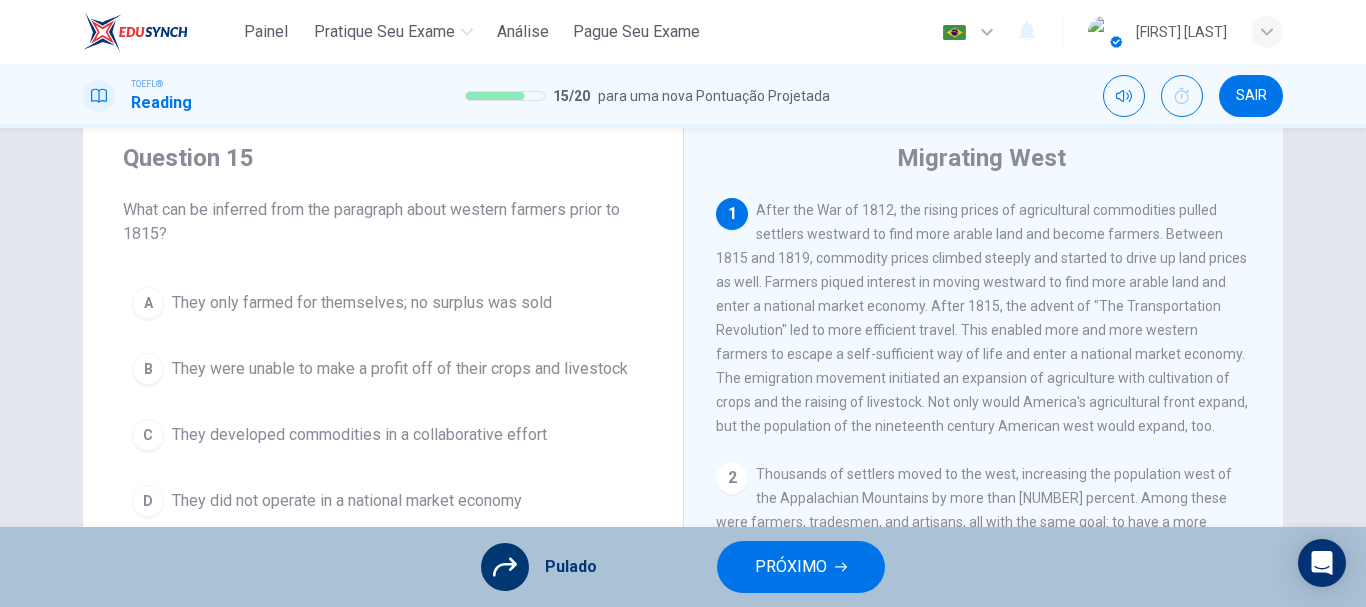click on "PRÓXIMO" at bounding box center (791, 567) 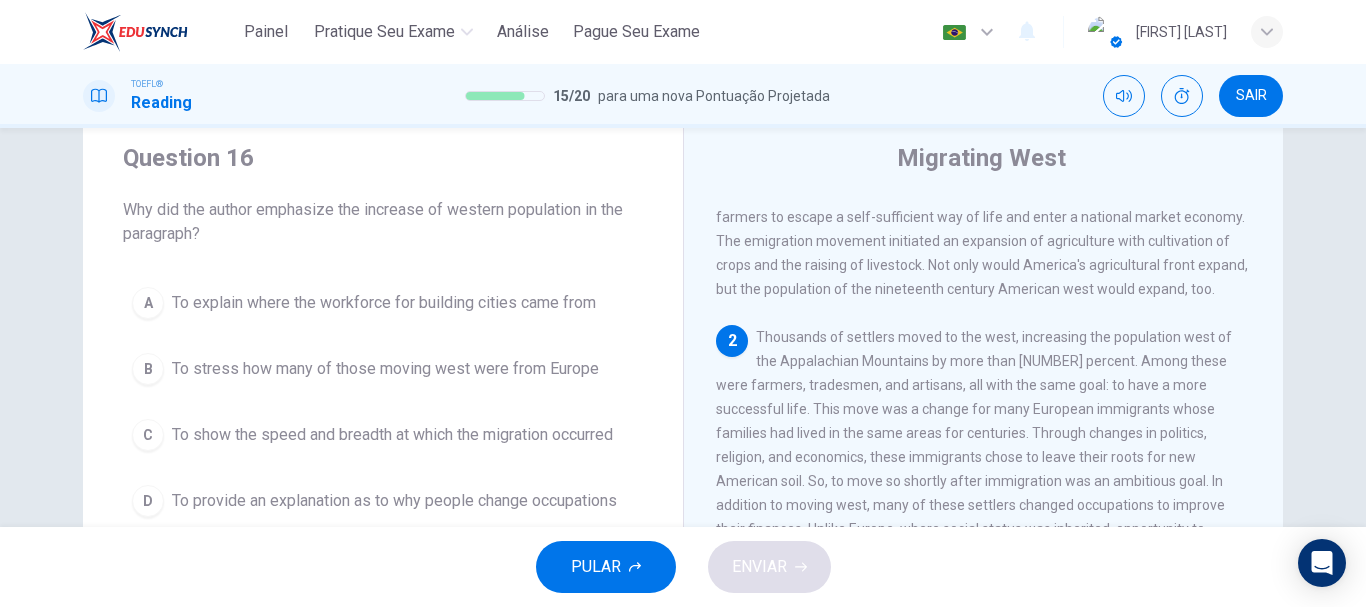 scroll, scrollTop: 174, scrollLeft: 0, axis: vertical 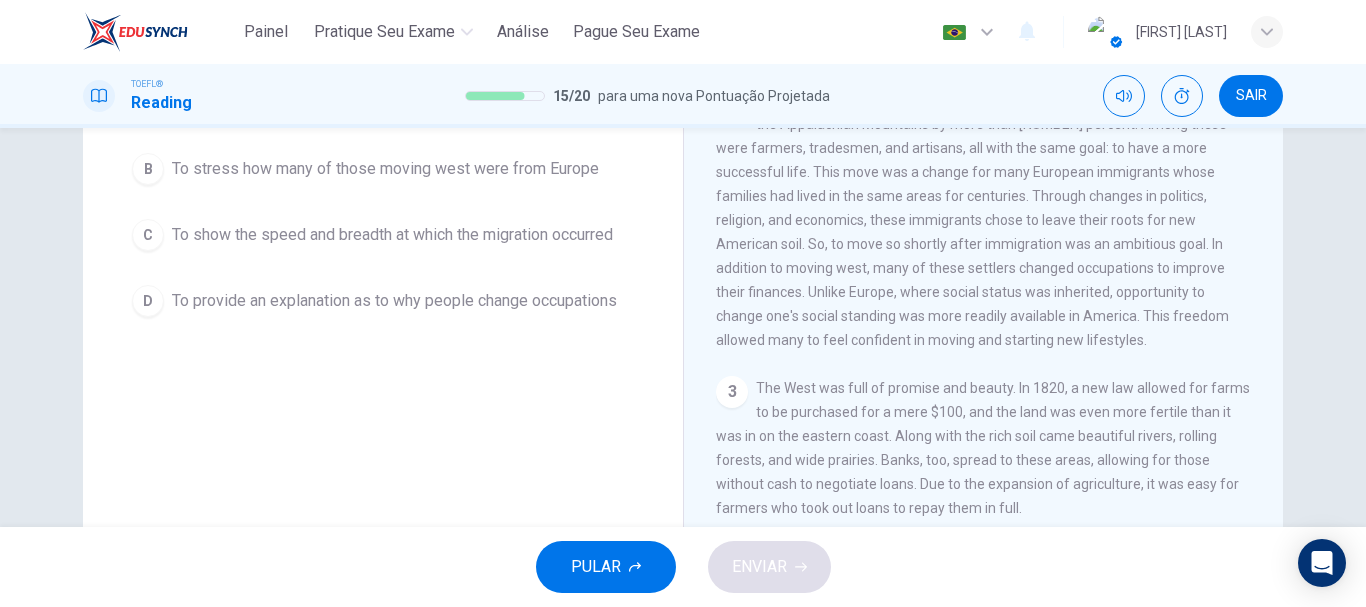 click on "PULAR" at bounding box center (596, 567) 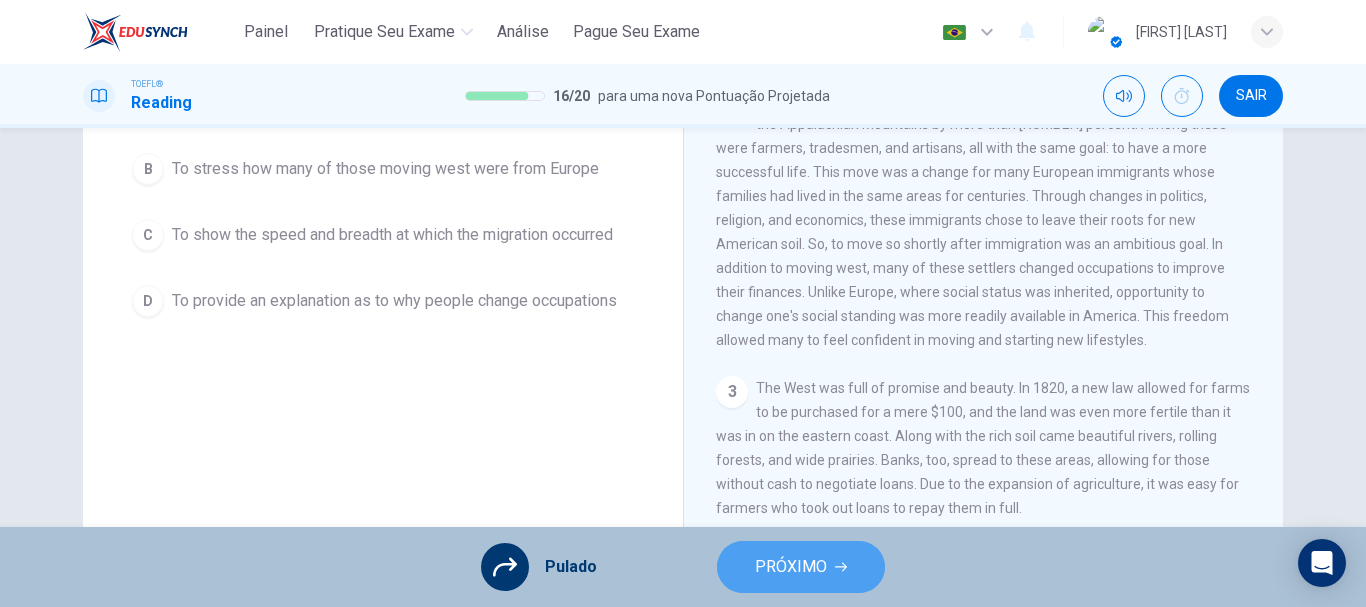 click on "PRÓXIMO" at bounding box center [791, 567] 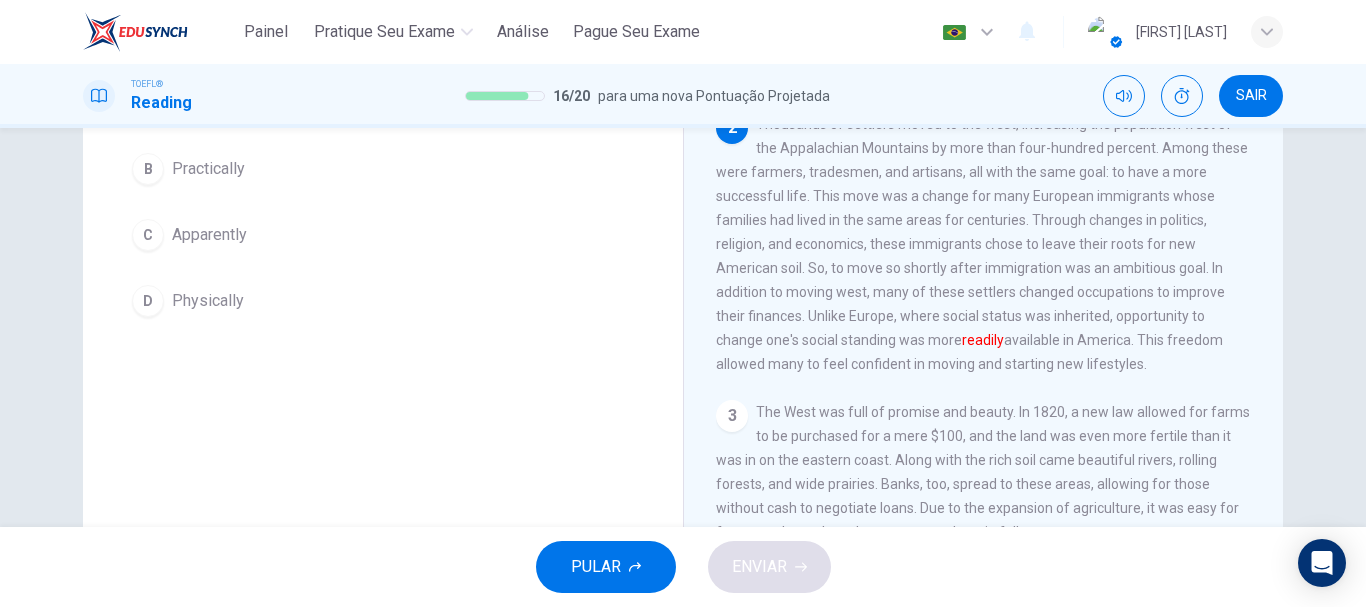 scroll, scrollTop: 274, scrollLeft: 0, axis: vertical 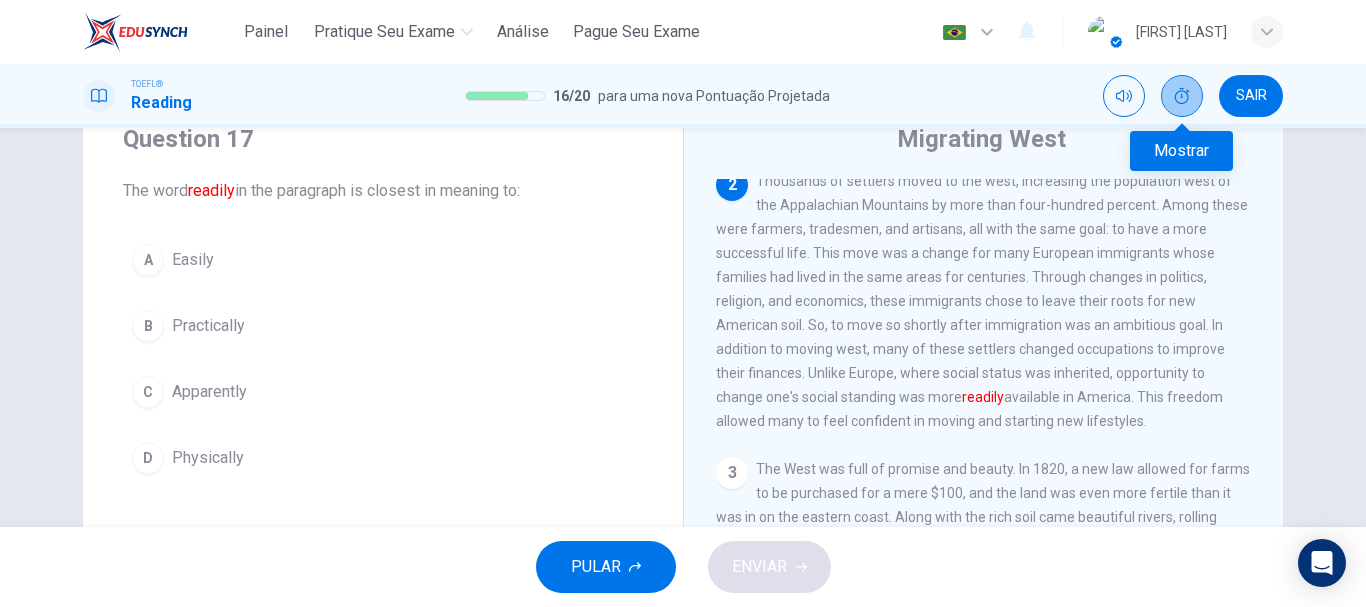 click at bounding box center (1182, 96) 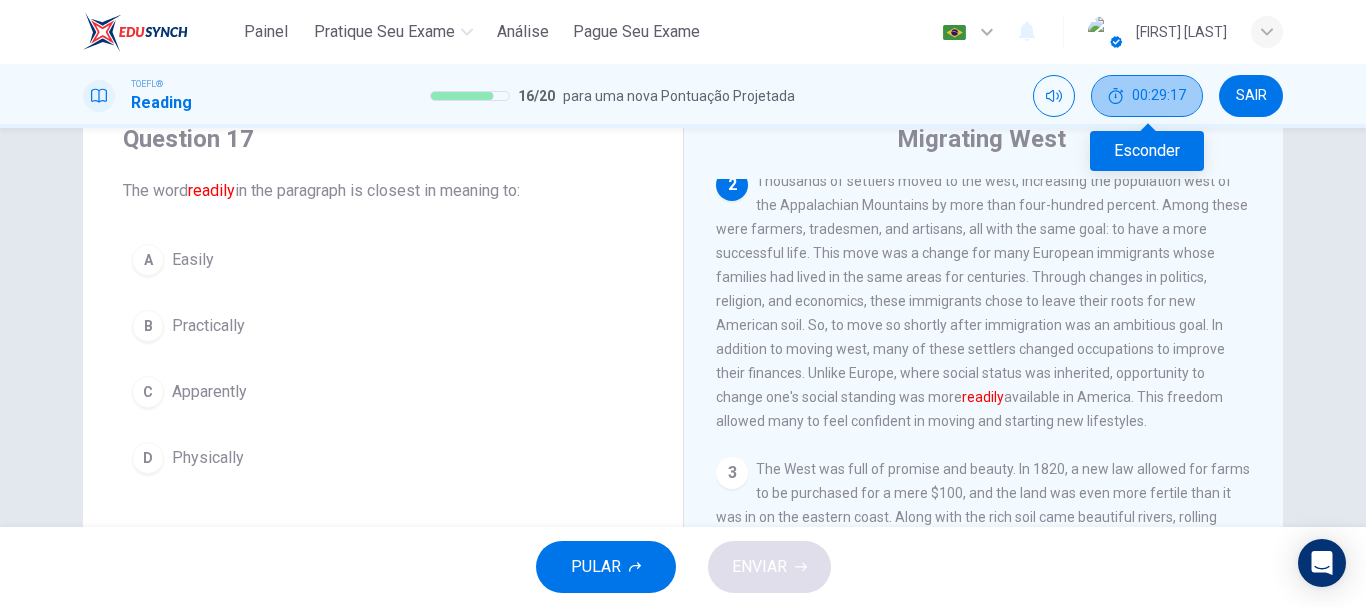 click on "00:29:17" at bounding box center [1147, 96] 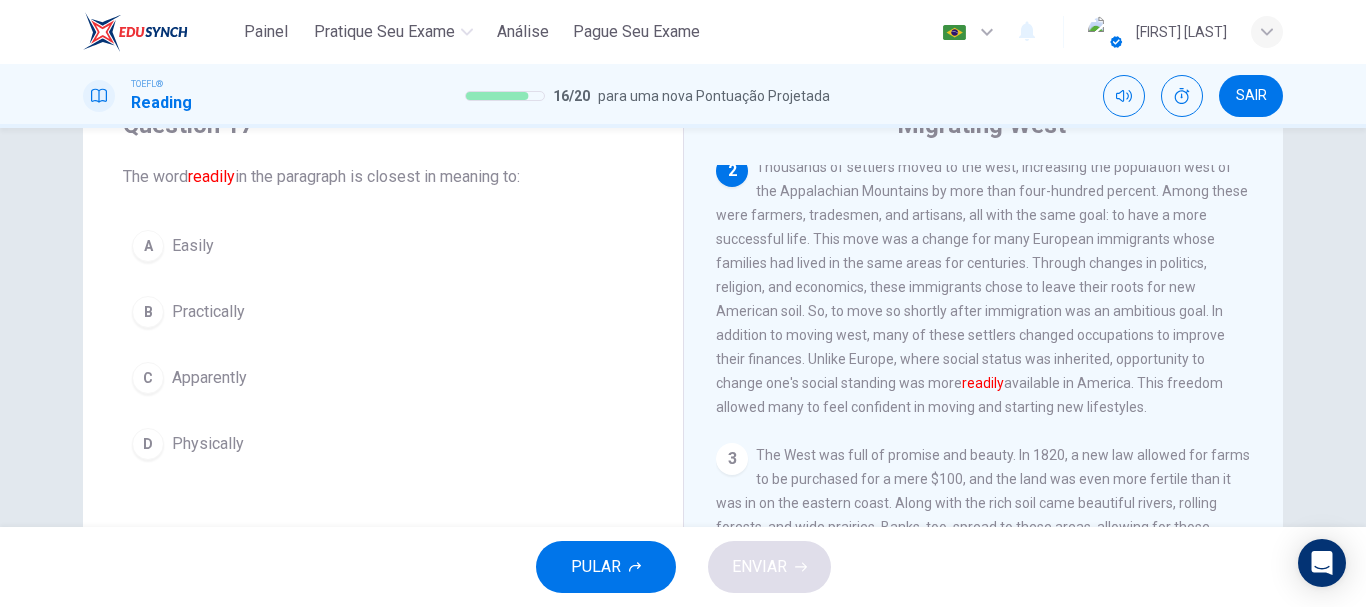 scroll, scrollTop: 97, scrollLeft: 0, axis: vertical 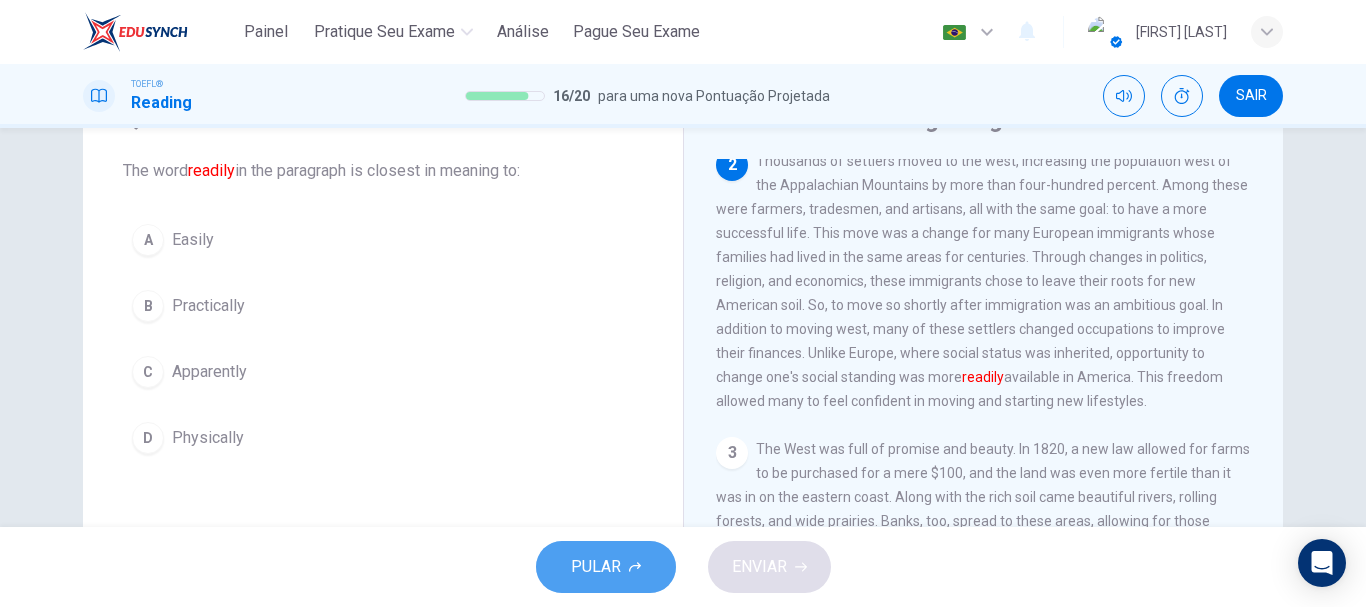 click at bounding box center (635, 567) 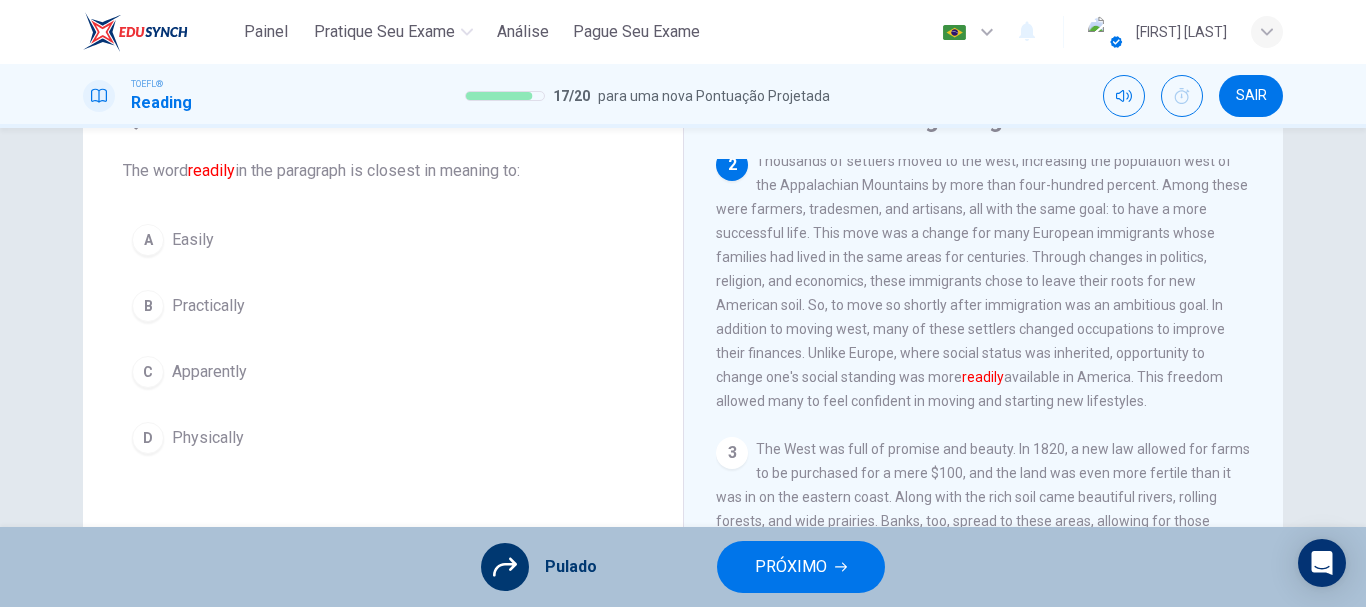 click on "PRÓXIMO" at bounding box center [791, 567] 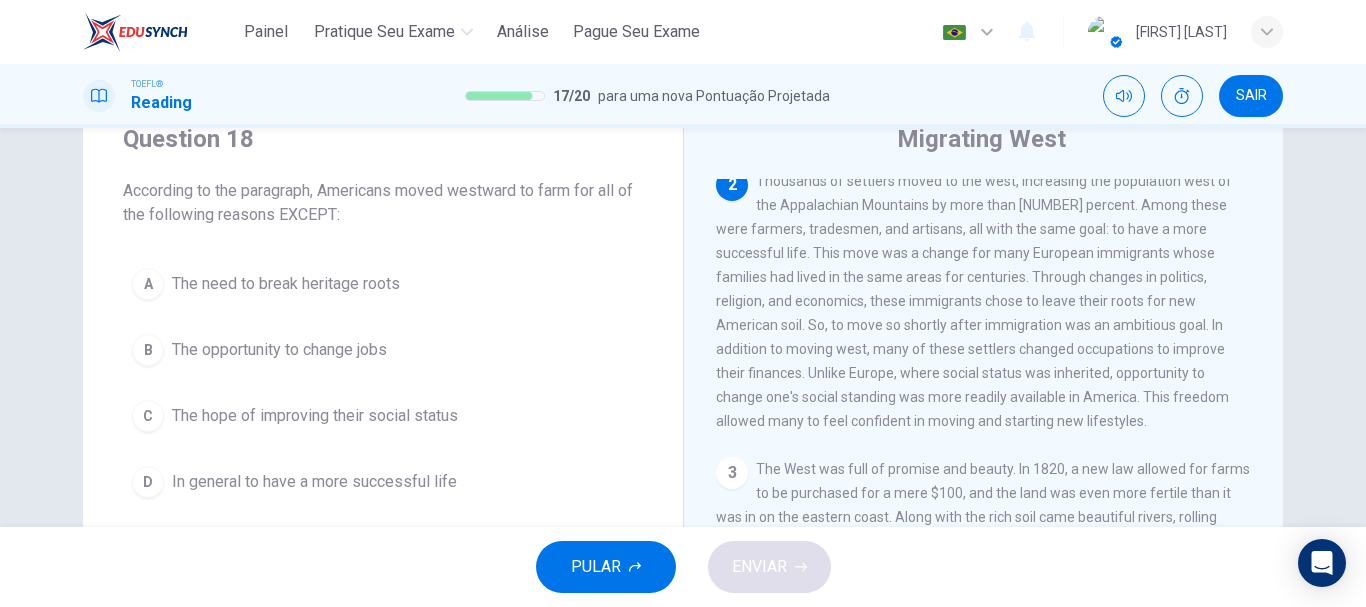 scroll, scrollTop: 87, scrollLeft: 0, axis: vertical 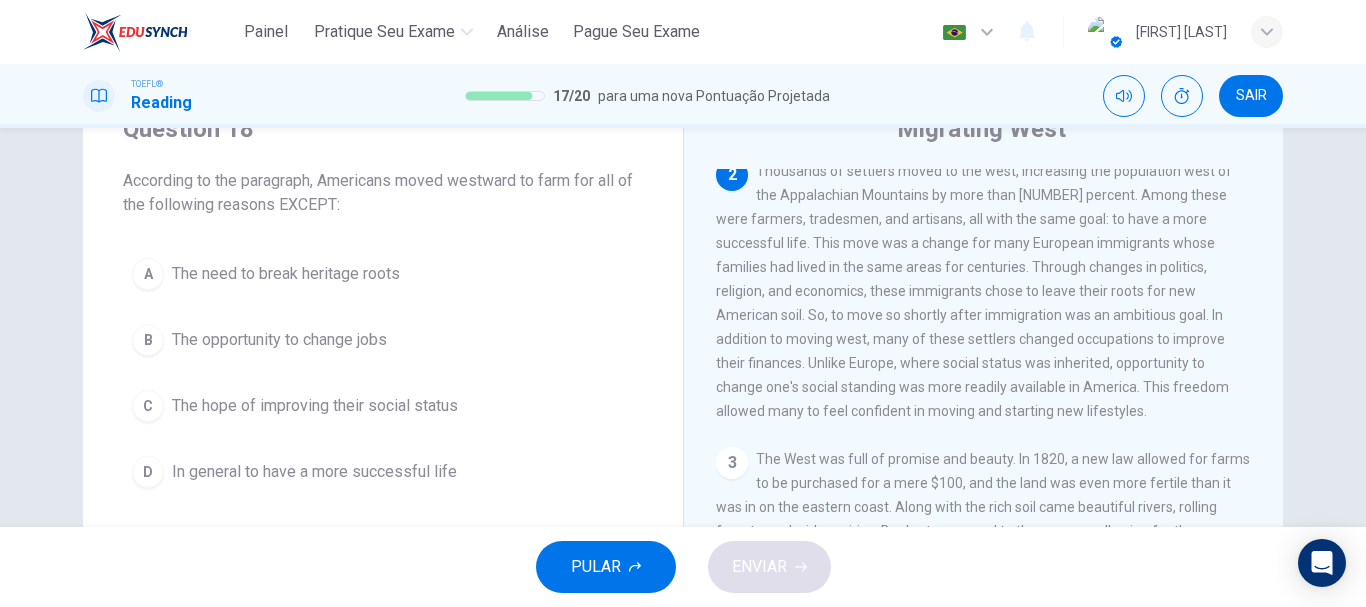 click on "PULAR" at bounding box center [606, 567] 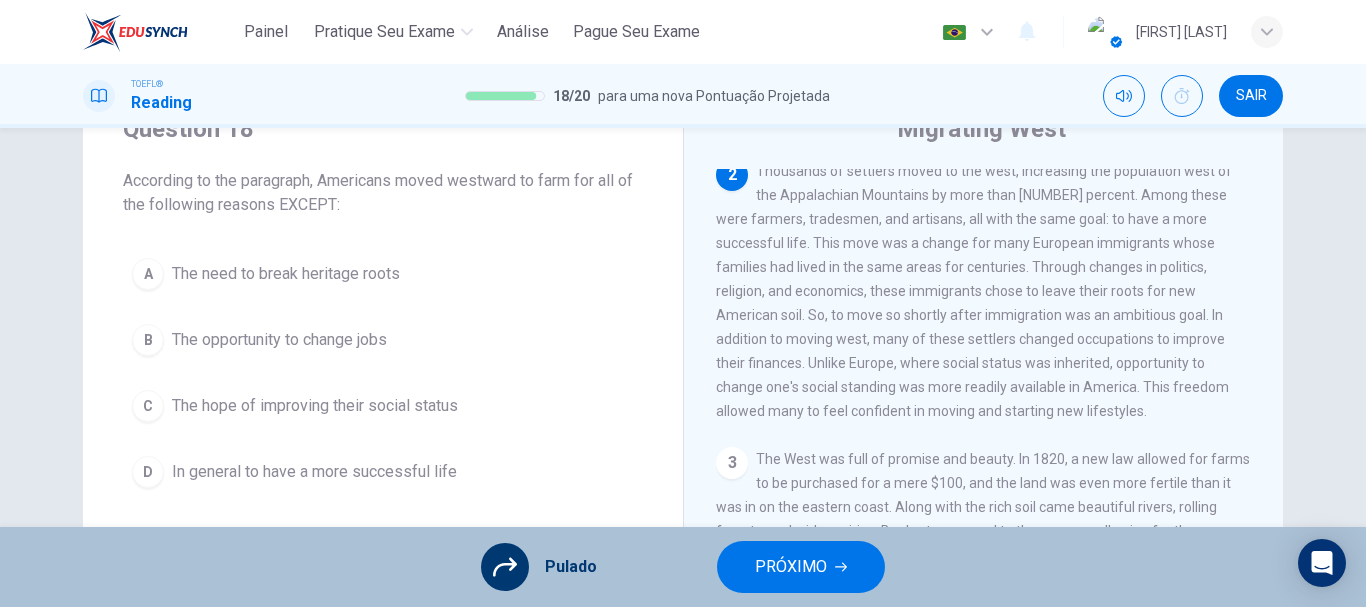 click on "PRÓXIMO" at bounding box center (801, 567) 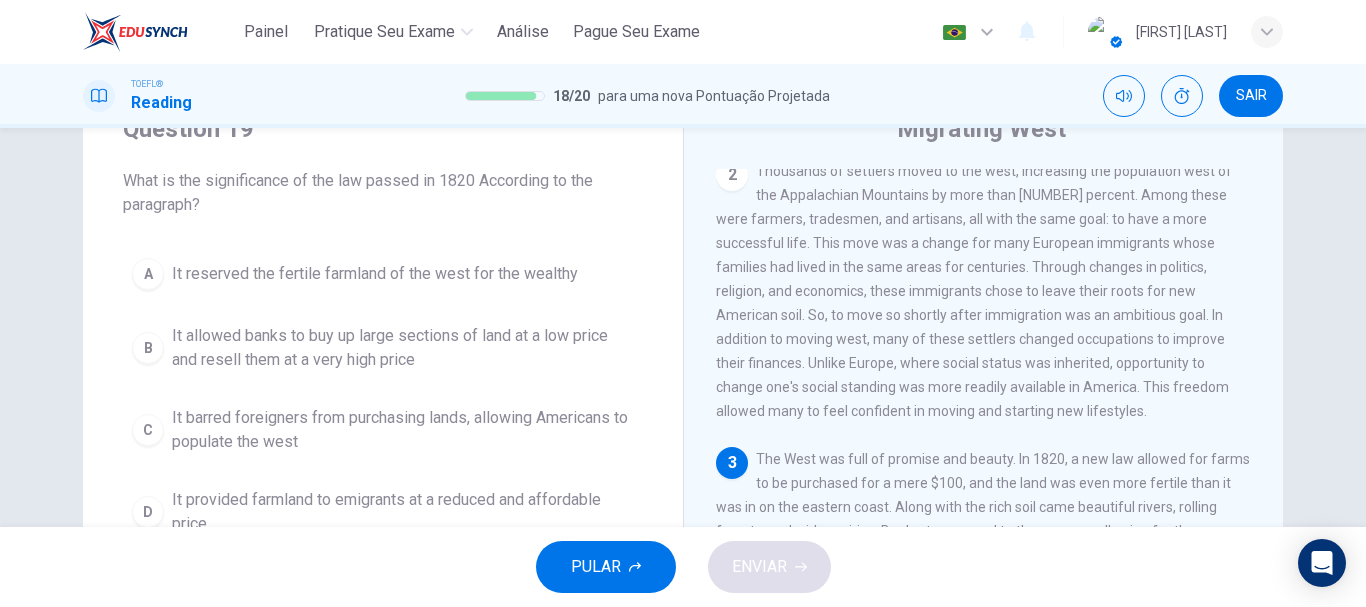 scroll, scrollTop: 348, scrollLeft: 0, axis: vertical 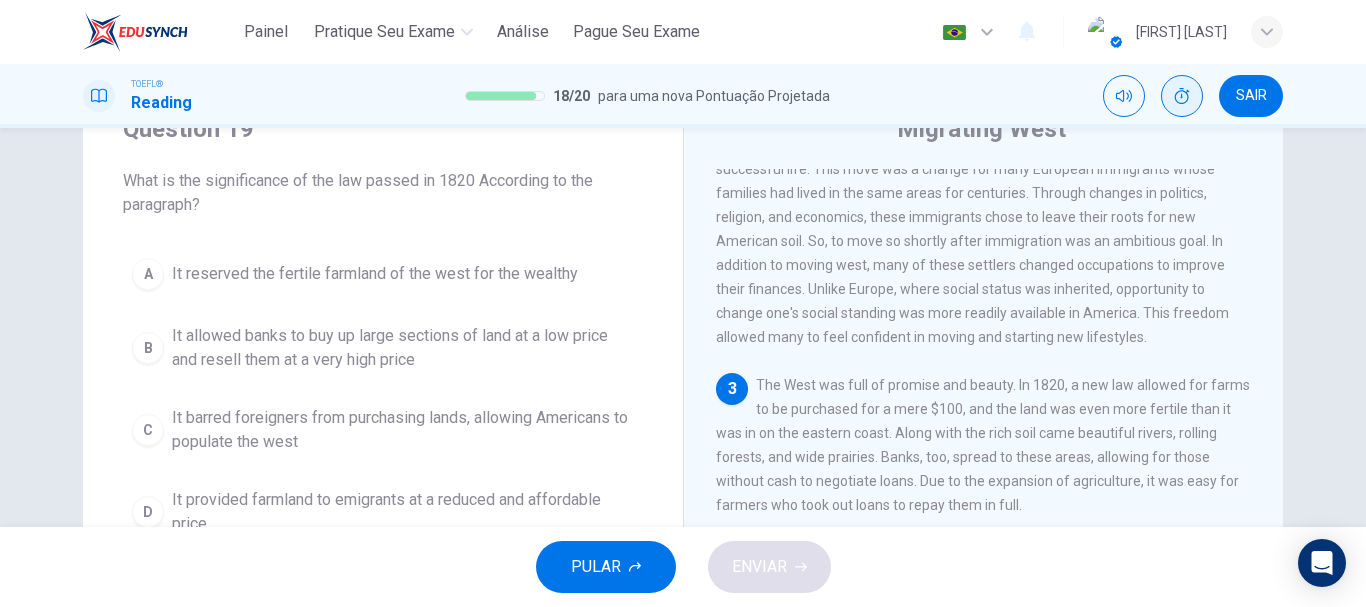 click at bounding box center [1182, 96] 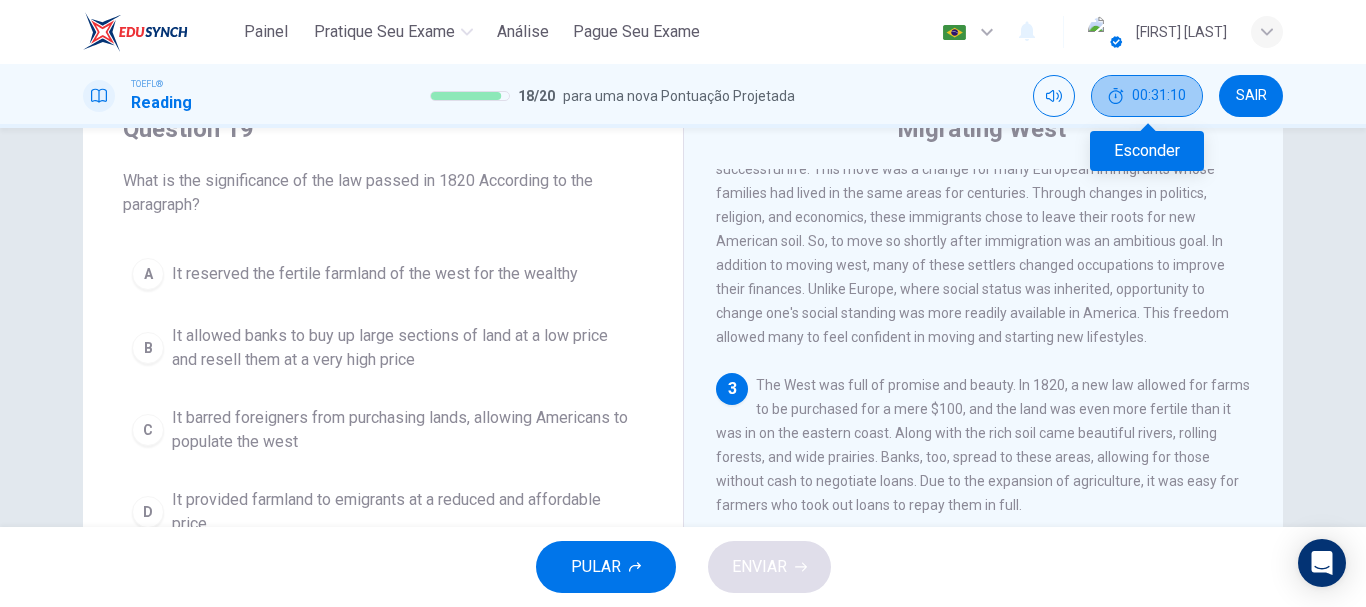 click on "00:31:10" at bounding box center [1147, 96] 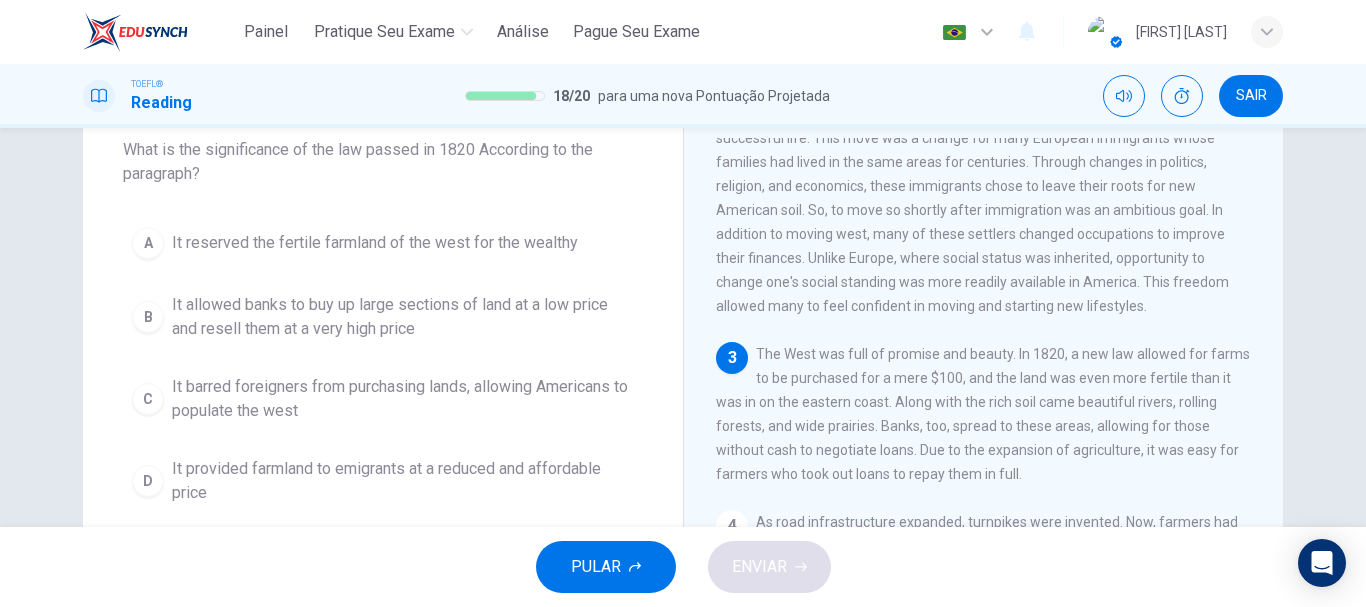 scroll, scrollTop: 108, scrollLeft: 0, axis: vertical 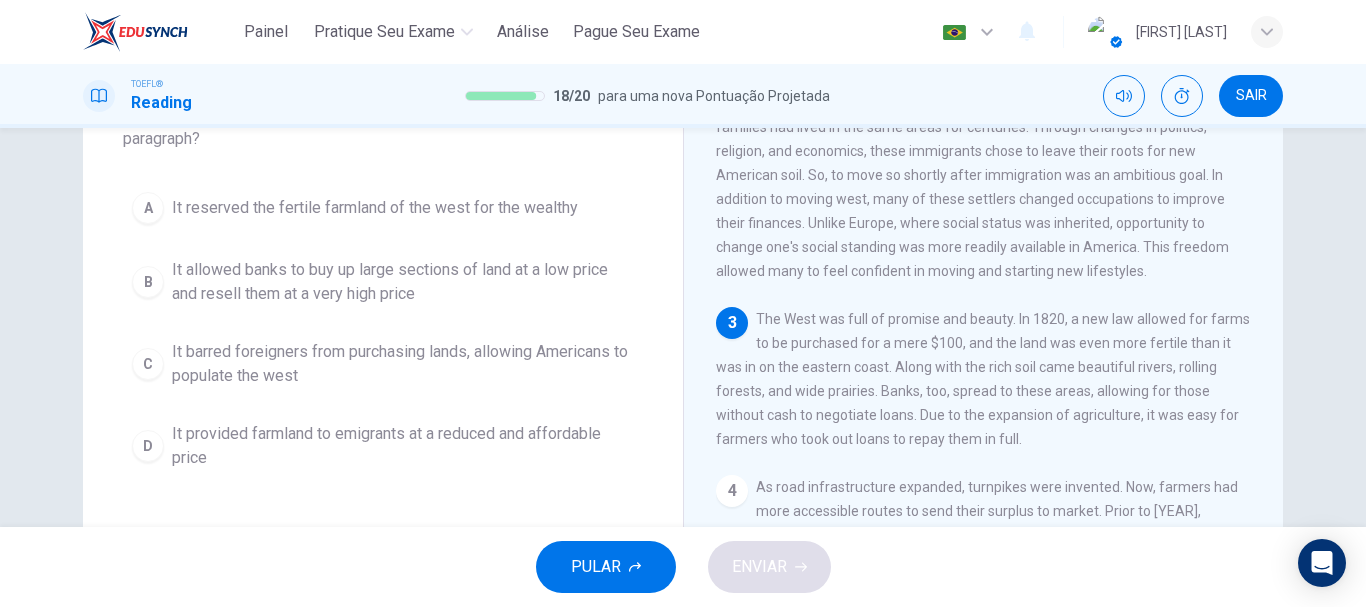 click on "PULAR" at bounding box center (596, 567) 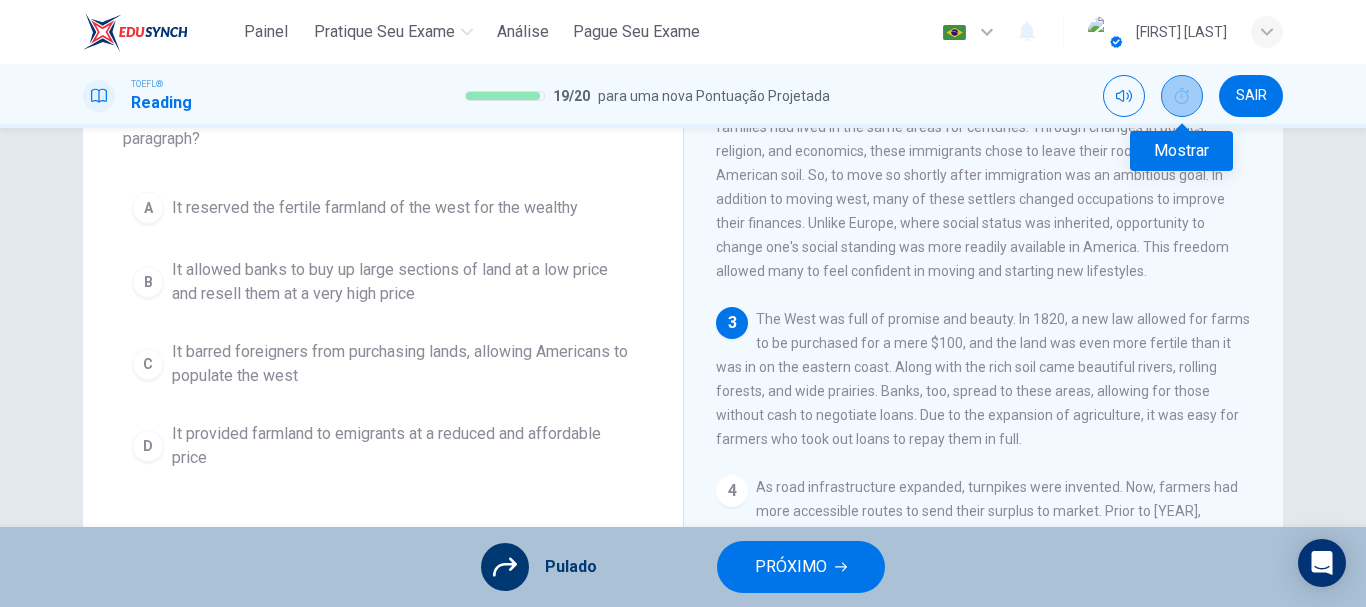 click at bounding box center (1182, 96) 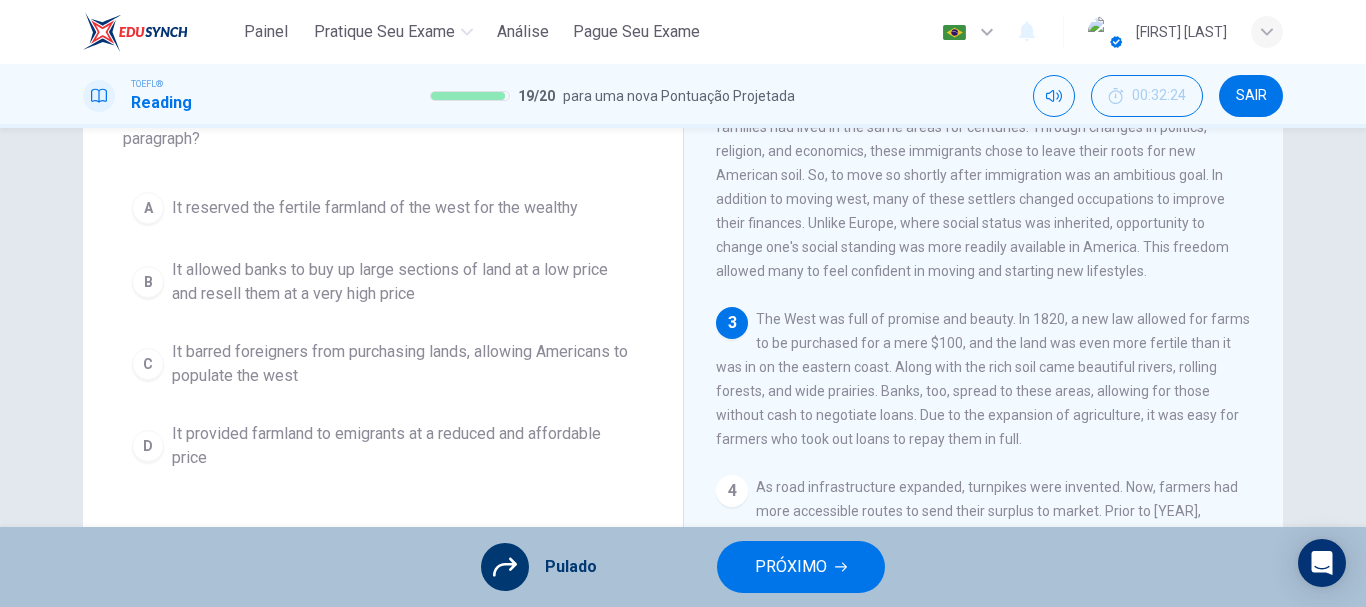 click on "PRÓXIMO" at bounding box center (801, 567) 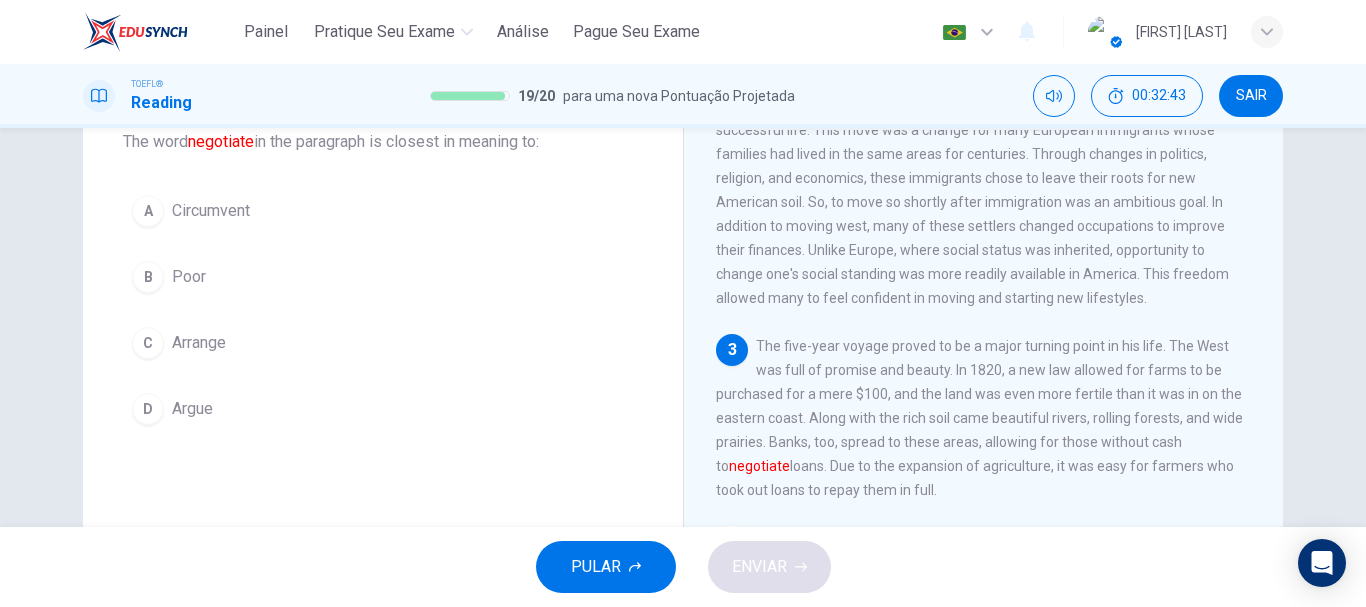 scroll, scrollTop: 124, scrollLeft: 0, axis: vertical 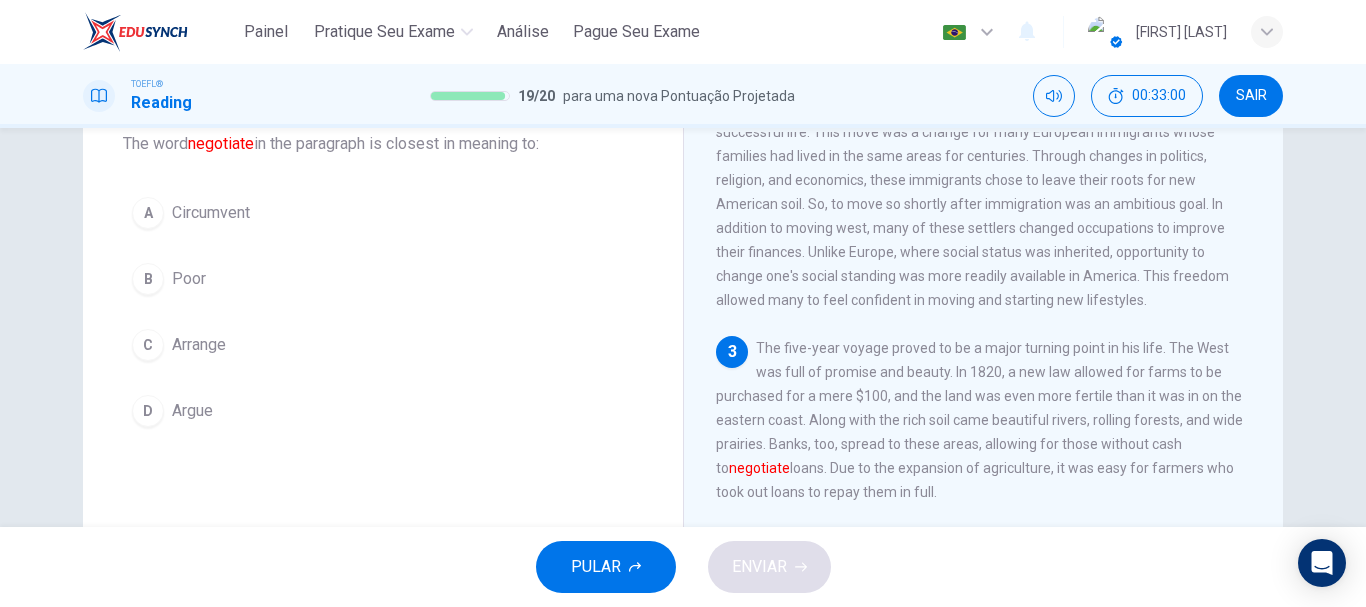 click on "PULAR" at bounding box center (606, 567) 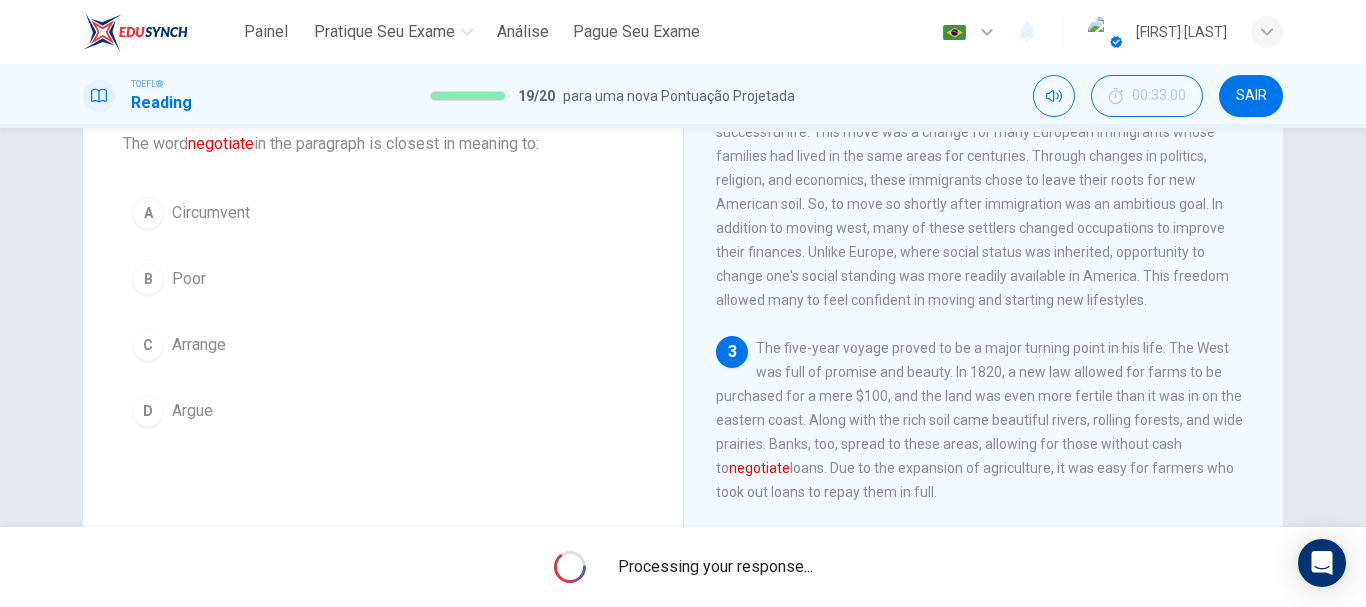 scroll, scrollTop: 0, scrollLeft: 0, axis: both 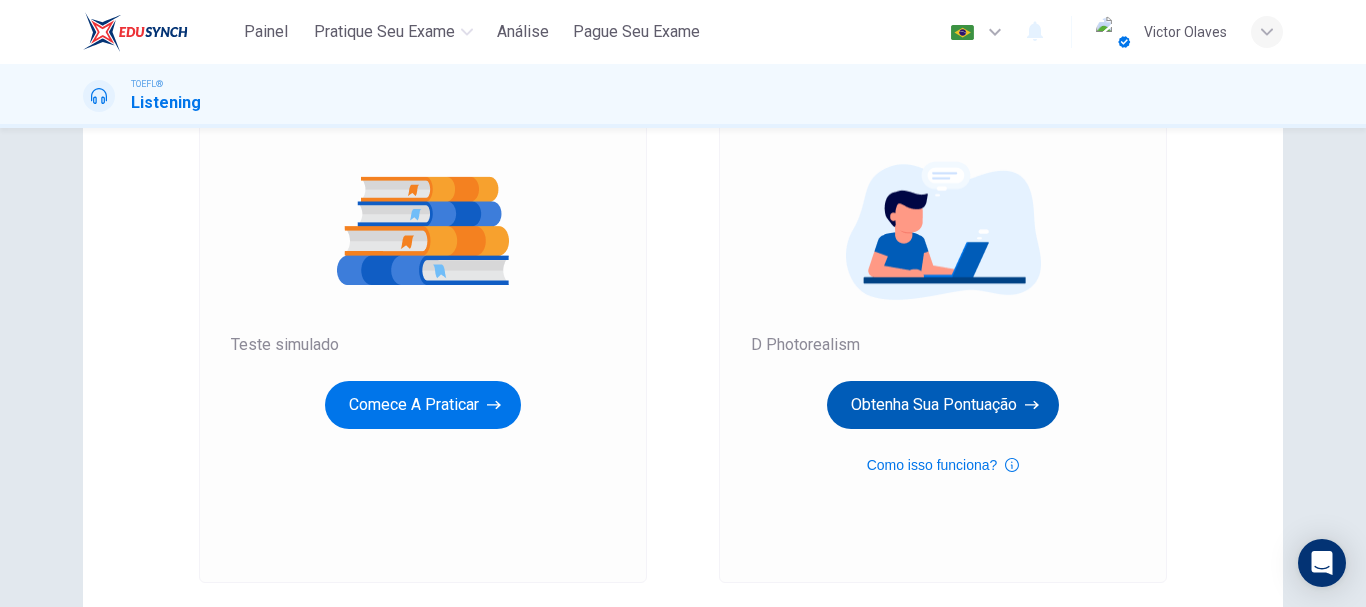 click on "Obtenha sua pontuação" at bounding box center [423, 405] 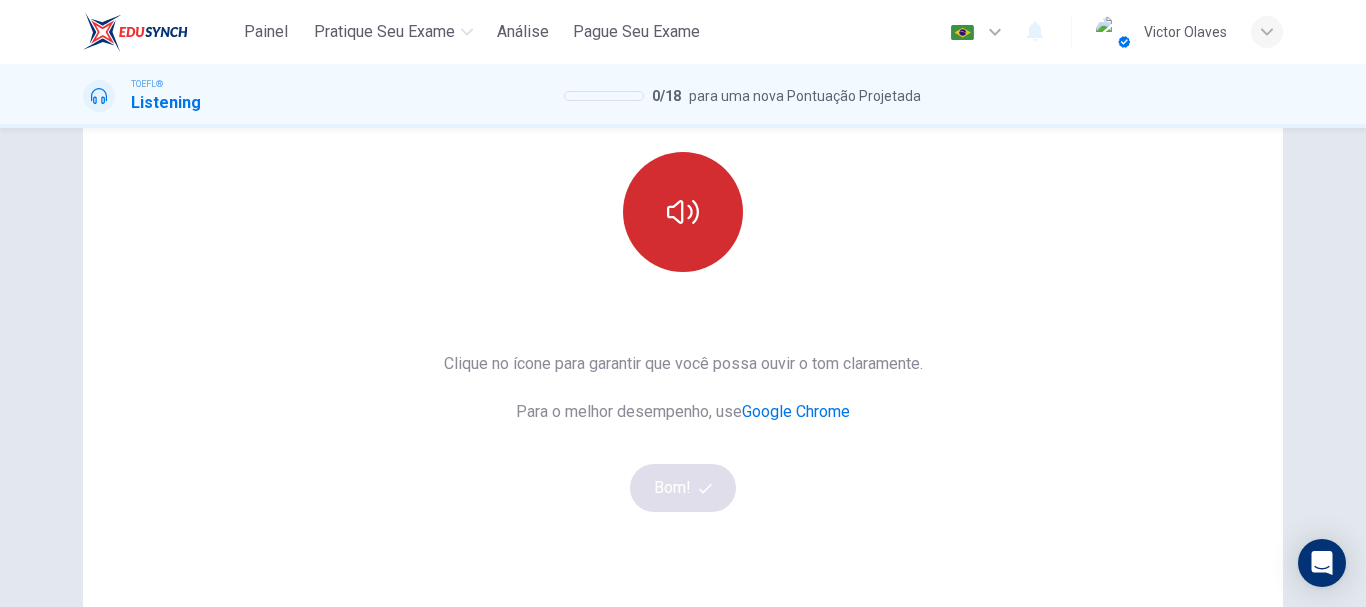 scroll, scrollTop: 100, scrollLeft: 0, axis: vertical 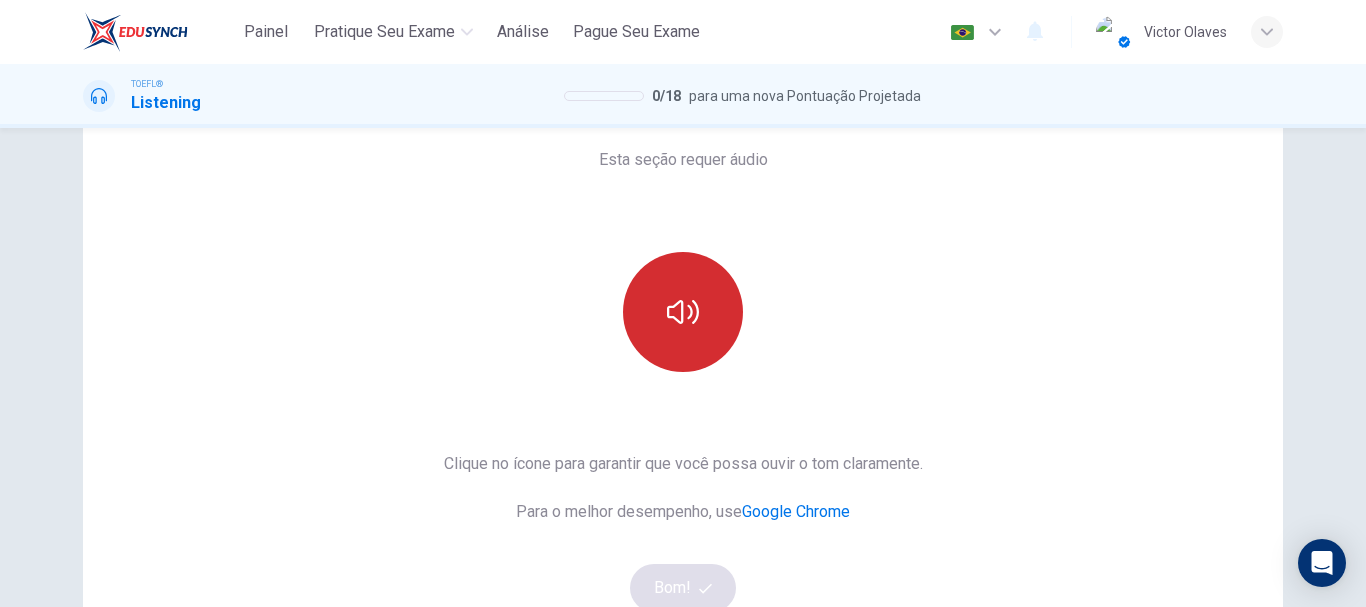 click at bounding box center [683, 312] 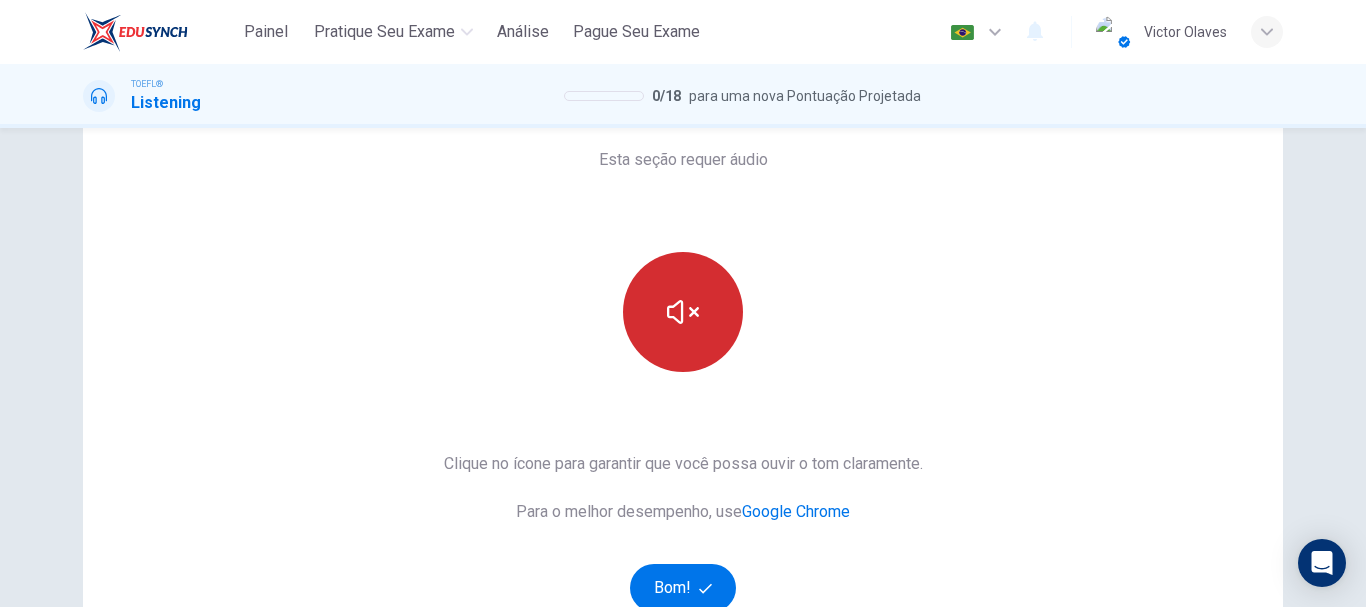 type 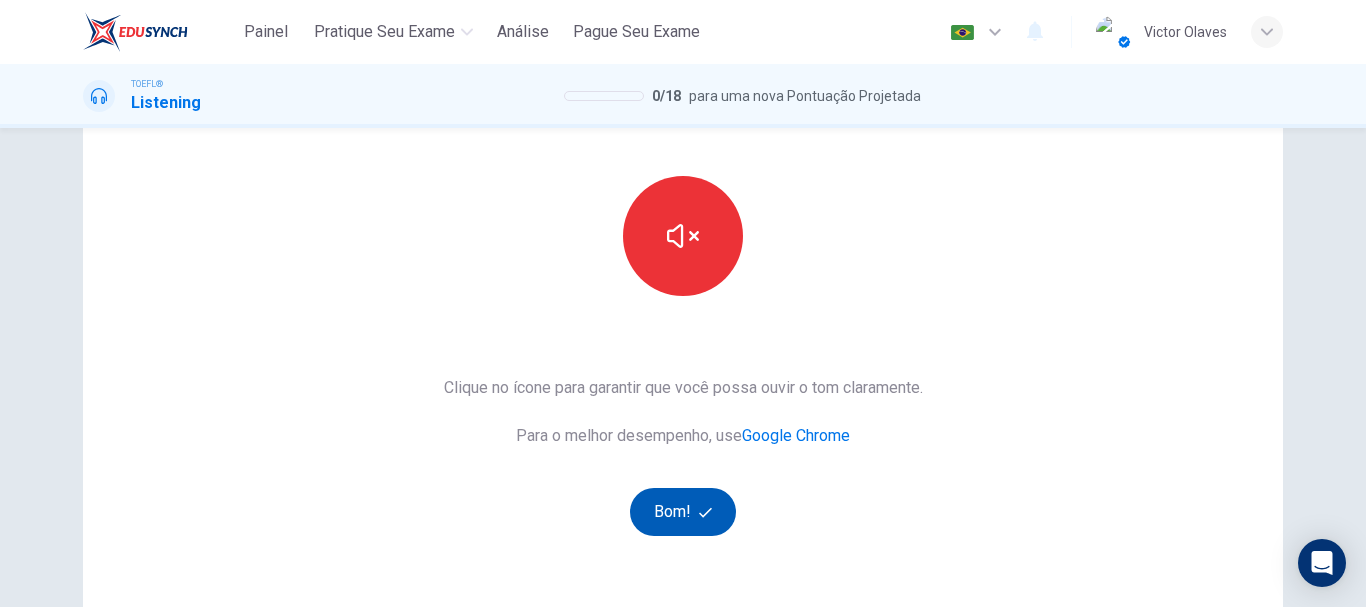 scroll, scrollTop: 200, scrollLeft: 0, axis: vertical 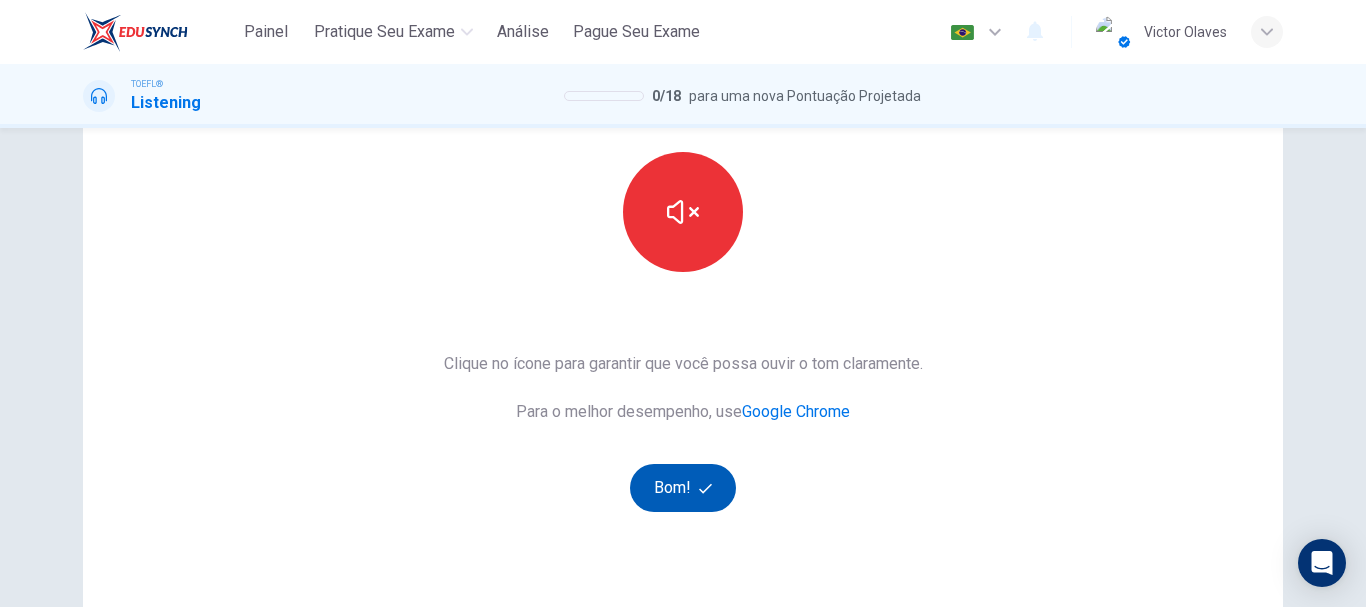 click at bounding box center (705, 488) 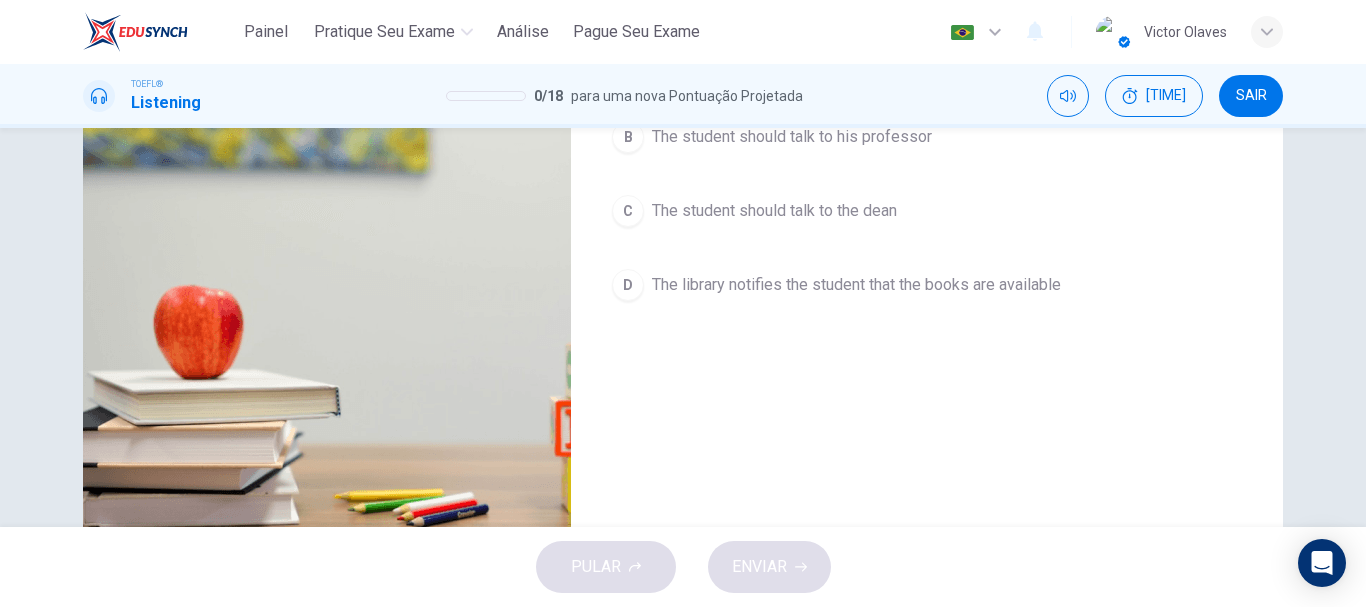 scroll, scrollTop: 0, scrollLeft: 0, axis: both 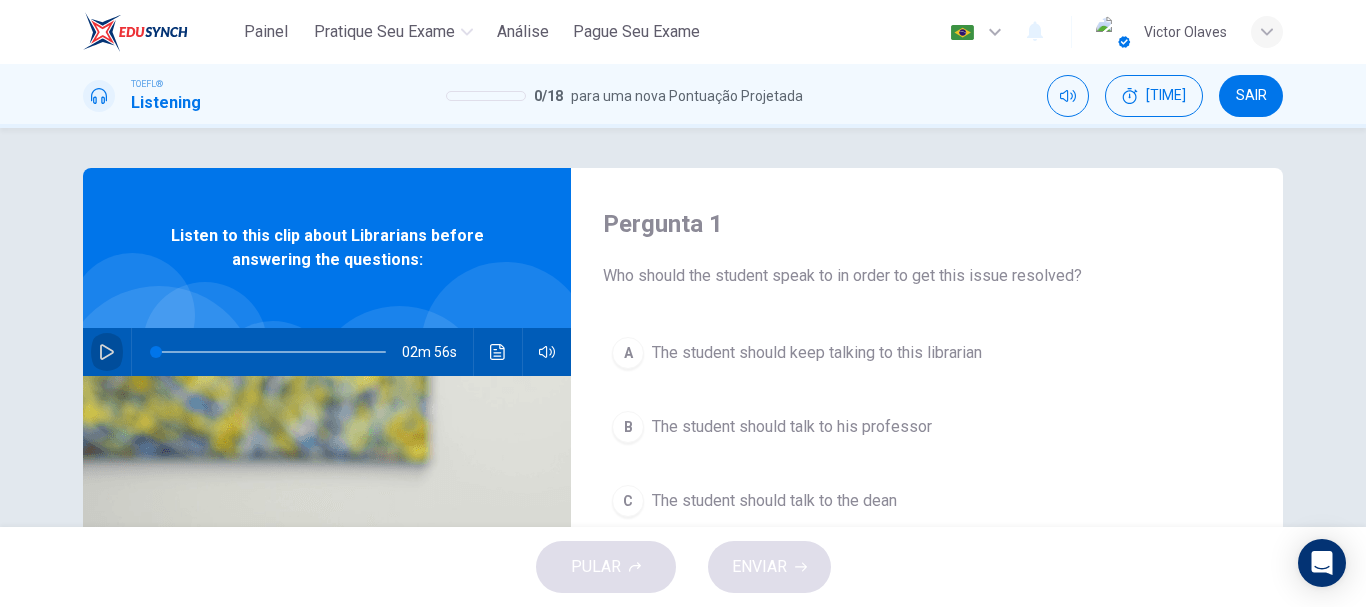 click at bounding box center [107, 352] 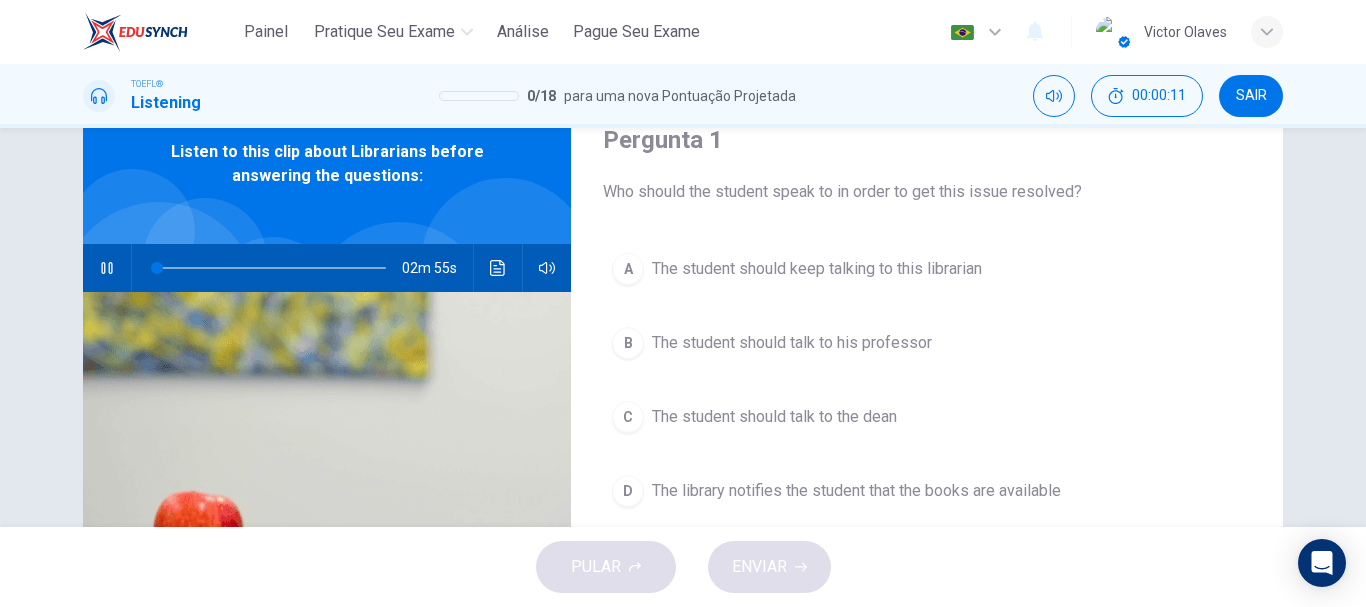 scroll, scrollTop: 0, scrollLeft: 0, axis: both 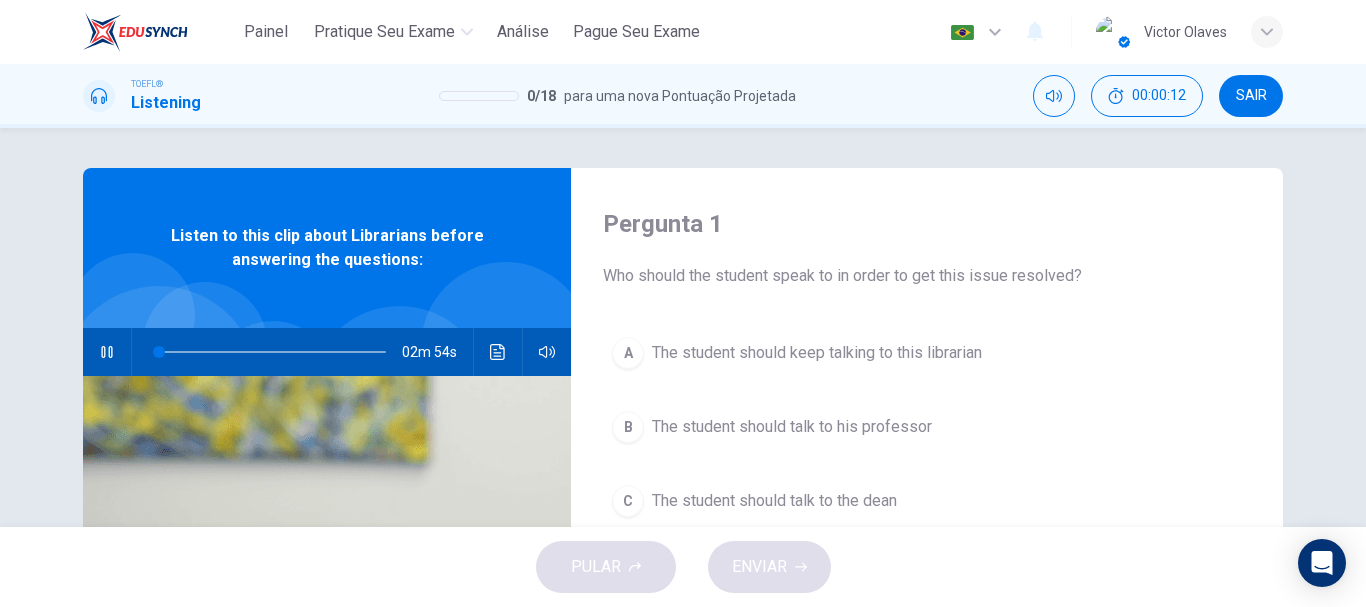 type 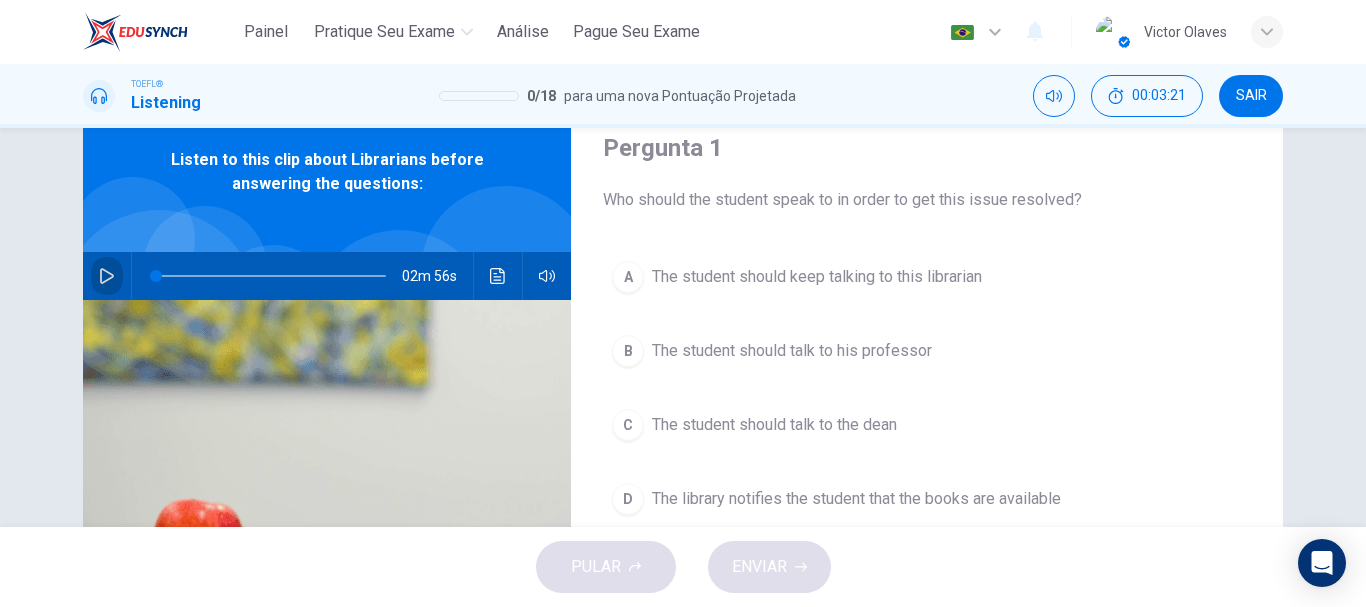 scroll, scrollTop: 176, scrollLeft: 0, axis: vertical 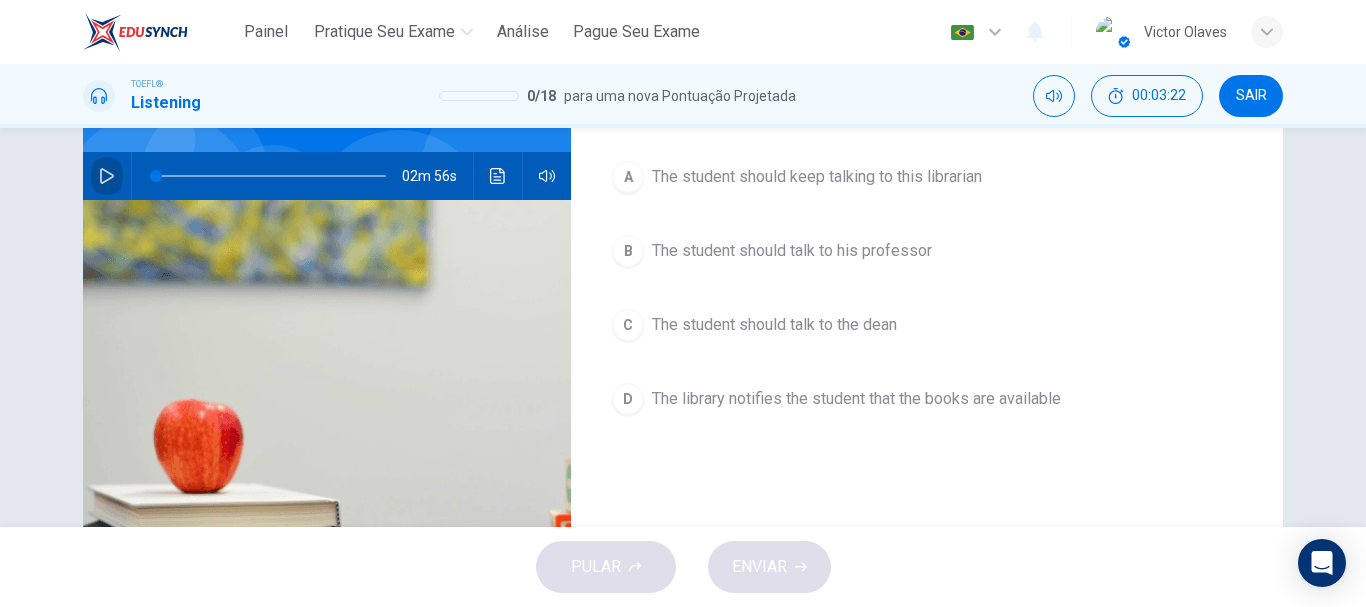click on "D" at bounding box center (628, 177) 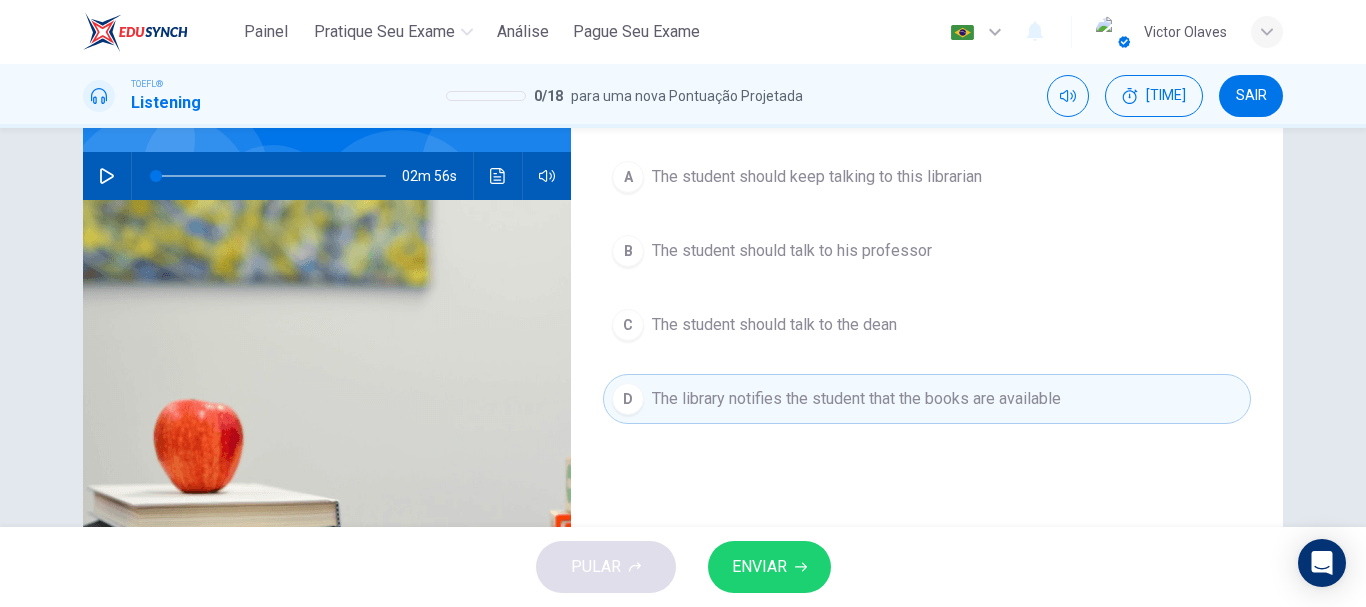 click on "PULAR ENVIAR" at bounding box center [683, 567] 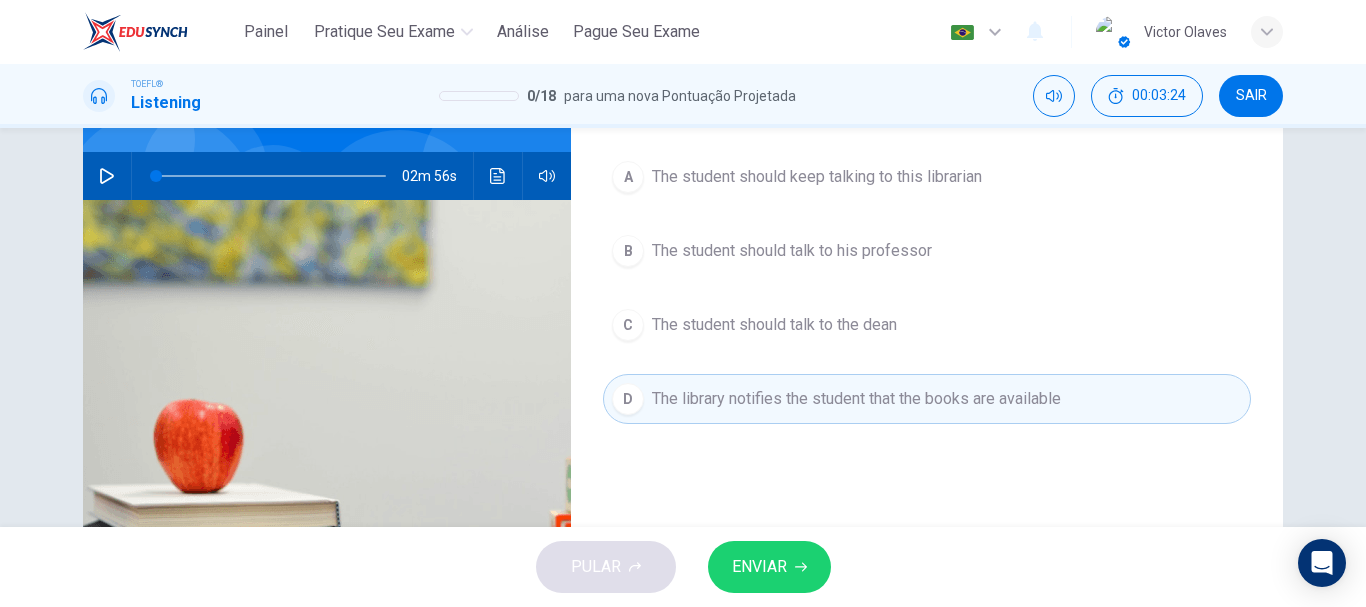 click on "ENVIAR" at bounding box center [759, 567] 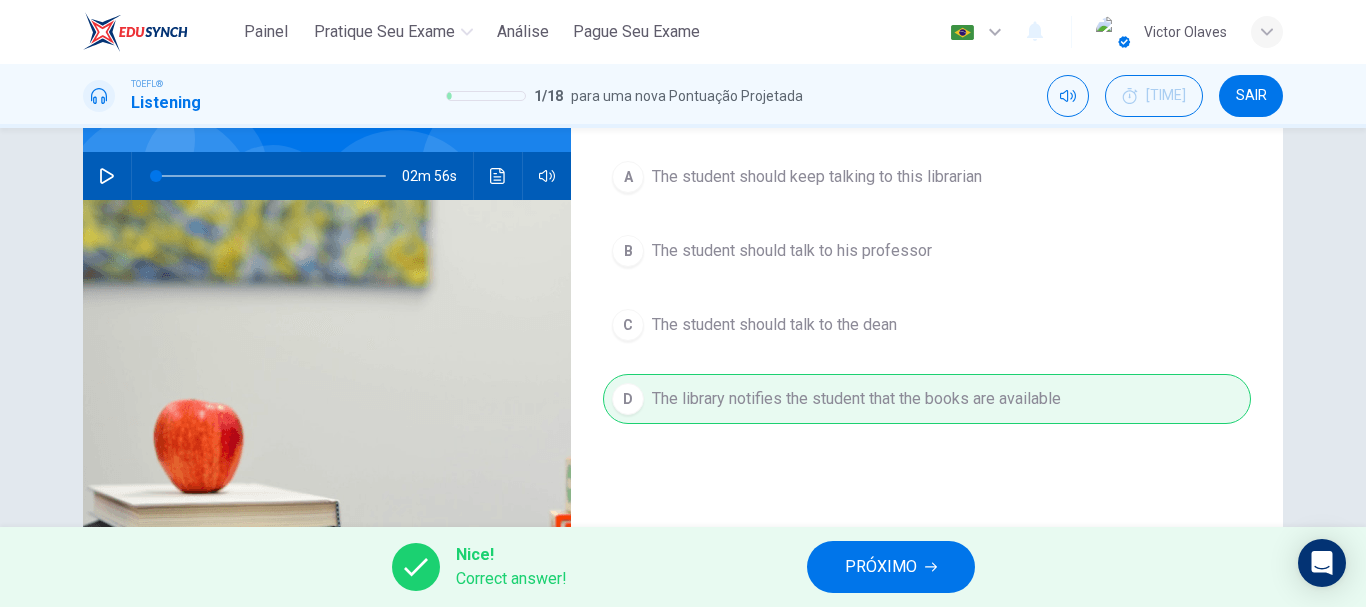 click on "PRÓXIMO" at bounding box center (881, 567) 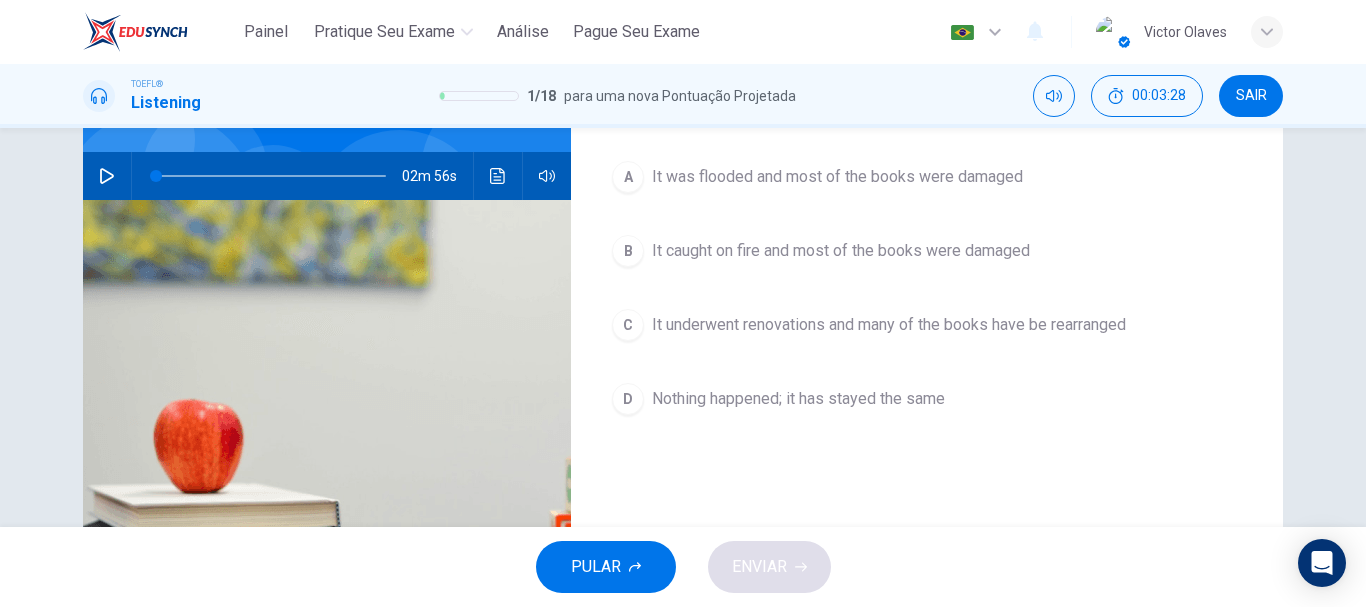 scroll, scrollTop: 0, scrollLeft: 0, axis: both 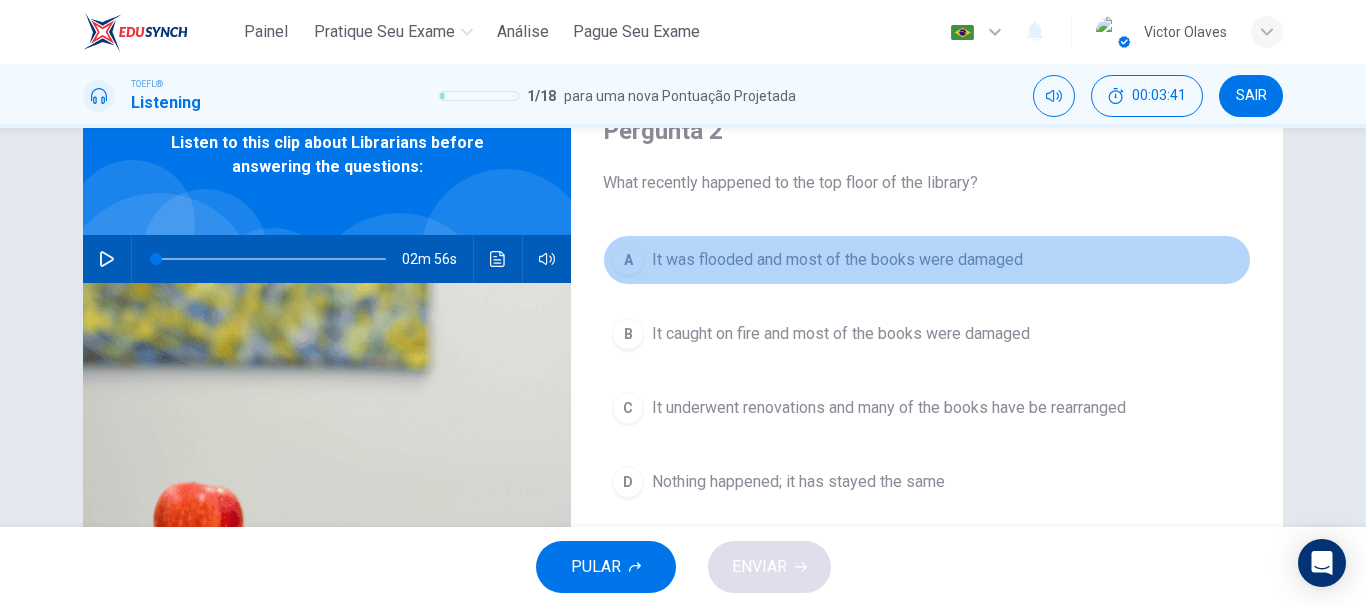click on "A" at bounding box center (628, 260) 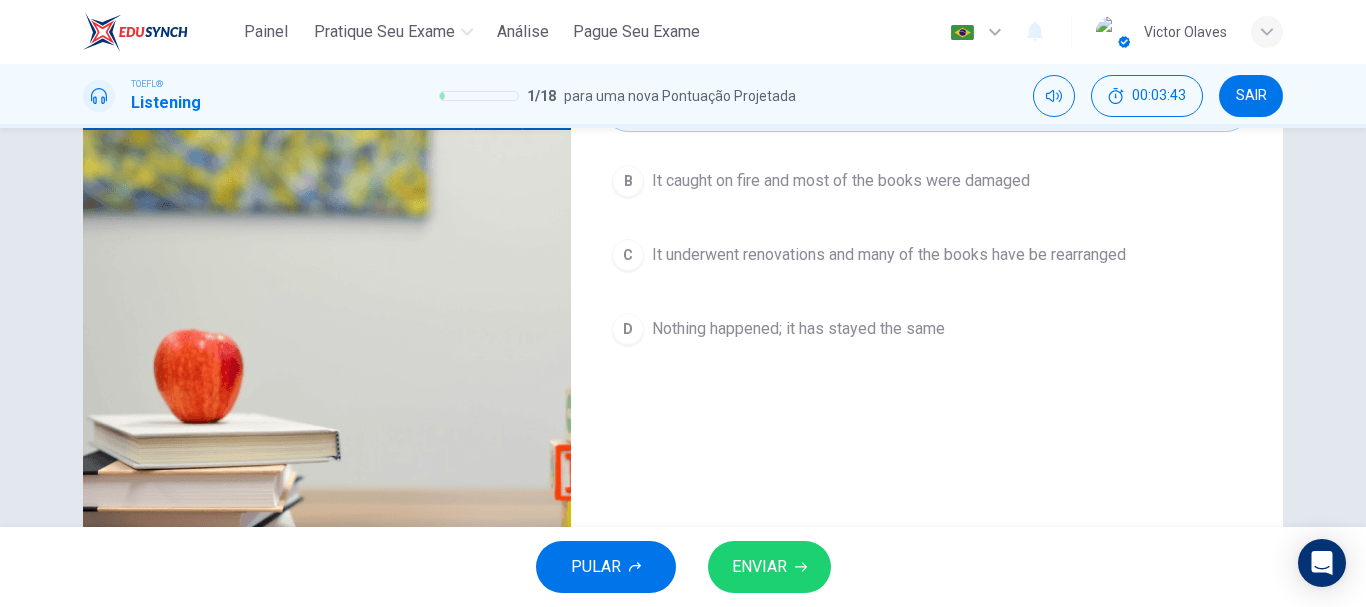 scroll, scrollTop: 293, scrollLeft: 0, axis: vertical 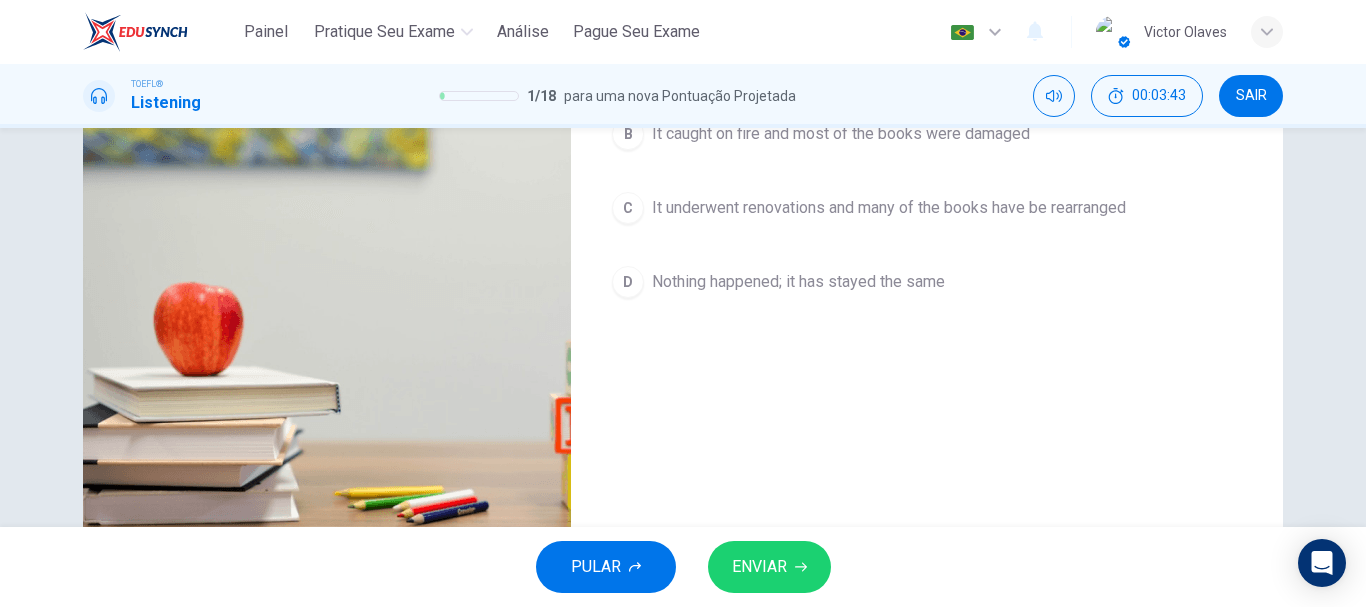 click on "ENVIAR" at bounding box center [759, 567] 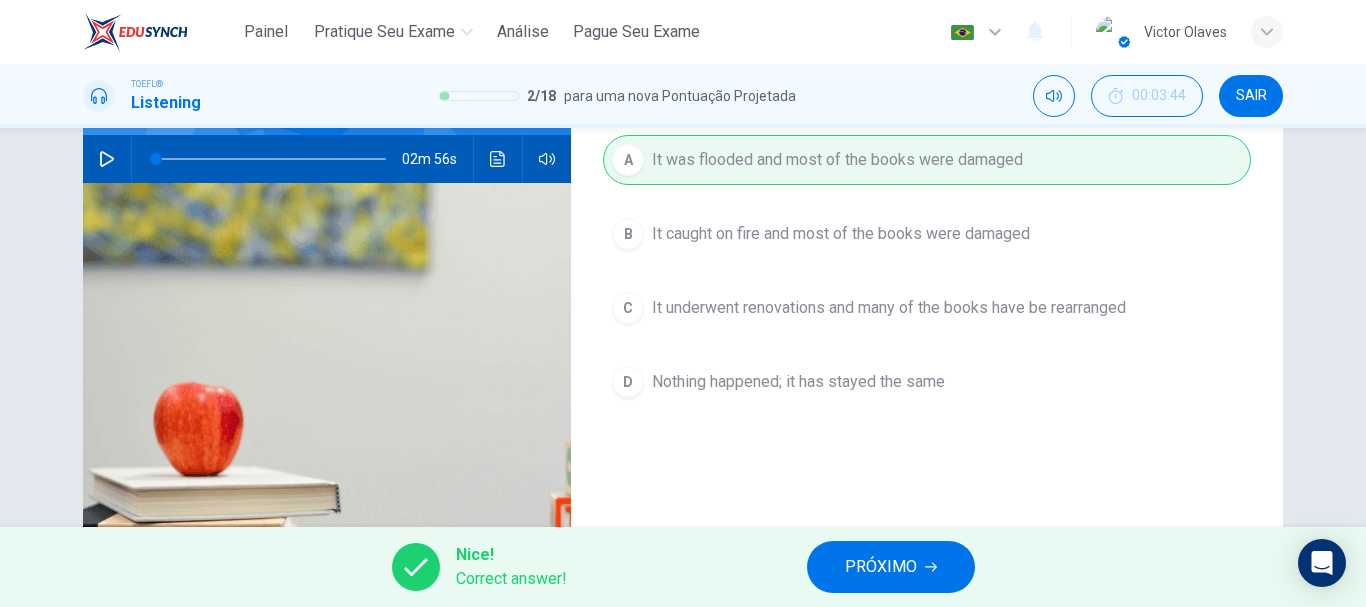 click on "PRÓXIMO" at bounding box center [881, 567] 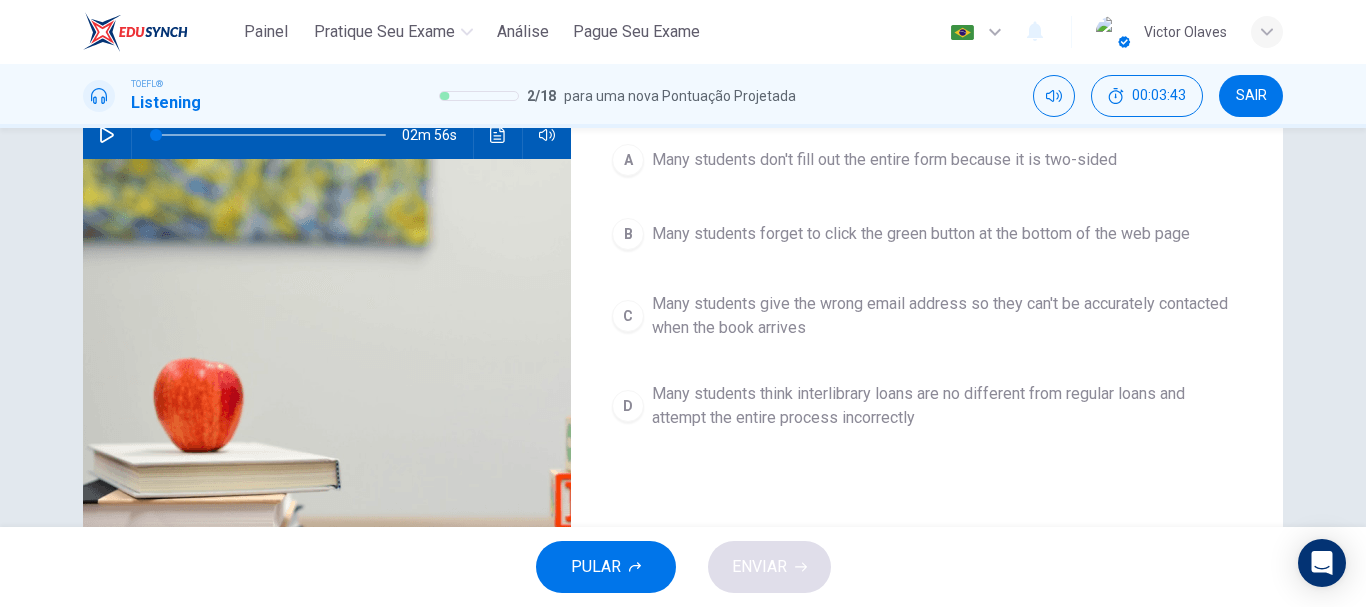 scroll, scrollTop: 117, scrollLeft: 0, axis: vertical 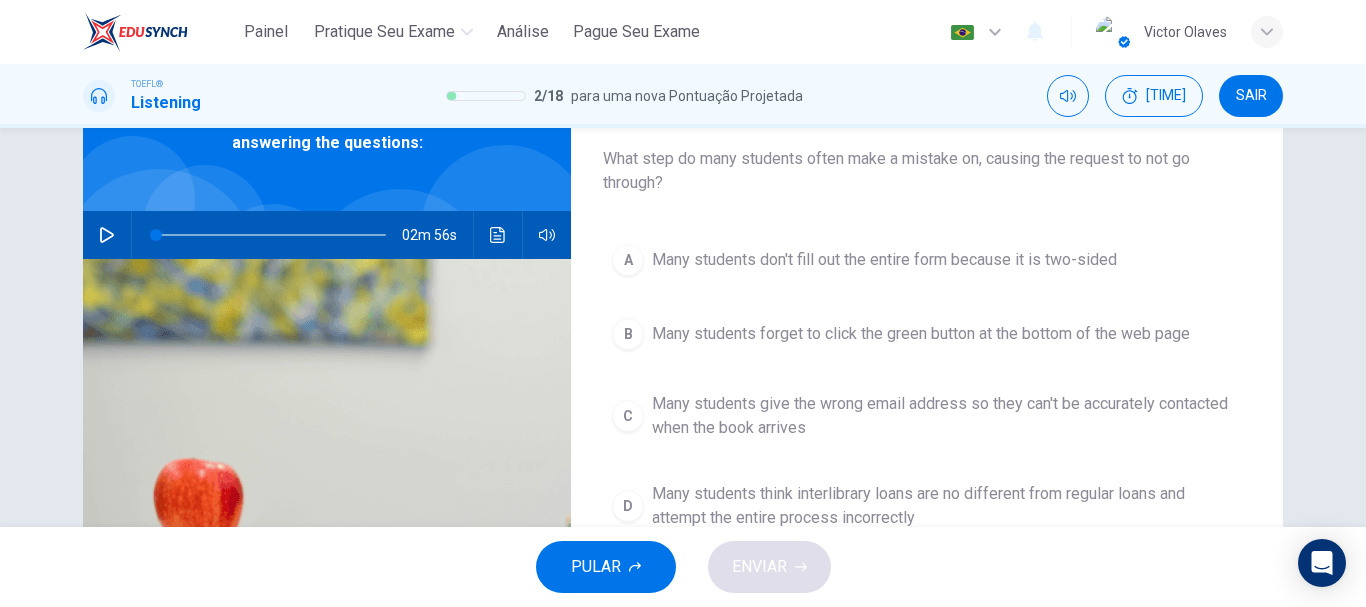 click on "Many students forget to click the green button at the bottom of the web page" at bounding box center [884, 260] 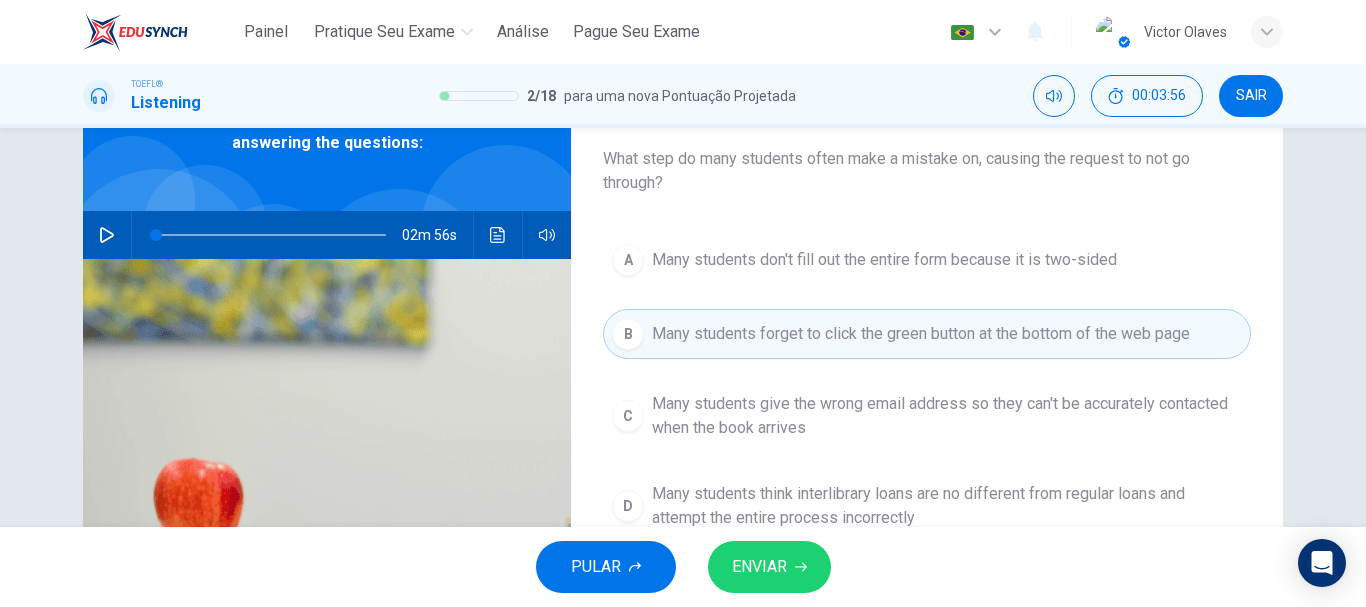 scroll, scrollTop: 217, scrollLeft: 0, axis: vertical 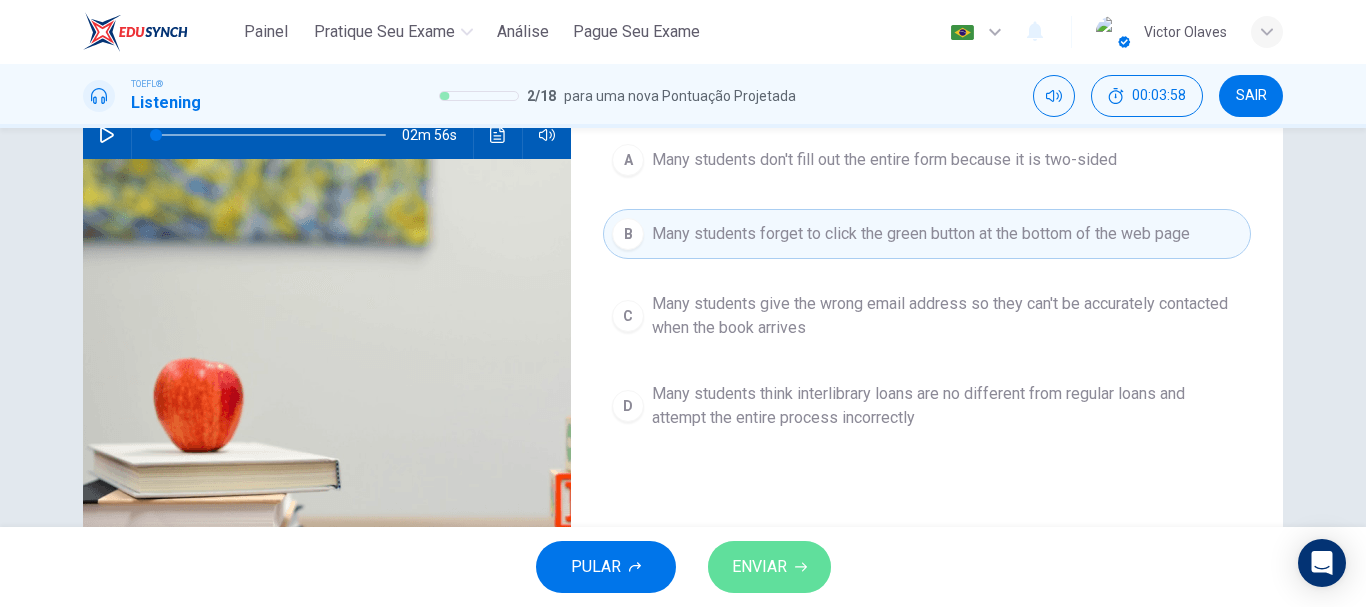click on "ENVIAR" at bounding box center (769, 567) 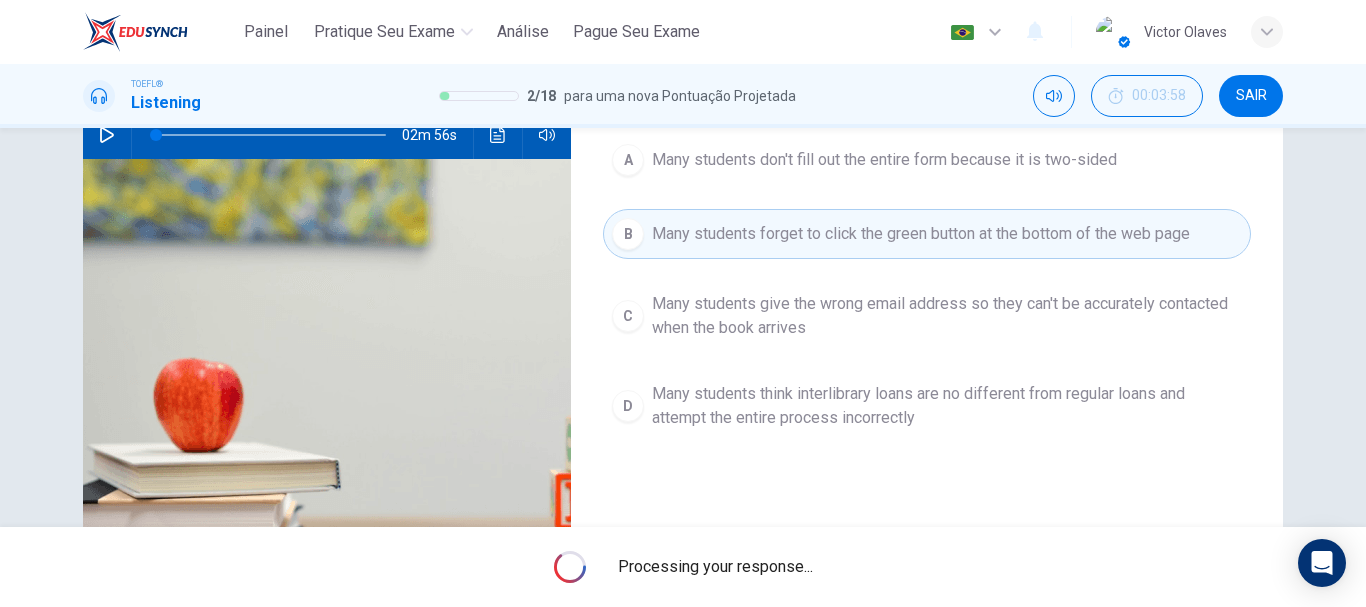 scroll, scrollTop: 117, scrollLeft: 0, axis: vertical 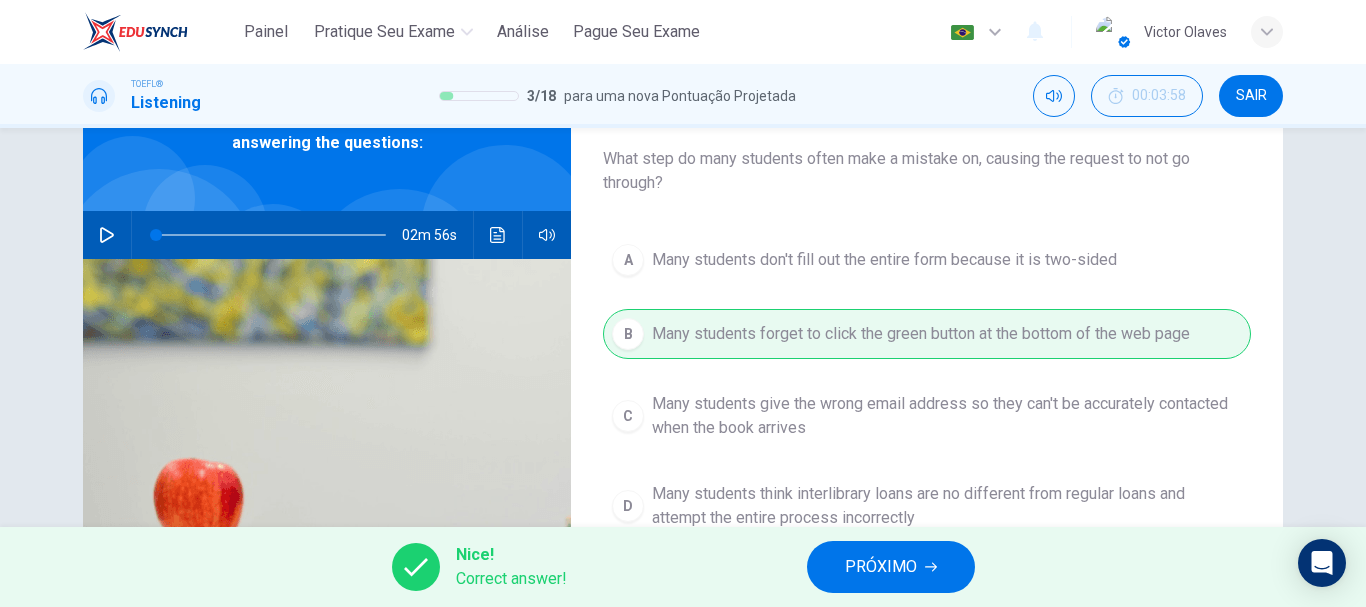click on "PRÓXIMO" at bounding box center [881, 567] 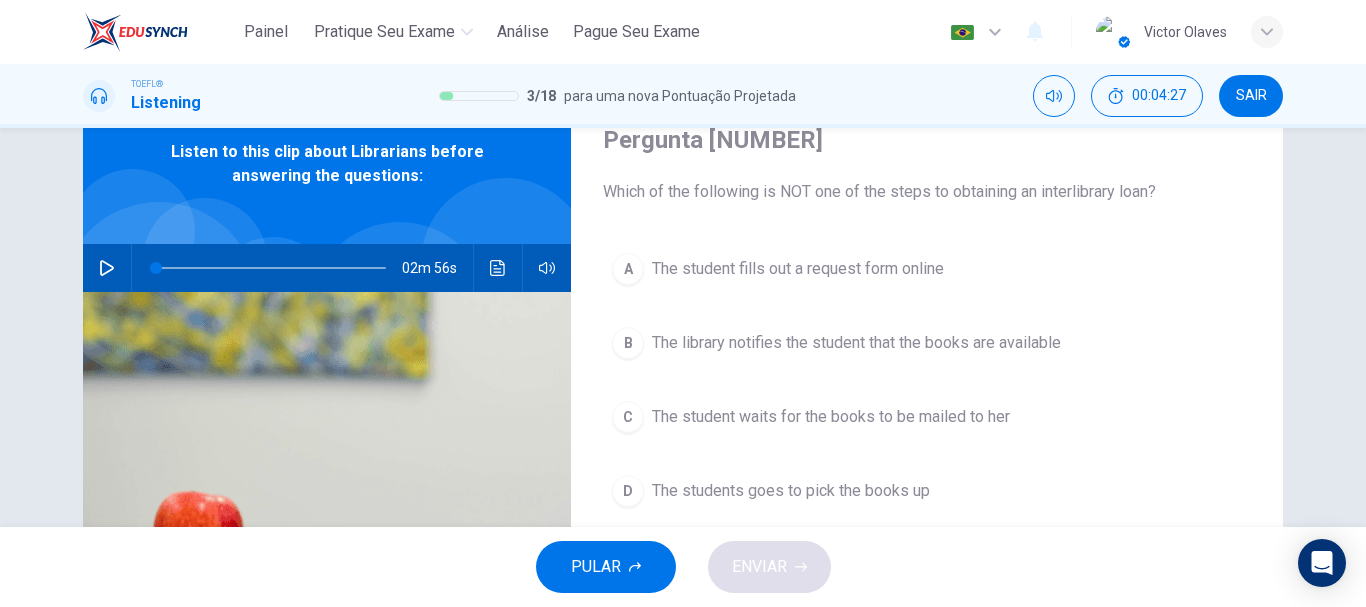 scroll, scrollTop: 105, scrollLeft: 0, axis: vertical 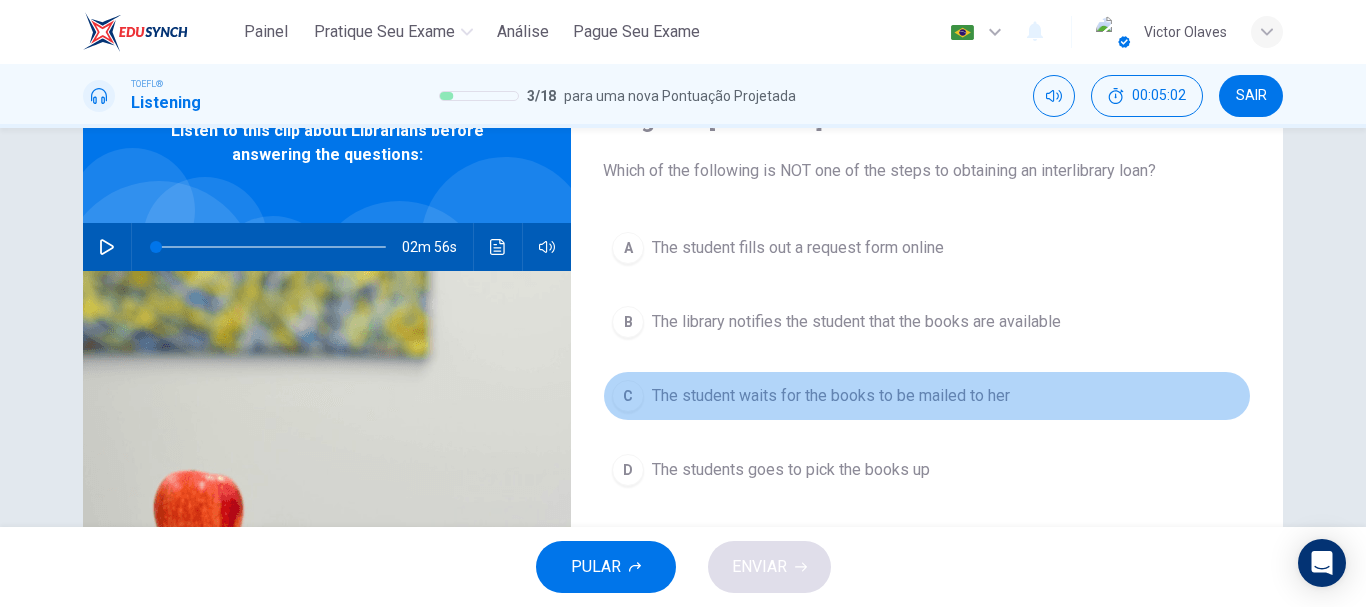 click on "The student waits for the books to be mailed to her" at bounding box center [798, 248] 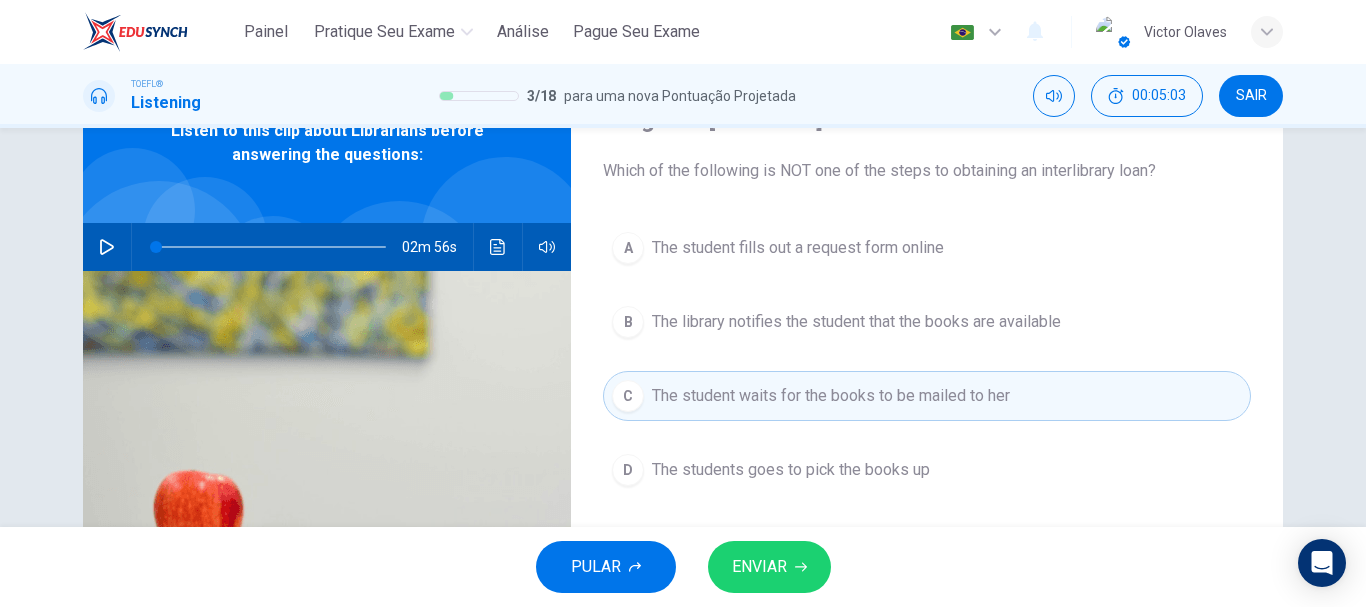 click on "ENVIAR" at bounding box center (759, 567) 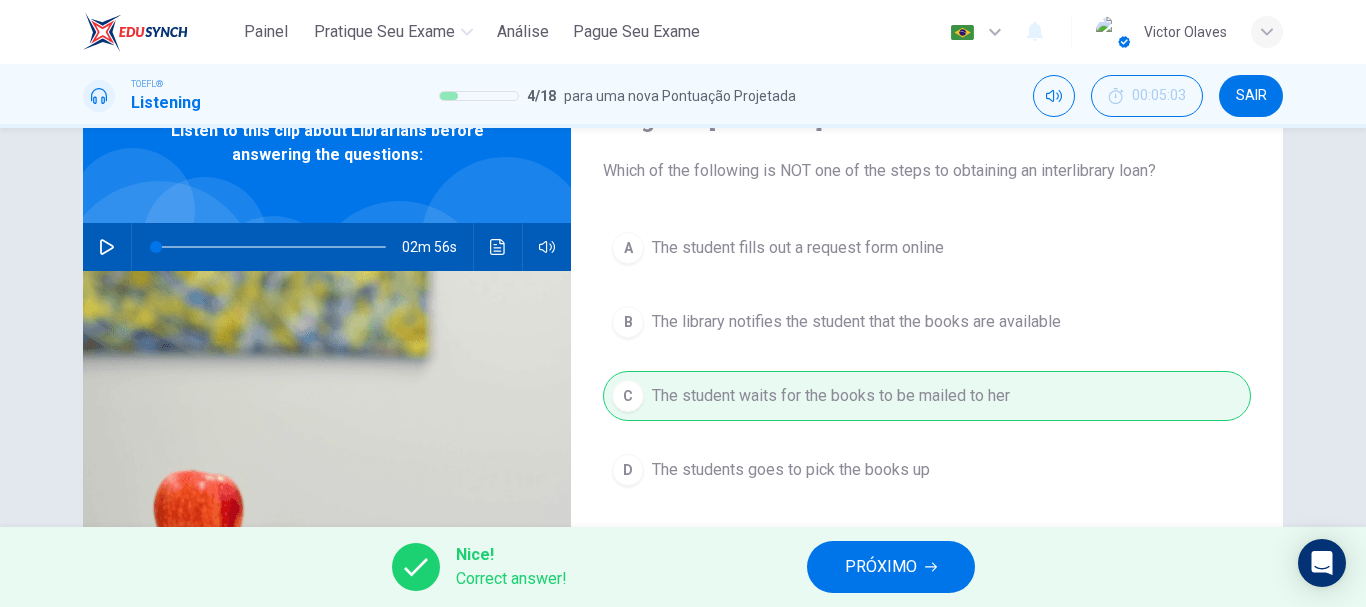 click on "PRÓXIMO" at bounding box center (881, 567) 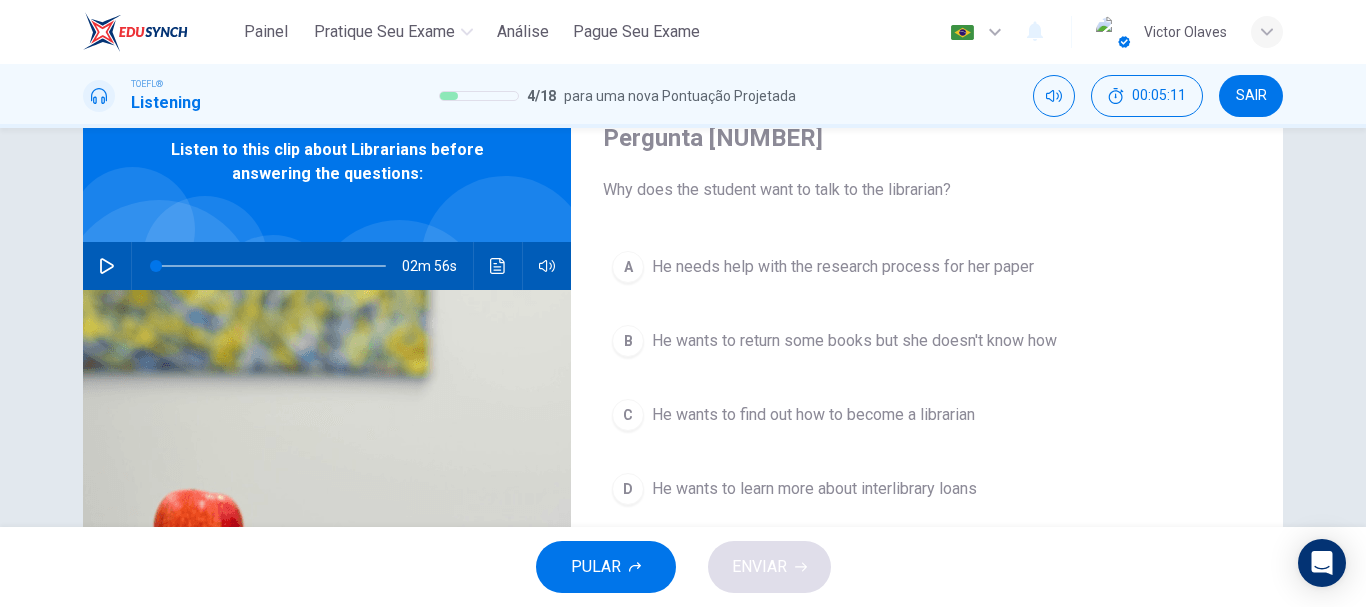 scroll, scrollTop: 82, scrollLeft: 0, axis: vertical 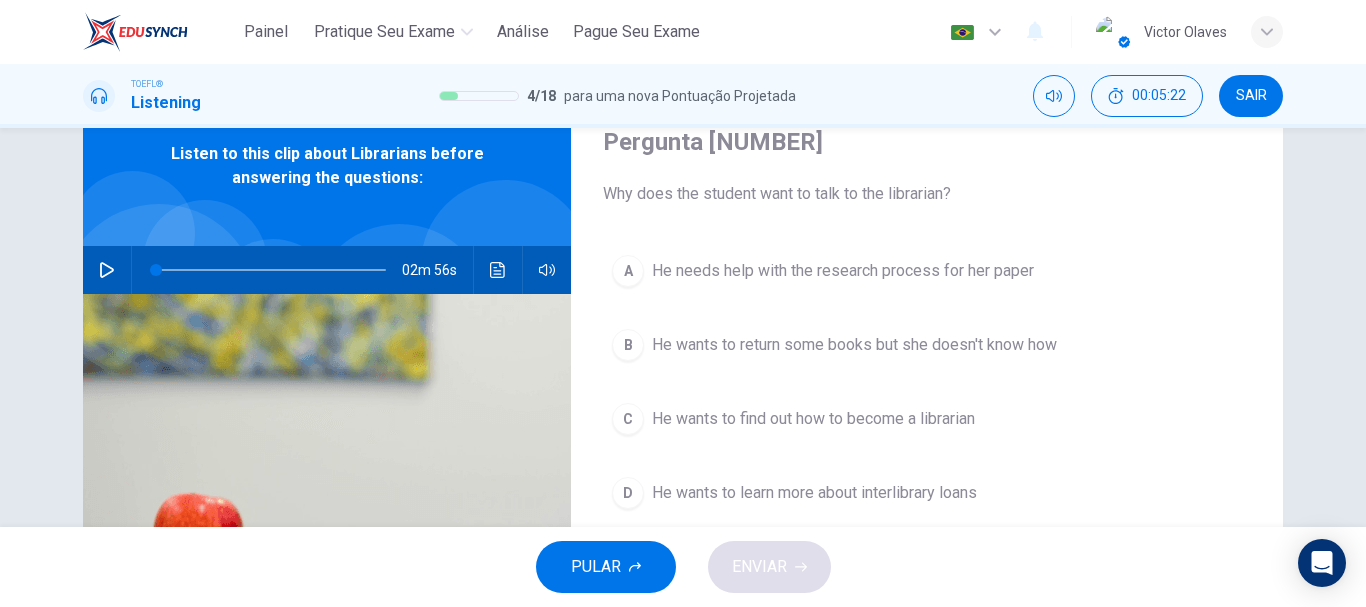 click at bounding box center [107, 270] 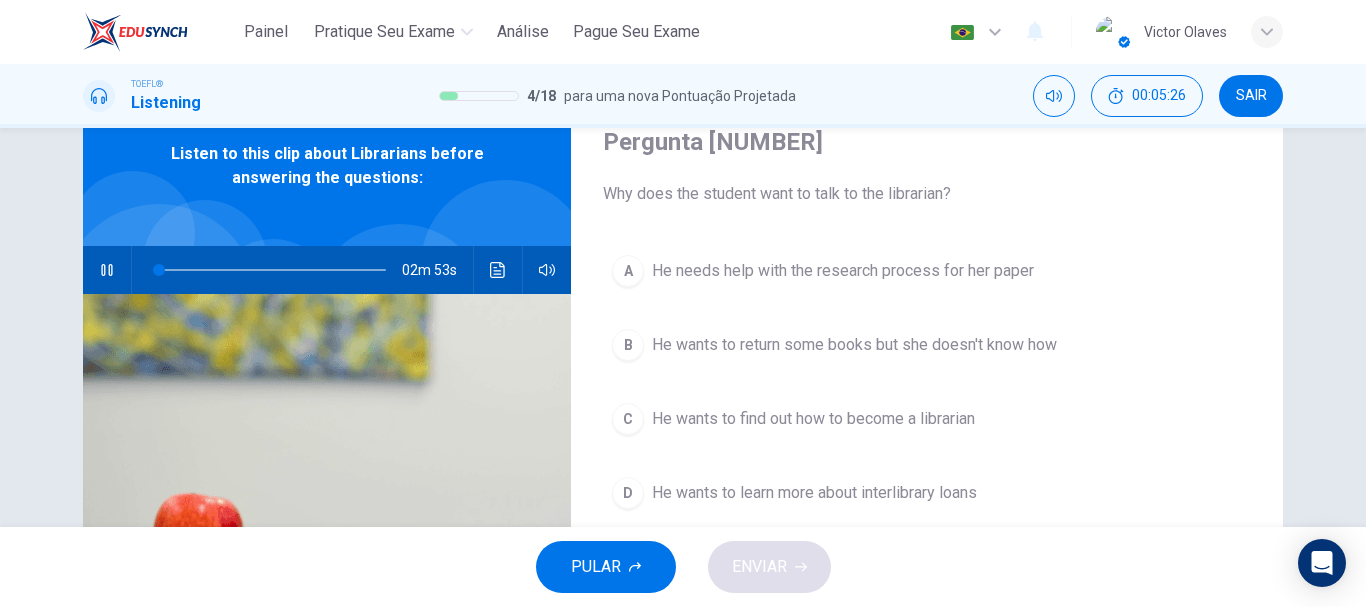 click at bounding box center (106, 270) 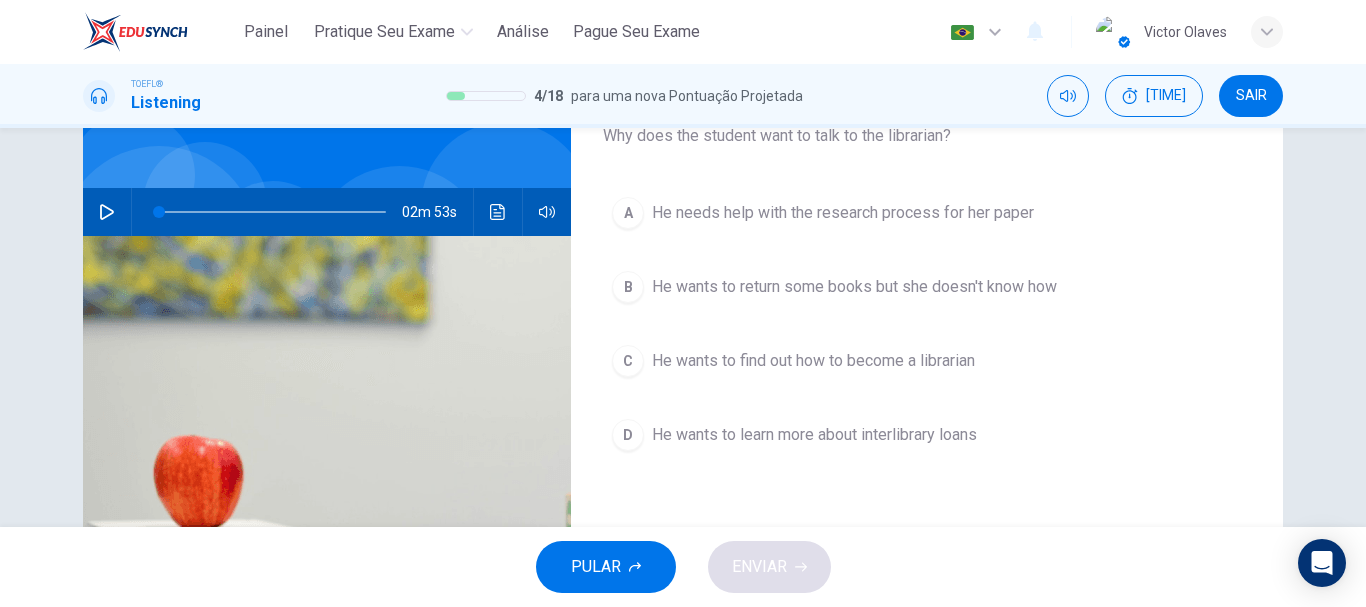 scroll, scrollTop: 115, scrollLeft: 0, axis: vertical 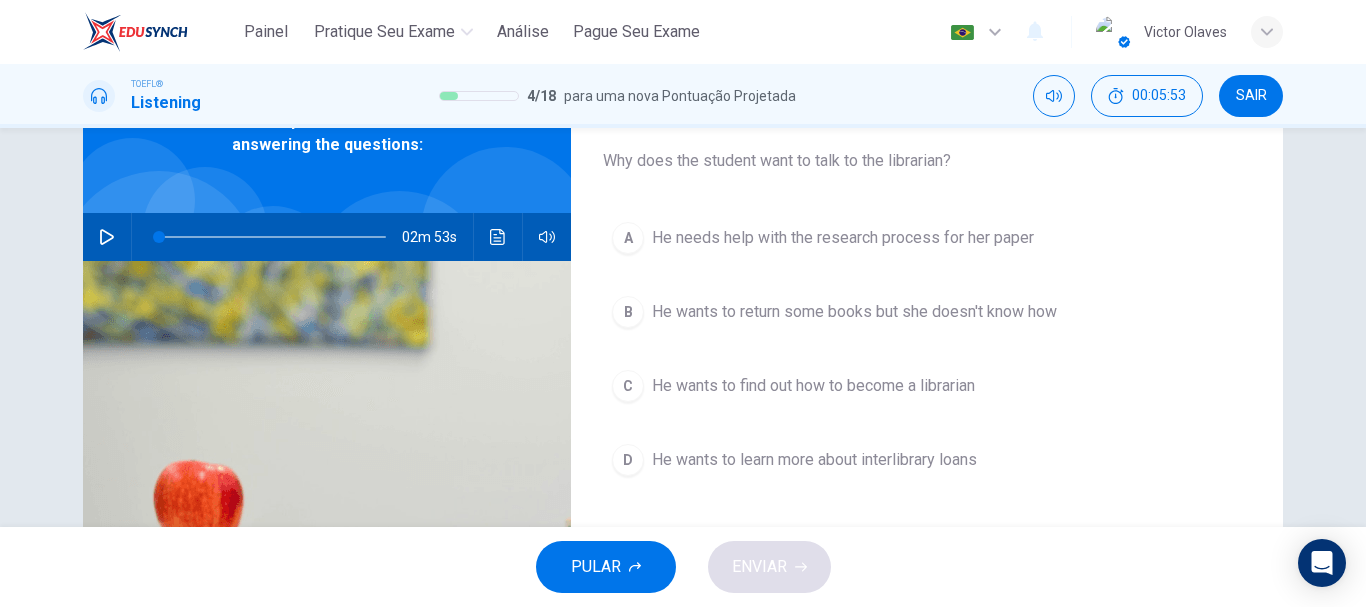 click on "He wants to find out how to become a librarian" at bounding box center [843, 238] 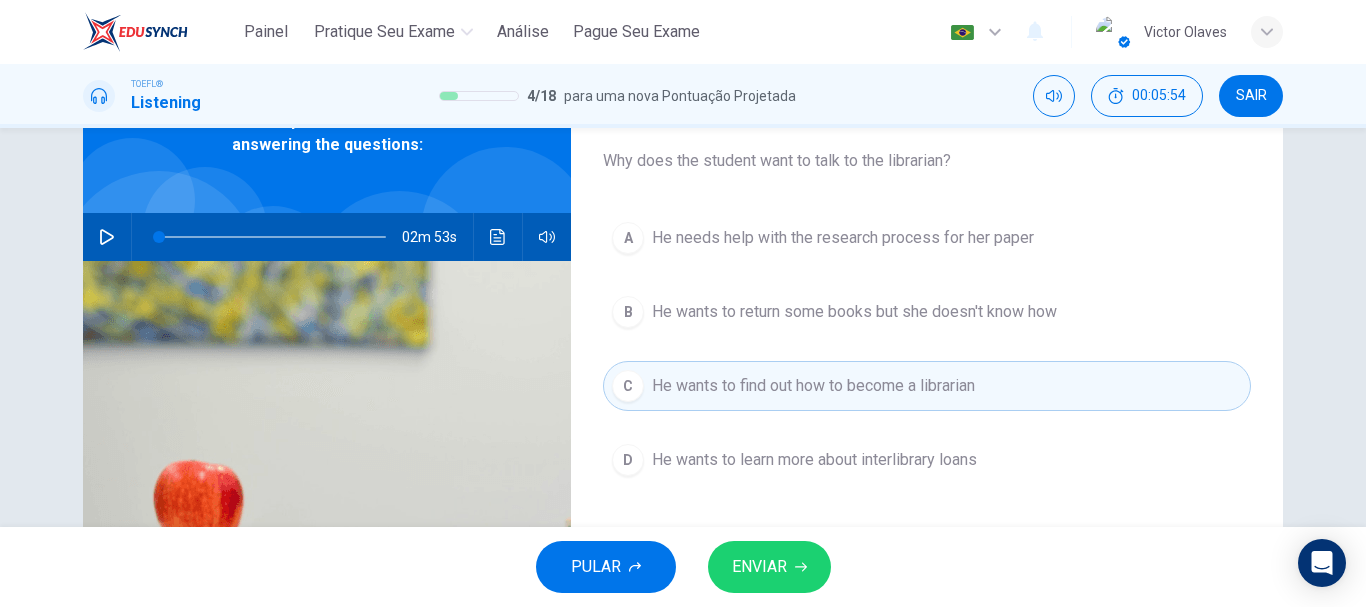 click on "ENVIAR" at bounding box center (769, 567) 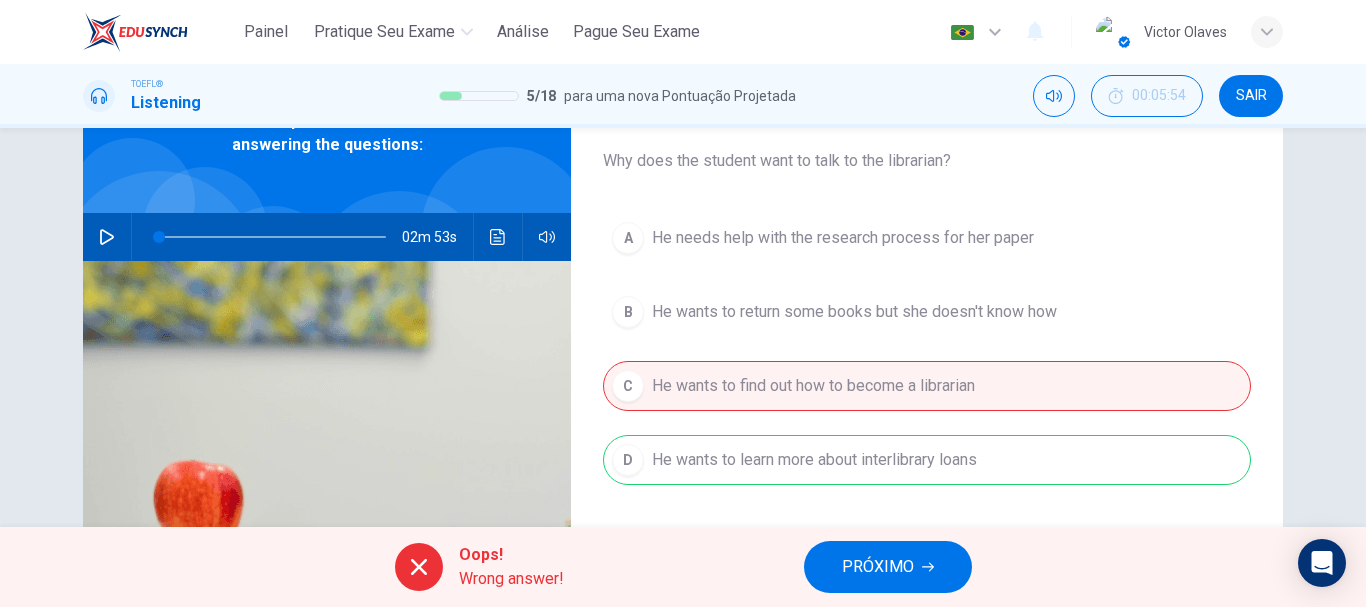 click on "PRÓXIMO" at bounding box center [878, 567] 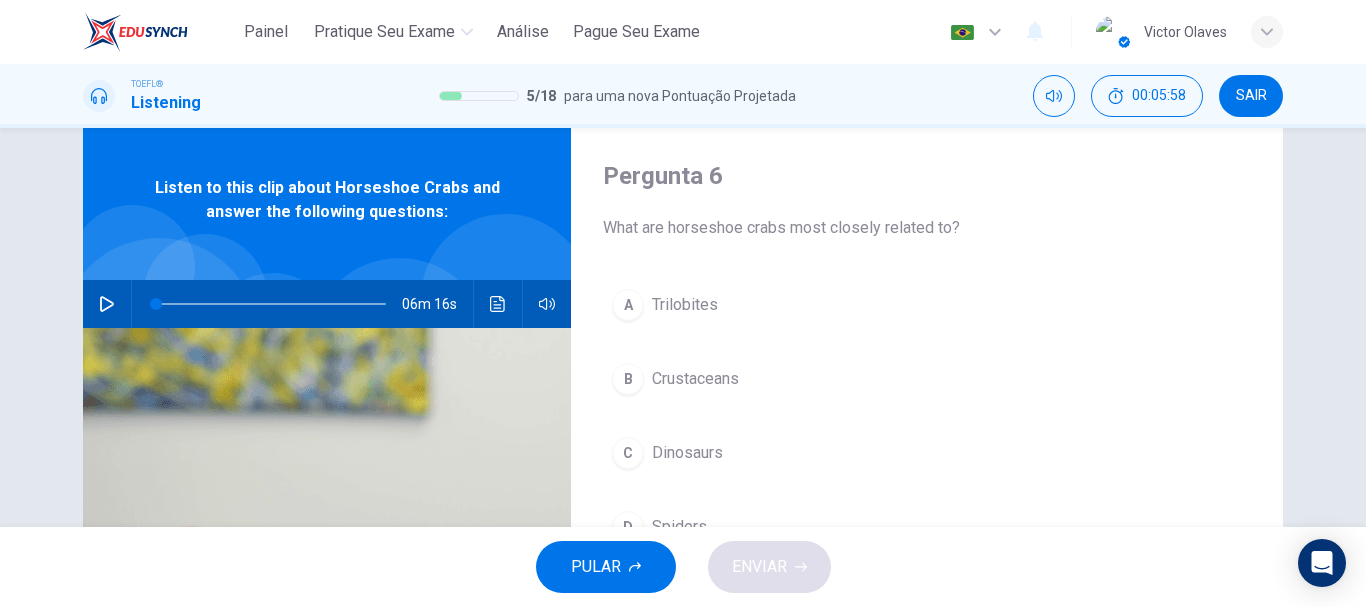 scroll, scrollTop: 0, scrollLeft: 0, axis: both 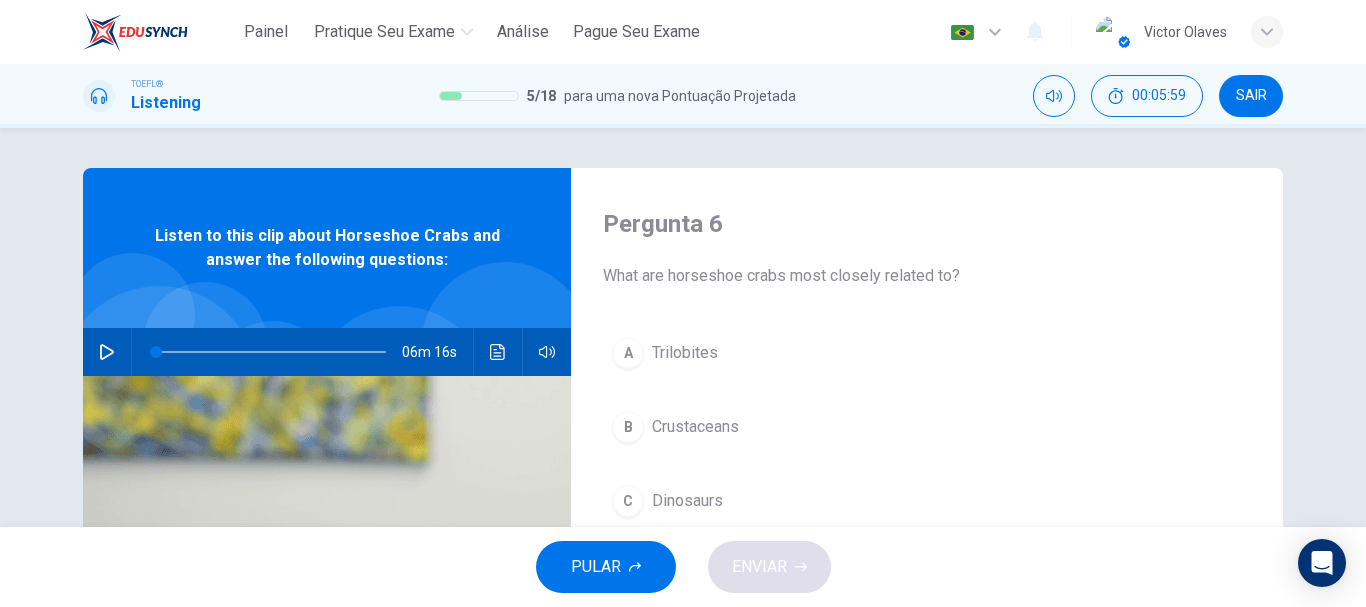 click at bounding box center [107, 352] 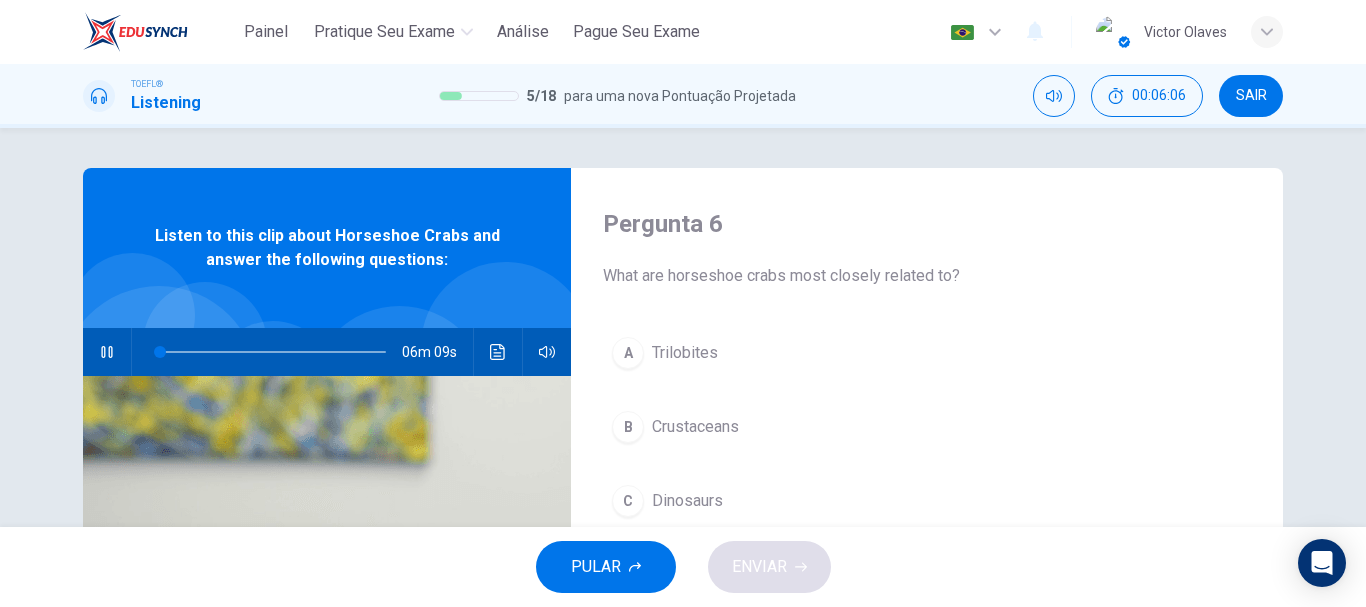 type 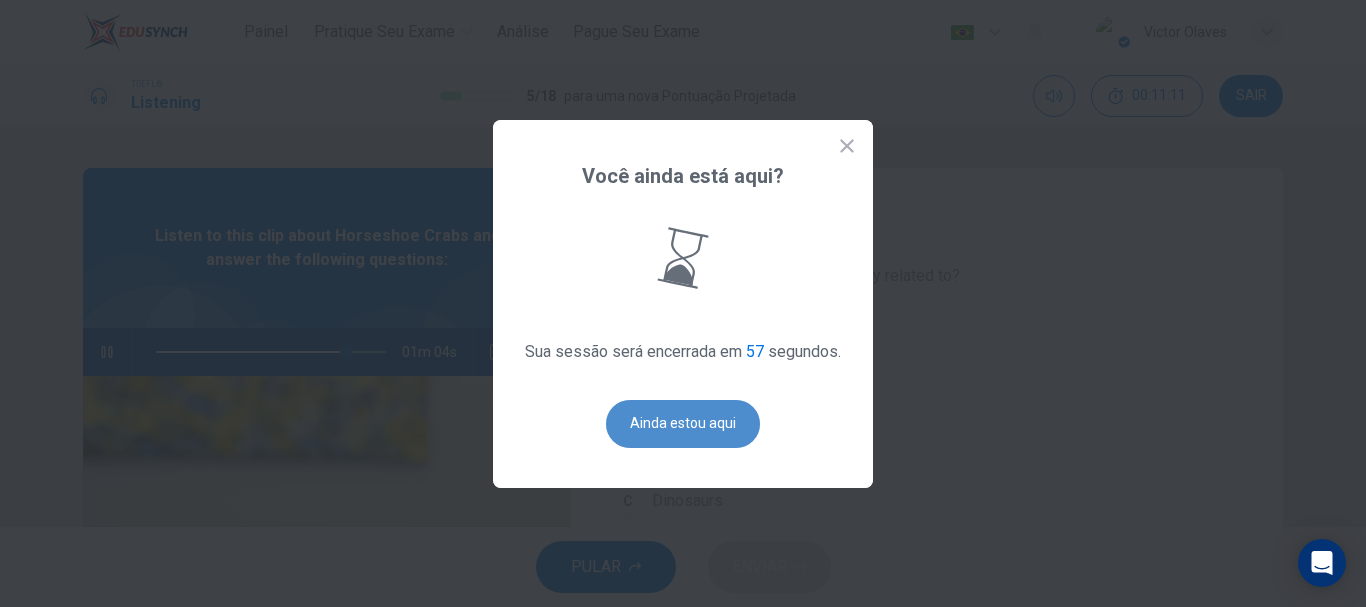 click on "Ainda estou aqui" at bounding box center (683, 424) 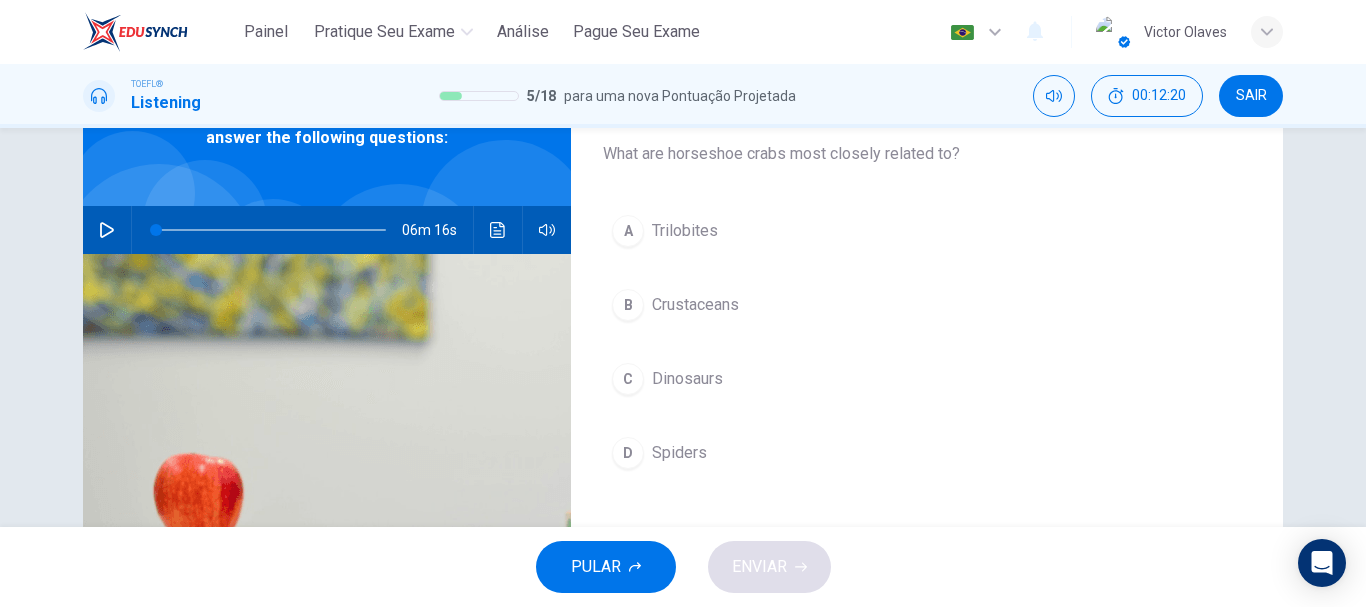 scroll, scrollTop: 100, scrollLeft: 0, axis: vertical 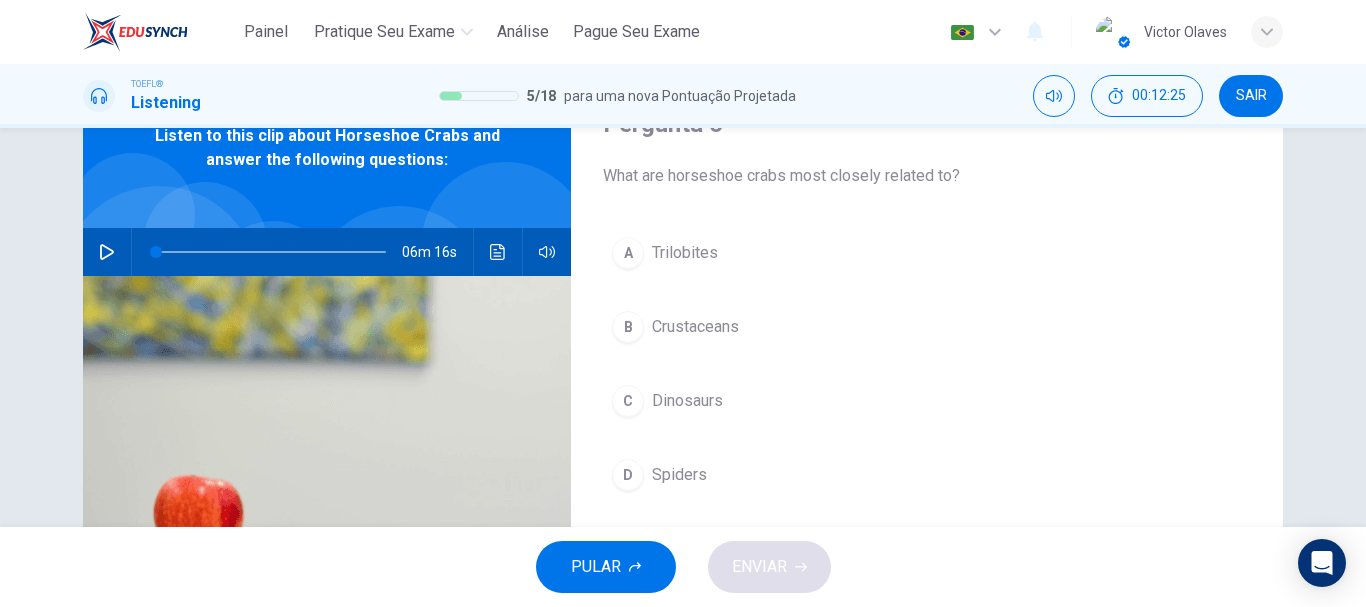 click on "D Spiders" at bounding box center [927, 475] 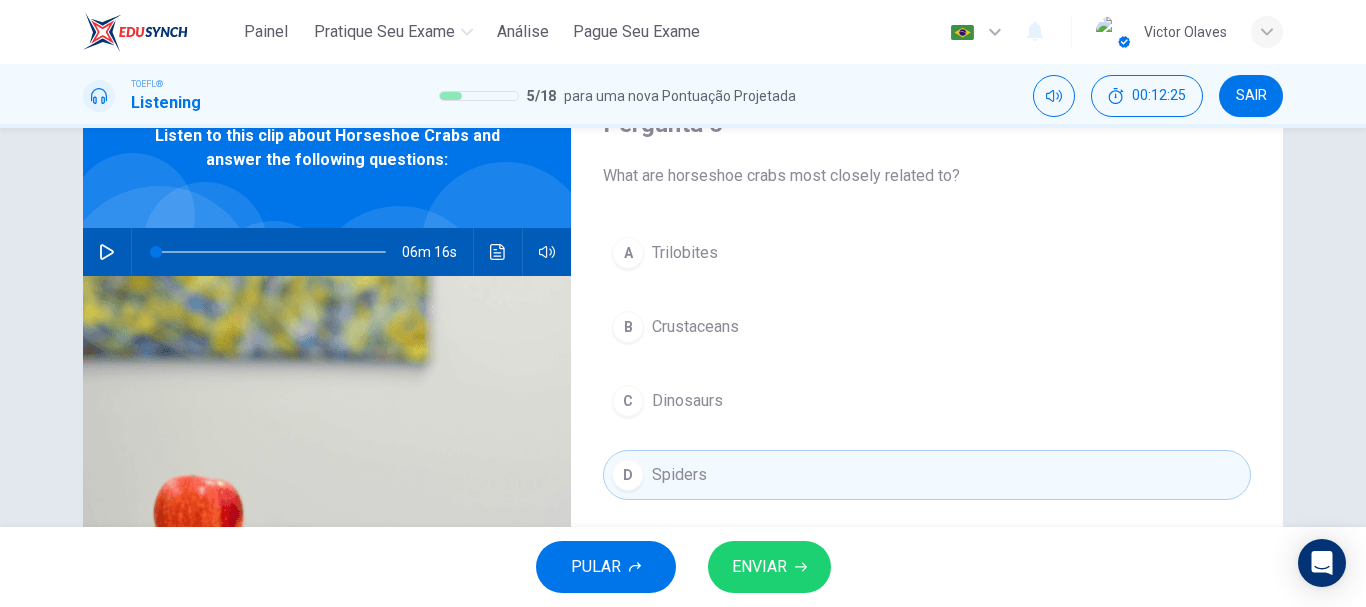 click on "ENVIAR" at bounding box center [759, 567] 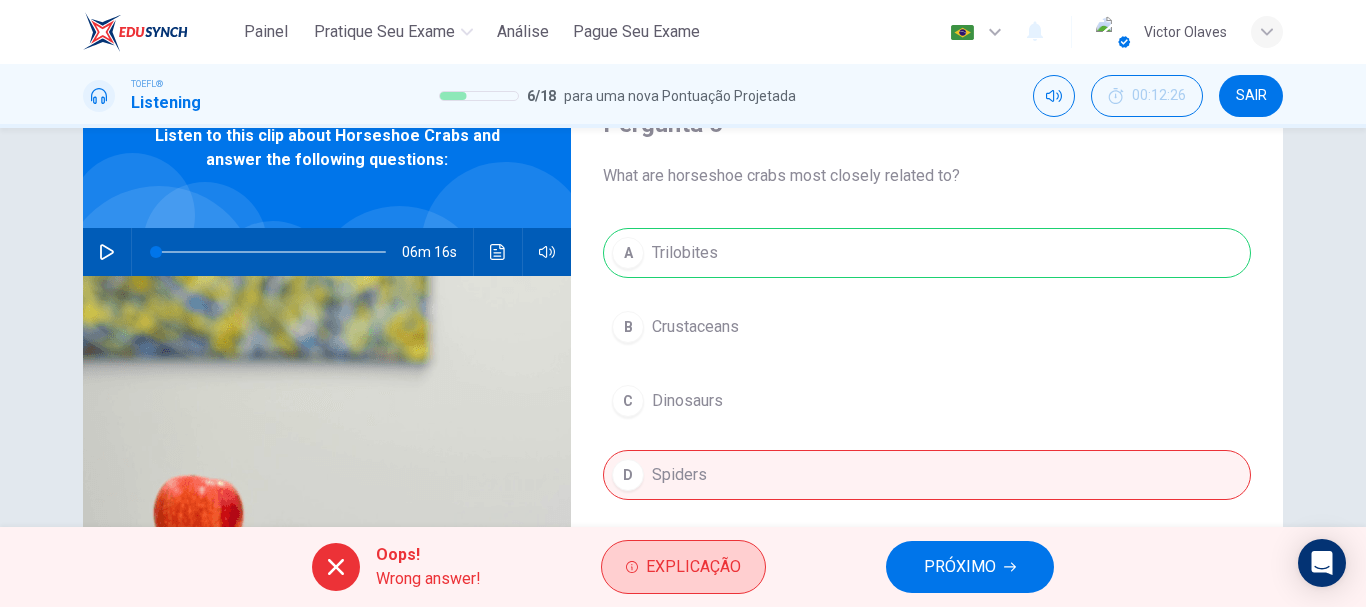 click on "Explicação" at bounding box center [693, 567] 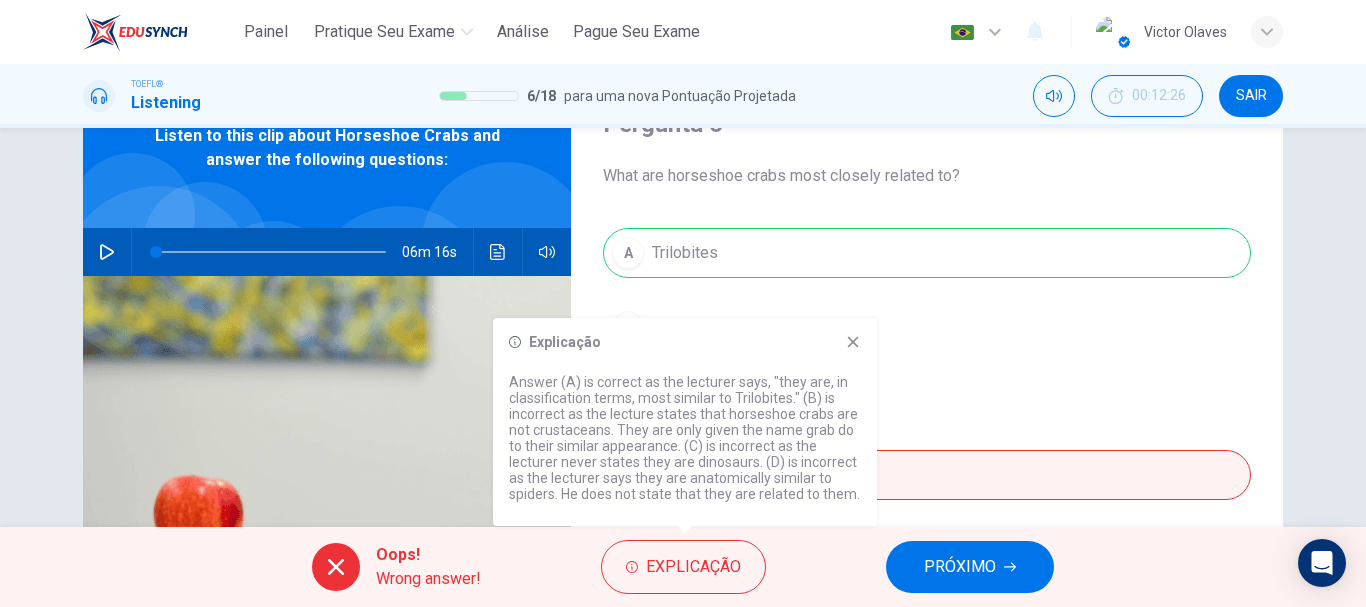 click on "Oops! Wrong answer! Explicação PRÓXIMO" at bounding box center (683, 567) 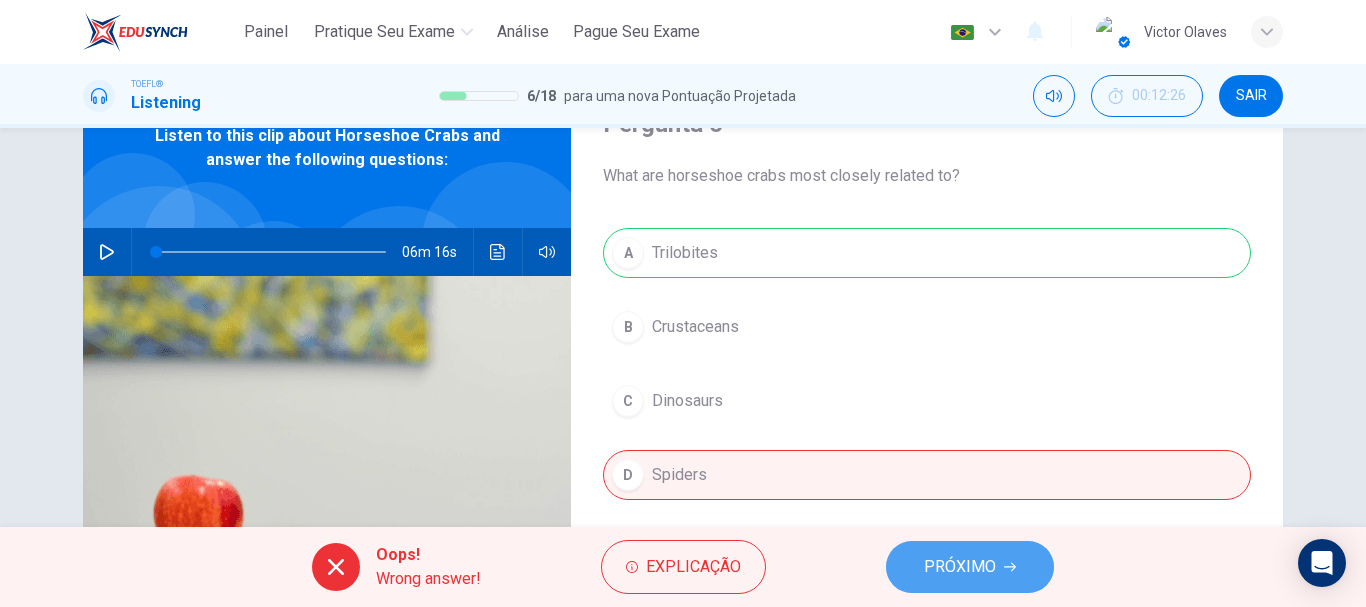 click on "PRÓXIMO" at bounding box center [970, 567] 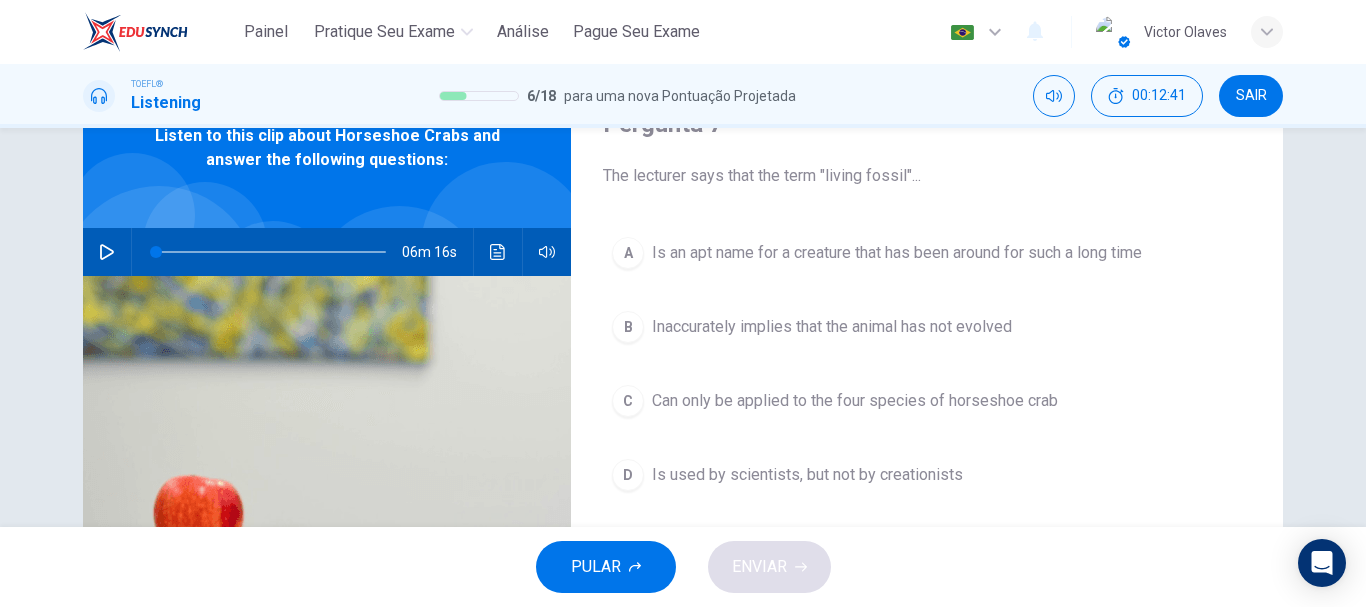 click on "Is an apt name for a creature that has been around for such a long time" at bounding box center [897, 253] 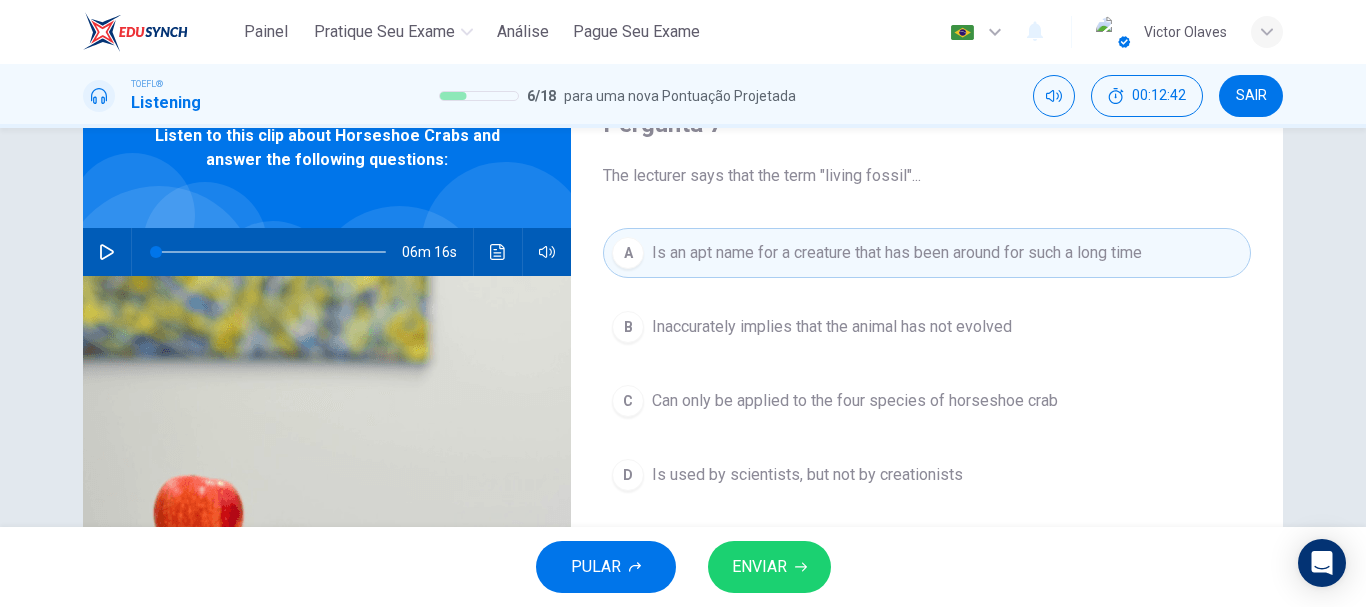 click at bounding box center (801, 567) 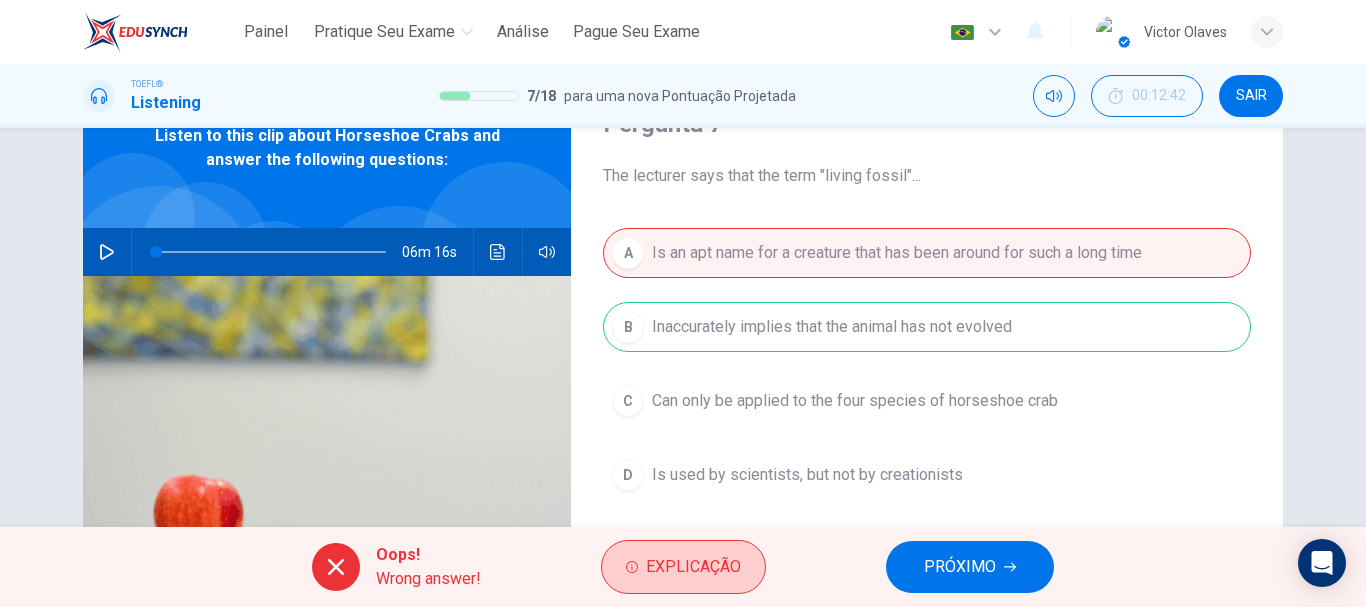 click on "Explicação" at bounding box center (693, 567) 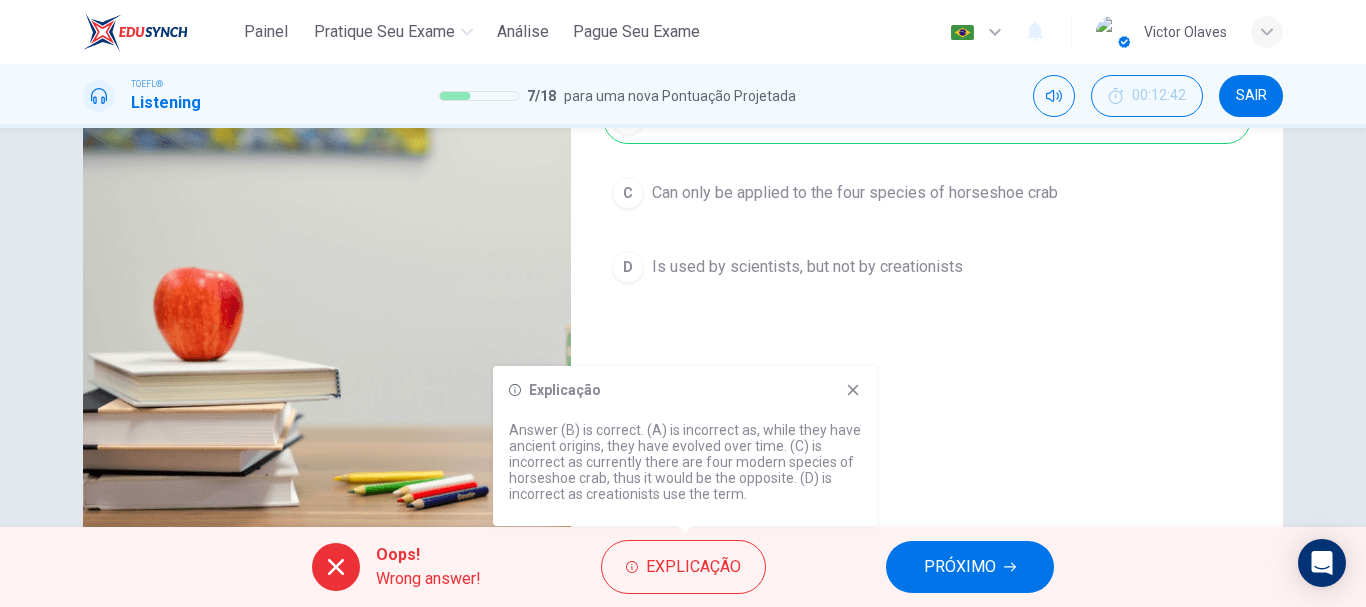 scroll, scrollTop: 276, scrollLeft: 0, axis: vertical 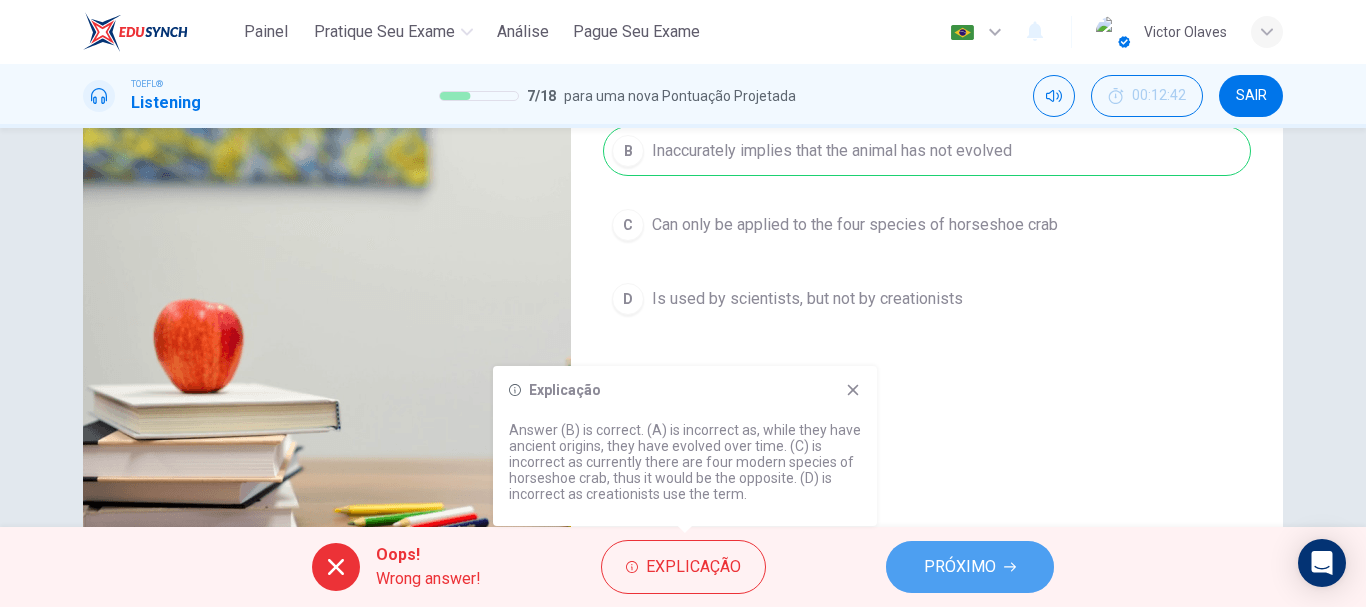 click on "PRÓXIMO" at bounding box center [960, 567] 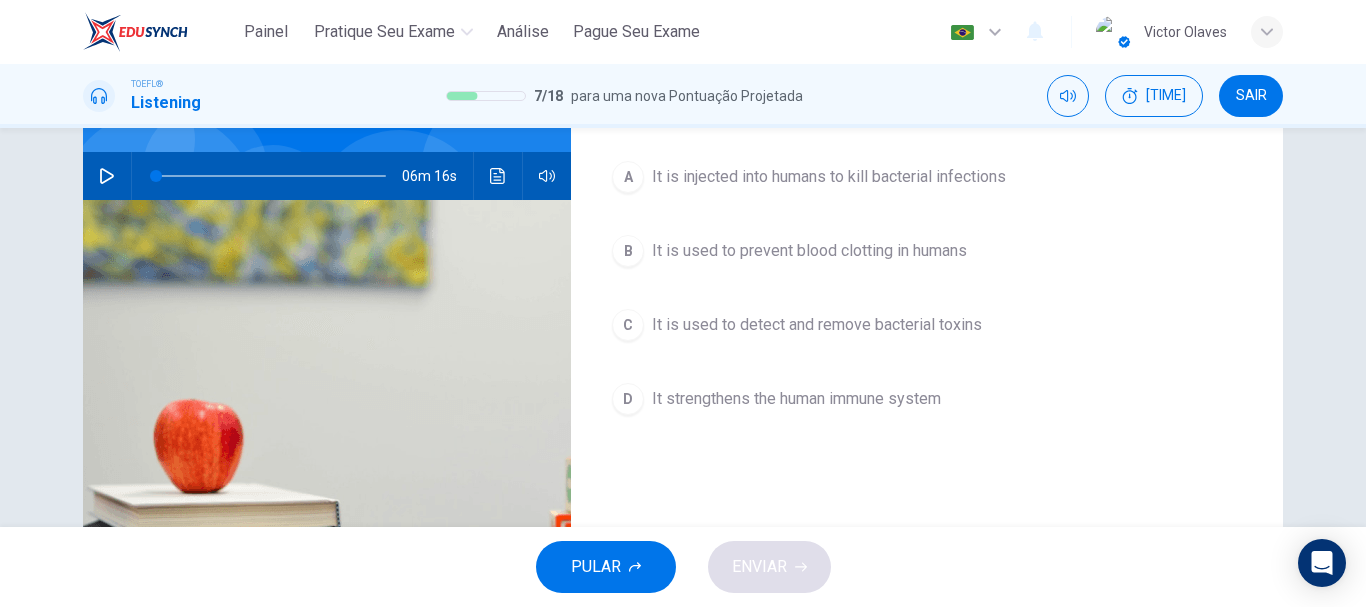 scroll, scrollTop: 76, scrollLeft: 0, axis: vertical 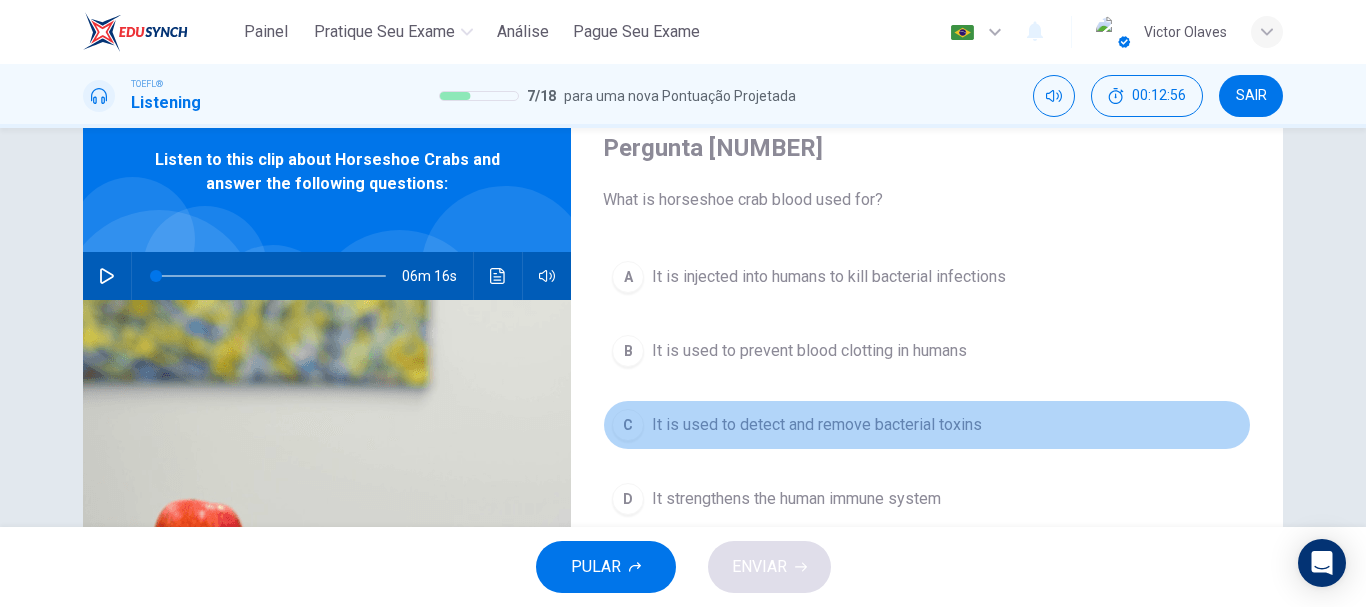 click on "It is used to detect and remove bacterial toxins" at bounding box center [829, 277] 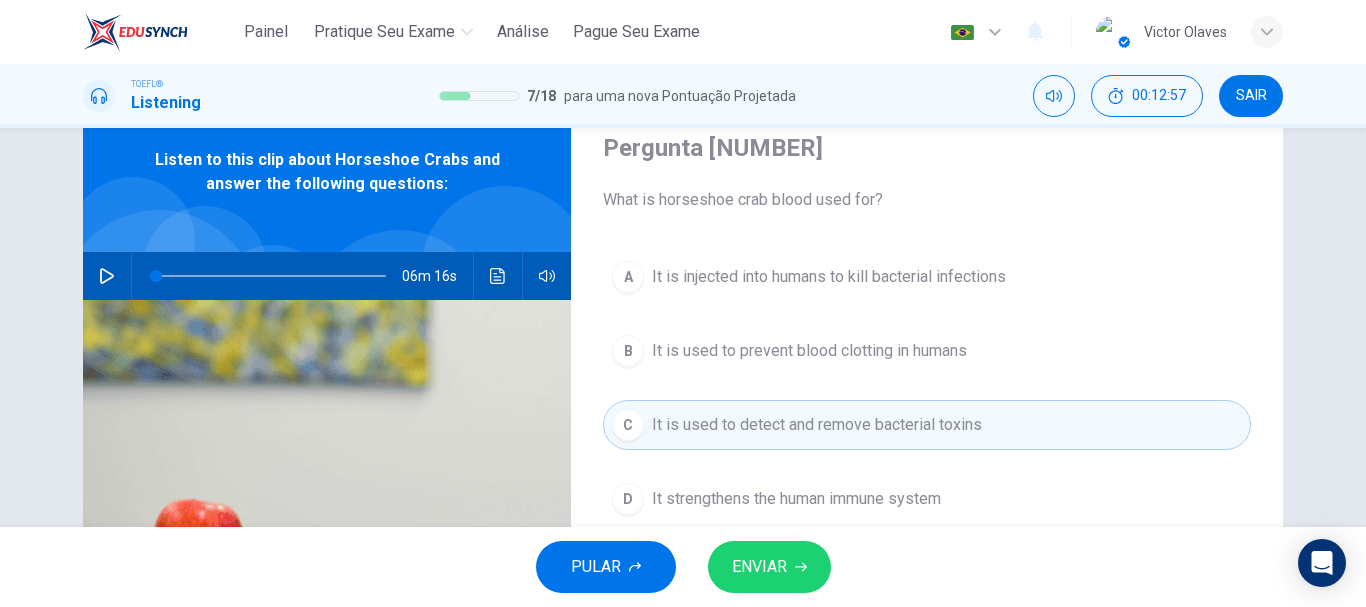 click on "ENVIAR" at bounding box center (769, 567) 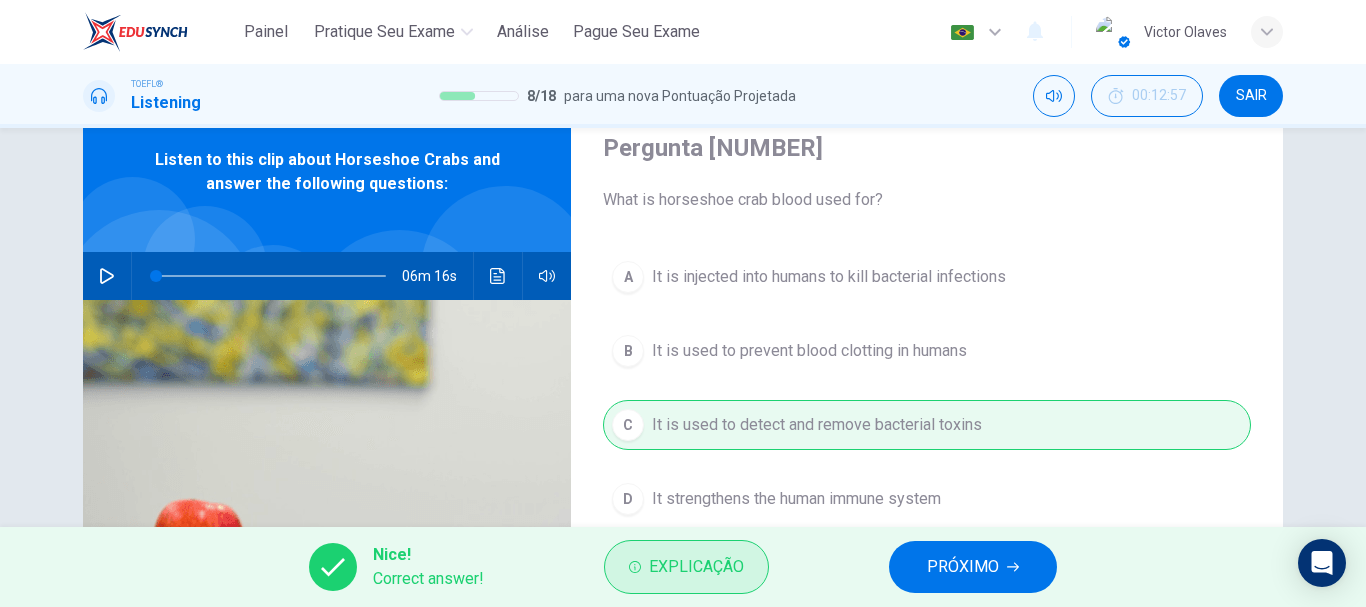 click on "Explicação" at bounding box center [696, 567] 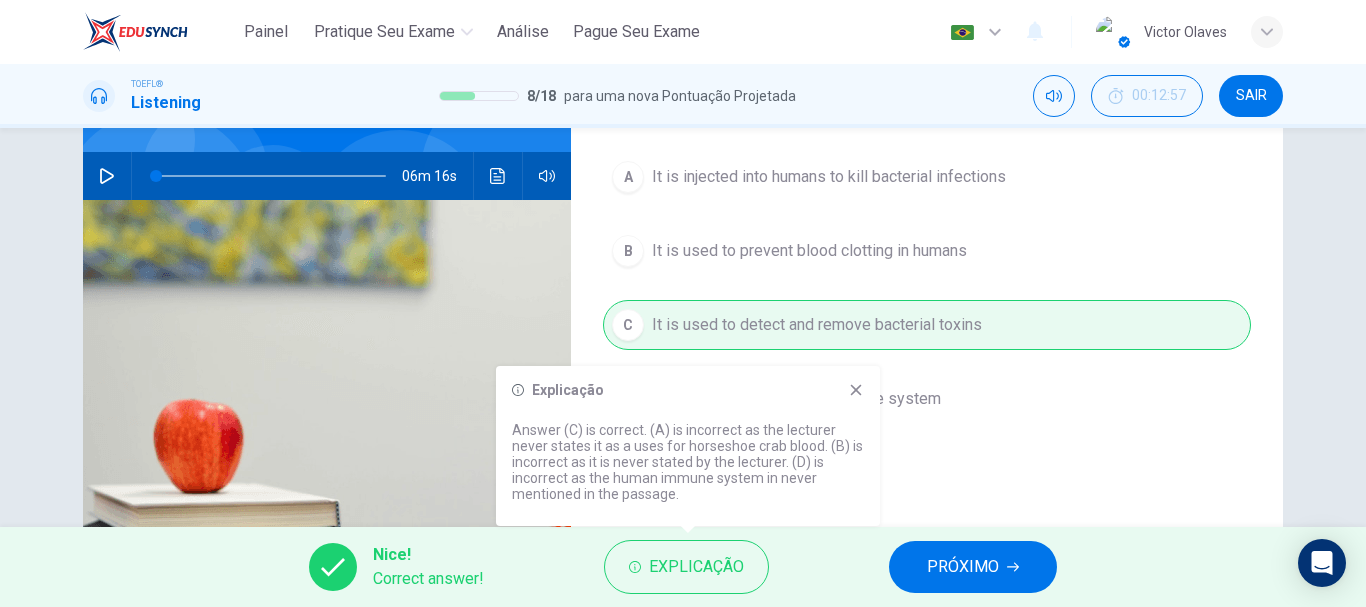 scroll, scrollTop: 276, scrollLeft: 0, axis: vertical 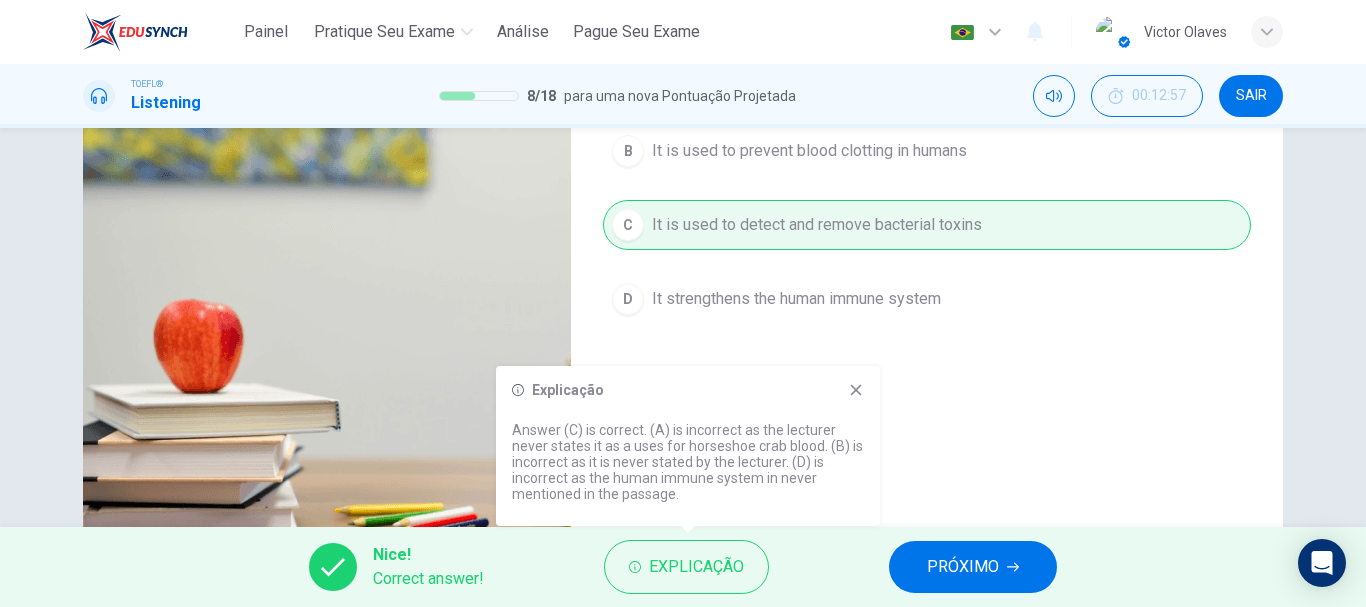 click on "PRÓXIMO" at bounding box center (963, 567) 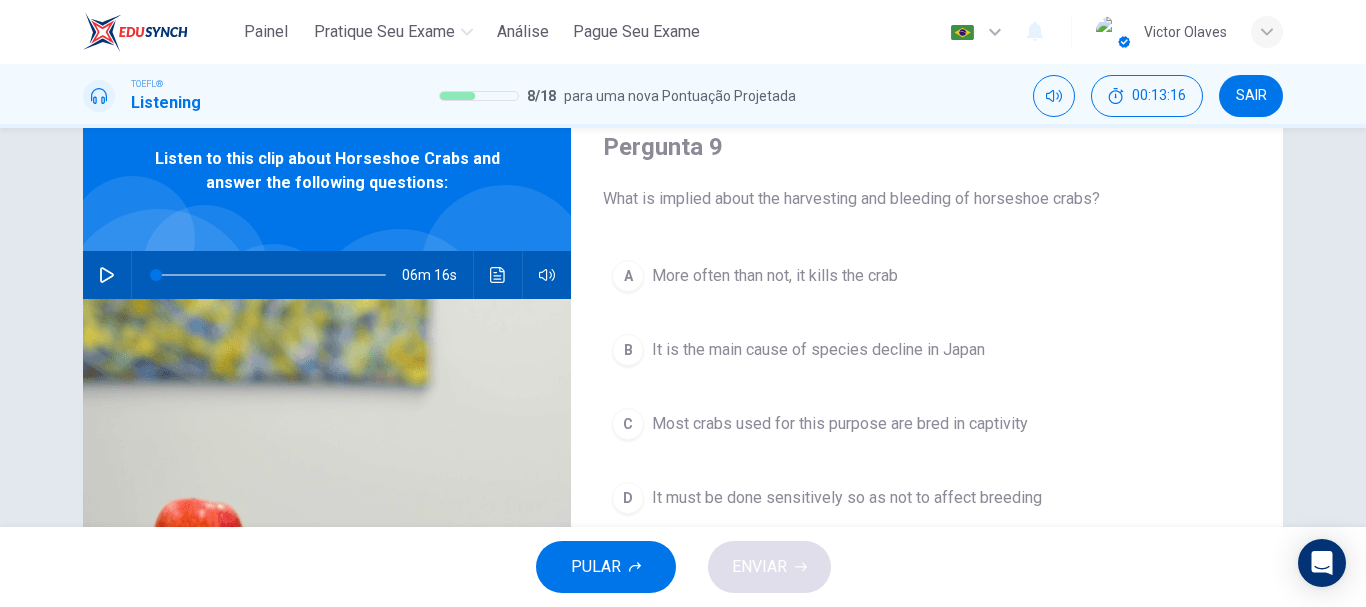 scroll, scrollTop: 76, scrollLeft: 0, axis: vertical 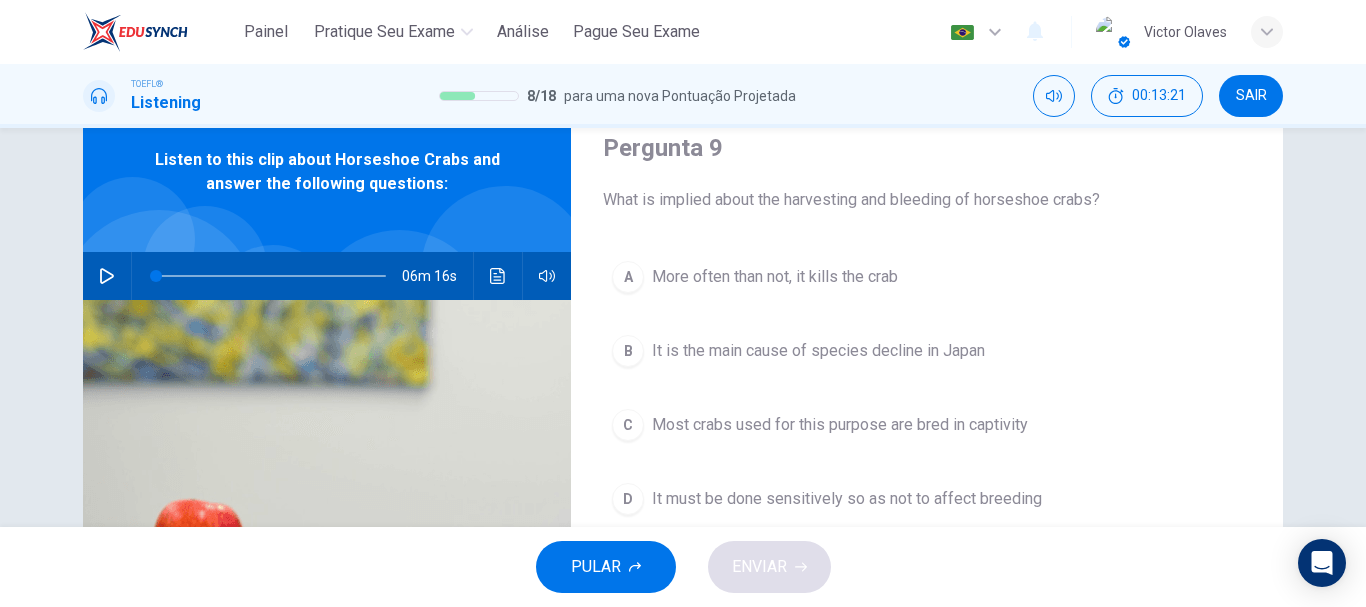 click on "B It is the main cause of species decline in Japan" at bounding box center (927, 351) 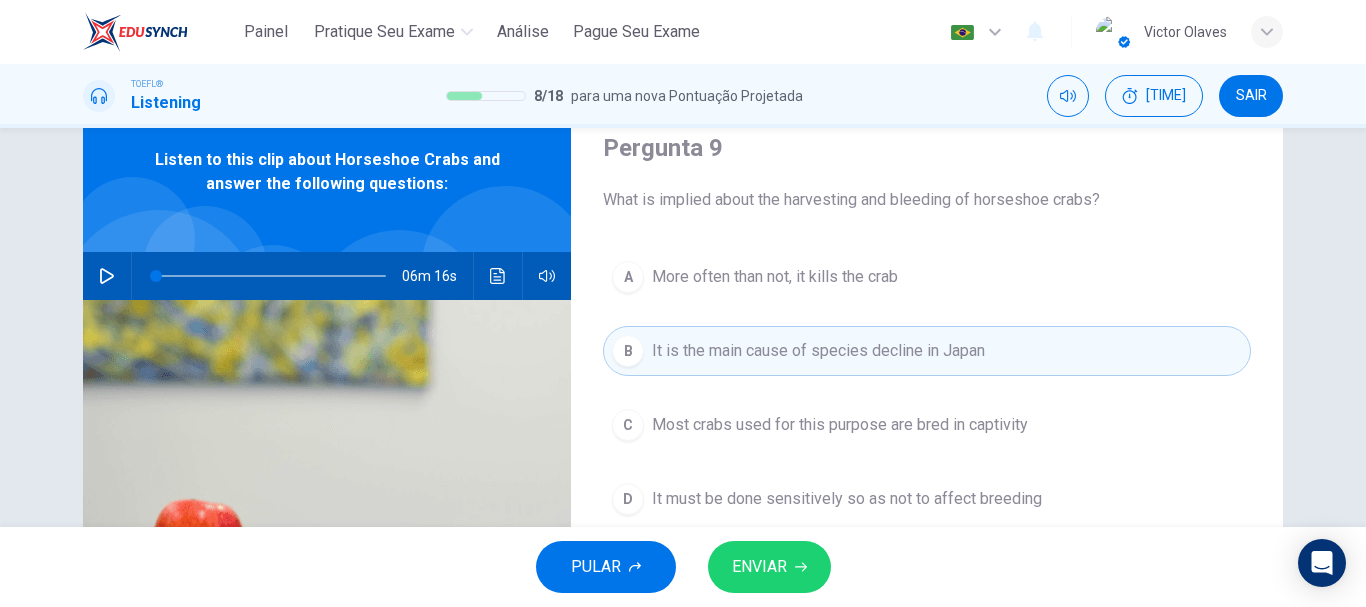 click on "ENVIAR" at bounding box center [759, 567] 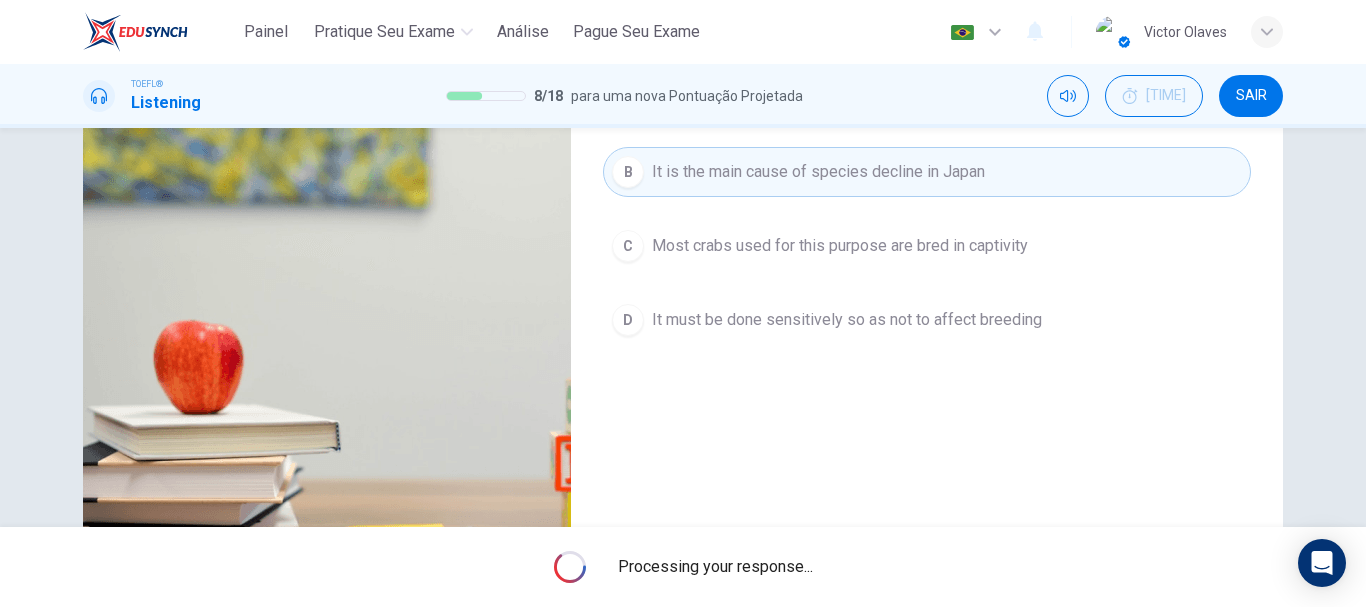 scroll, scrollTop: 276, scrollLeft: 0, axis: vertical 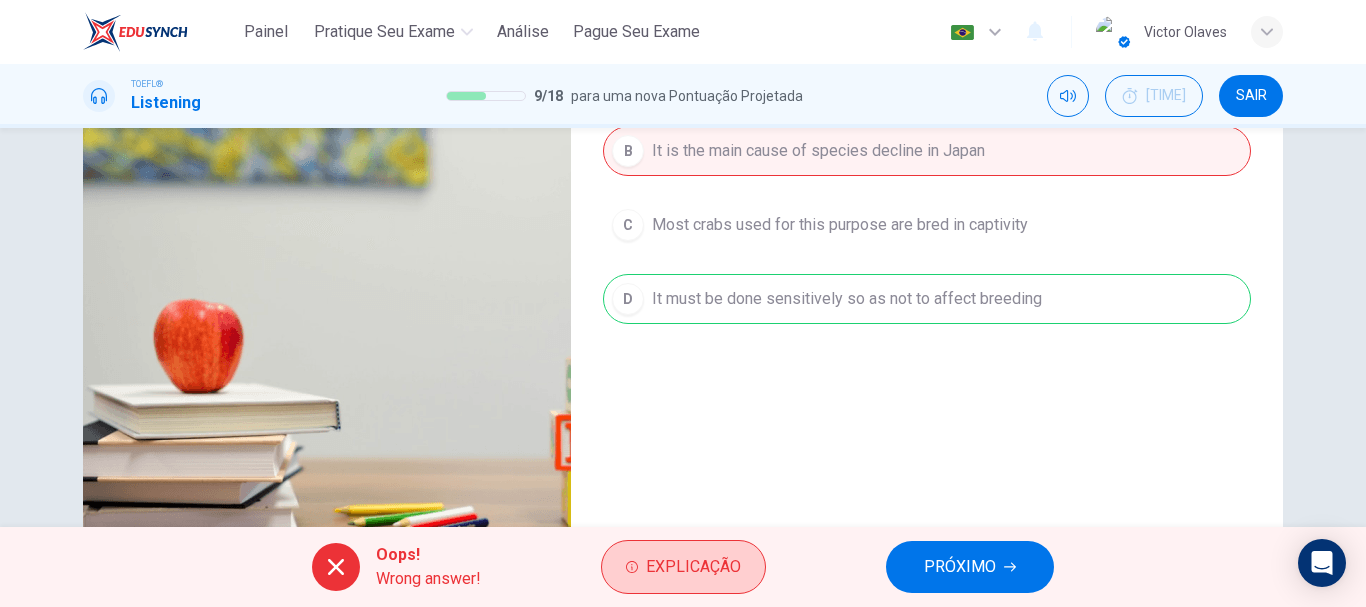 click on "Explicação" at bounding box center [693, 567] 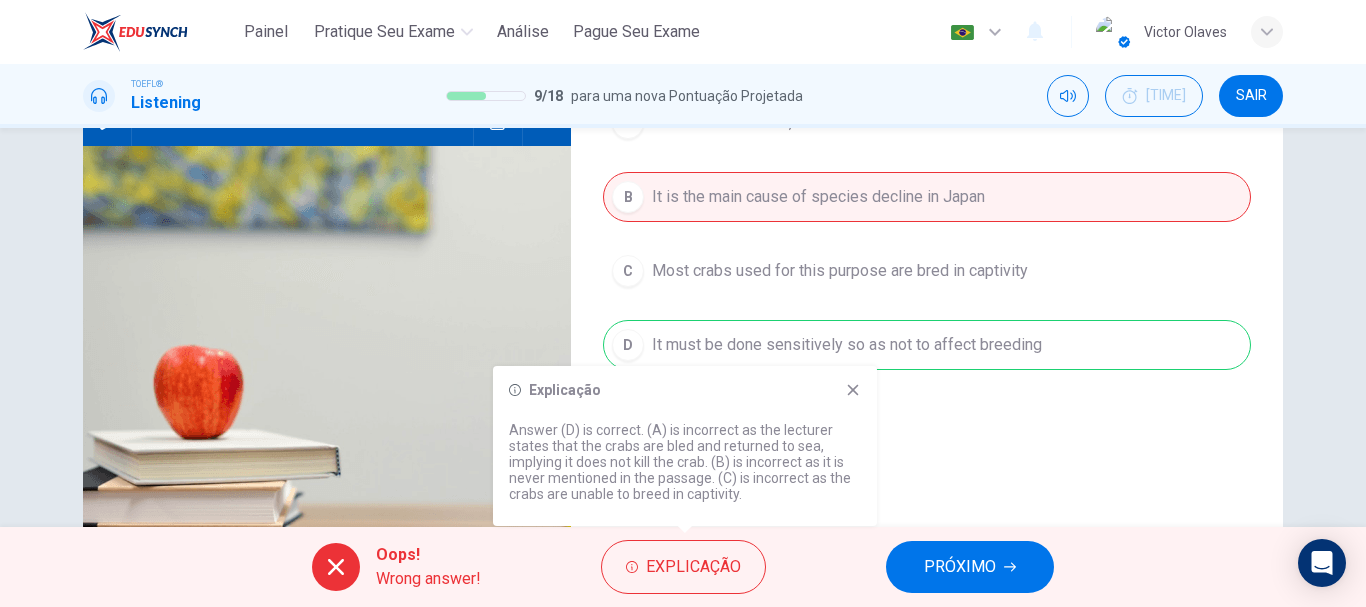scroll, scrollTop: 276, scrollLeft: 0, axis: vertical 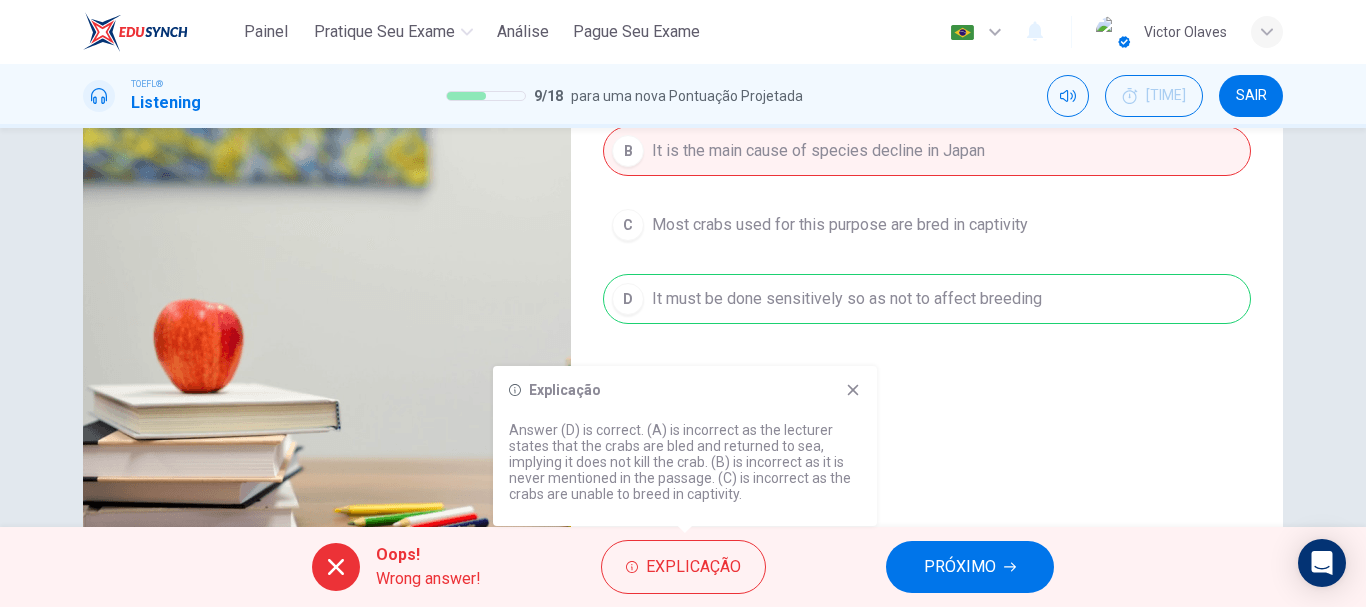 click on "PRÓXIMO" at bounding box center [970, 567] 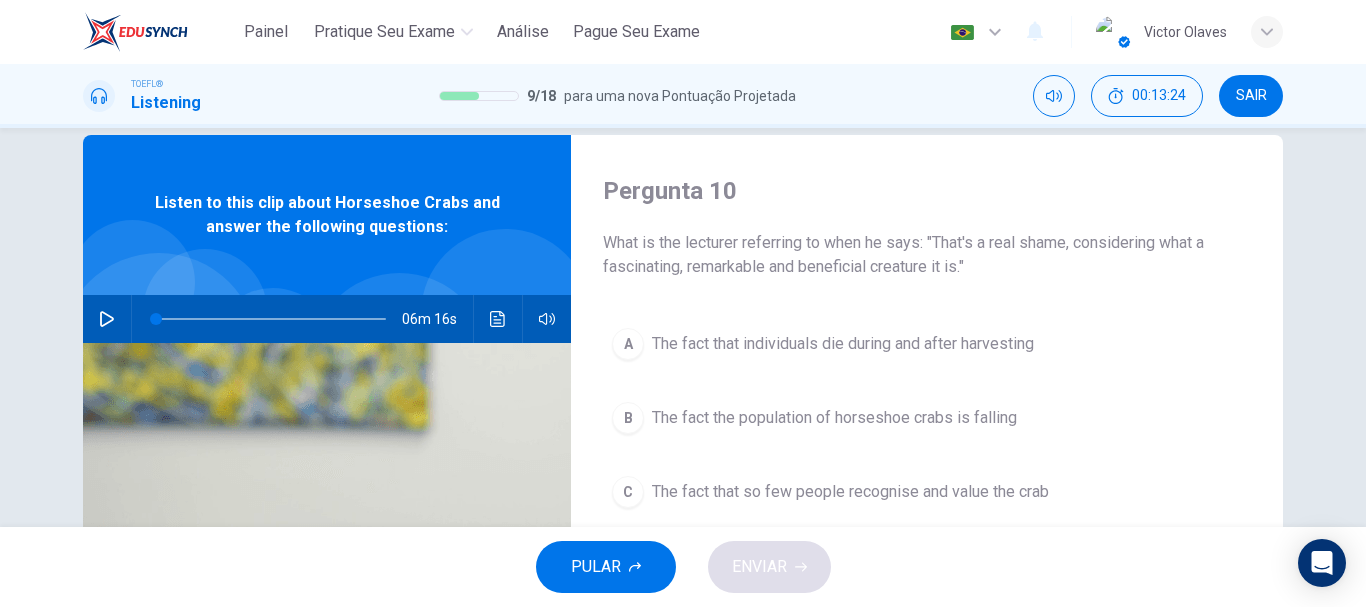 scroll, scrollTop: 0, scrollLeft: 0, axis: both 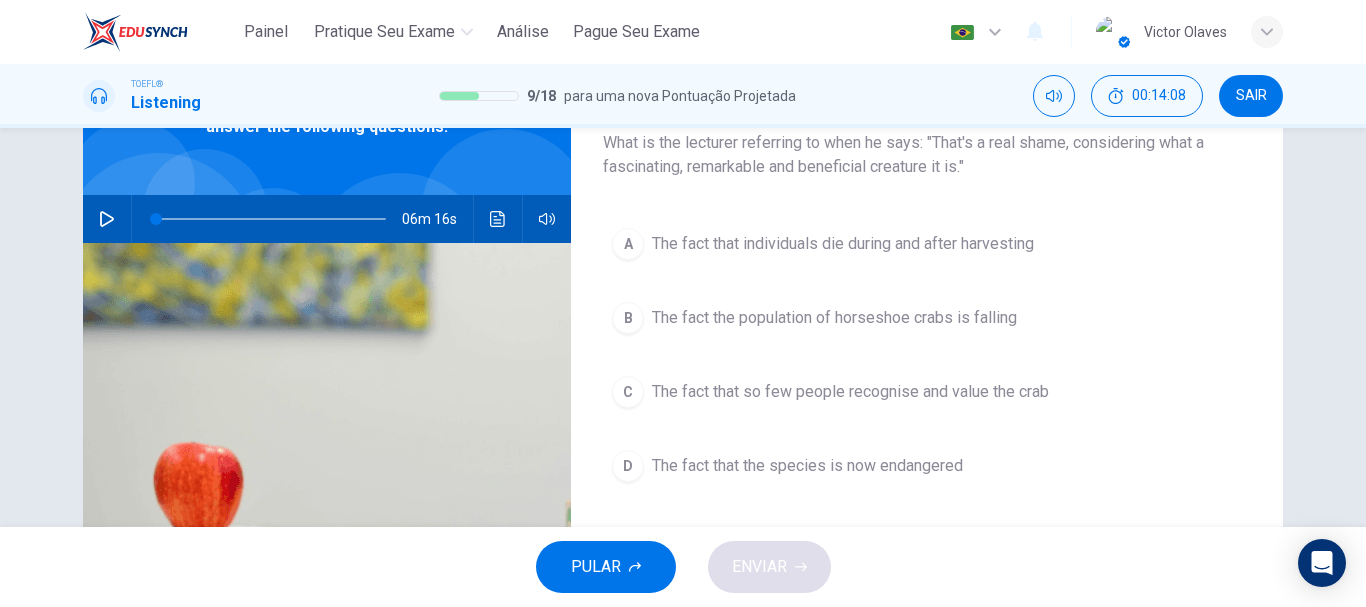click on "The fact the population of horseshoe crabs is falling" at bounding box center [843, 244] 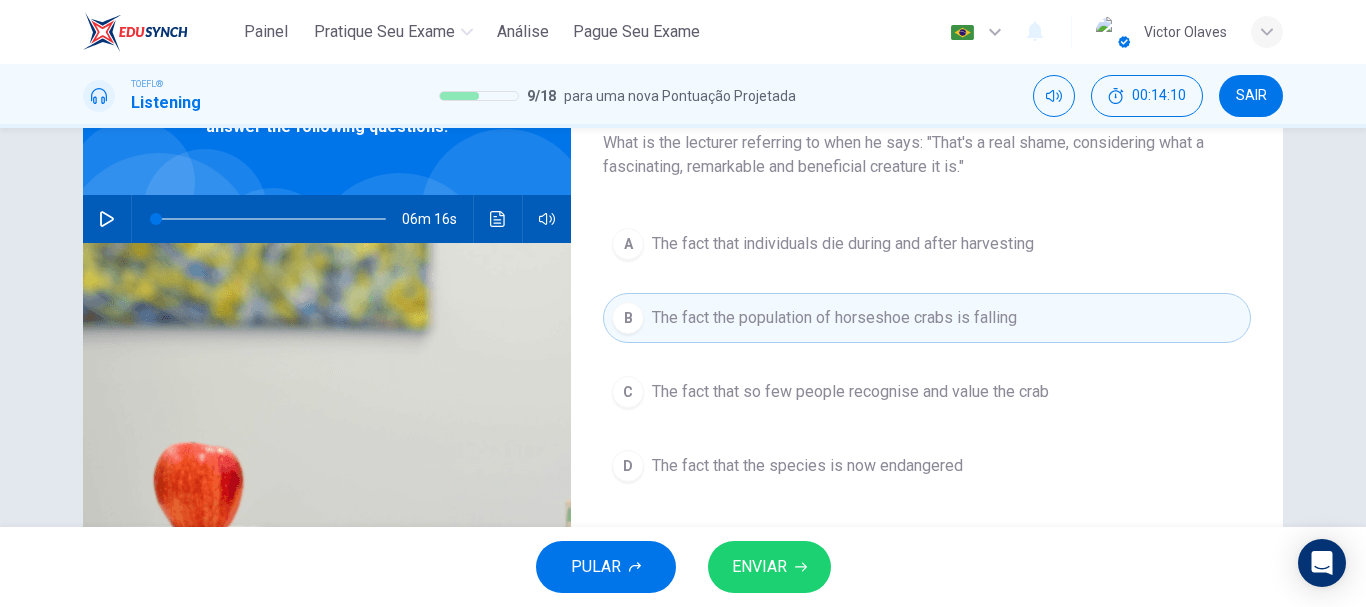 click on "ENVIAR" at bounding box center [769, 567] 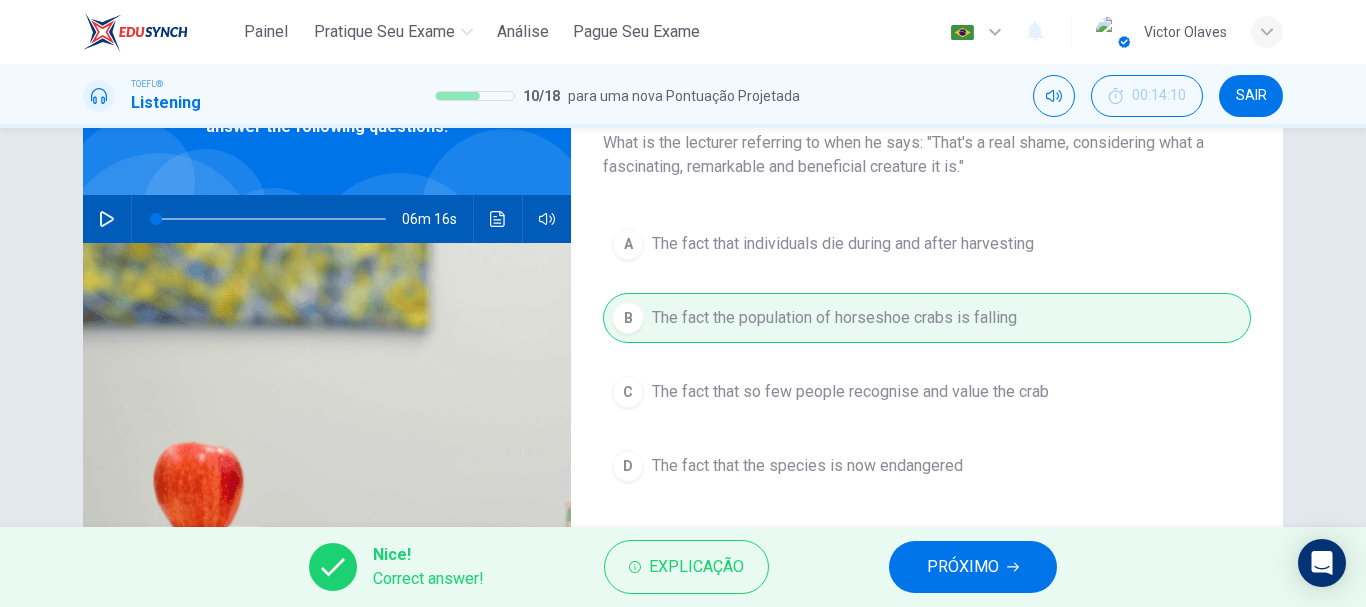 click on "PRÓXIMO" at bounding box center [963, 567] 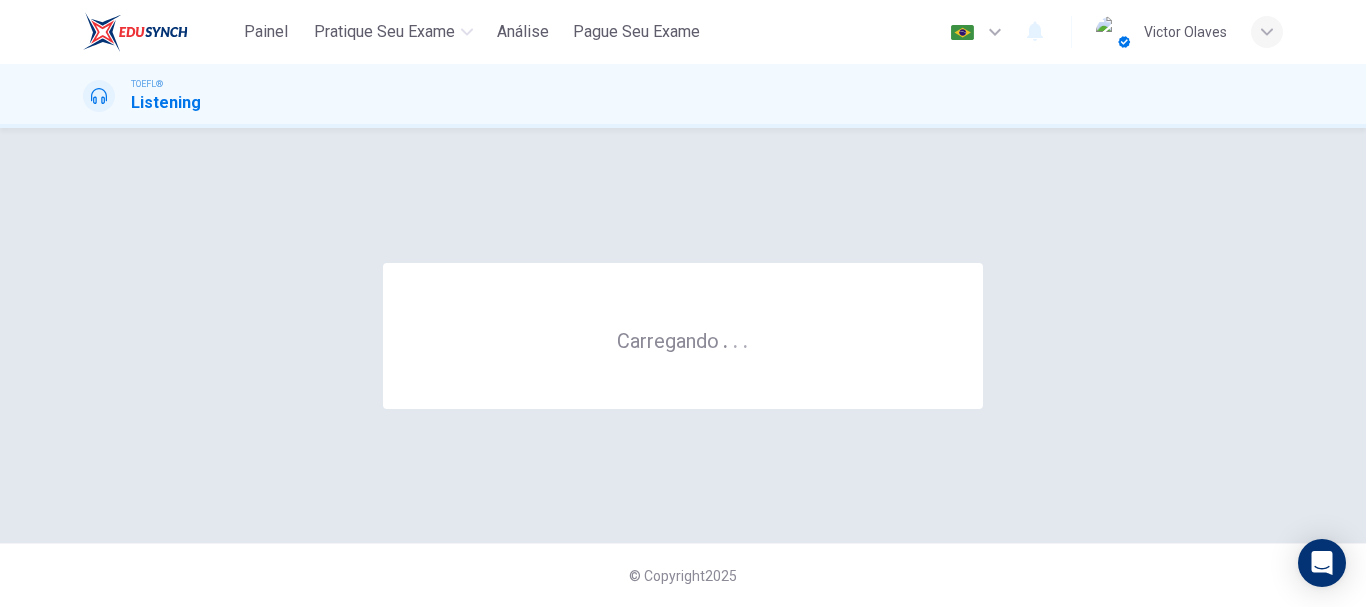 scroll, scrollTop: 0, scrollLeft: 0, axis: both 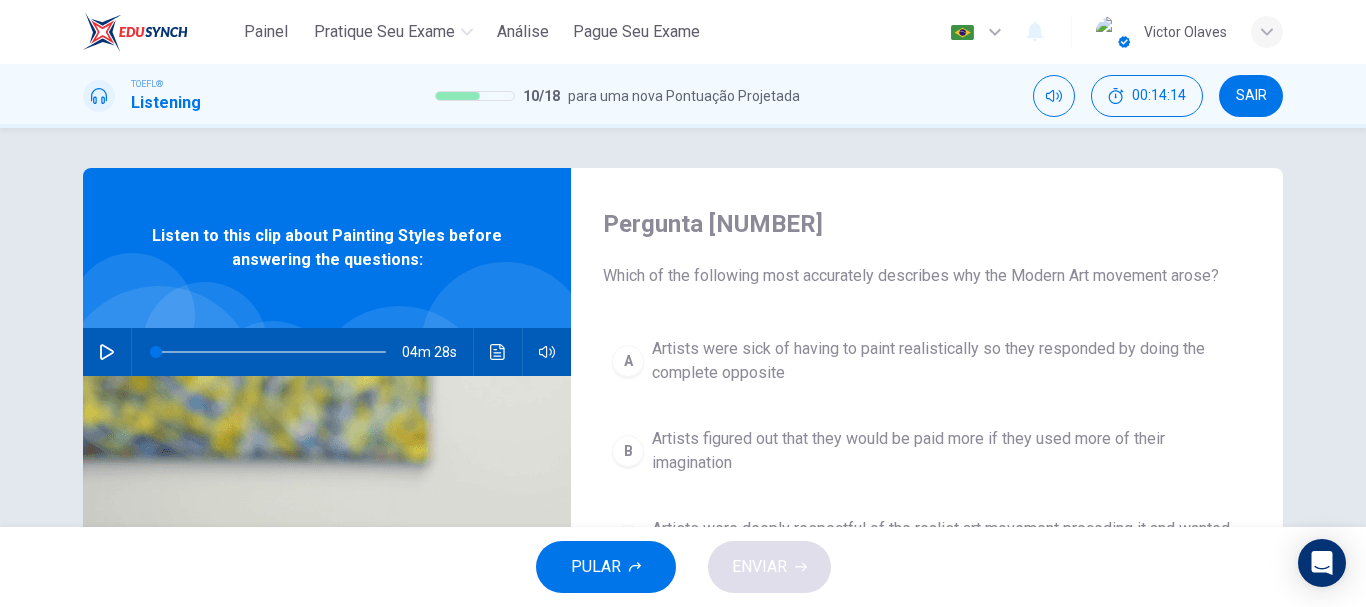 click at bounding box center [107, 352] 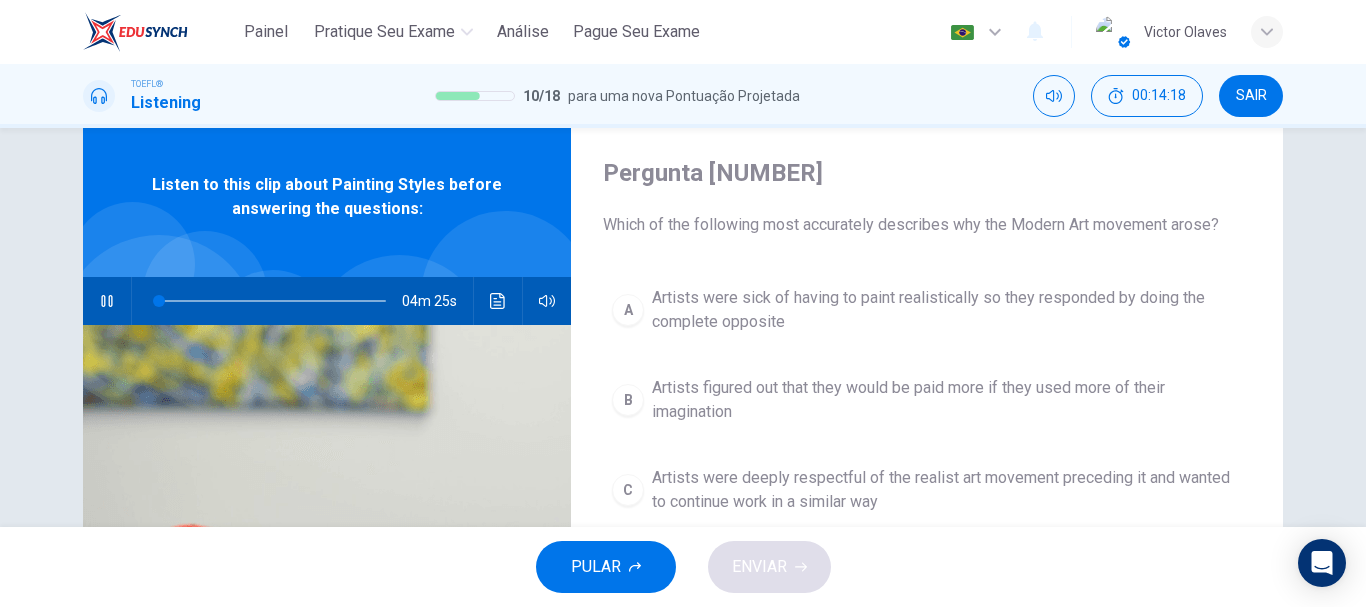 scroll, scrollTop: 0, scrollLeft: 0, axis: both 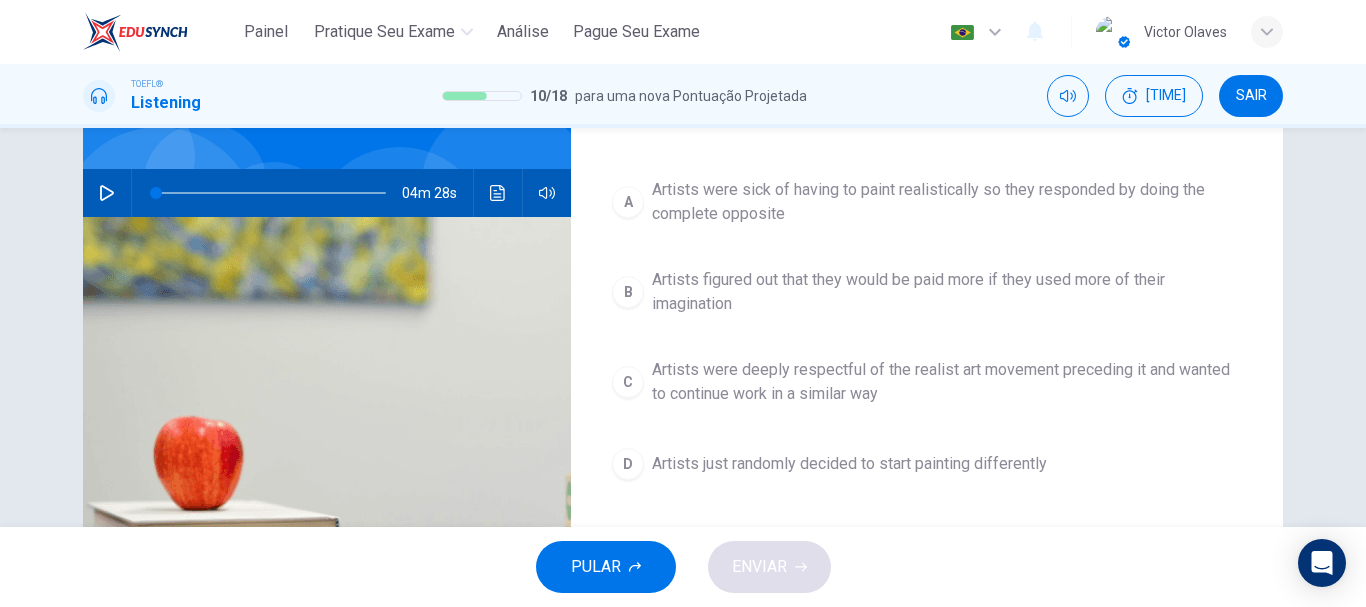 click on "Artists were sick of having to paint realistically so they responded by doing the complete opposite" at bounding box center [947, 202] 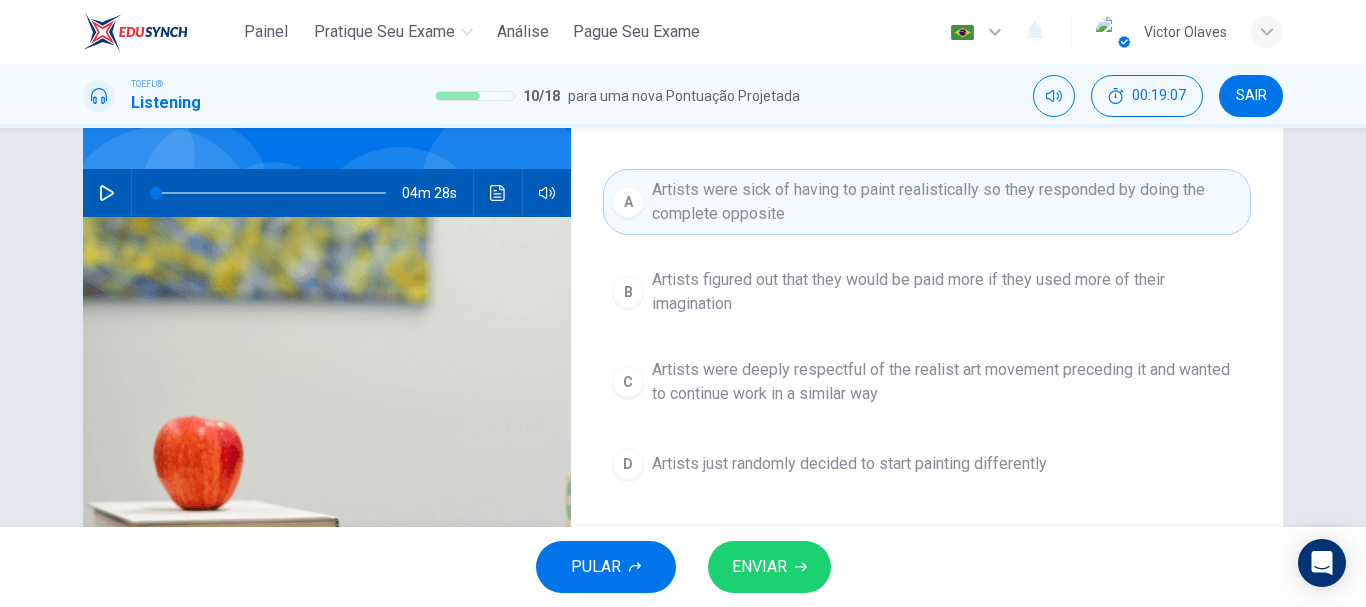 click on "ENVIAR" at bounding box center [759, 567] 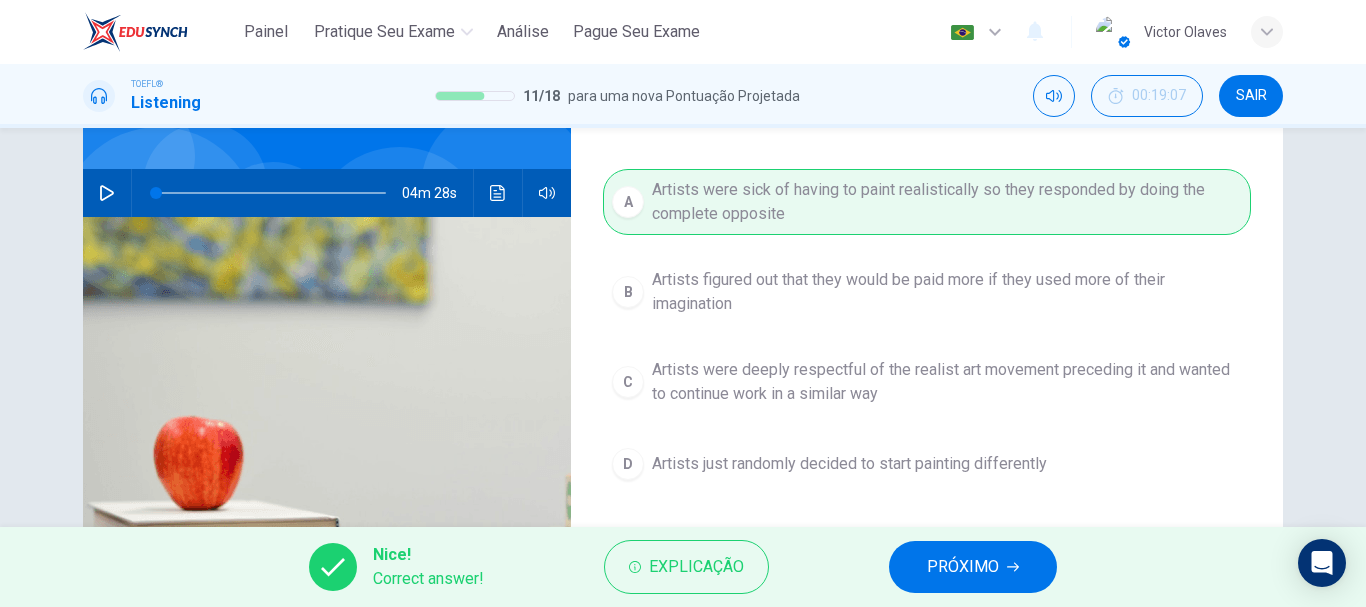 click on "PRÓXIMO" at bounding box center (963, 567) 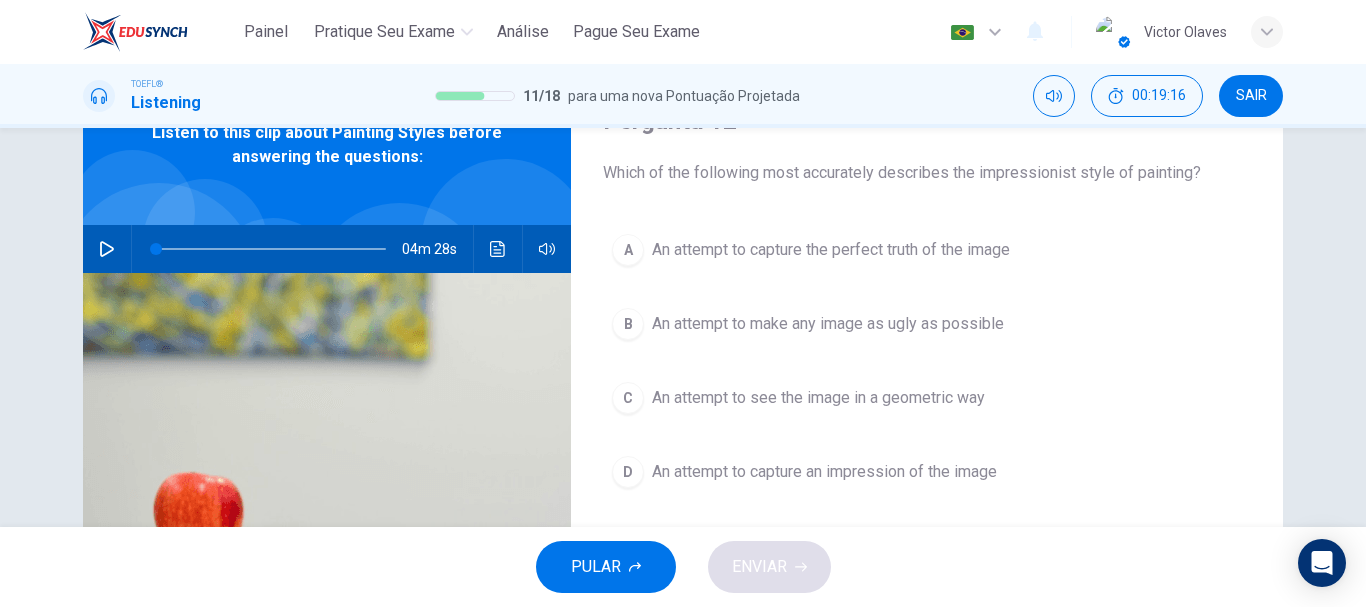 scroll, scrollTop: 112, scrollLeft: 0, axis: vertical 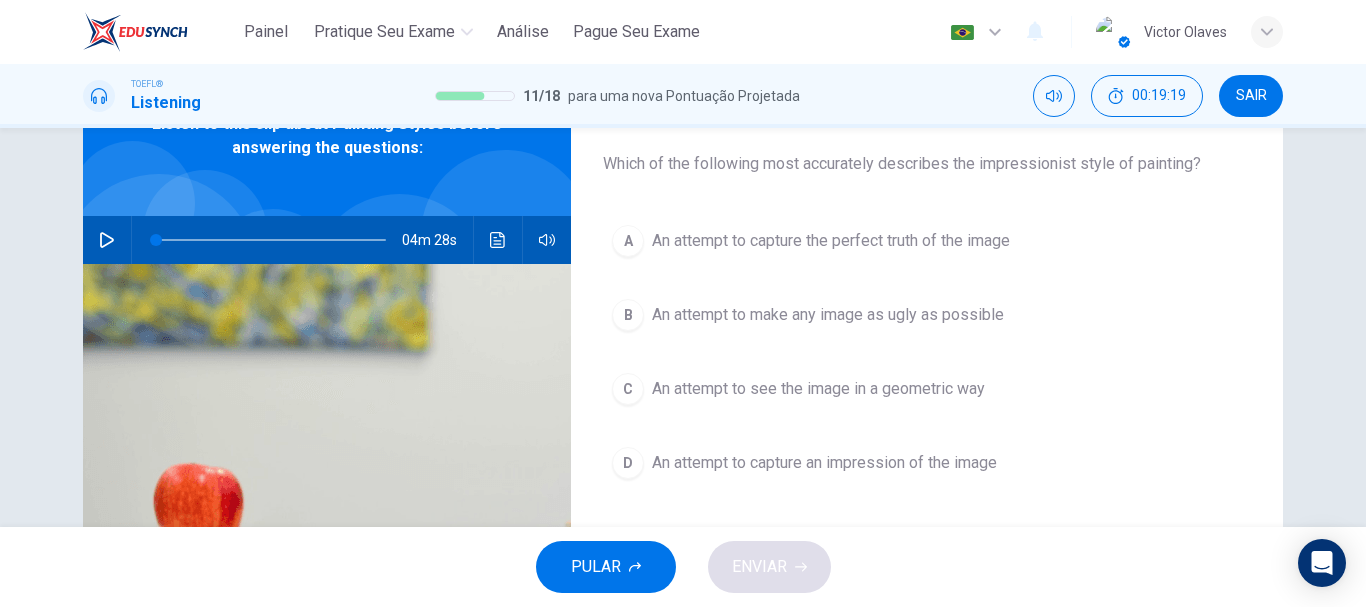 click on "An attempt to capture an impression of the image" at bounding box center [831, 241] 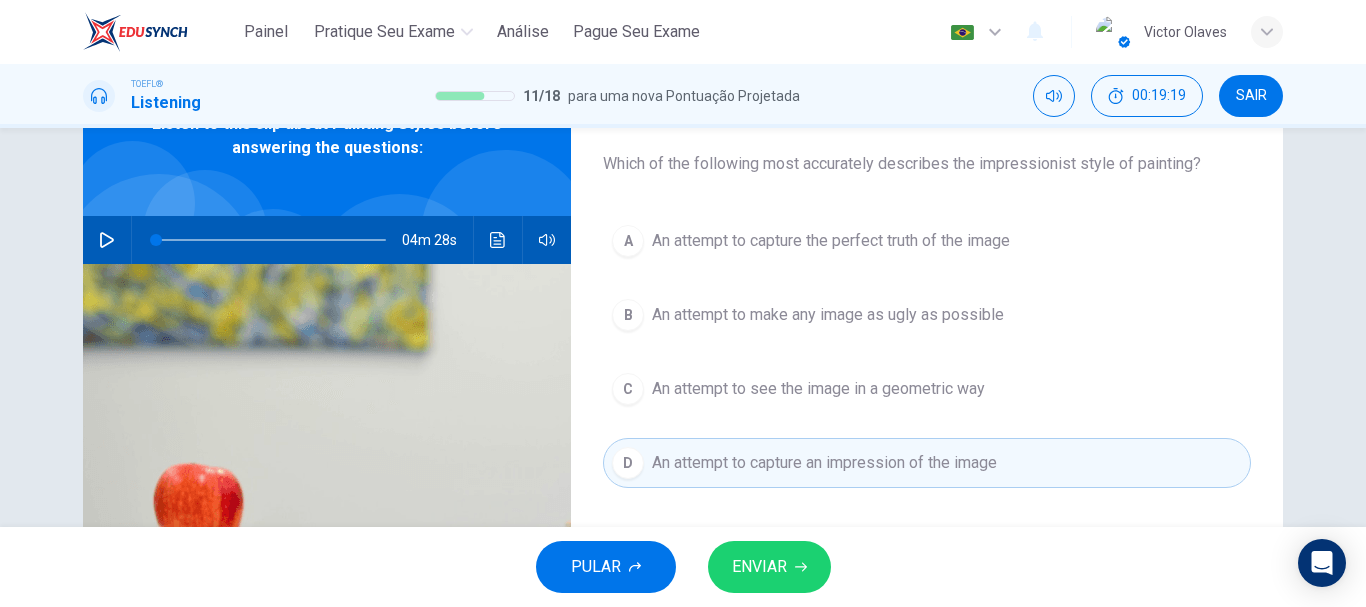 click on "ENVIAR" at bounding box center (759, 567) 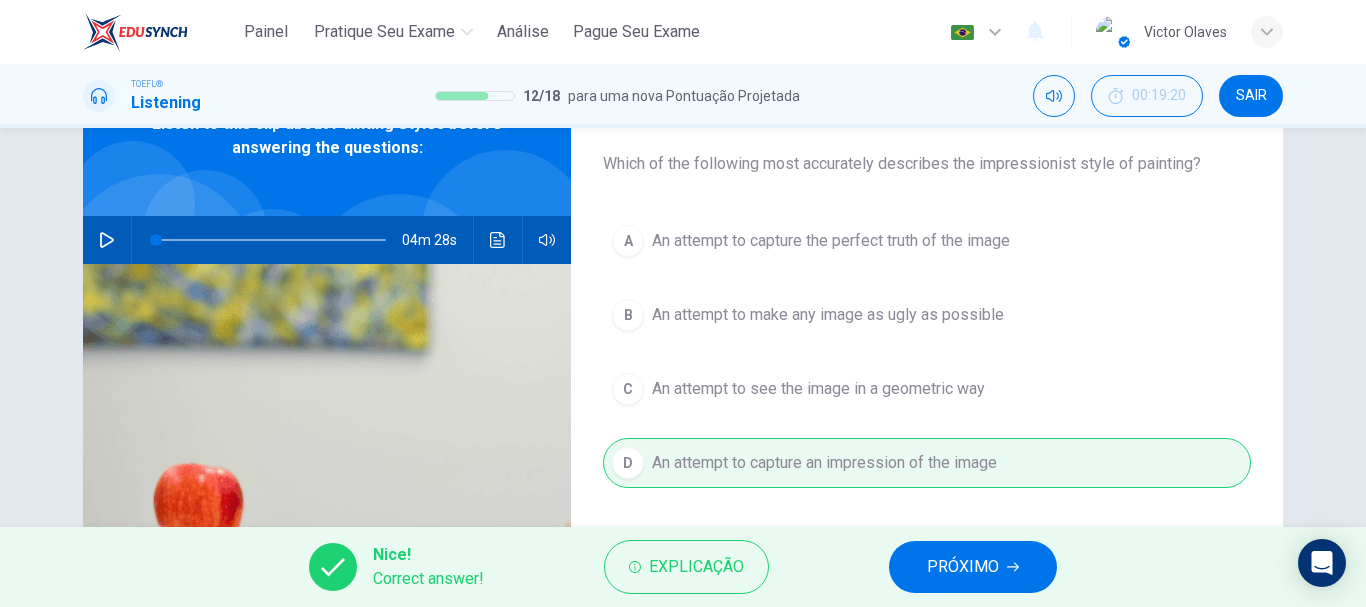 click on "PRÓXIMO" at bounding box center [963, 567] 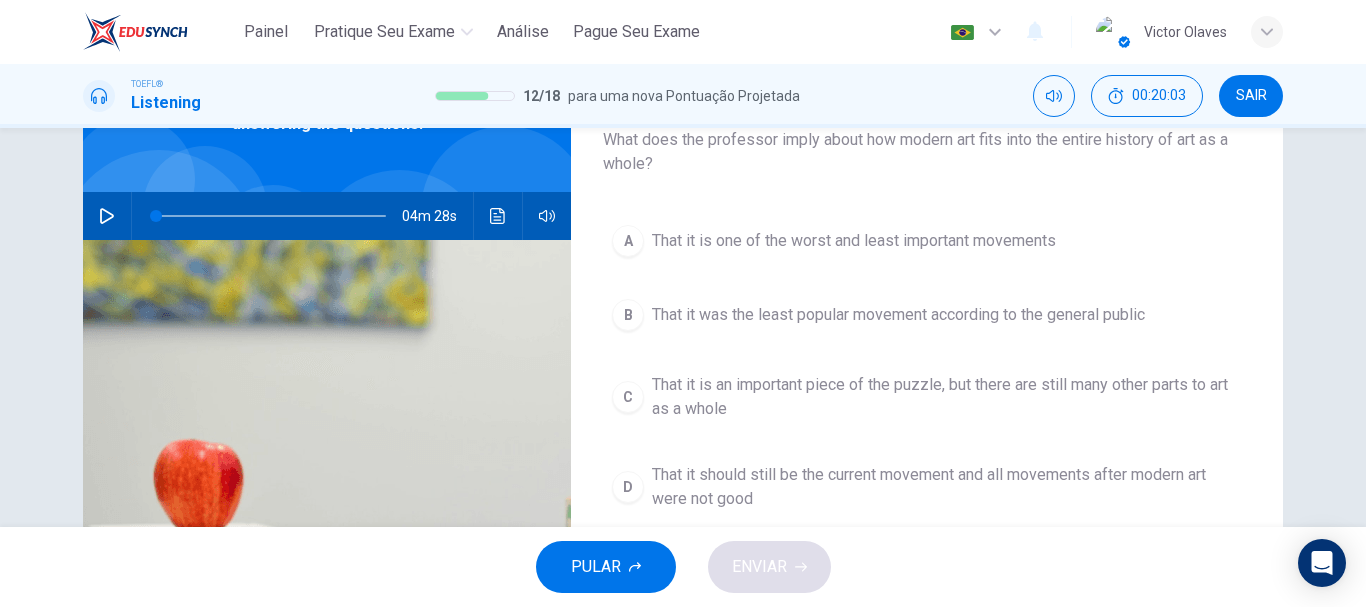 scroll, scrollTop: 147, scrollLeft: 0, axis: vertical 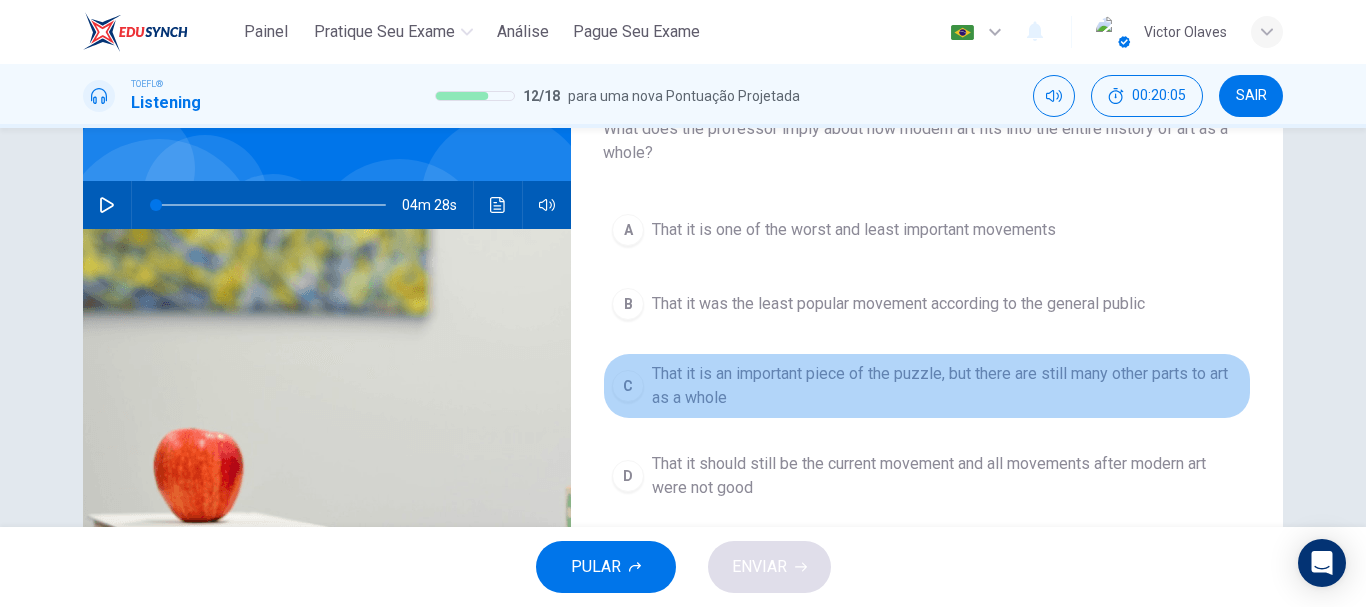 click on "That it is an important piece of the puzzle, but there are still many other parts to art as a whole" at bounding box center (854, 230) 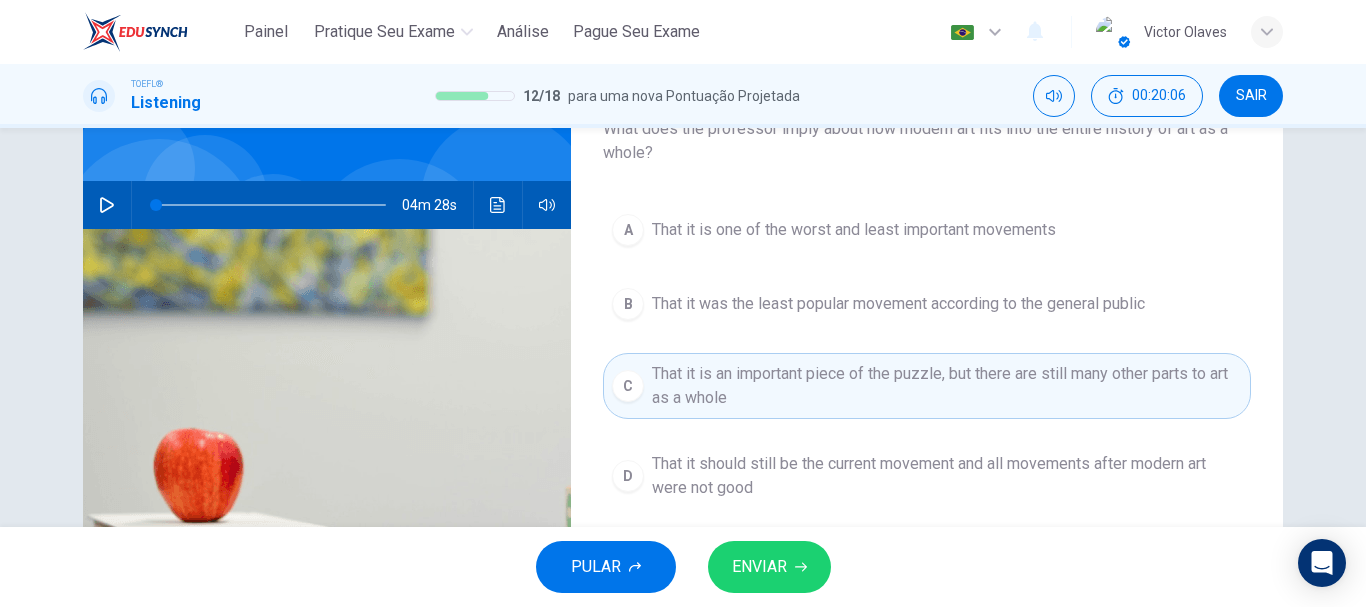 click on "ENVIAR" at bounding box center (759, 567) 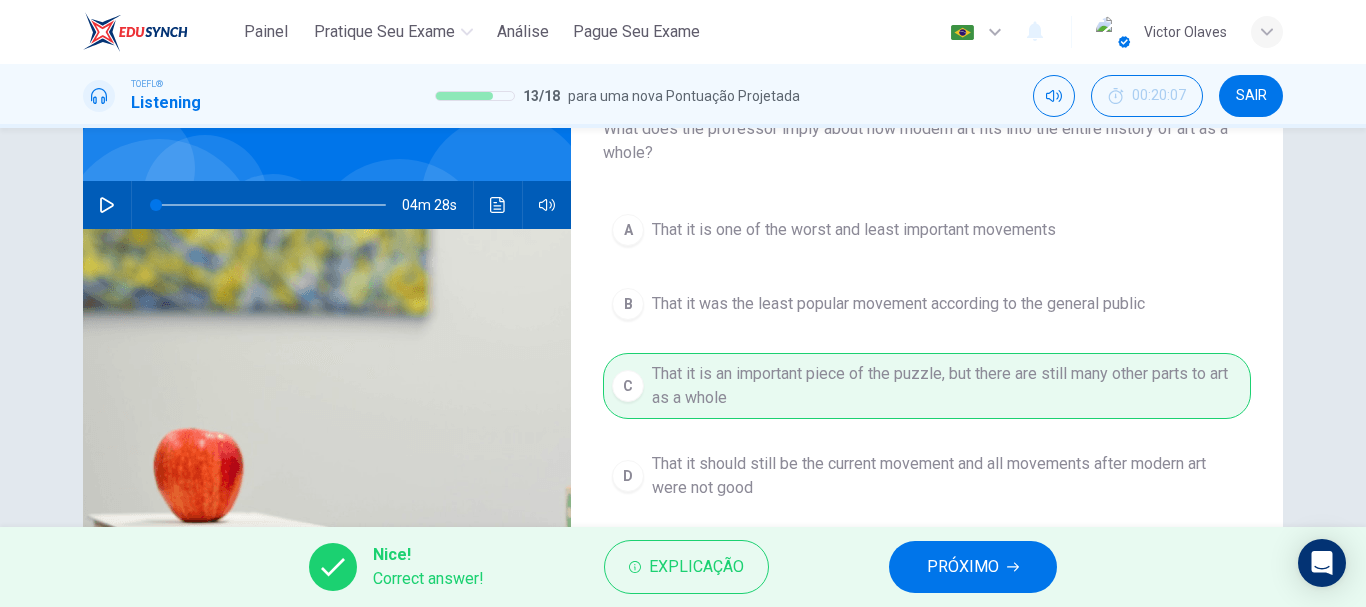 click on "PRÓXIMO" at bounding box center (963, 567) 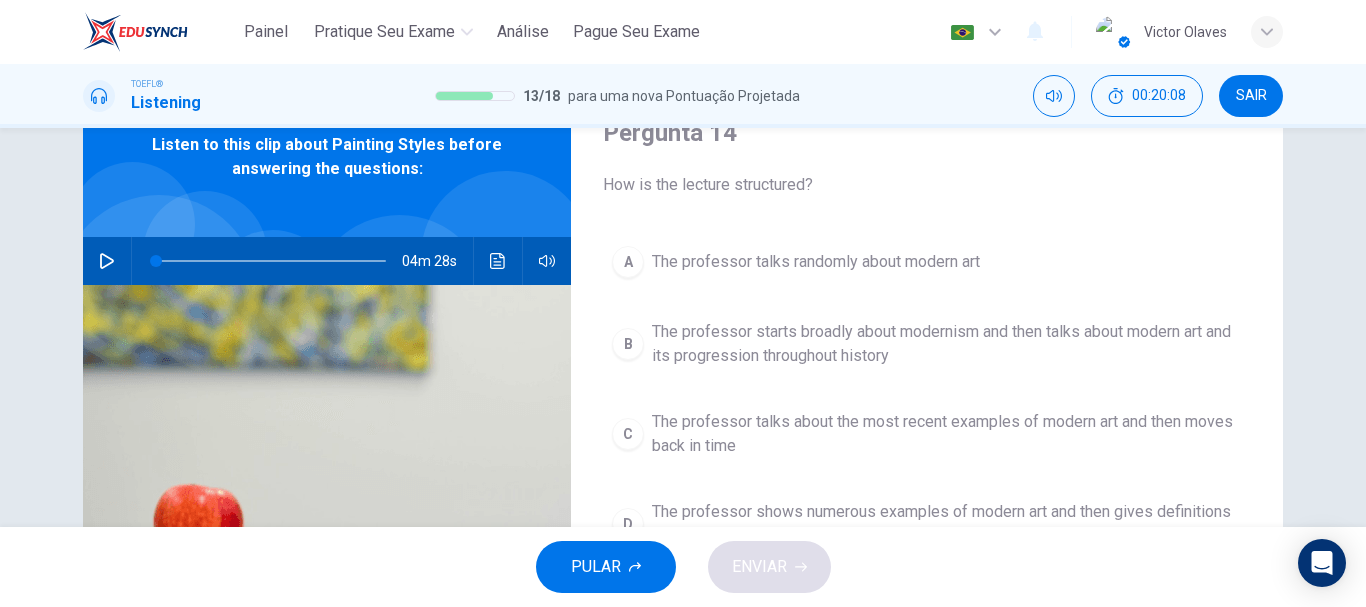 scroll, scrollTop: 103, scrollLeft: 0, axis: vertical 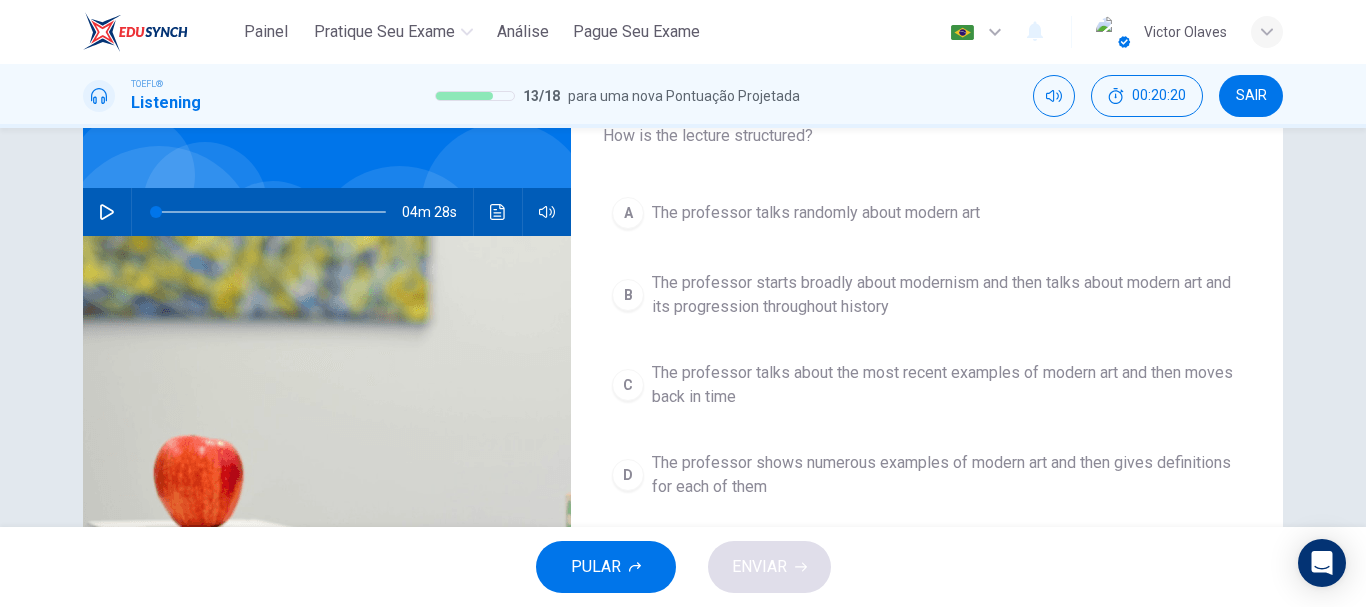click on "The professor shows numerous examples of modern art and then gives definitions for each of them" at bounding box center [816, 213] 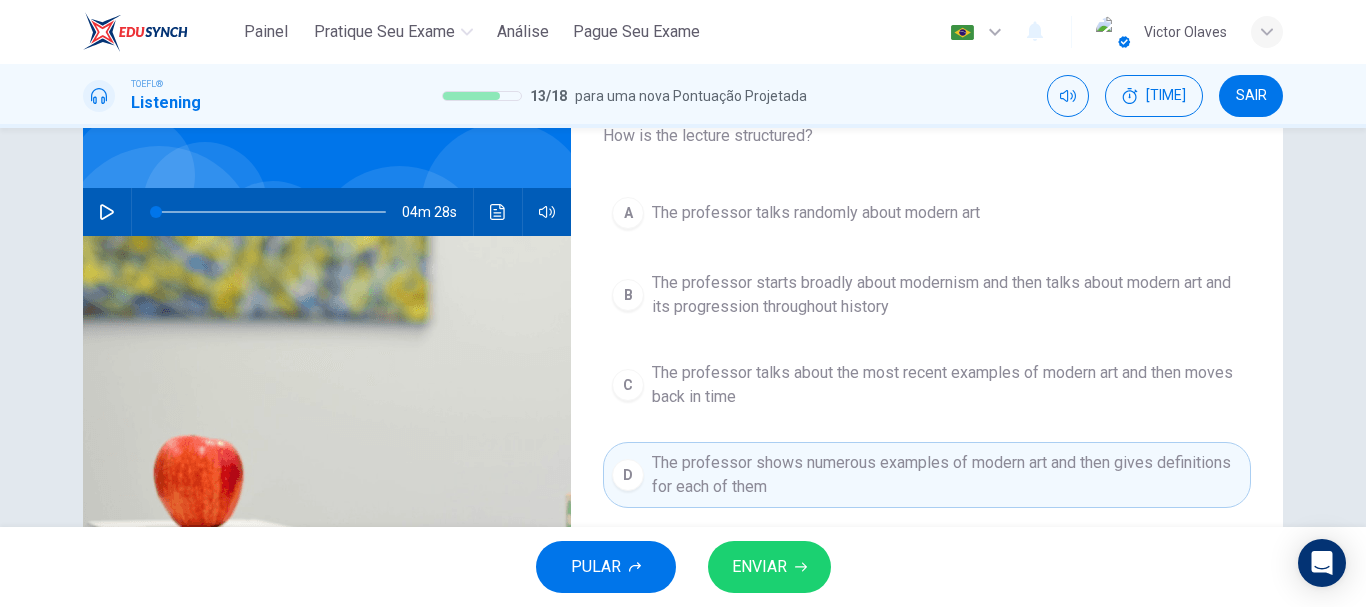 click on "ENVIAR" at bounding box center (759, 567) 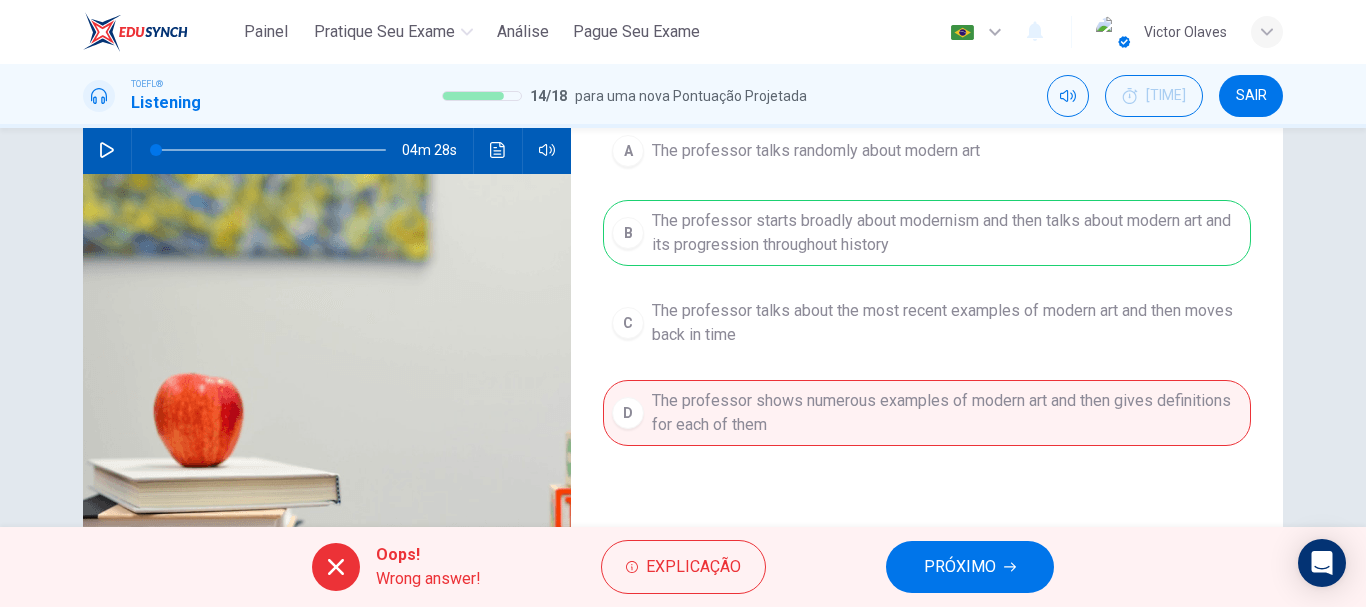 scroll, scrollTop: 213, scrollLeft: 0, axis: vertical 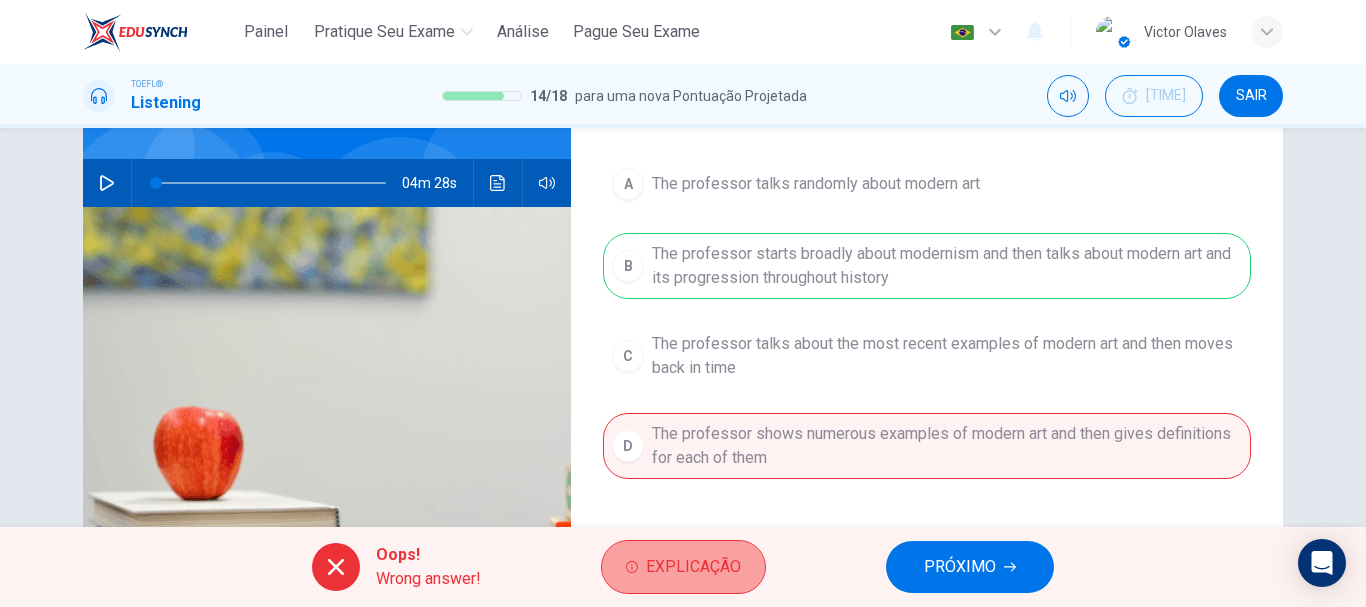click on "Explicação" at bounding box center [693, 567] 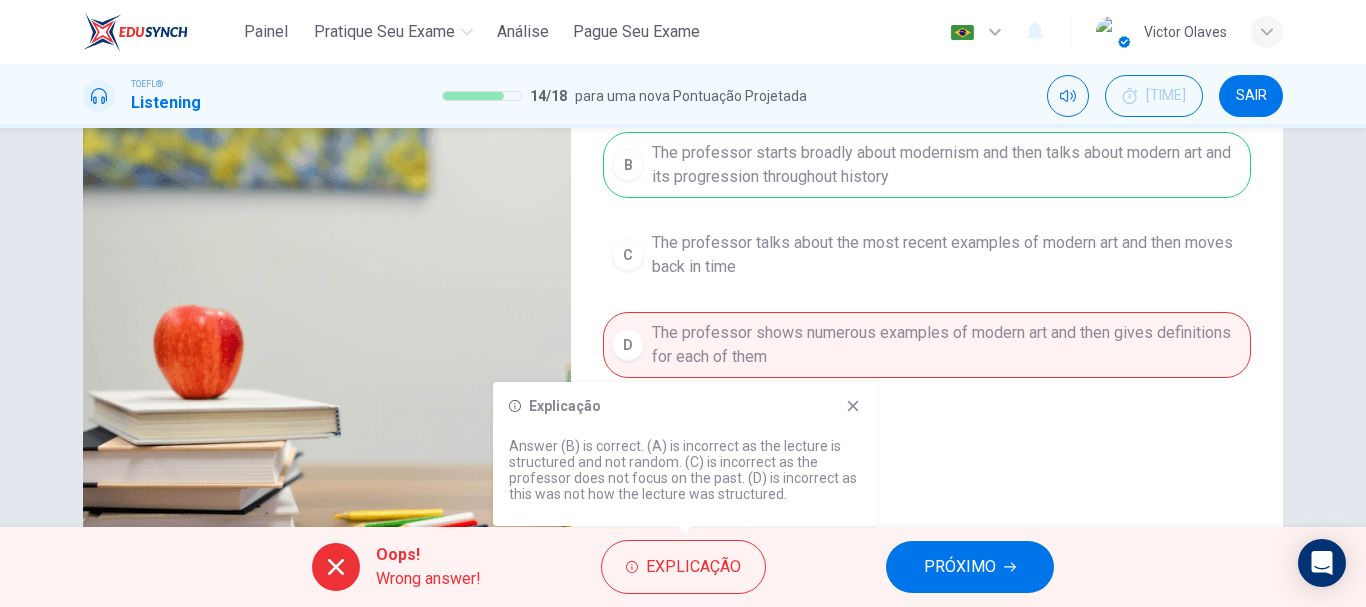 scroll, scrollTop: 269, scrollLeft: 0, axis: vertical 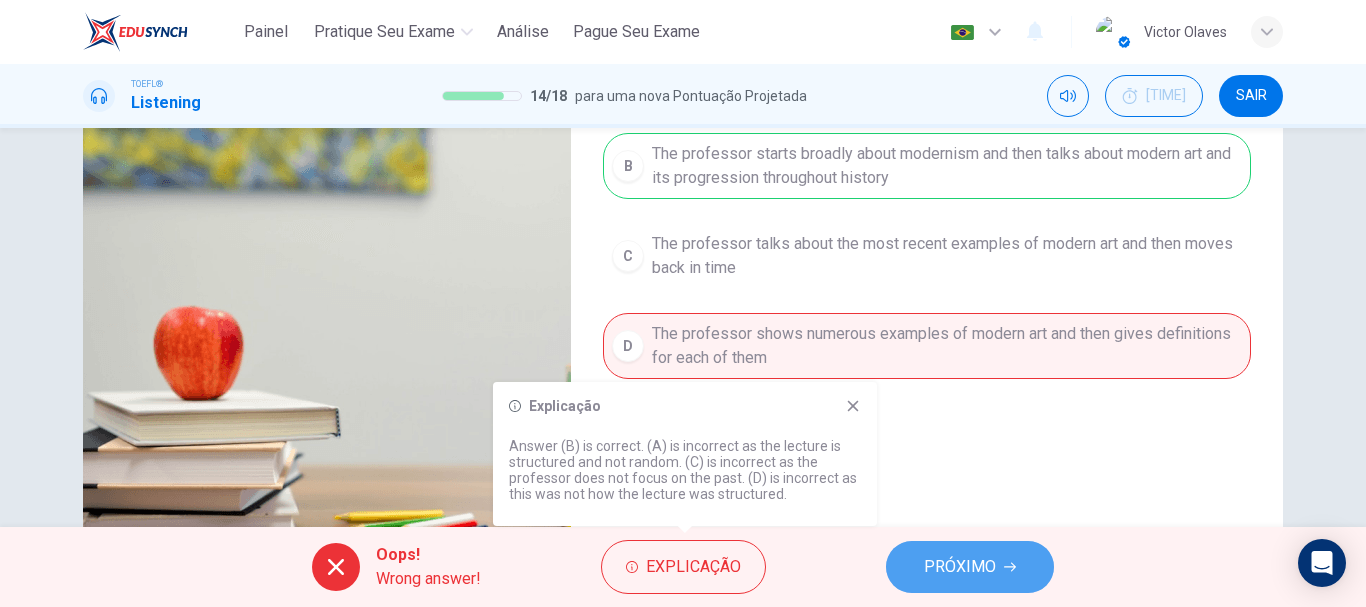 click on "PRÓXIMO" at bounding box center [960, 567] 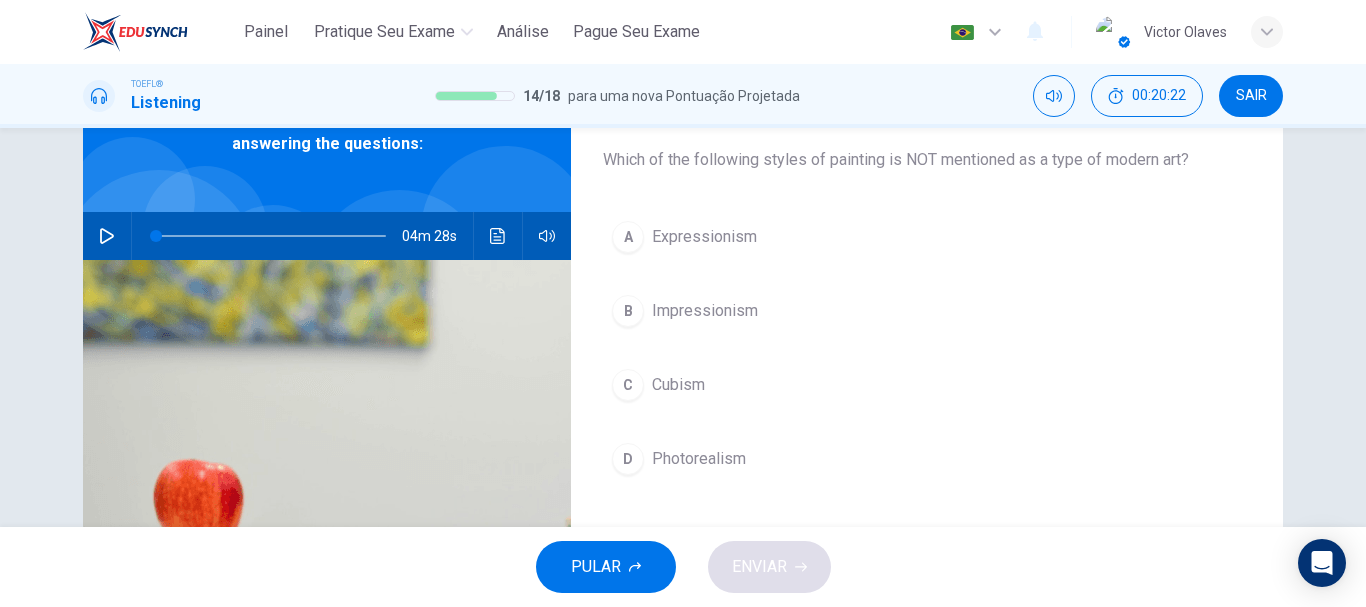 scroll, scrollTop: 69, scrollLeft: 0, axis: vertical 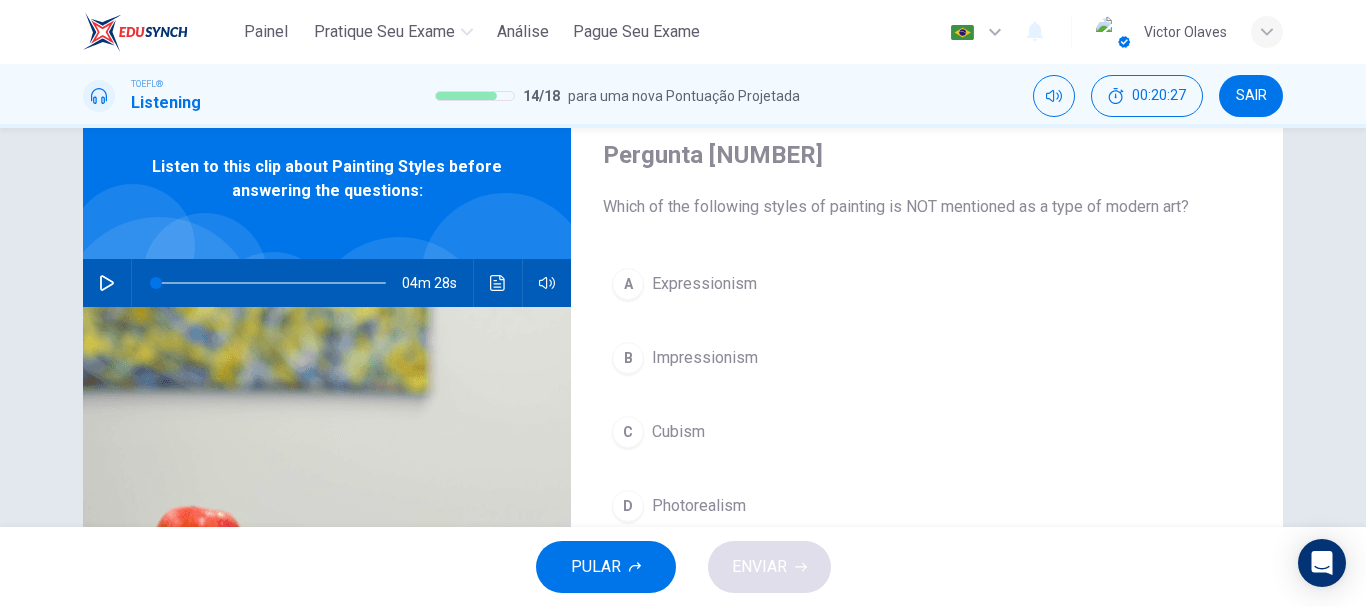click on "D Photorealism" at bounding box center (927, 506) 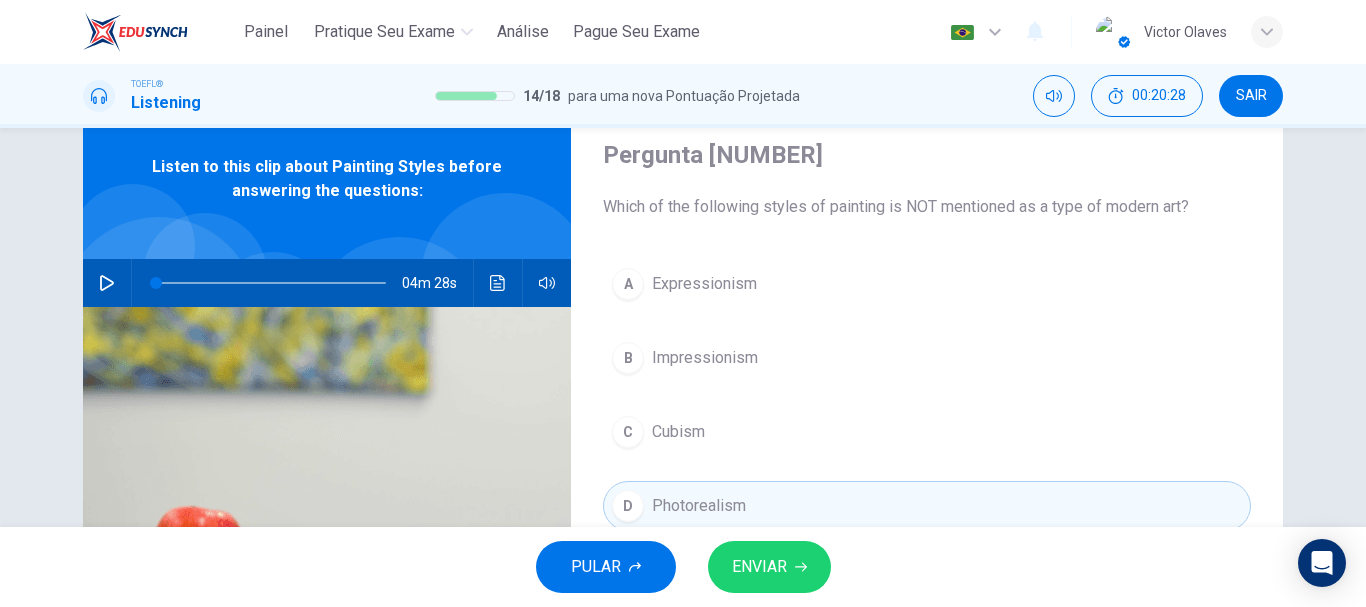 click on "ENVIAR" at bounding box center [769, 567] 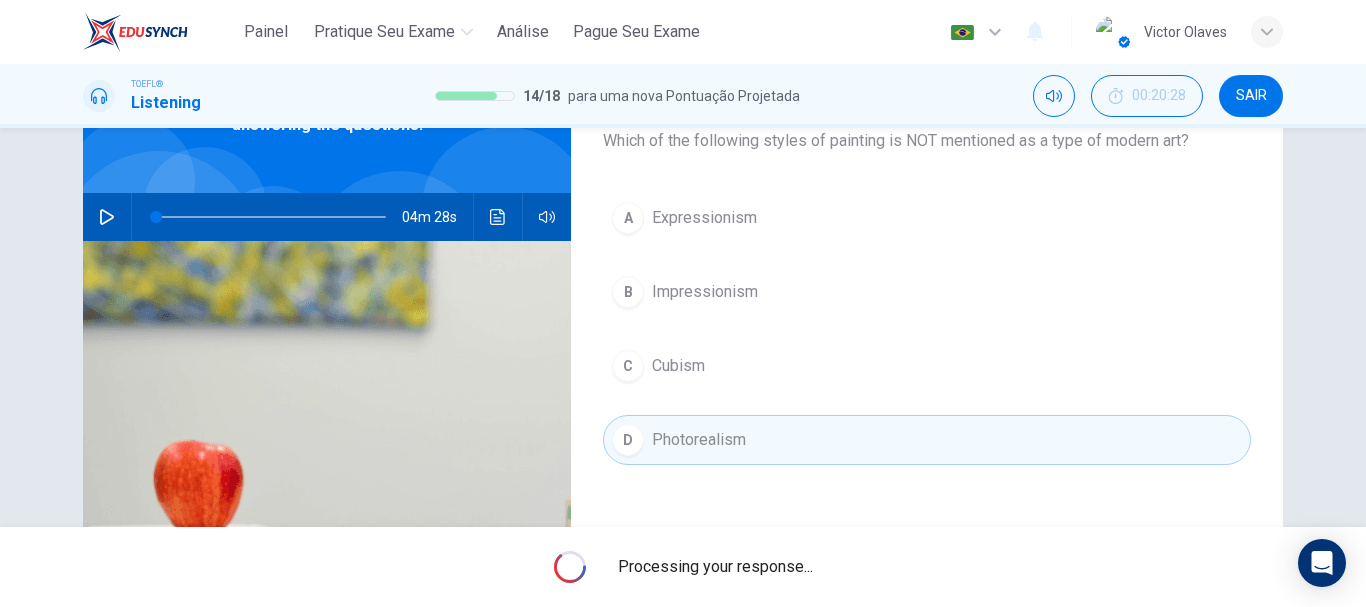 scroll, scrollTop: 169, scrollLeft: 0, axis: vertical 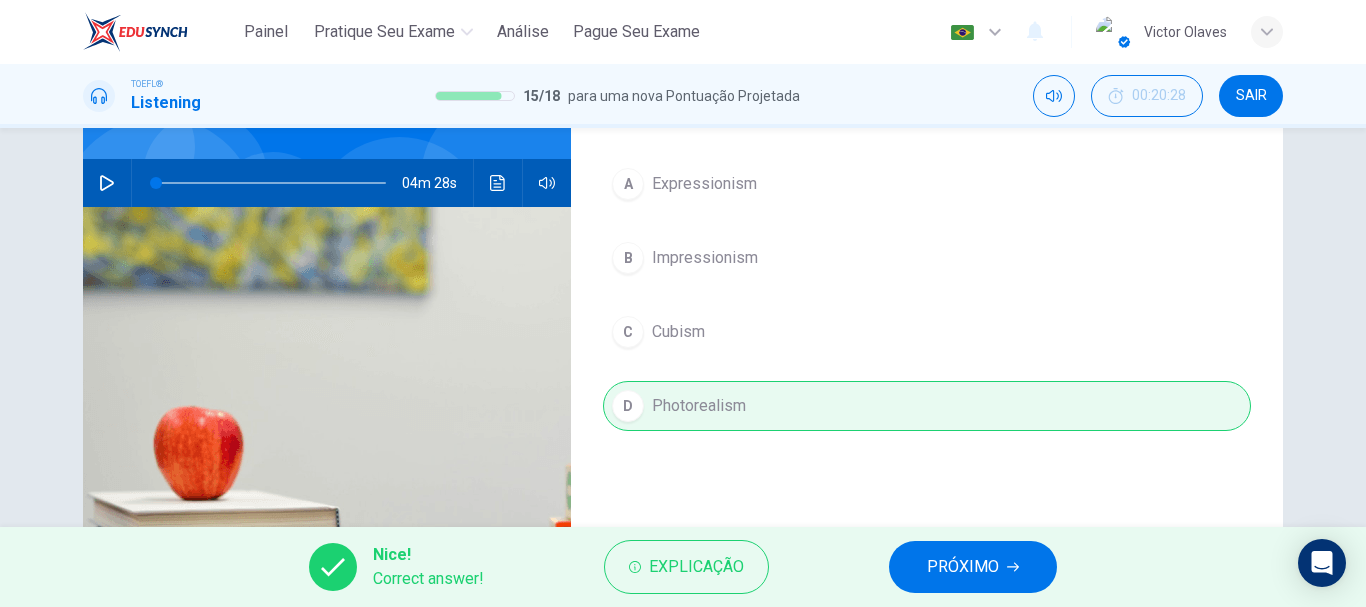click on "PRÓXIMO" at bounding box center (963, 567) 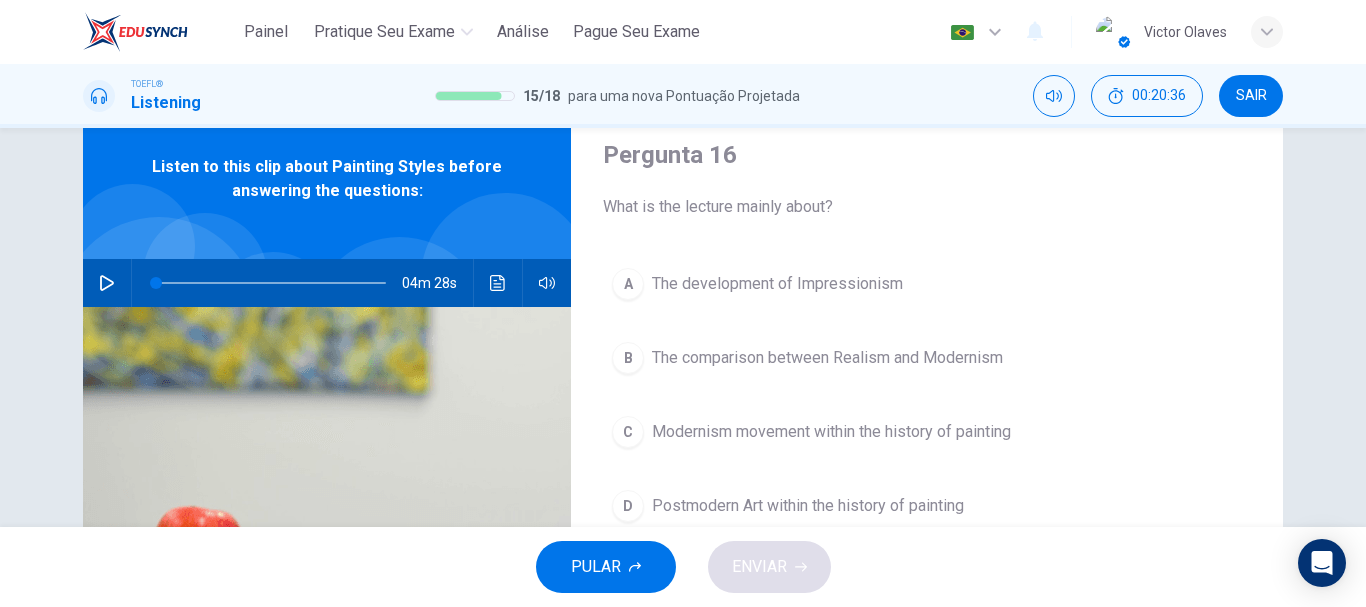 scroll, scrollTop: 169, scrollLeft: 0, axis: vertical 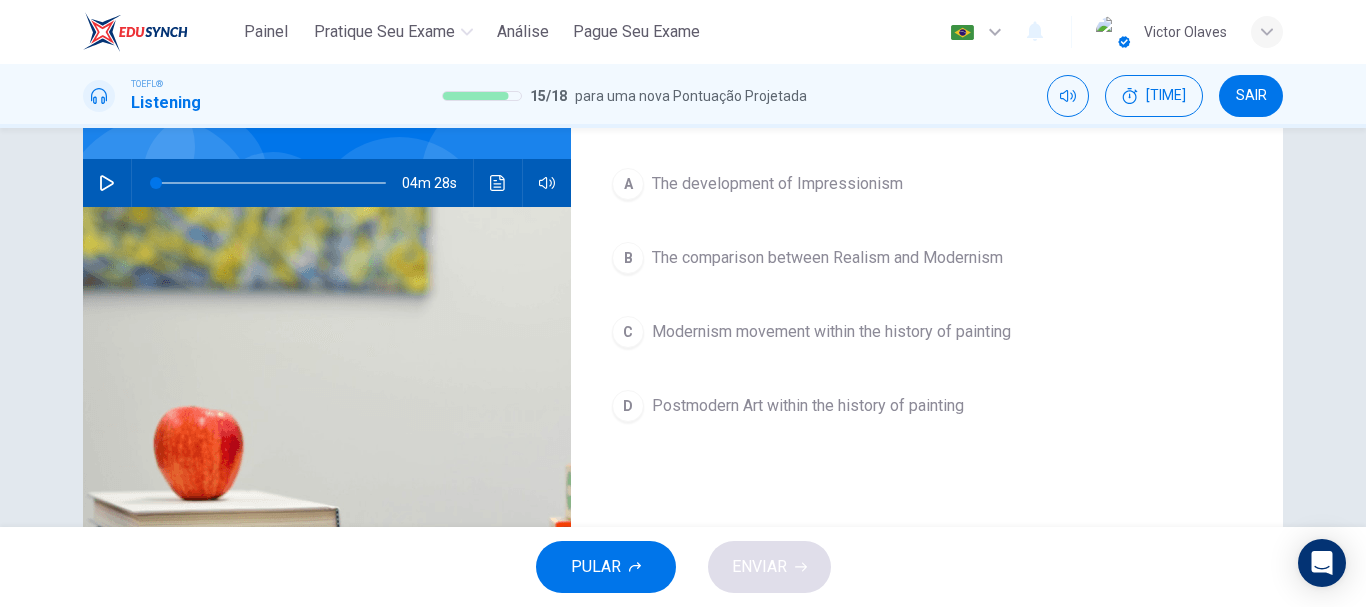 click on "Modernism movement within the history of painting" at bounding box center [777, 184] 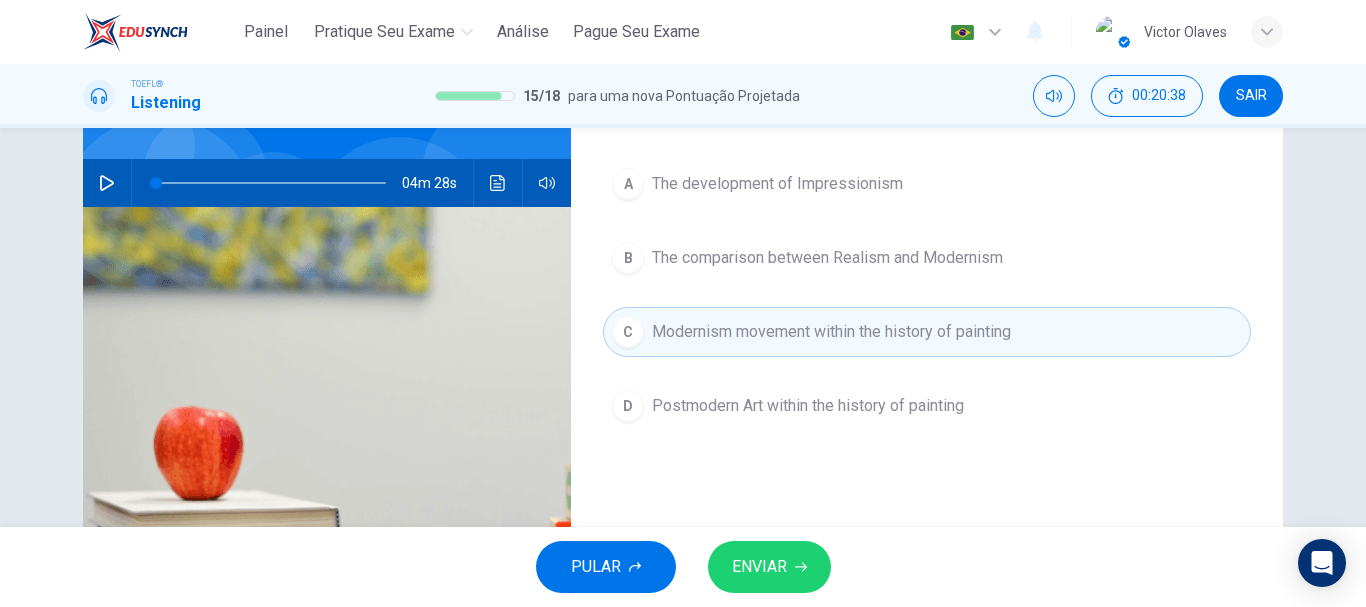 click on "ENVIAR" at bounding box center (769, 567) 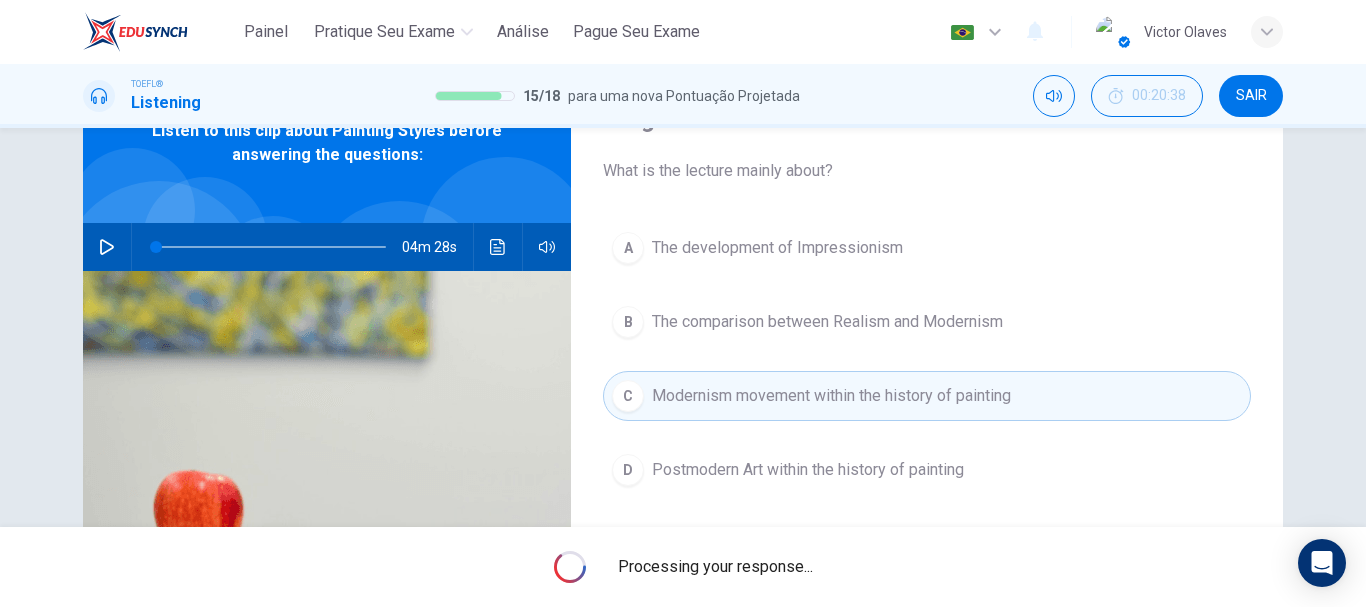 scroll, scrollTop: 69, scrollLeft: 0, axis: vertical 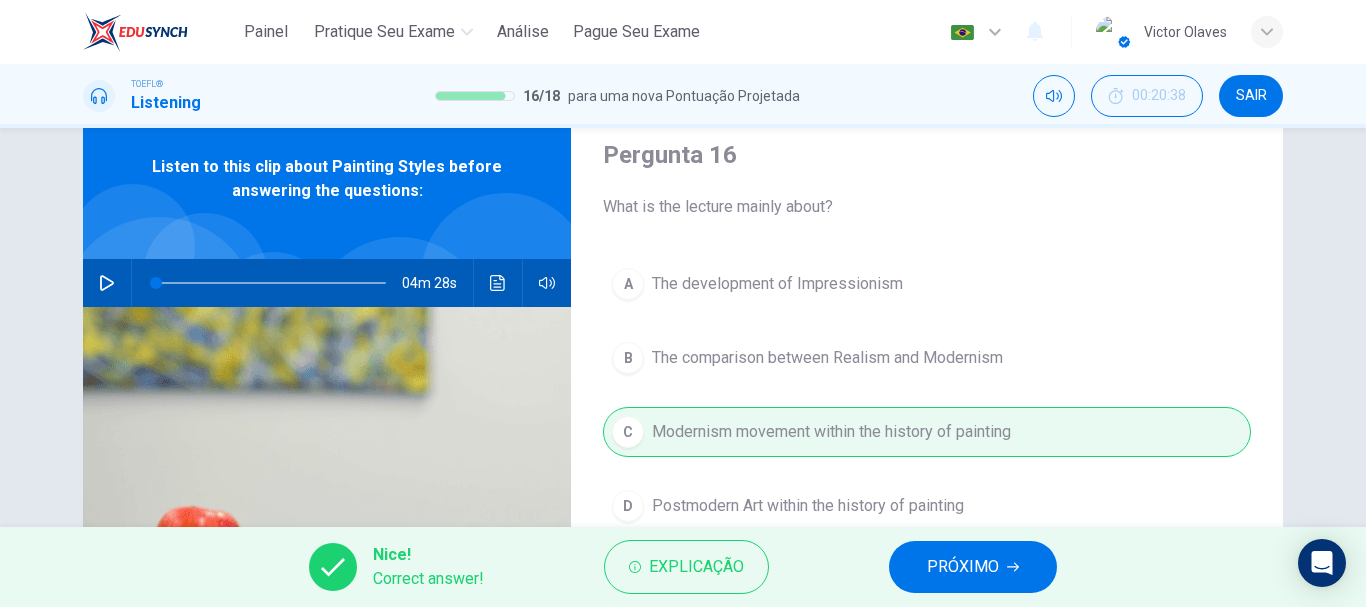 click on "PRÓXIMO" at bounding box center (973, 567) 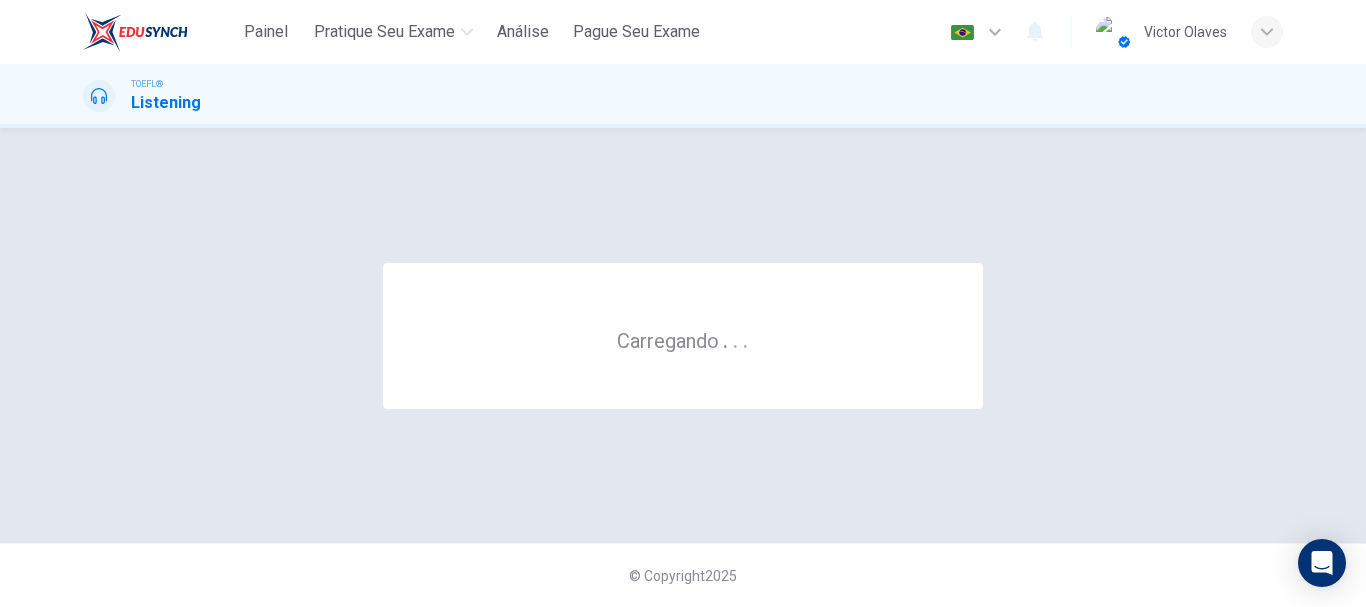 scroll, scrollTop: 0, scrollLeft: 0, axis: both 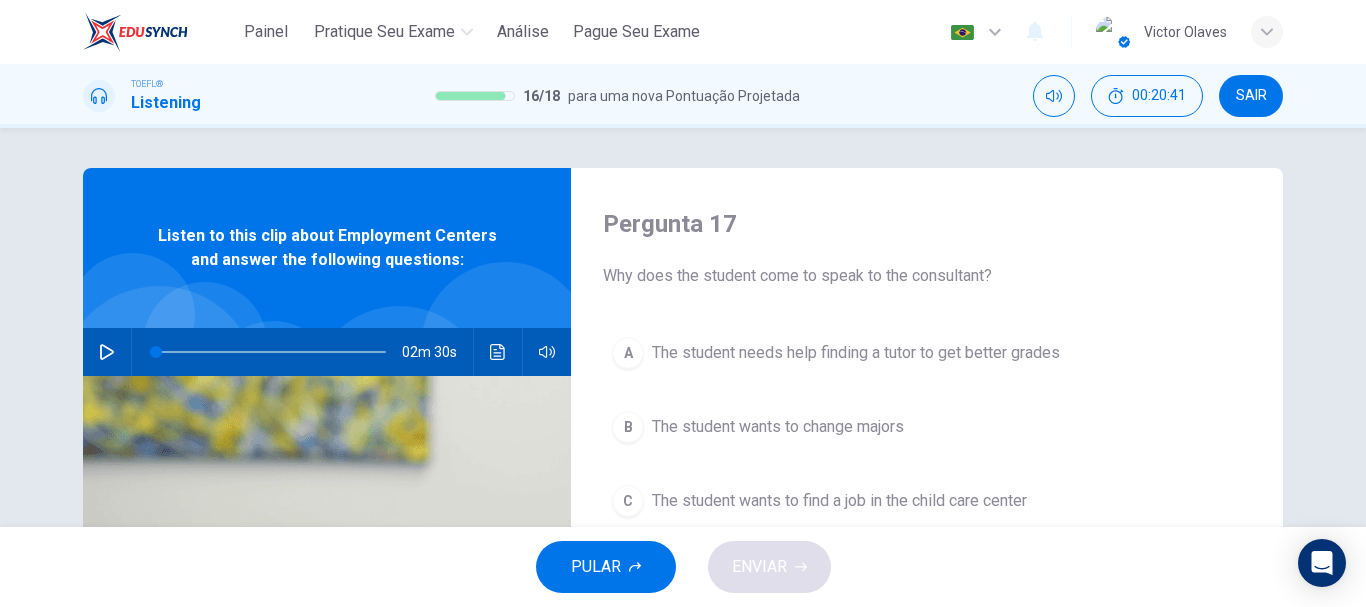 click at bounding box center [107, 352] 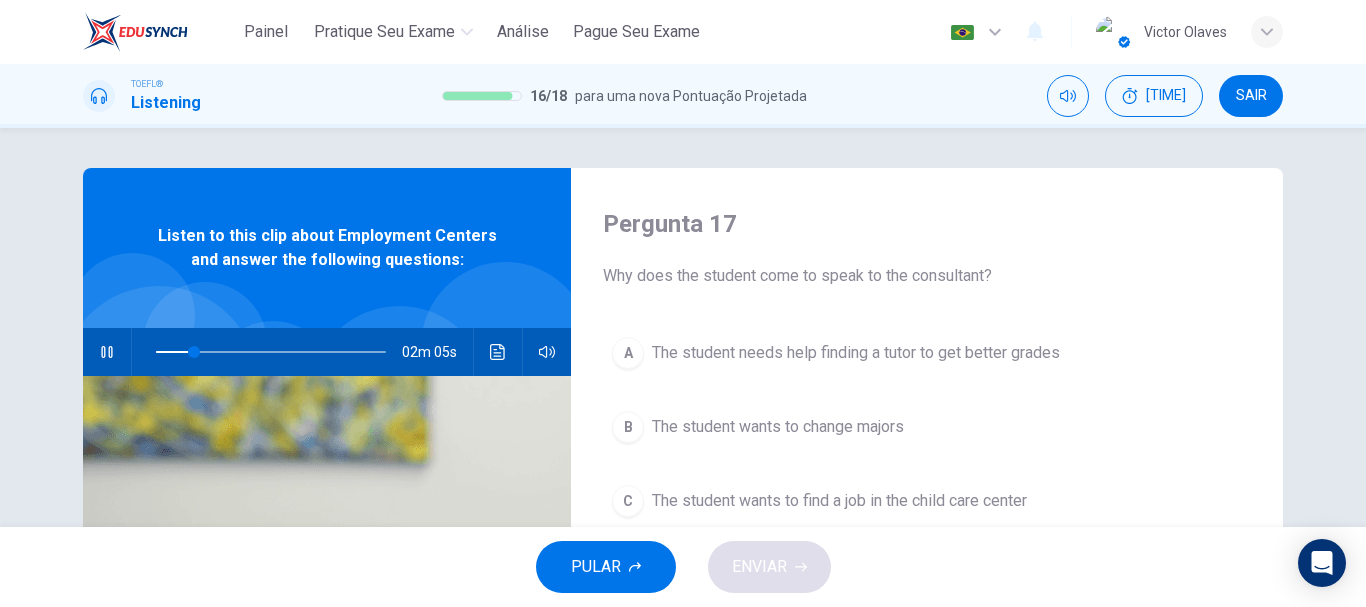 type 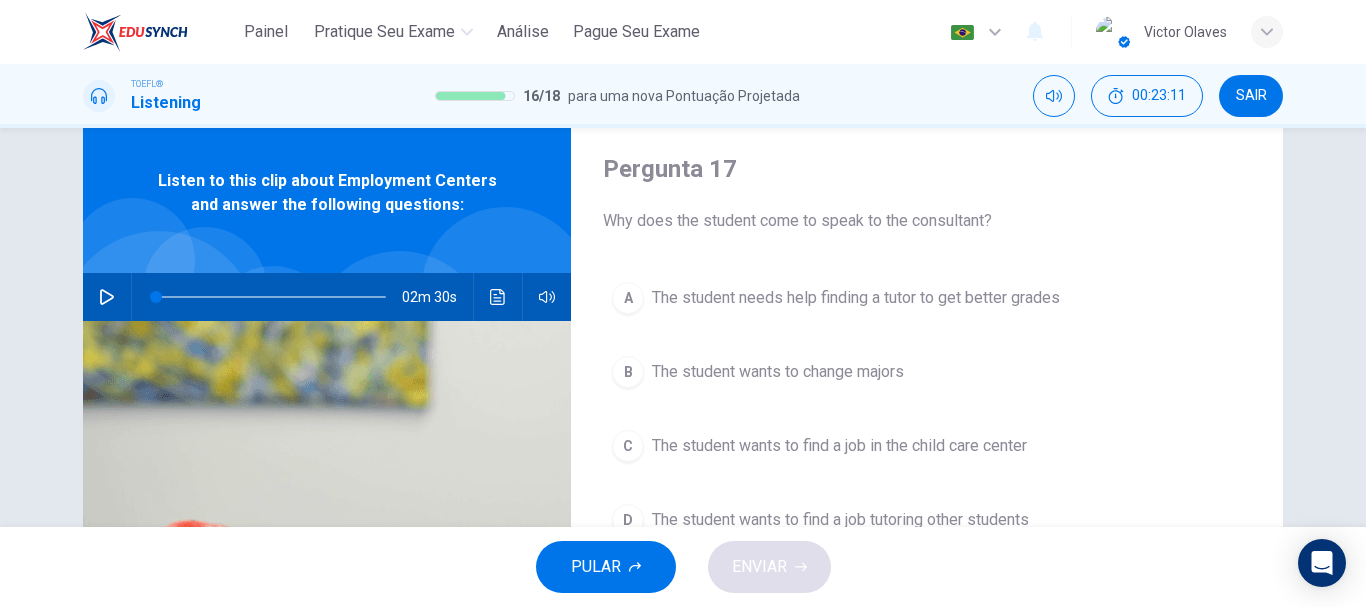 scroll, scrollTop: 100, scrollLeft: 0, axis: vertical 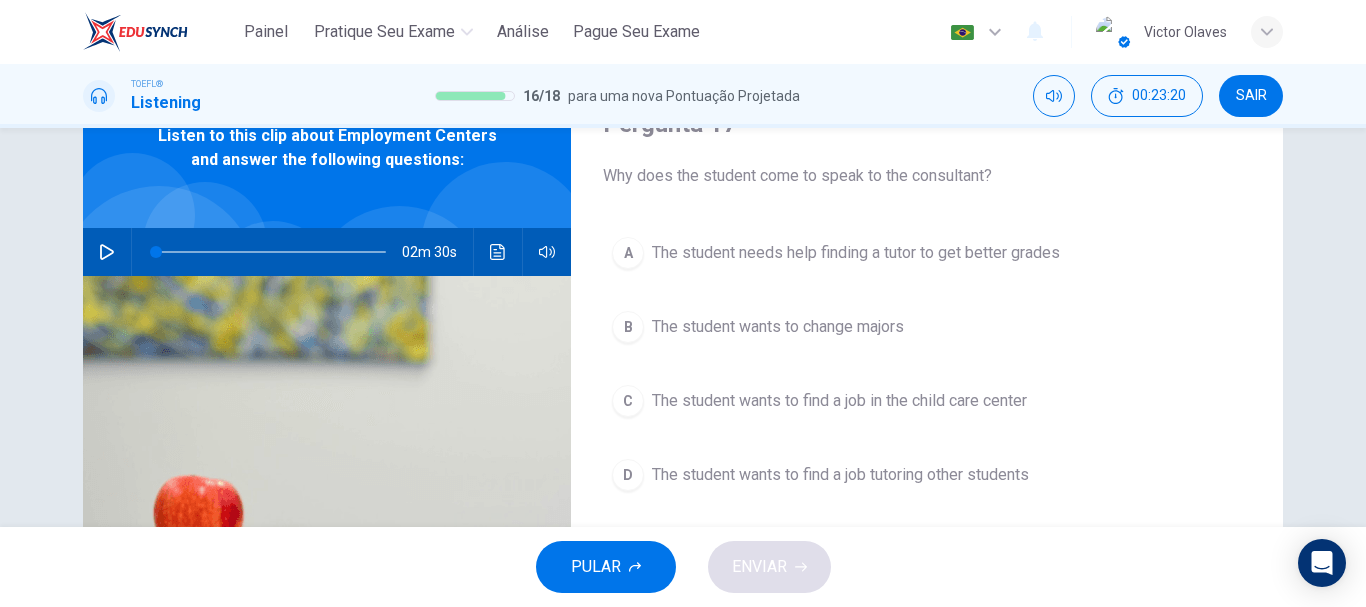 click on "The student wants to find a job in the child care center" at bounding box center [856, 253] 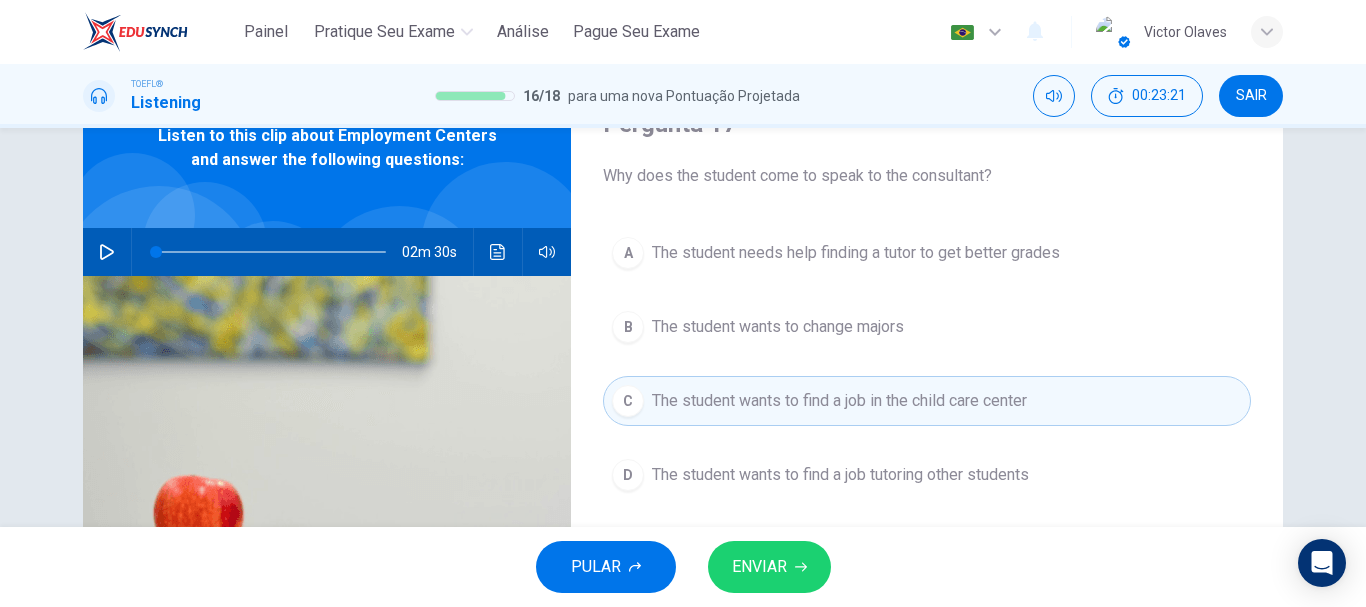 click on "ENVIAR" at bounding box center [759, 567] 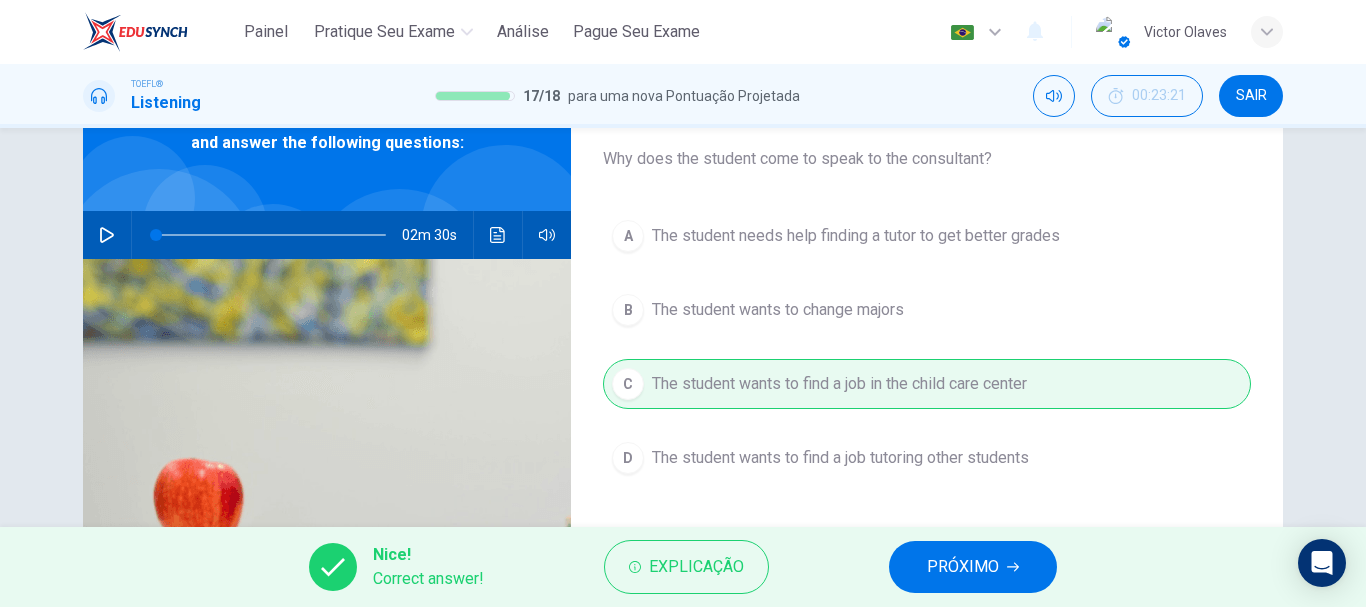 scroll, scrollTop: 100, scrollLeft: 0, axis: vertical 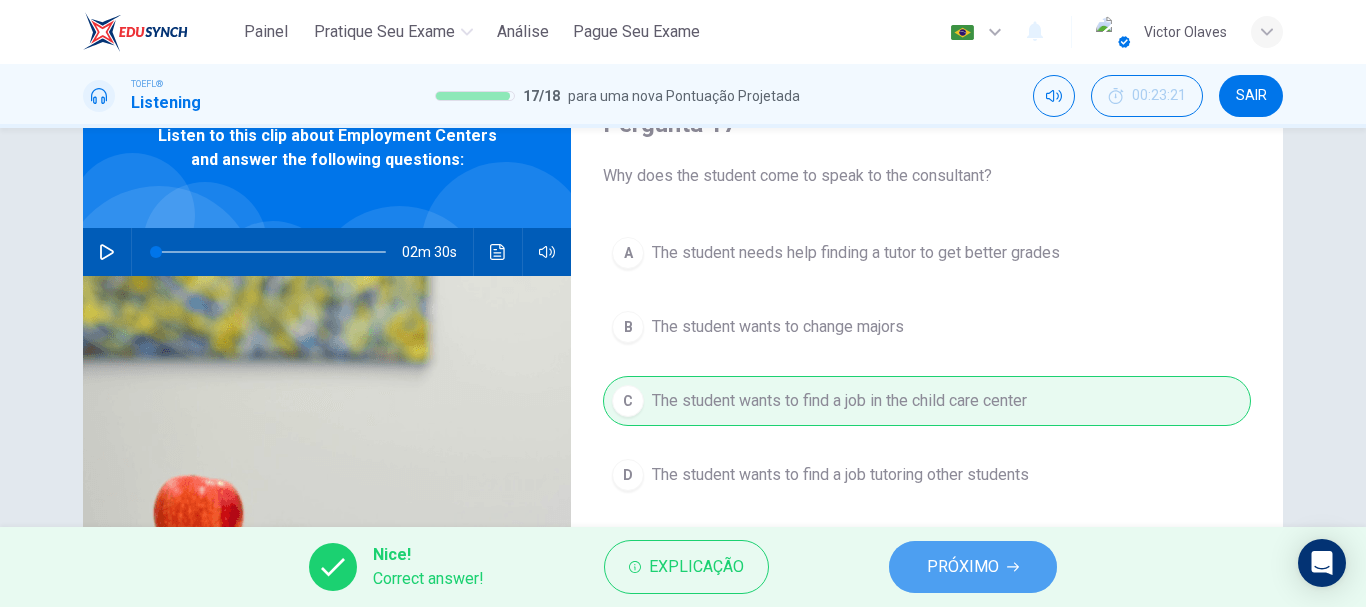 click on "PRÓXIMO" at bounding box center (973, 567) 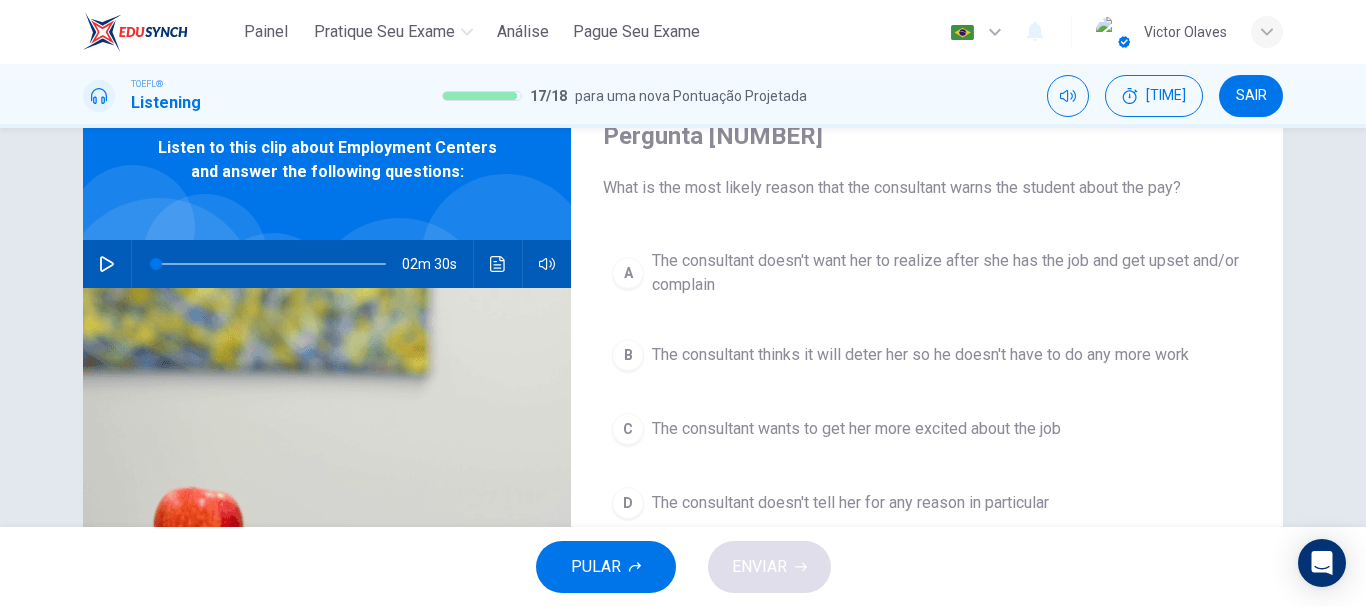 scroll, scrollTop: 73, scrollLeft: 0, axis: vertical 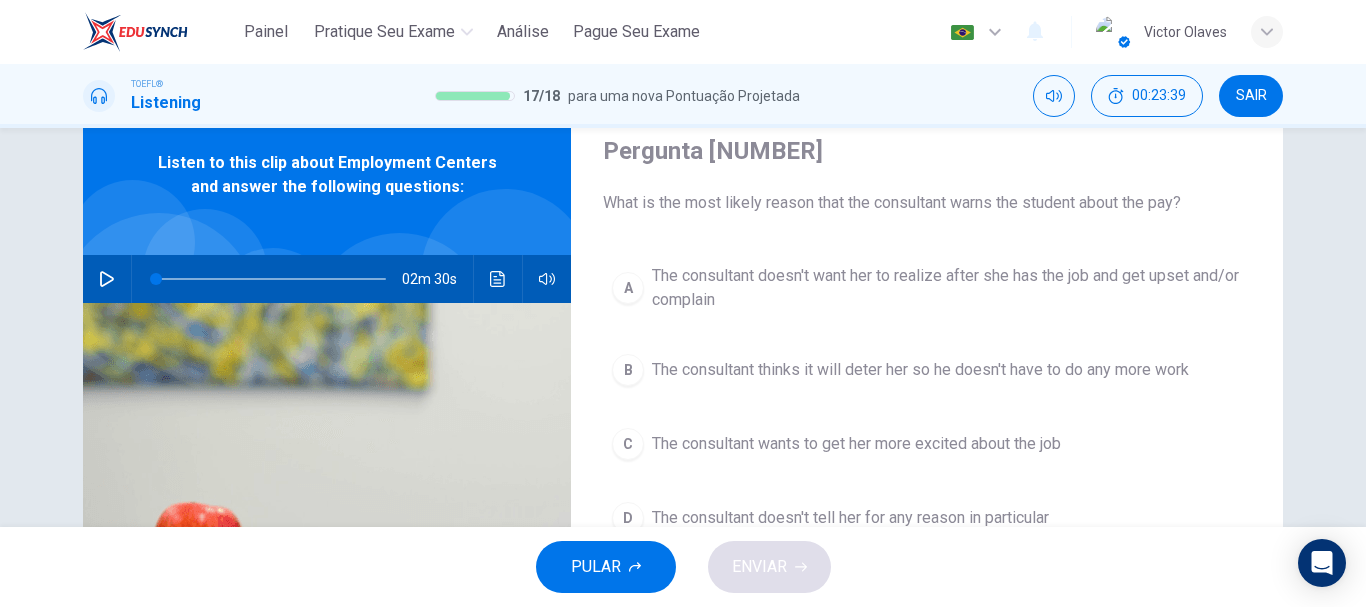 click on "The consultant doesn't want her to realize after she has the job and get upset and/or complain" at bounding box center [947, 288] 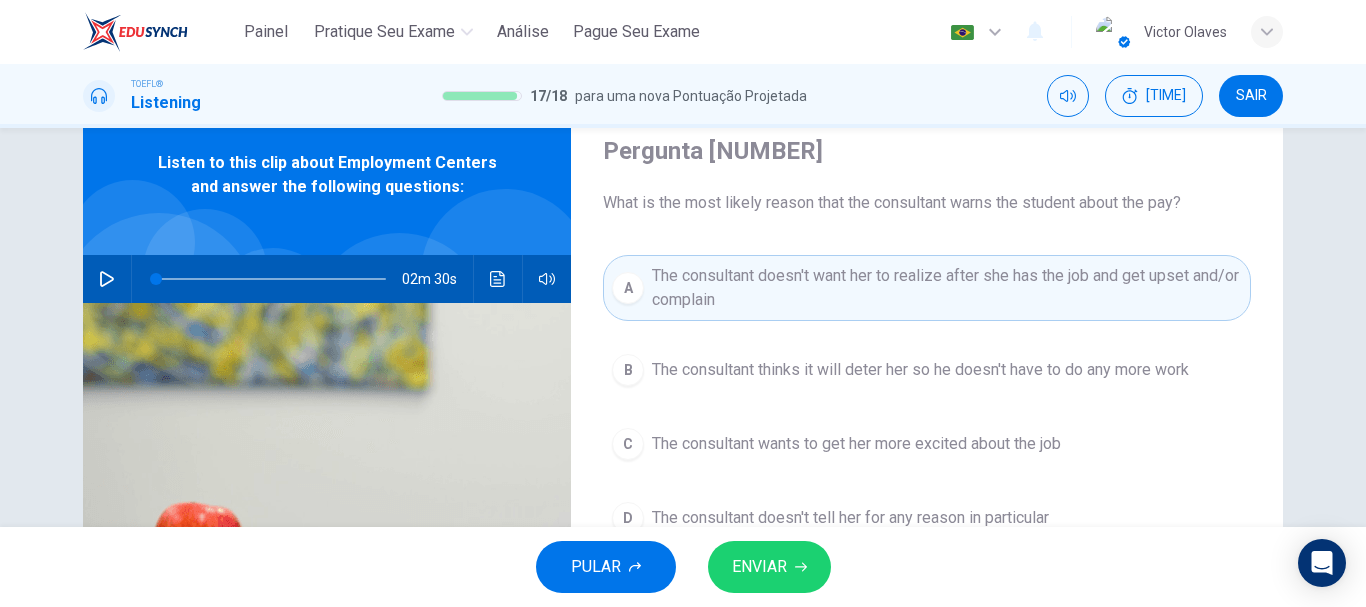 click on "ENVIAR" at bounding box center [769, 567] 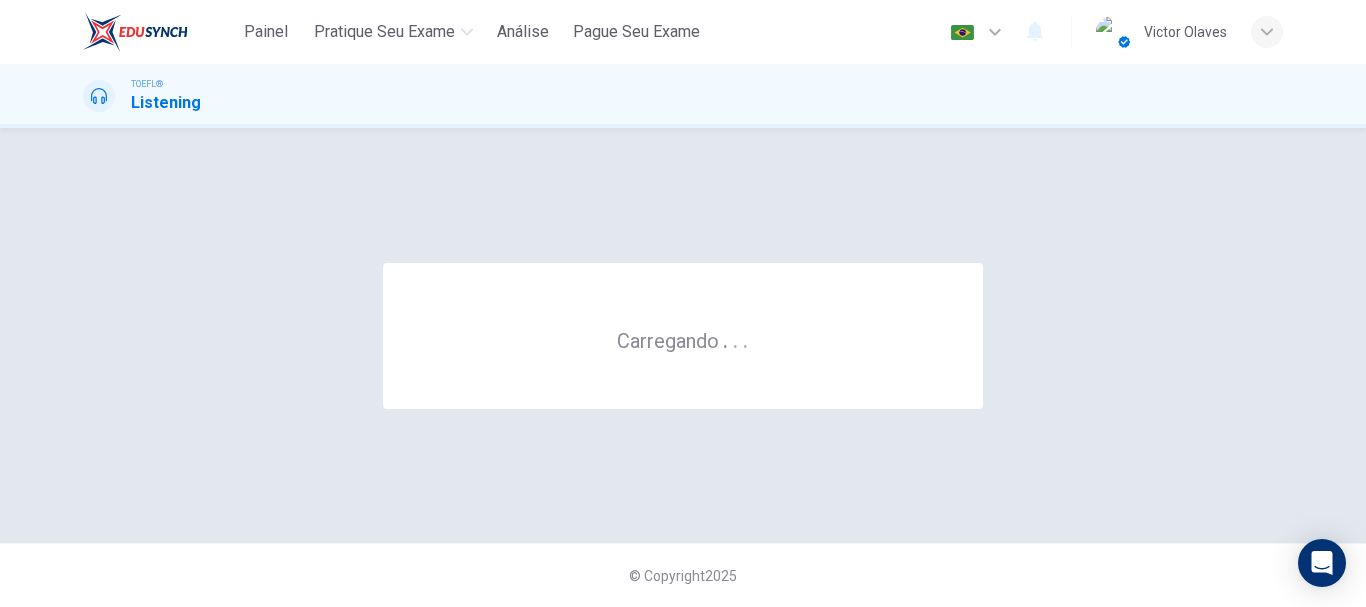 scroll, scrollTop: 0, scrollLeft: 0, axis: both 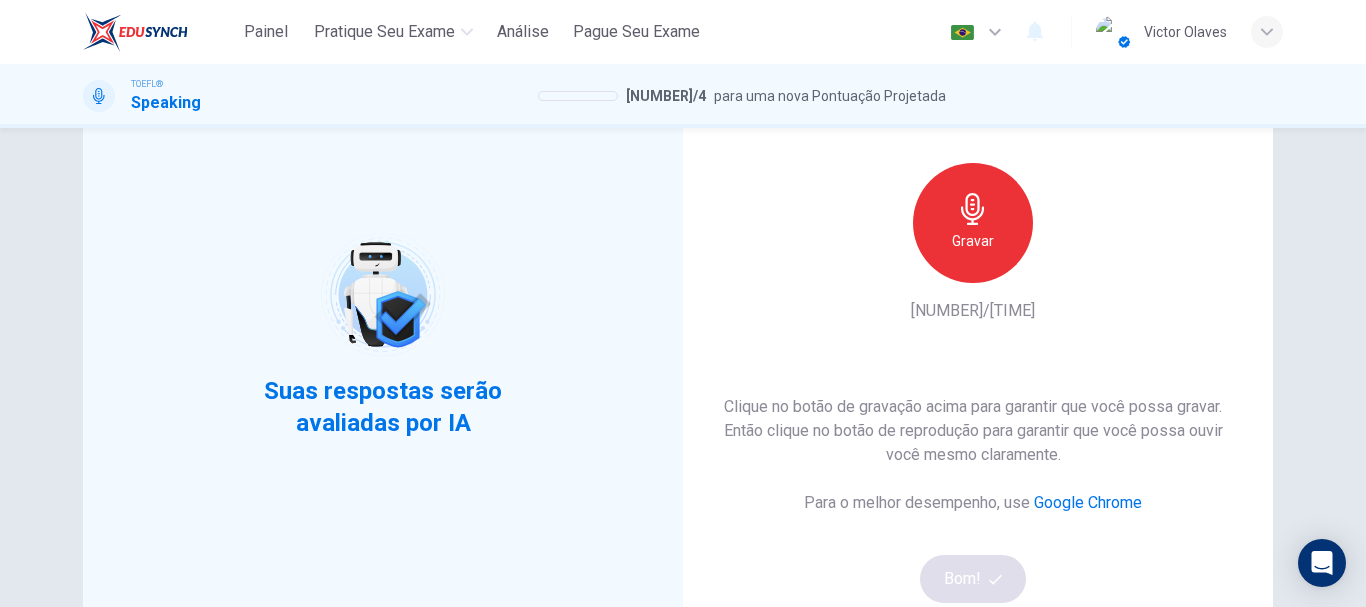 click on "Gravar" at bounding box center [973, 241] 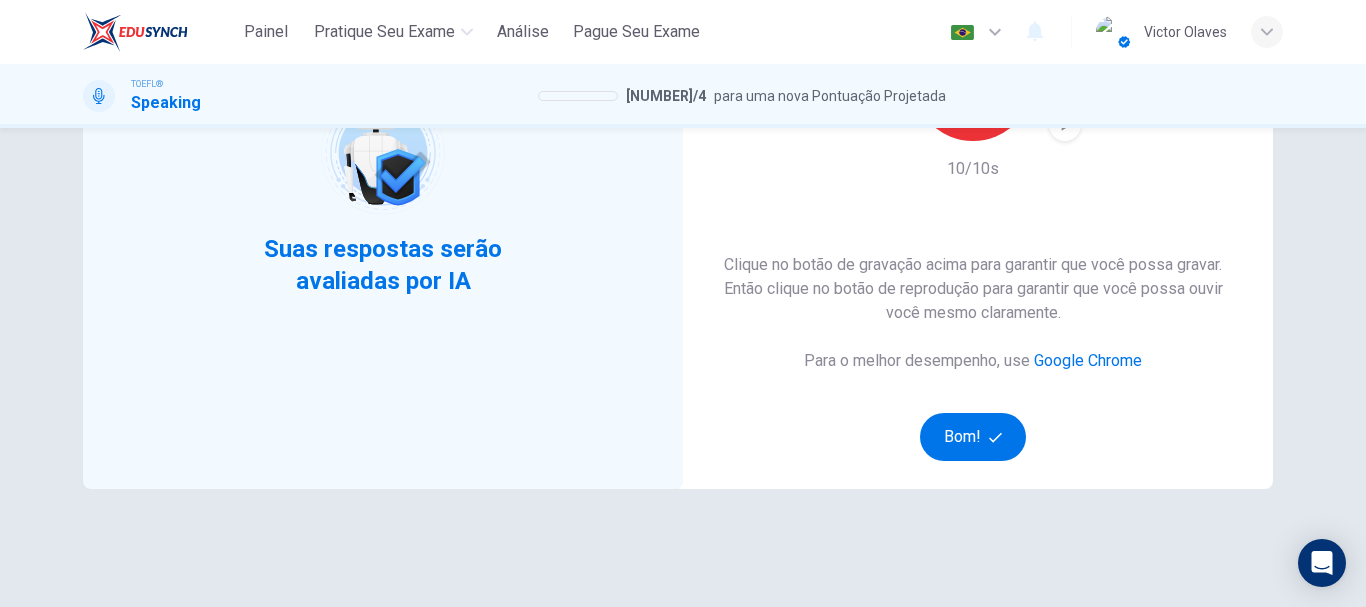 scroll, scrollTop: 60, scrollLeft: 0, axis: vertical 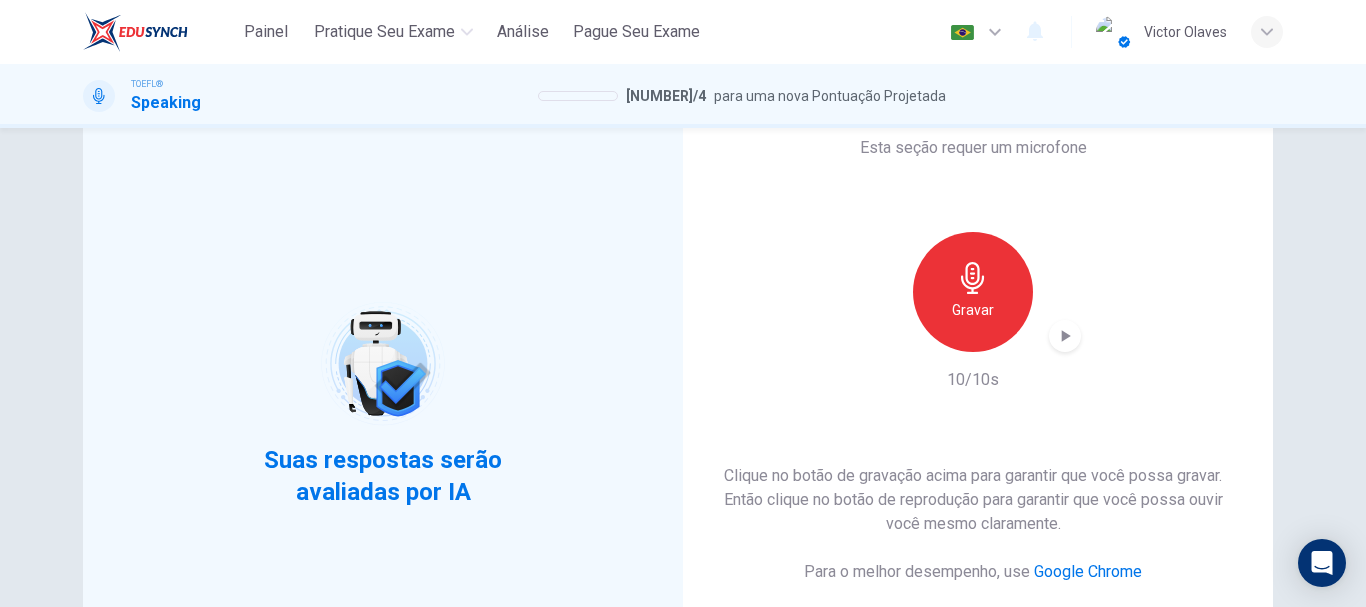 click on "Gravar" at bounding box center [973, 292] 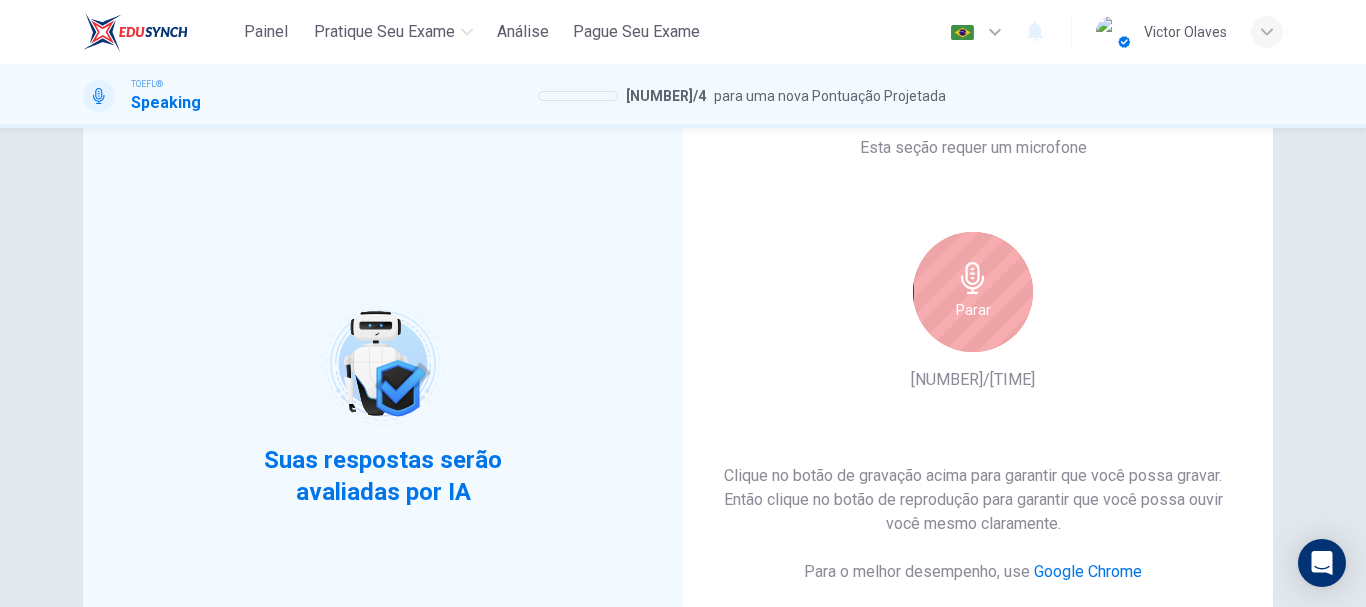 type 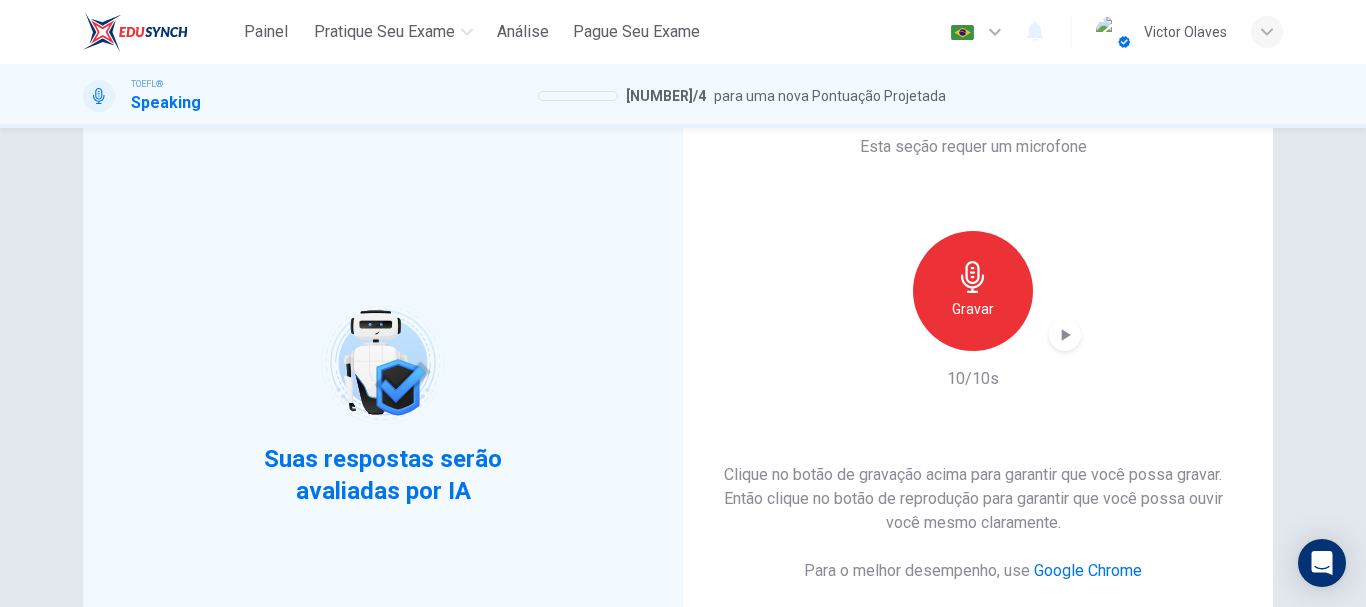 scroll, scrollTop: 60, scrollLeft: 0, axis: vertical 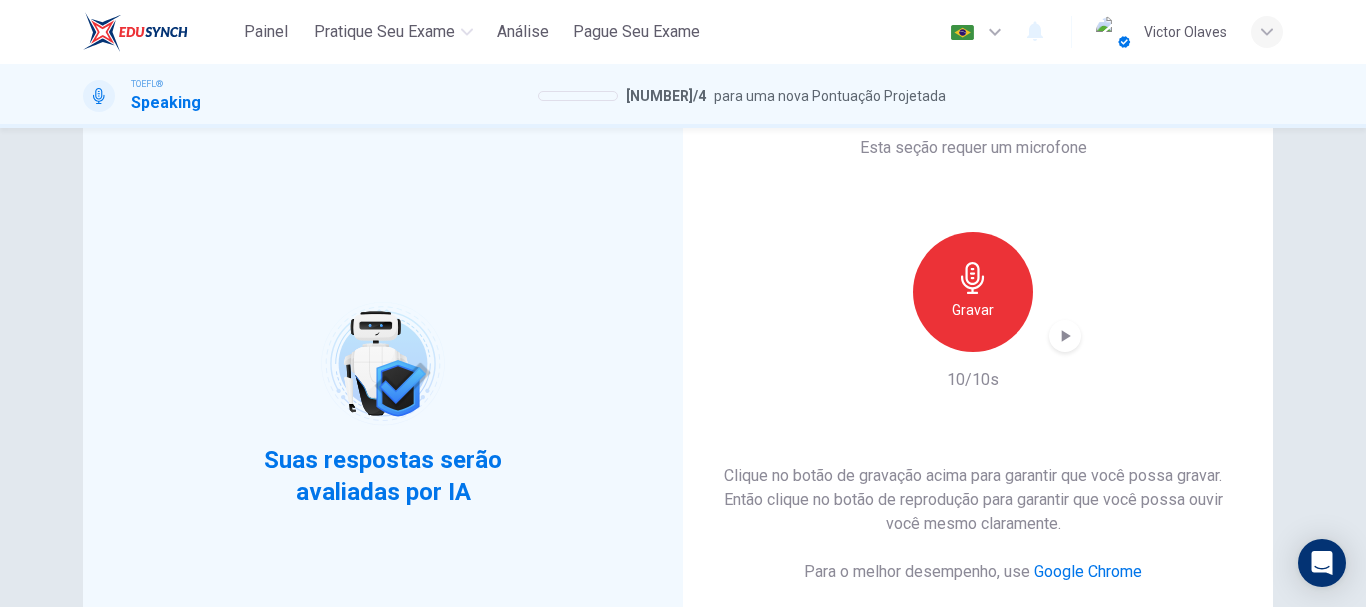 click on "Gravar" at bounding box center [973, 310] 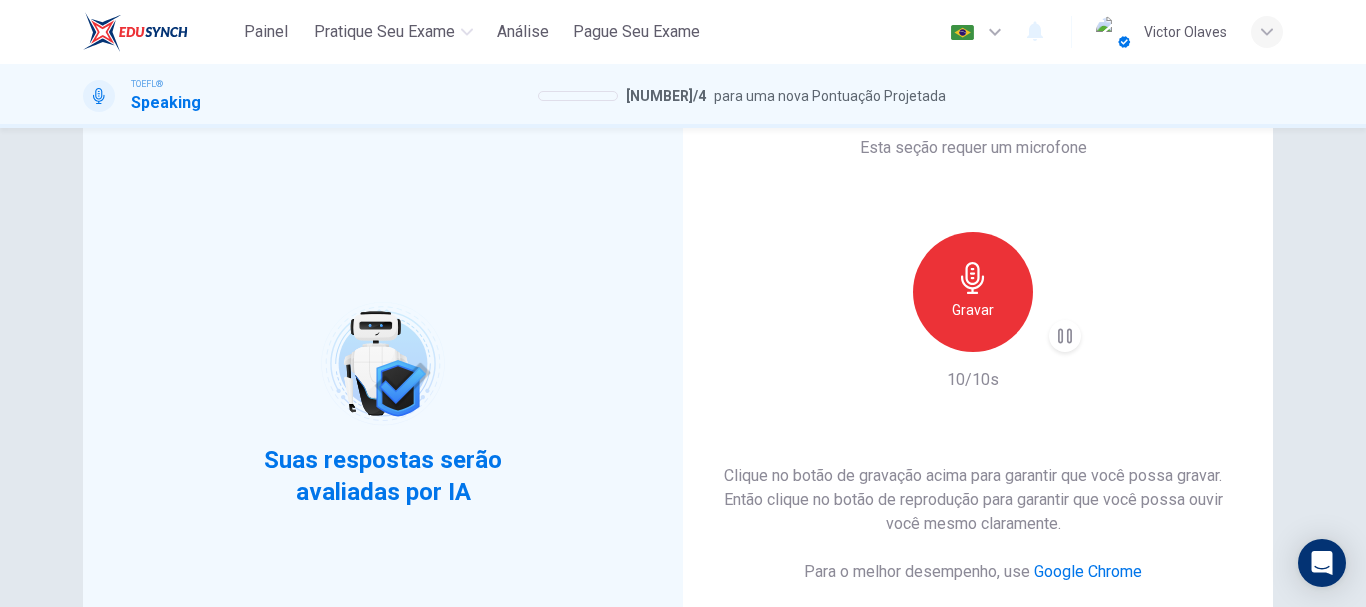 type 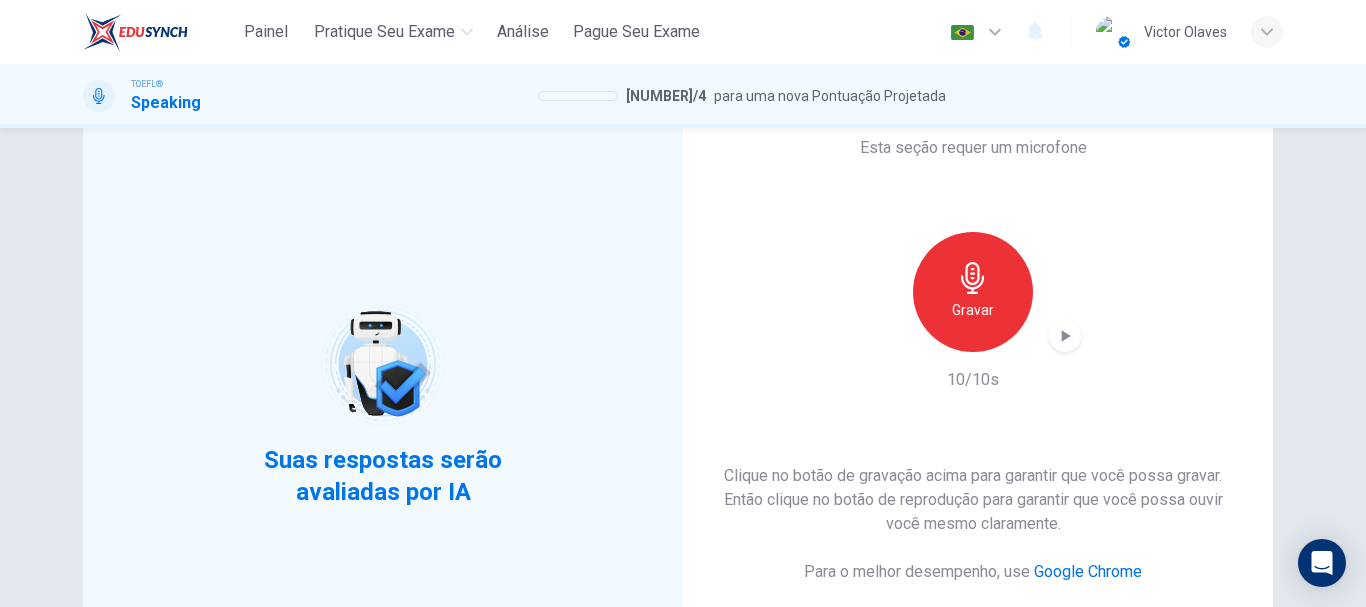 scroll, scrollTop: 360, scrollLeft: 0, axis: vertical 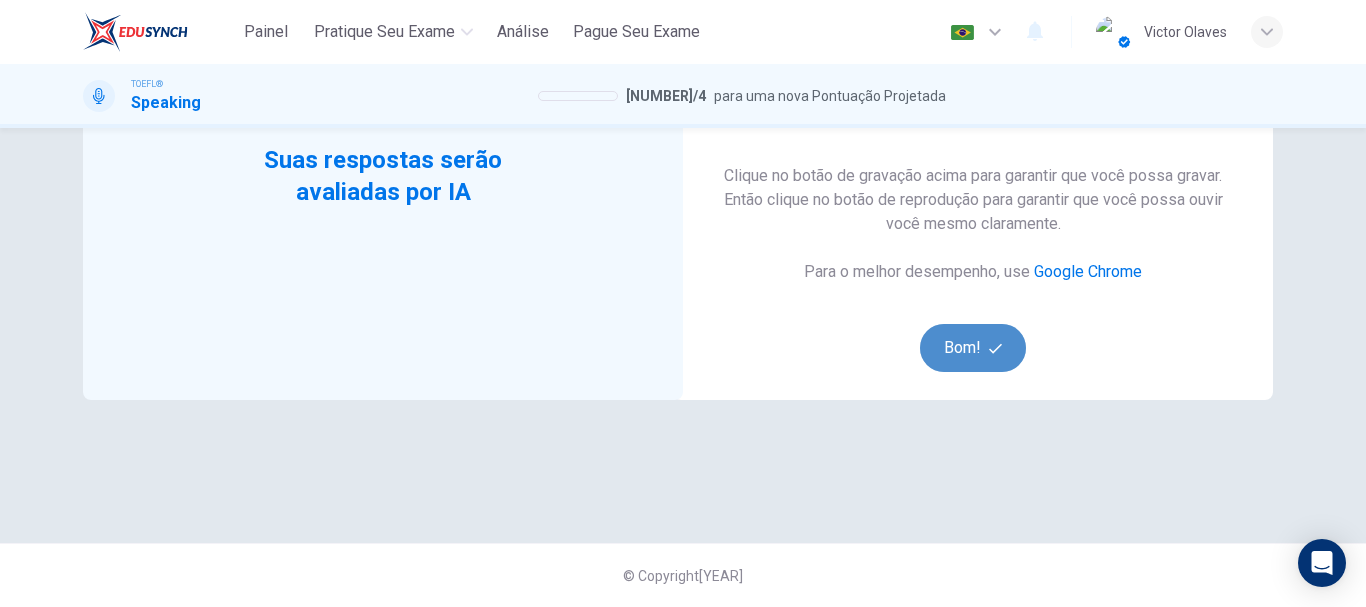 click on "Bom!" at bounding box center [973, 348] 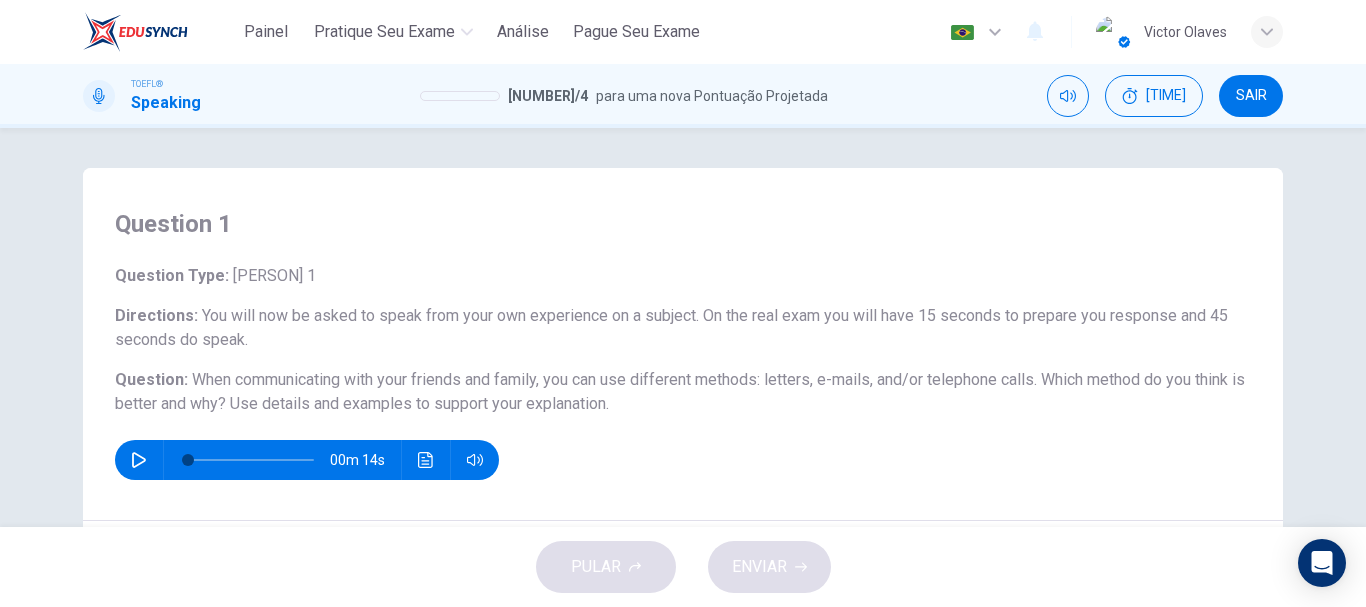 scroll, scrollTop: 100, scrollLeft: 0, axis: vertical 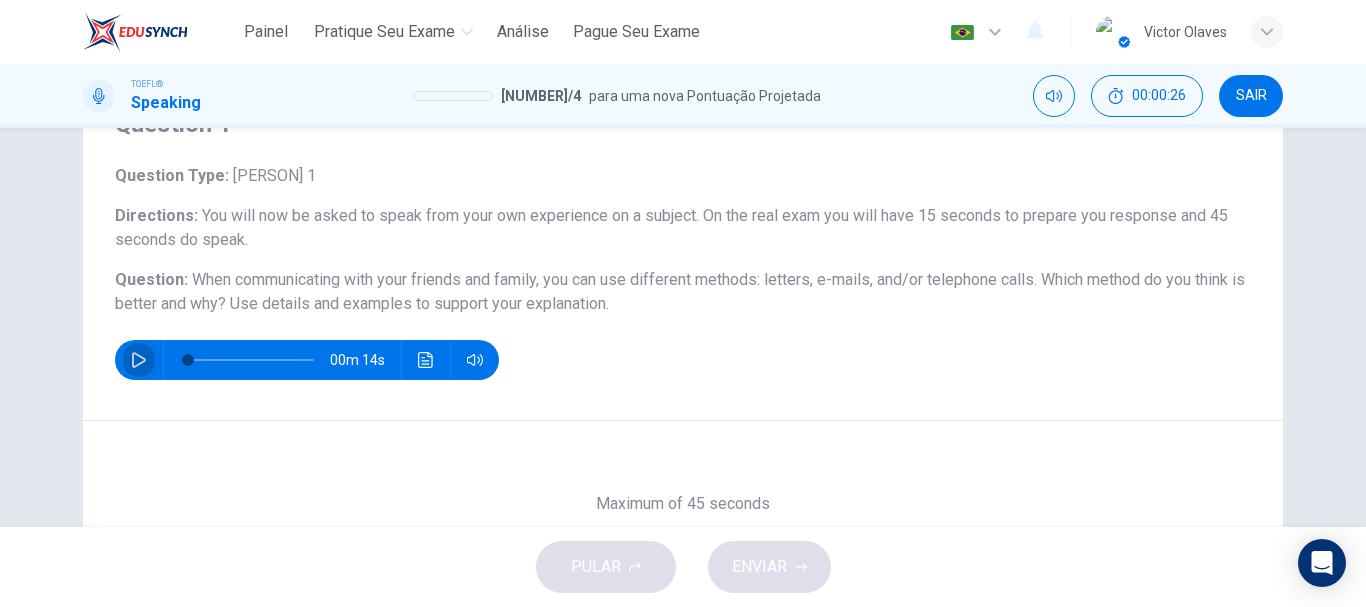 click at bounding box center [139, 360] 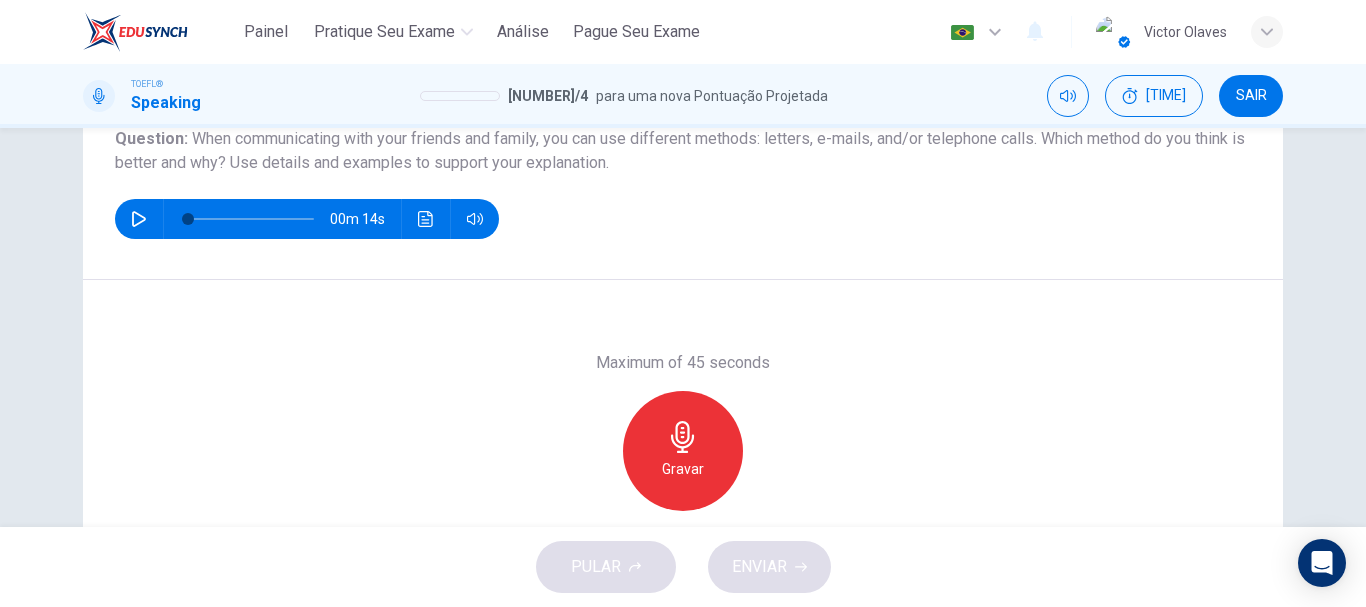 scroll, scrollTop: 276, scrollLeft: 0, axis: vertical 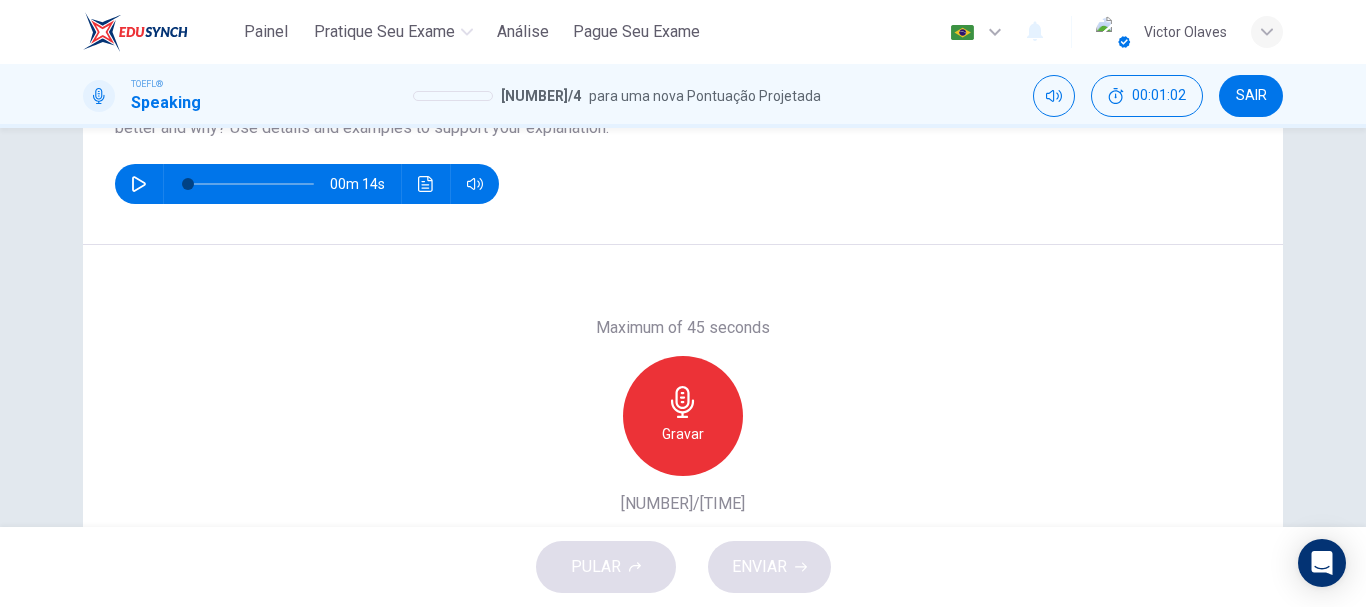 click at bounding box center [682, 402] 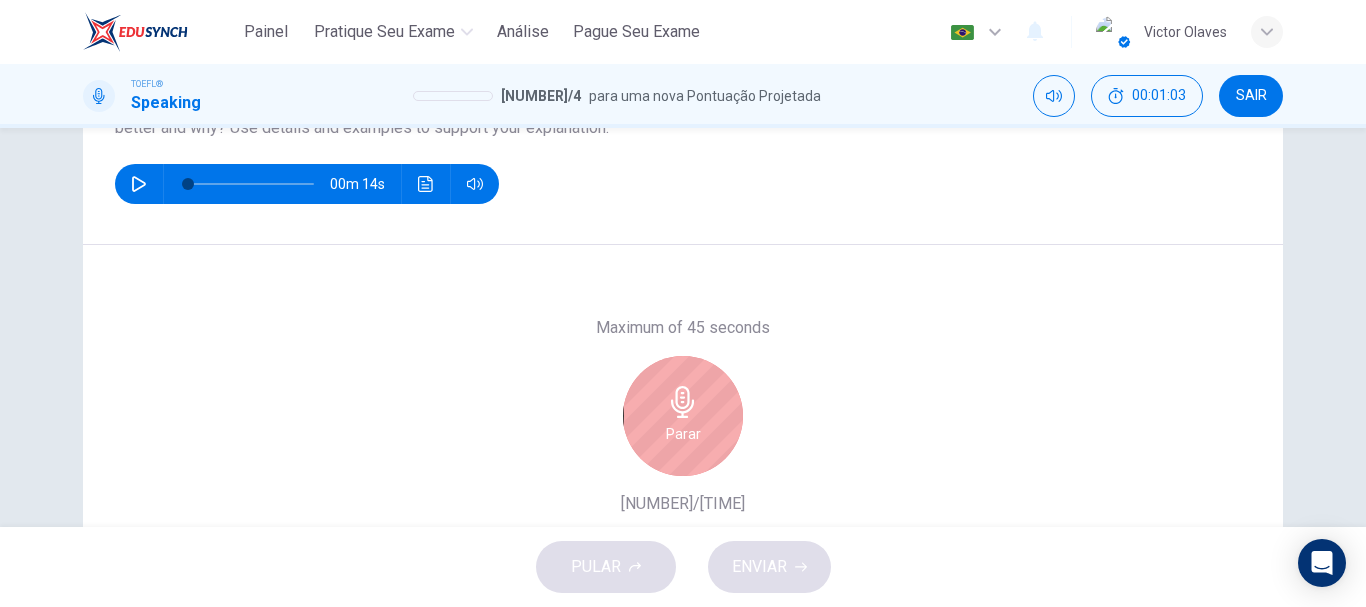 scroll, scrollTop: 376, scrollLeft: 0, axis: vertical 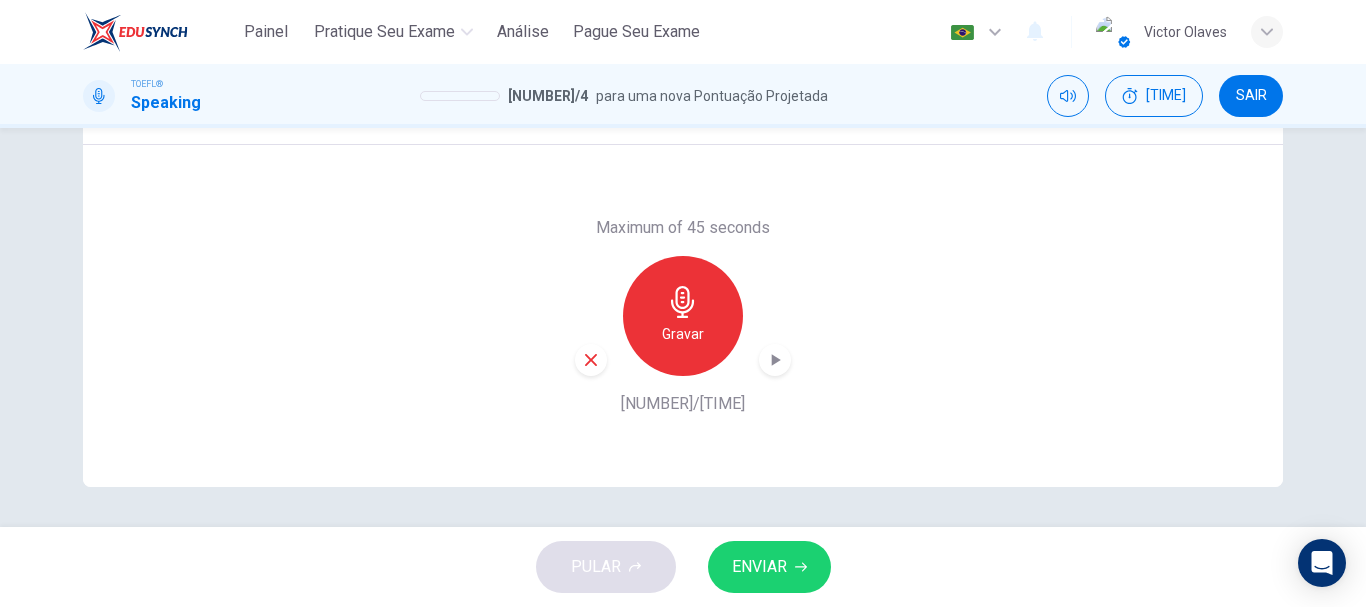 click on "ENVIAR" at bounding box center [769, 567] 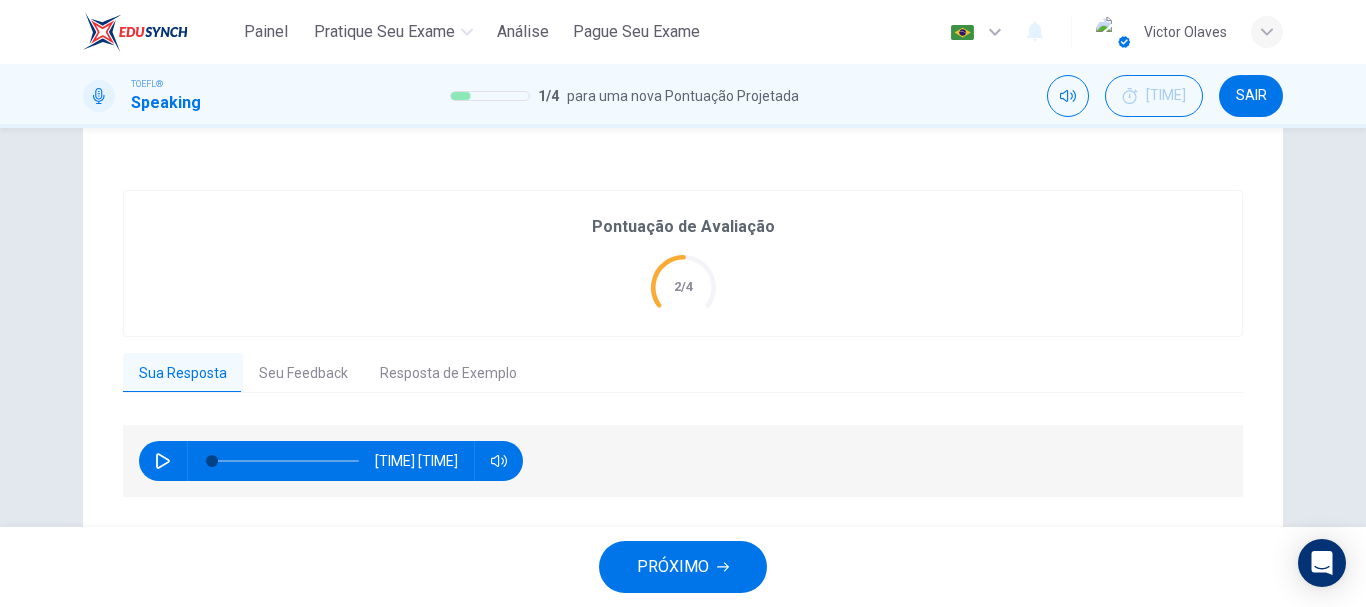 scroll, scrollTop: 323, scrollLeft: 0, axis: vertical 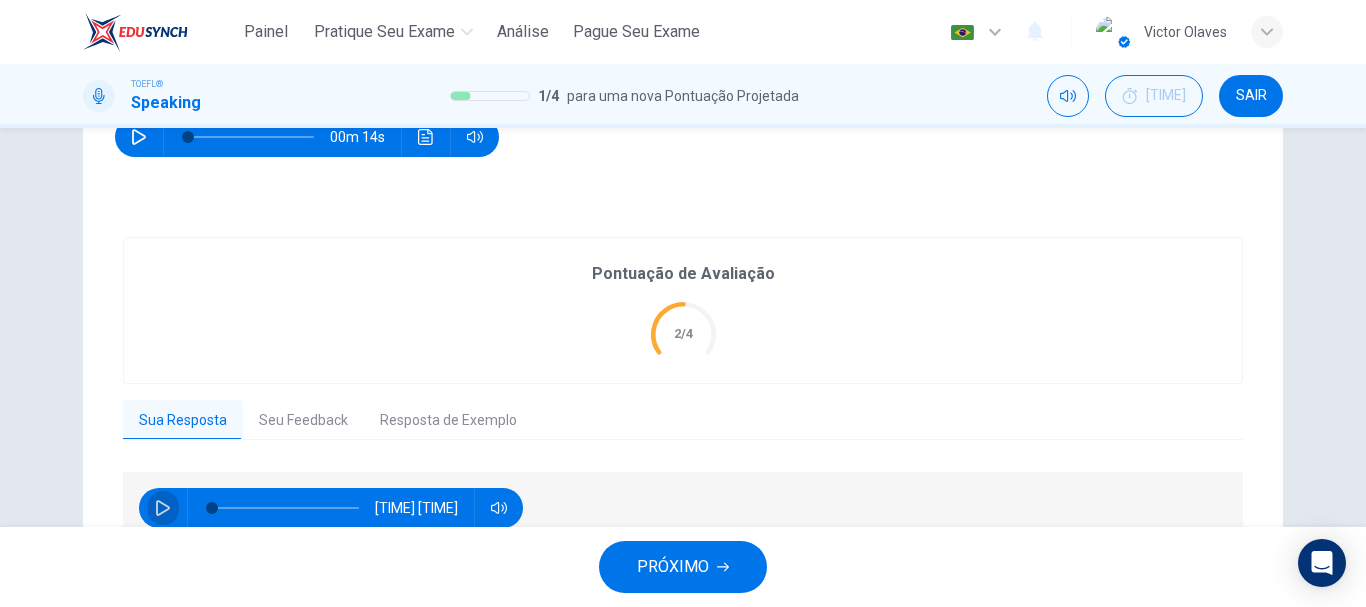 click at bounding box center [163, 508] 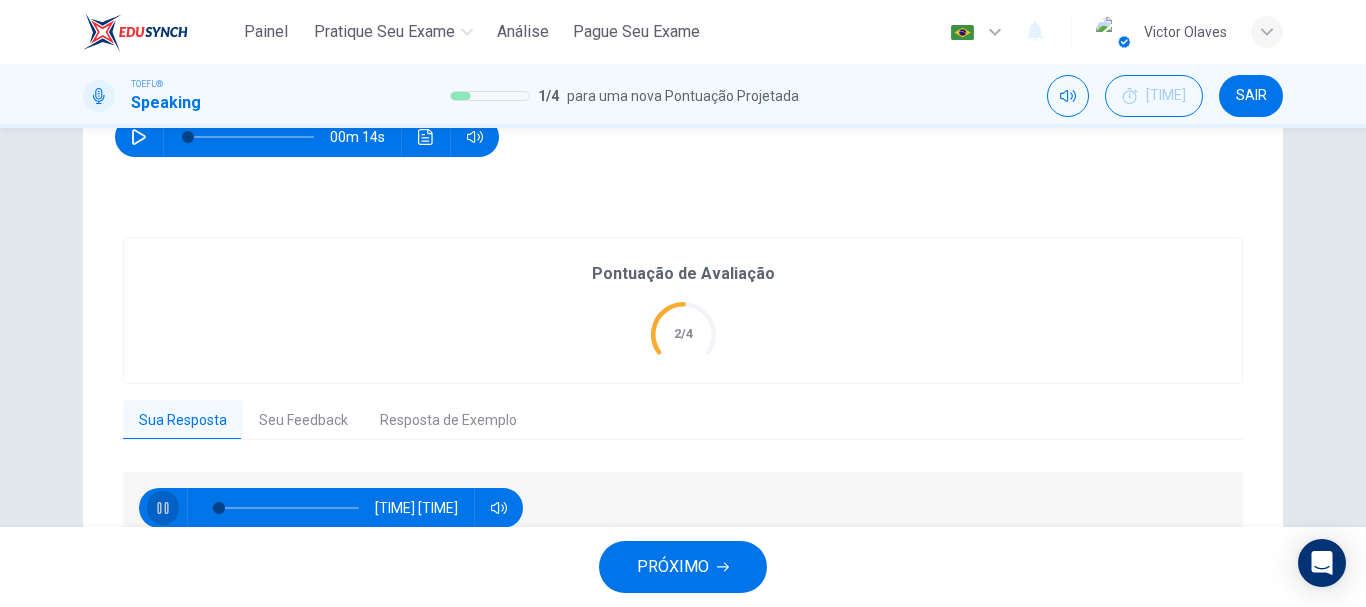 click at bounding box center [162, 508] 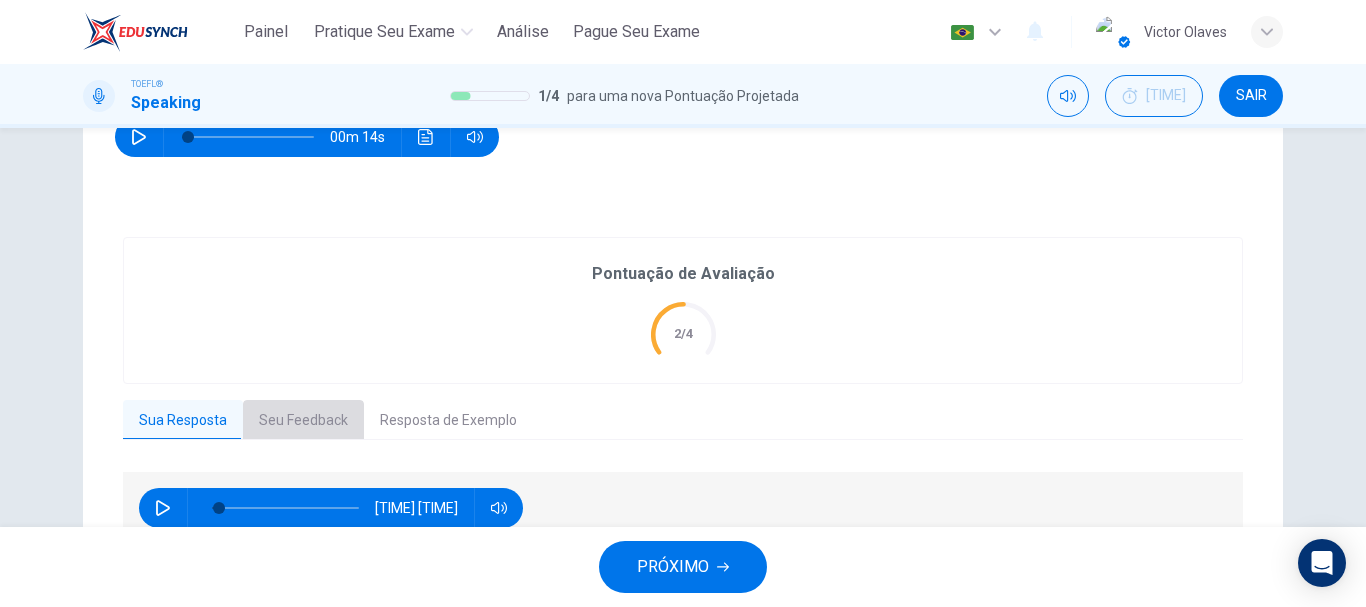 click on "Seu Feedback" at bounding box center [303, 421] 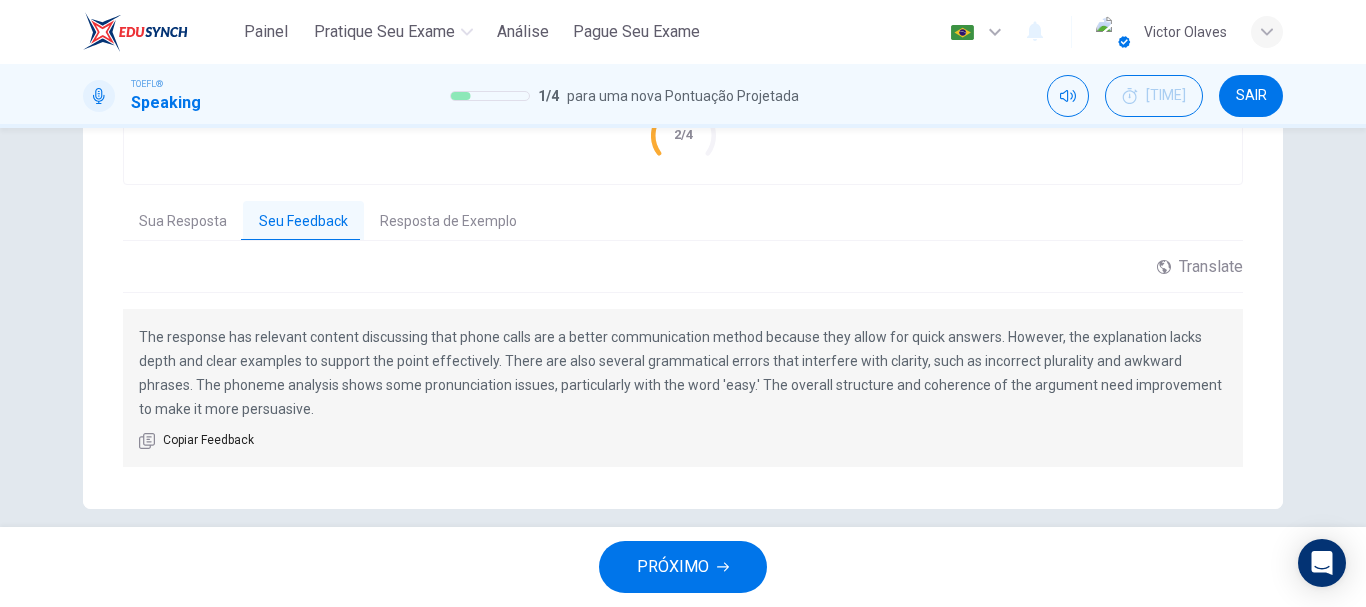 scroll, scrollTop: 523, scrollLeft: 0, axis: vertical 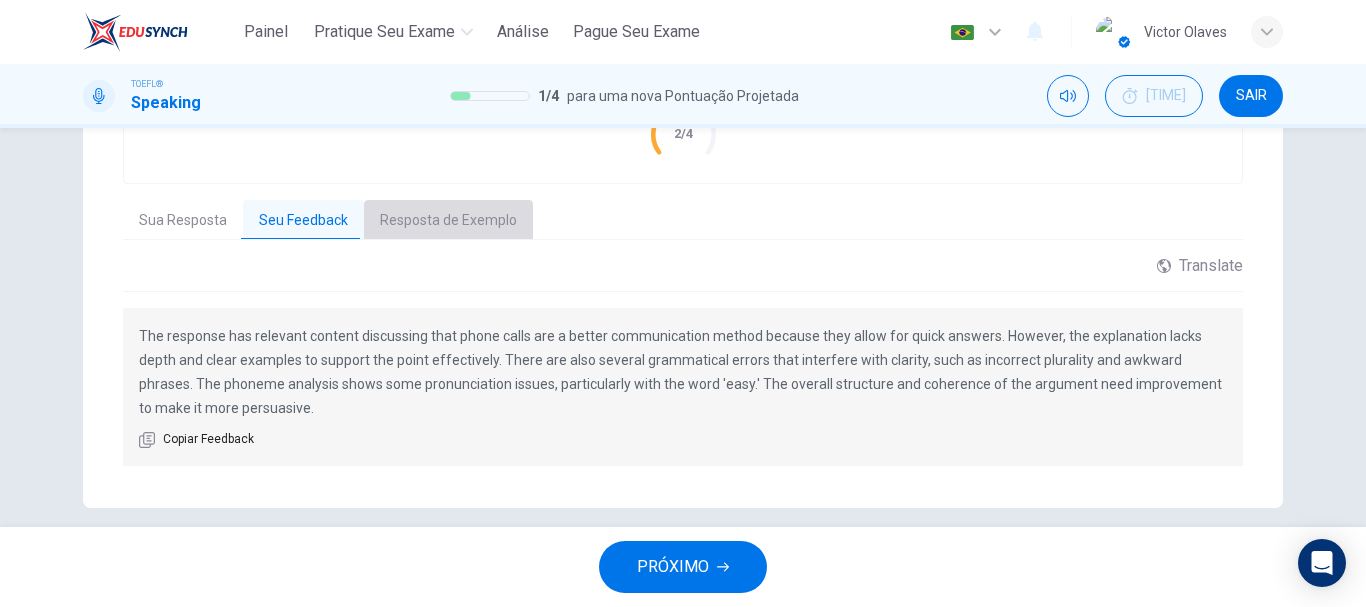 click on "Resposta de Exemplo" at bounding box center (448, 221) 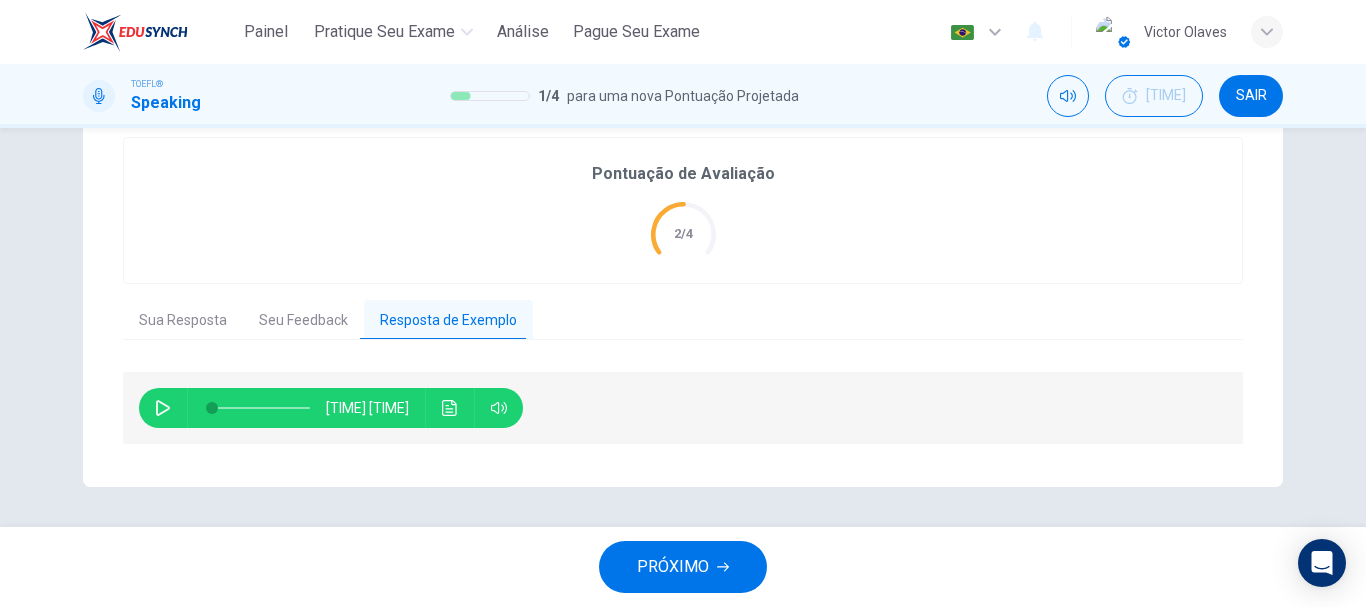 click at bounding box center (163, 408) 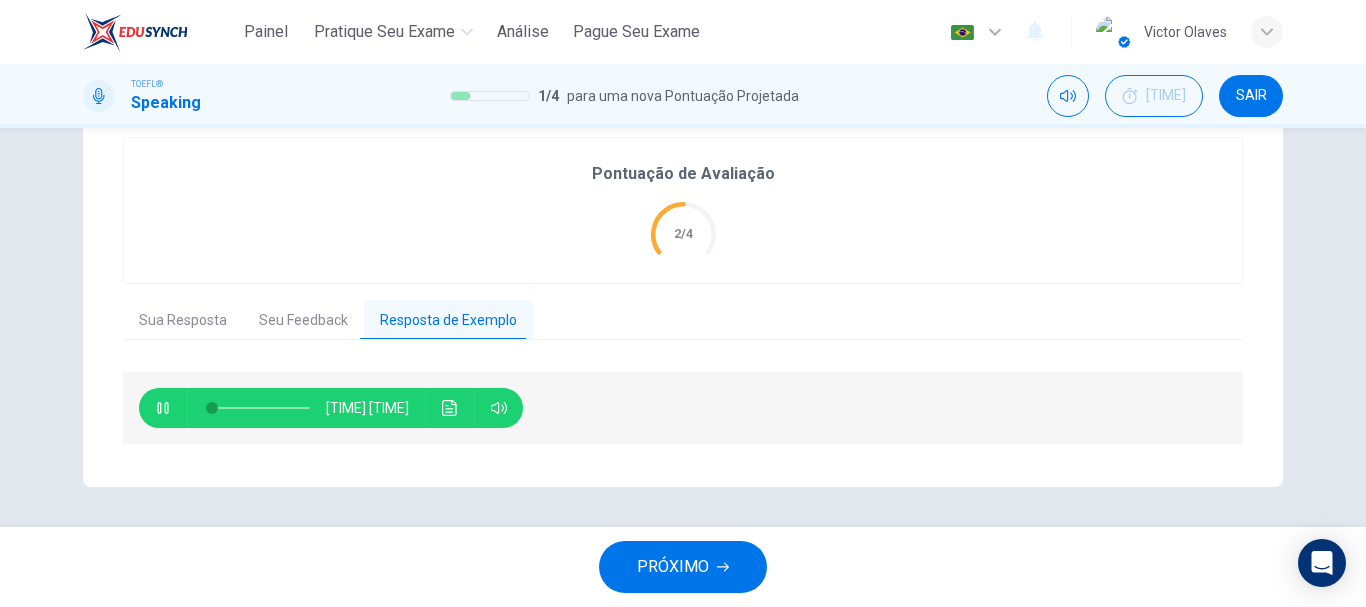 type 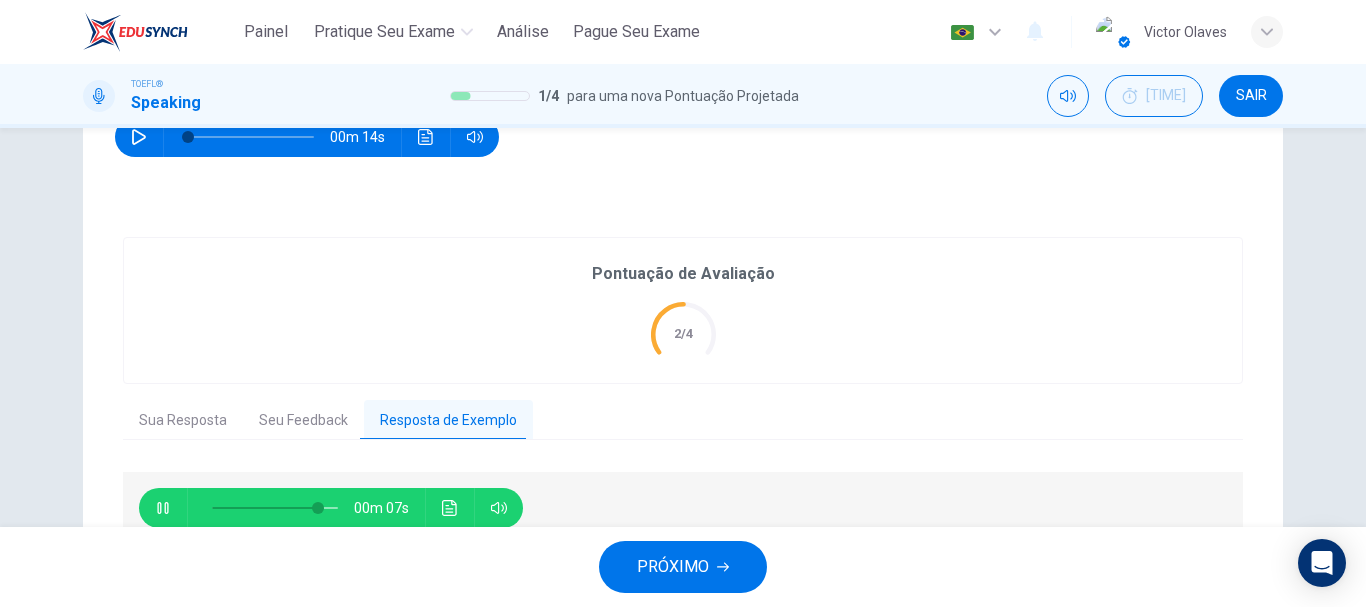 scroll, scrollTop: 423, scrollLeft: 0, axis: vertical 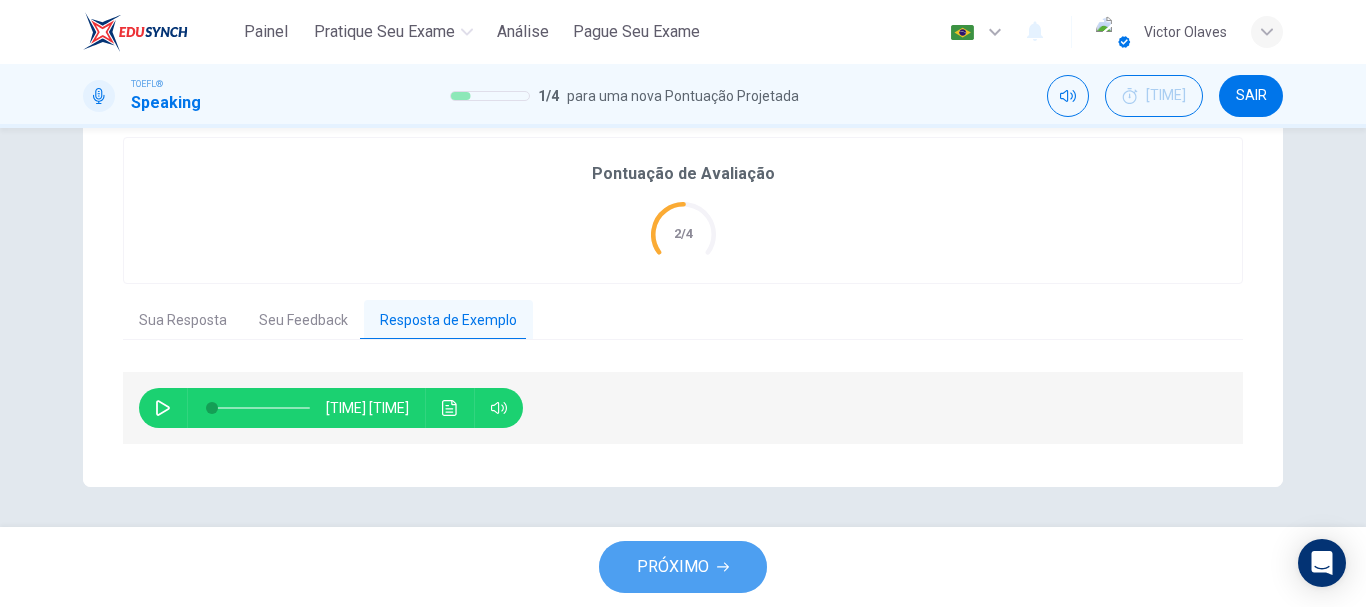 click on "PRÓXIMO" at bounding box center (683, 567) 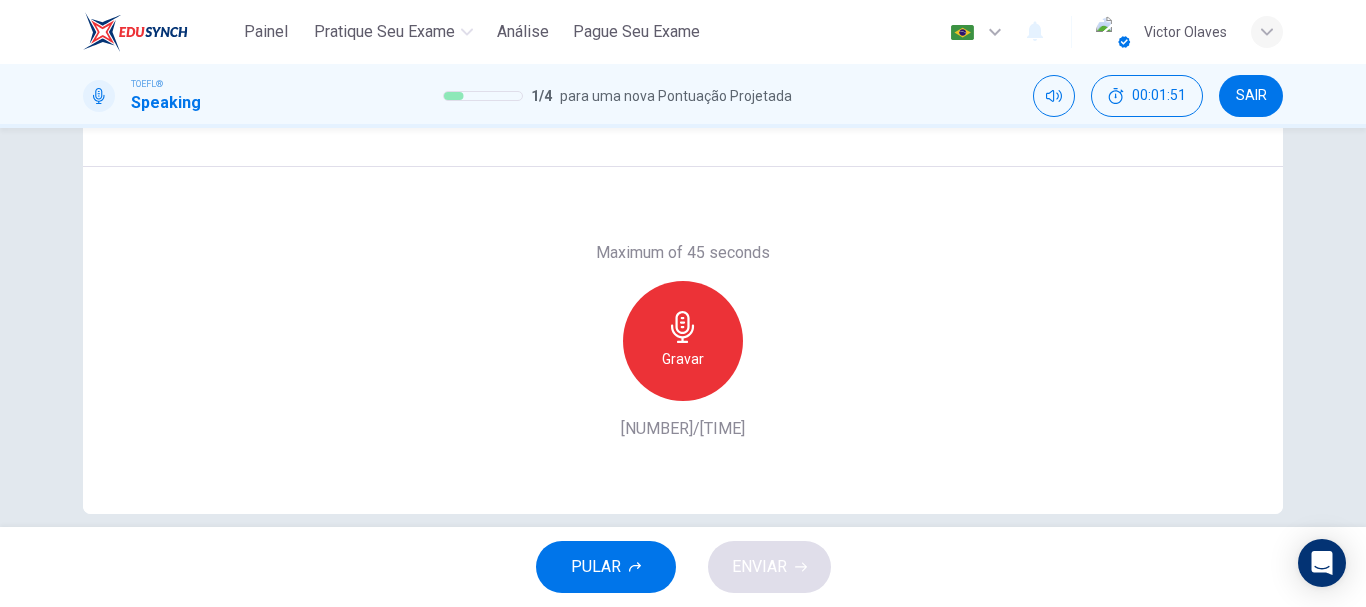 scroll, scrollTop: 376, scrollLeft: 0, axis: vertical 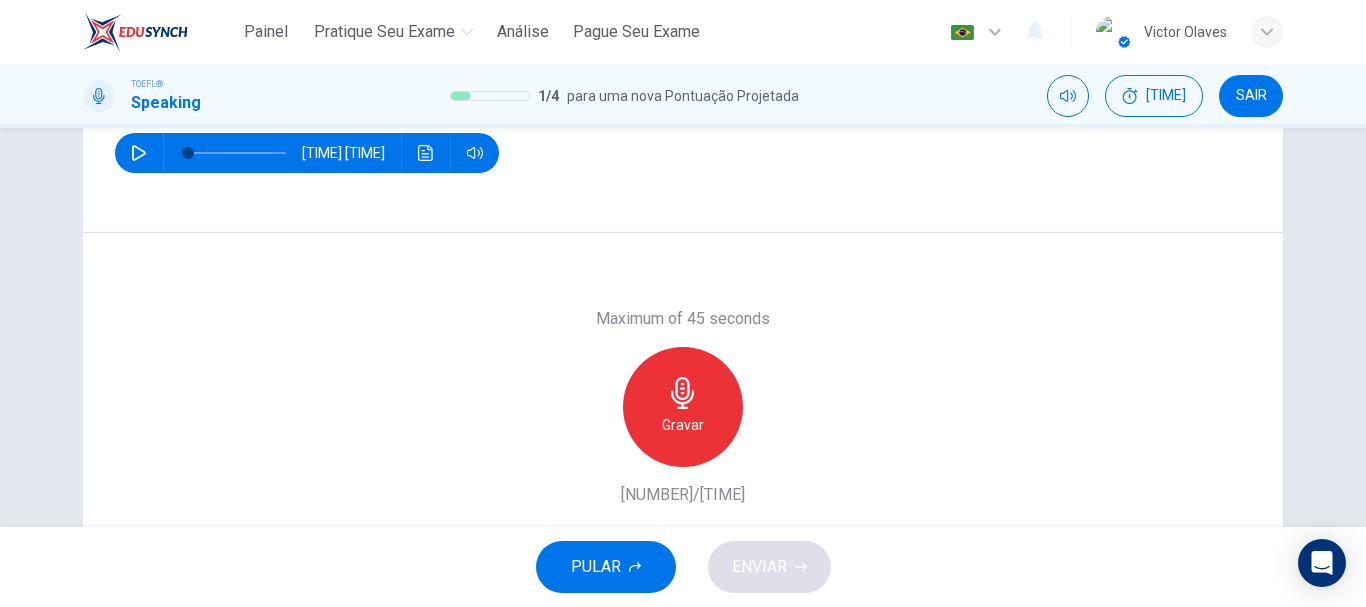 click at bounding box center (139, 153) 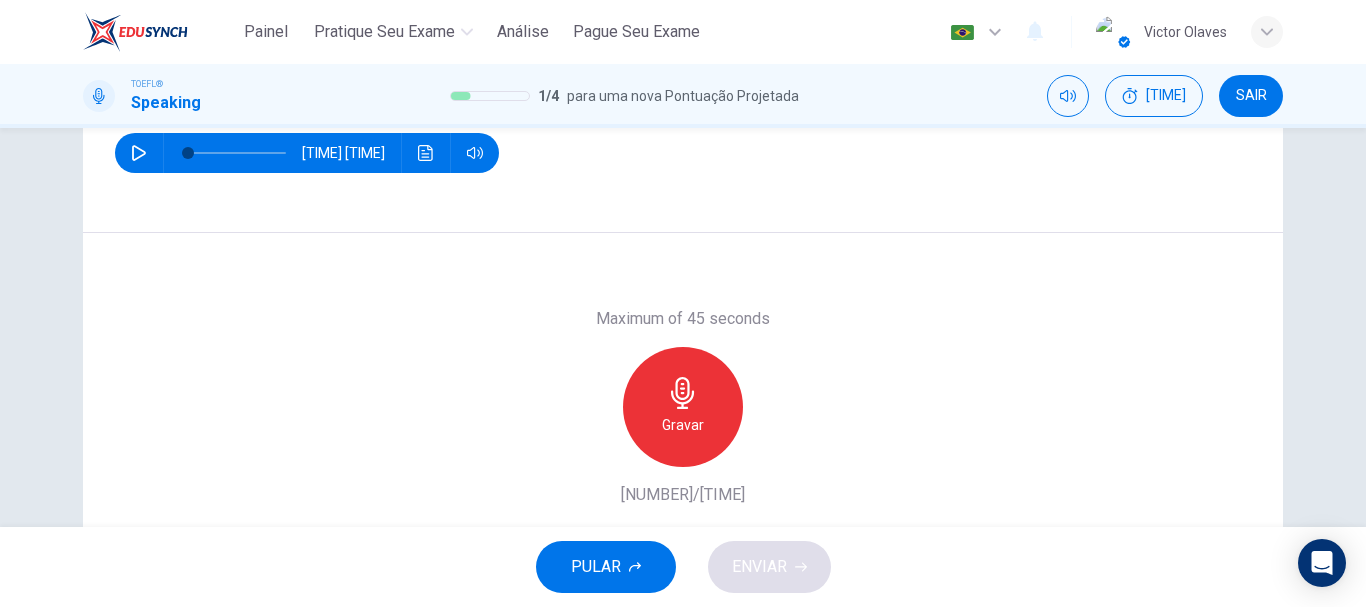 click on "Gravar" at bounding box center (683, 425) 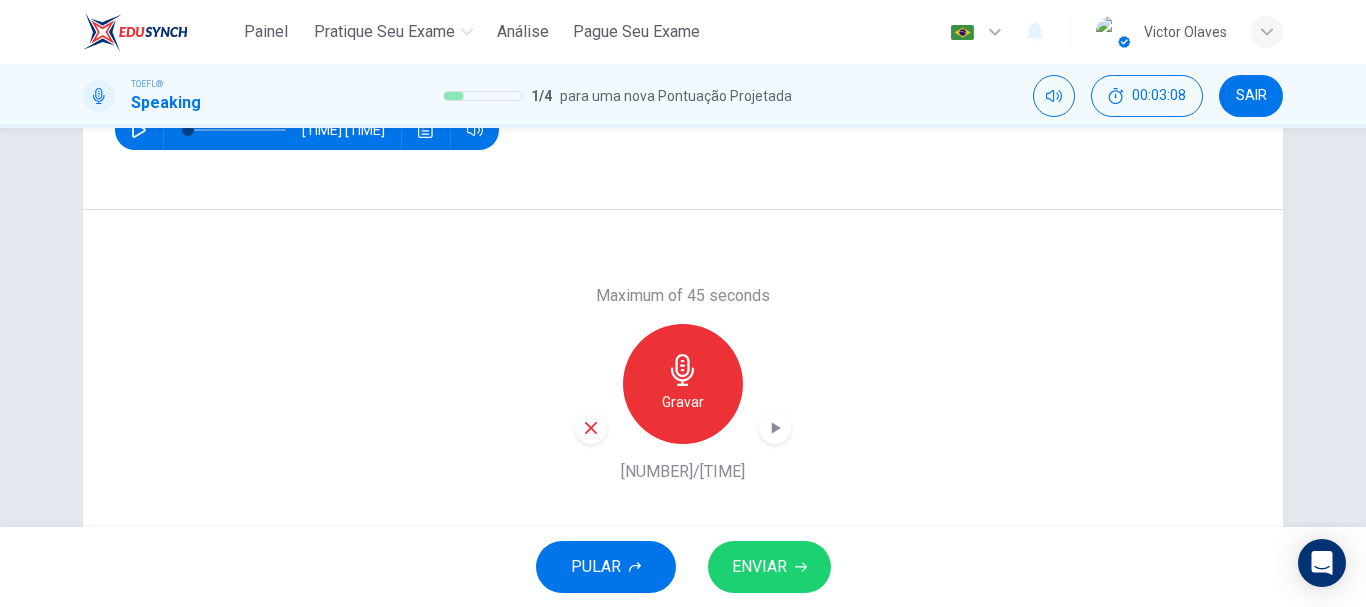 scroll, scrollTop: 376, scrollLeft: 0, axis: vertical 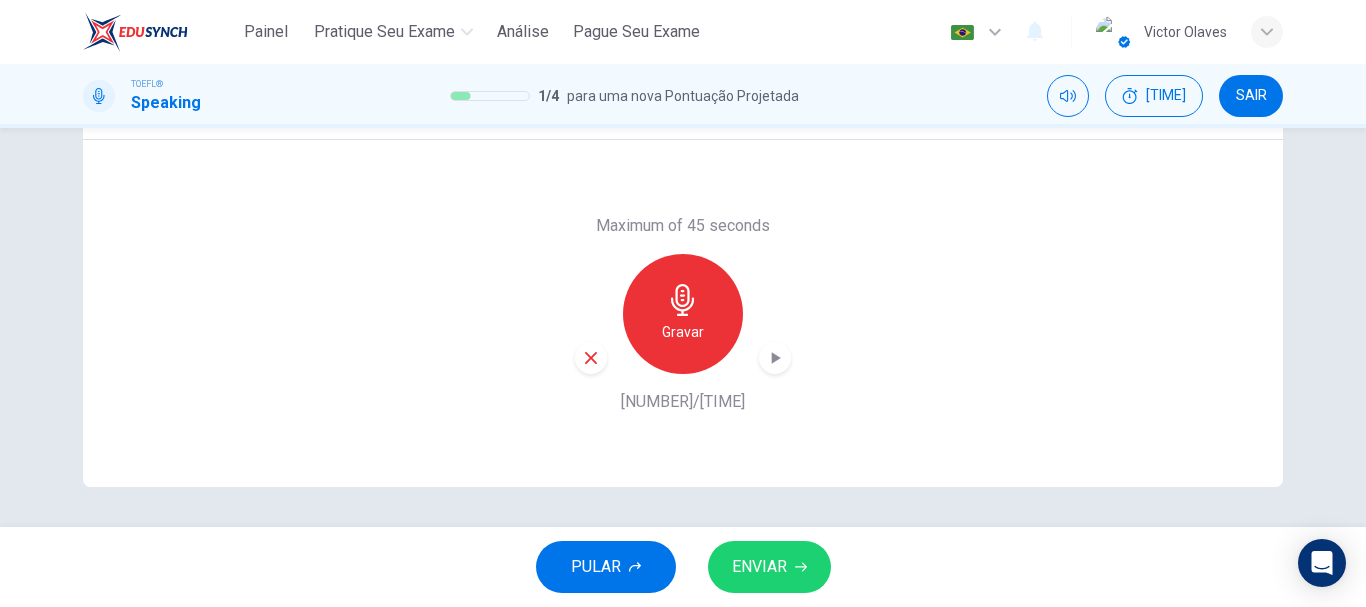 click on "ENVIAR" at bounding box center [769, 567] 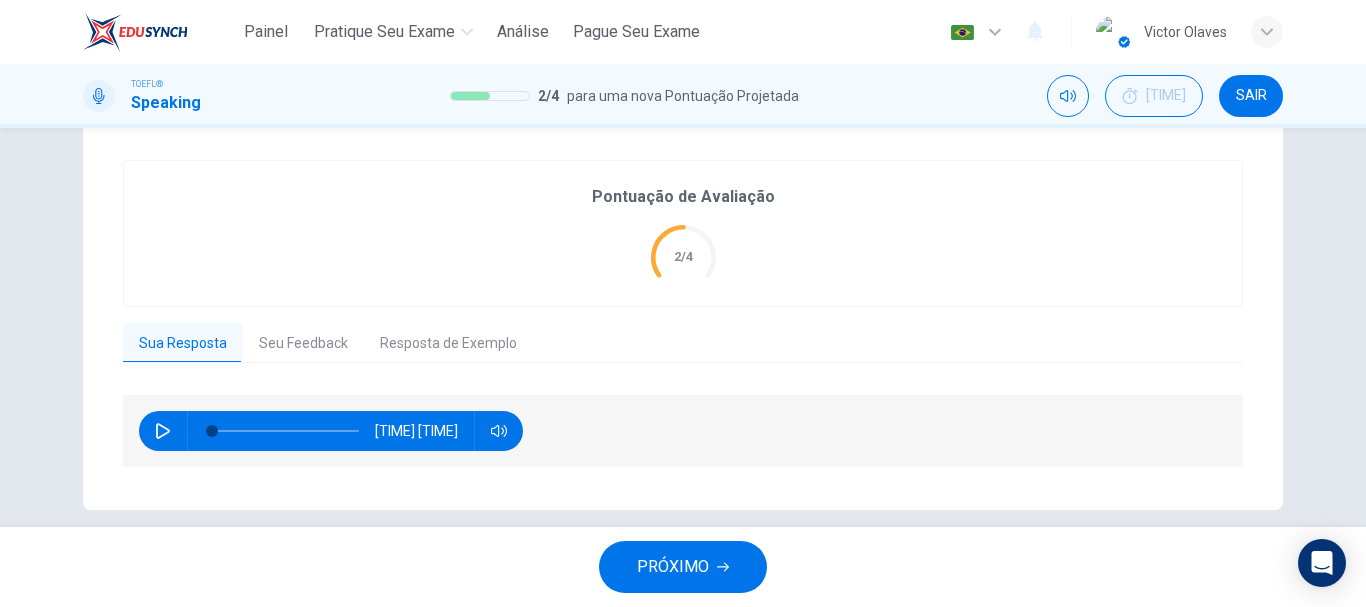 click on "Seu Feedback" at bounding box center [303, 344] 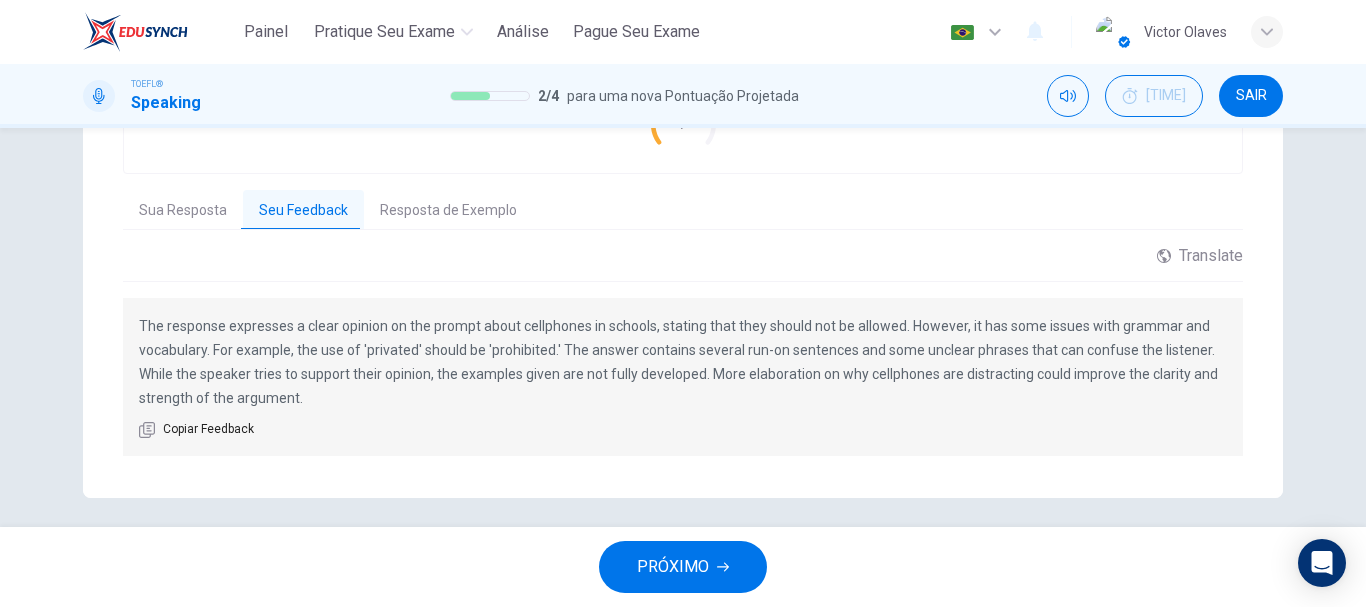 scroll, scrollTop: 520, scrollLeft: 0, axis: vertical 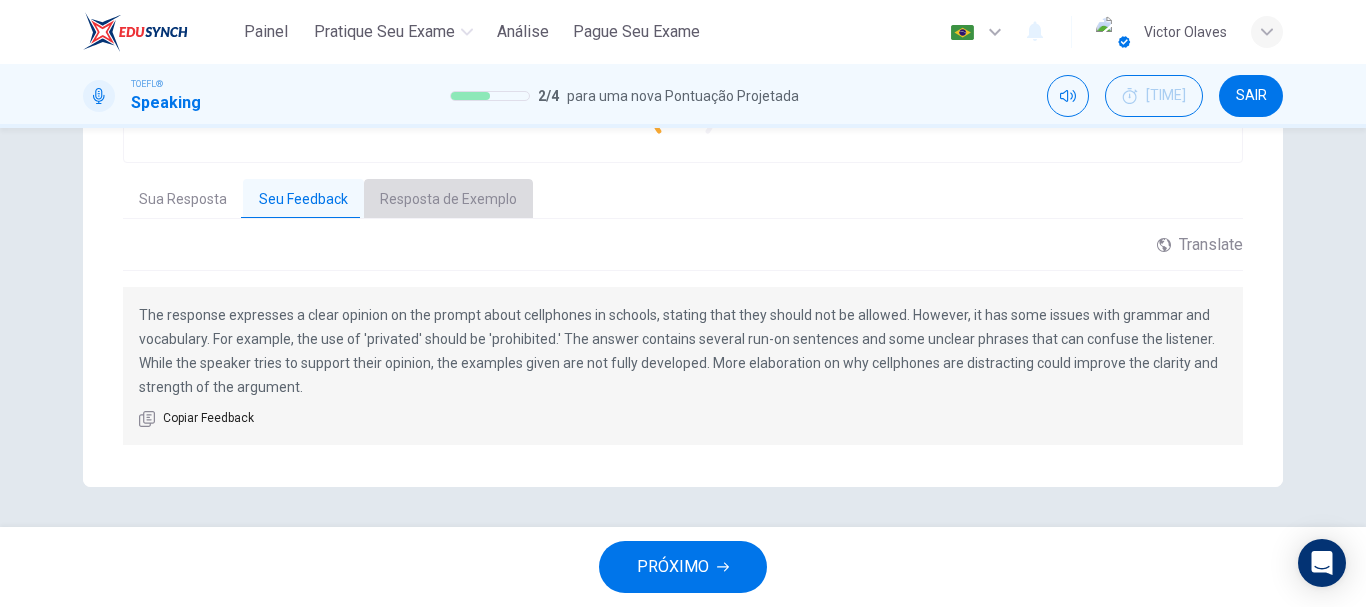 click on "Resposta de Exemplo" at bounding box center [448, 200] 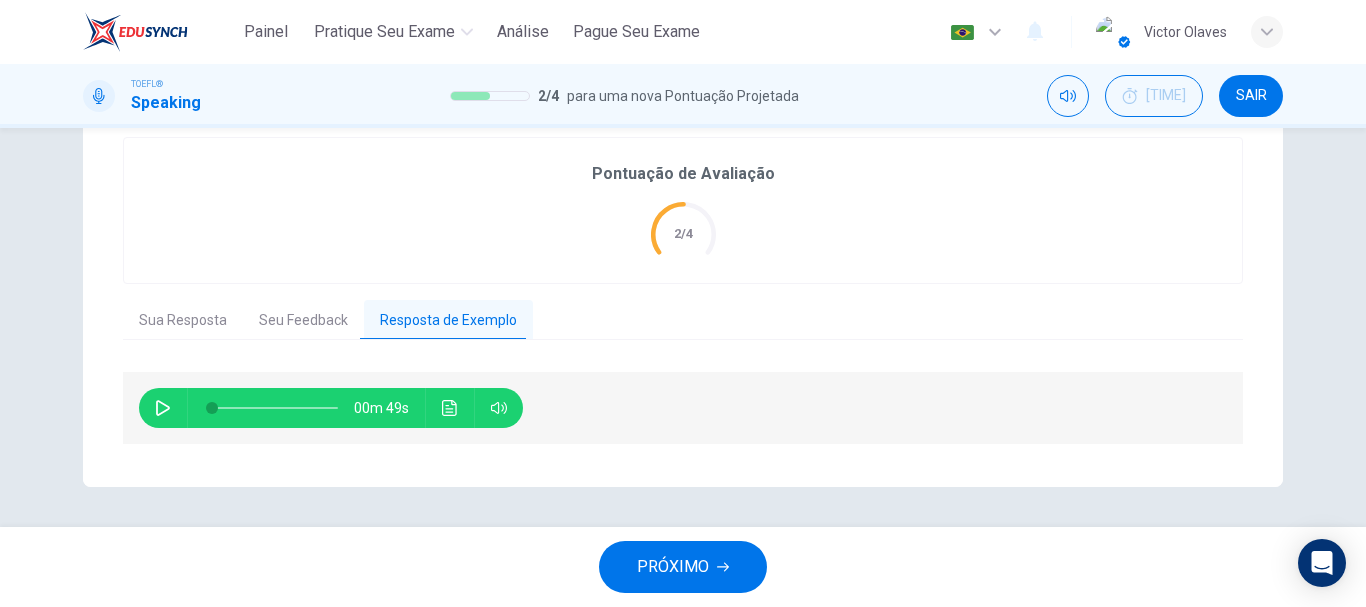 click at bounding box center (163, 408) 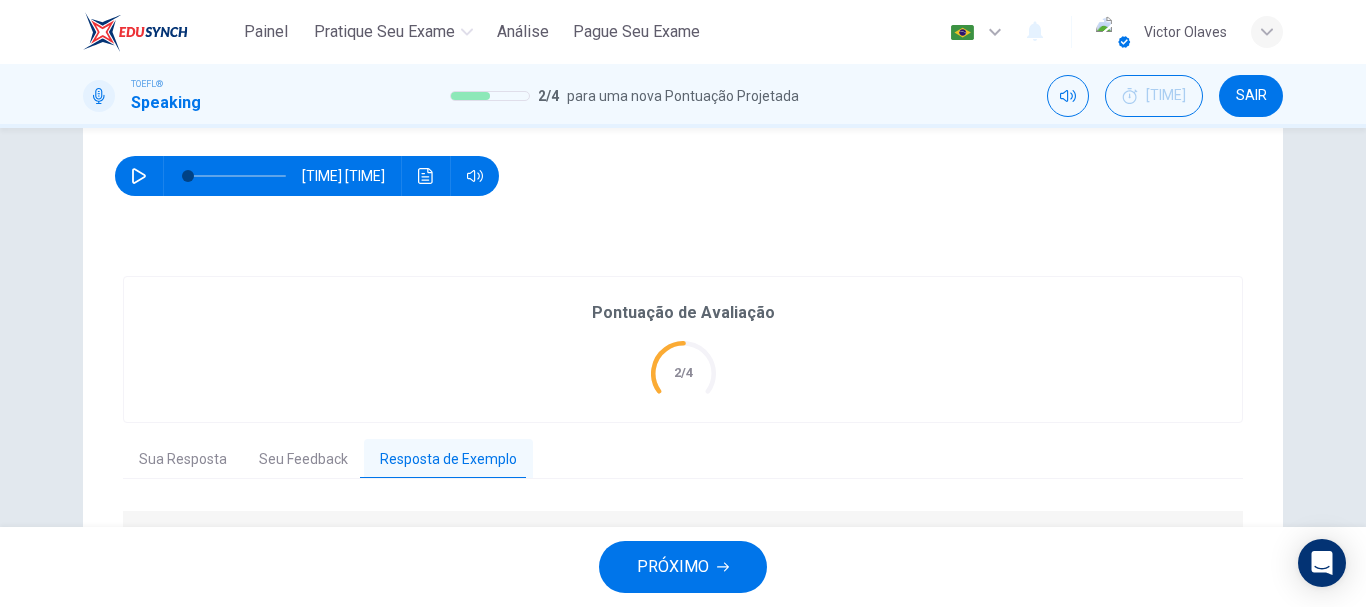 scroll, scrollTop: 399, scrollLeft: 0, axis: vertical 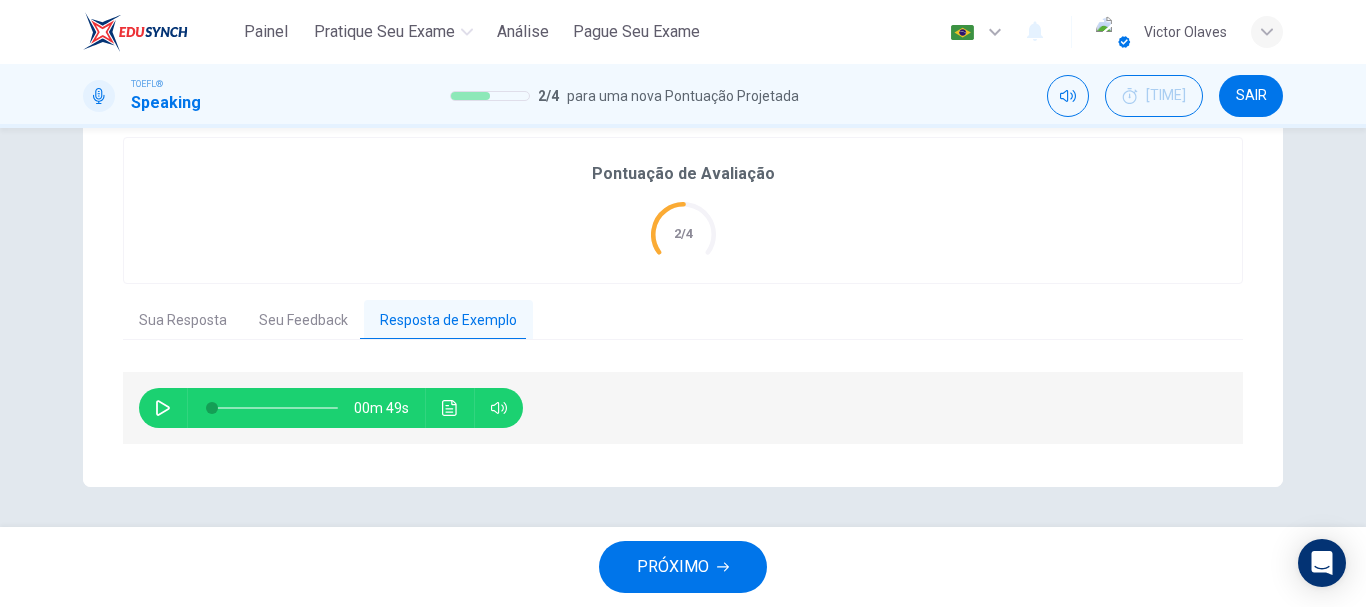 click on "PRÓXIMO" at bounding box center (673, 567) 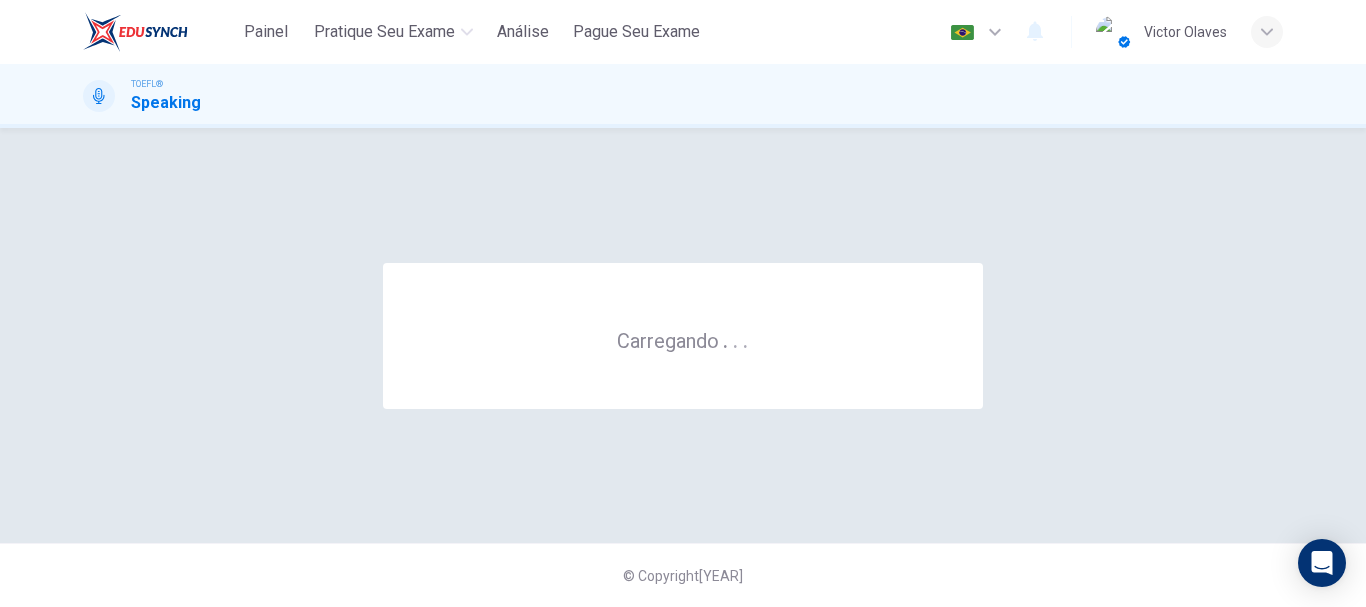 scroll, scrollTop: 0, scrollLeft: 0, axis: both 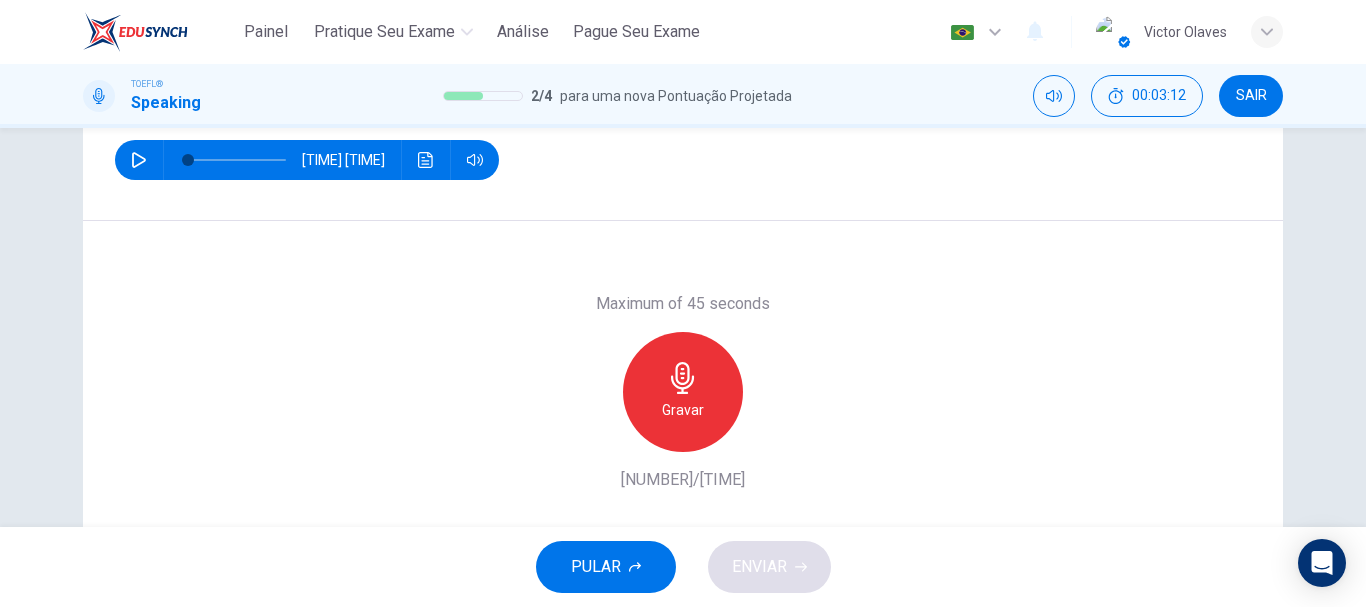 click at bounding box center (139, 160) 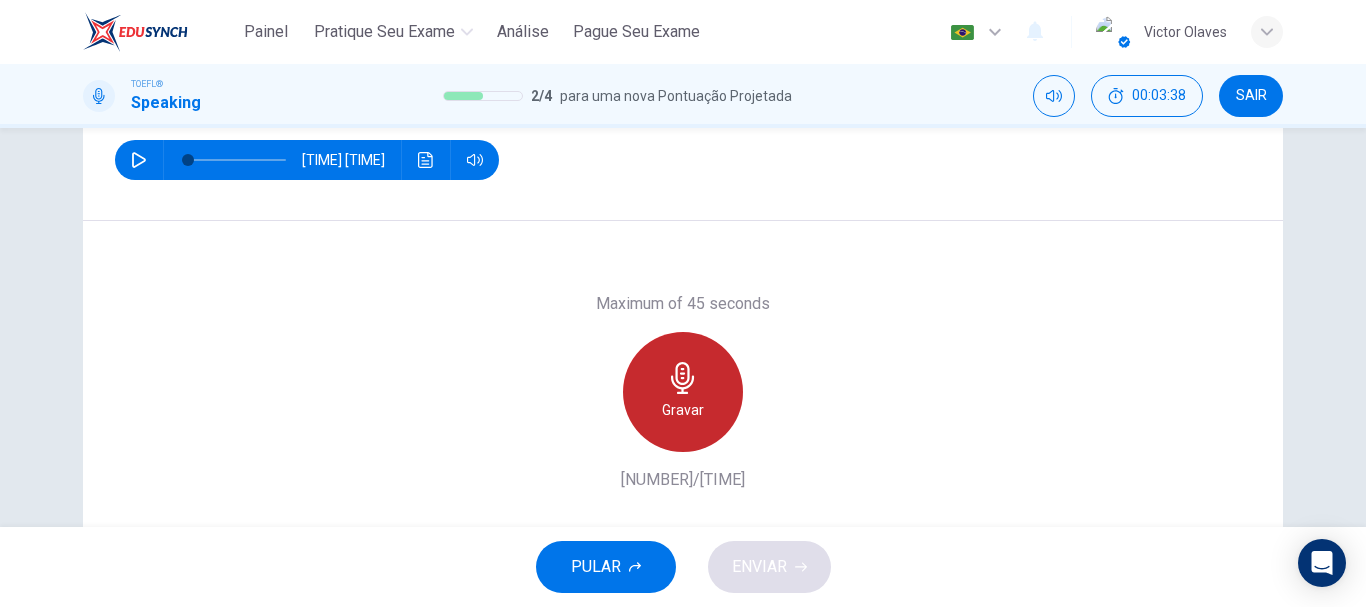click on "Gravar" at bounding box center (683, 410) 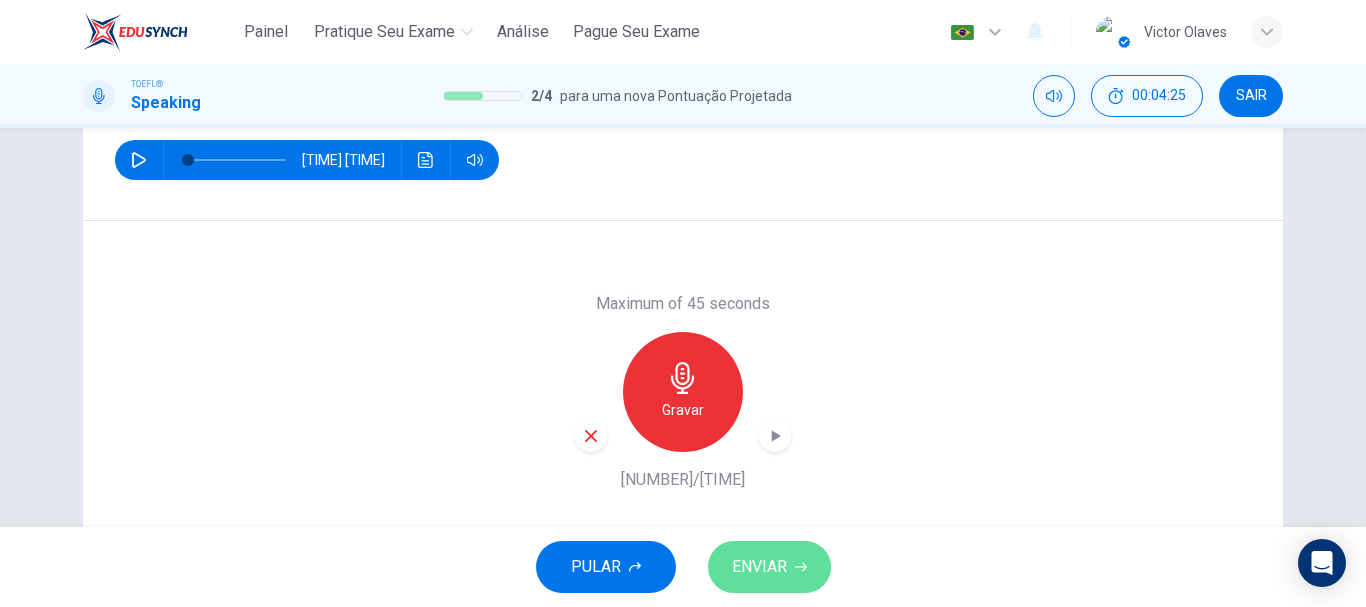 click at bounding box center (801, 567) 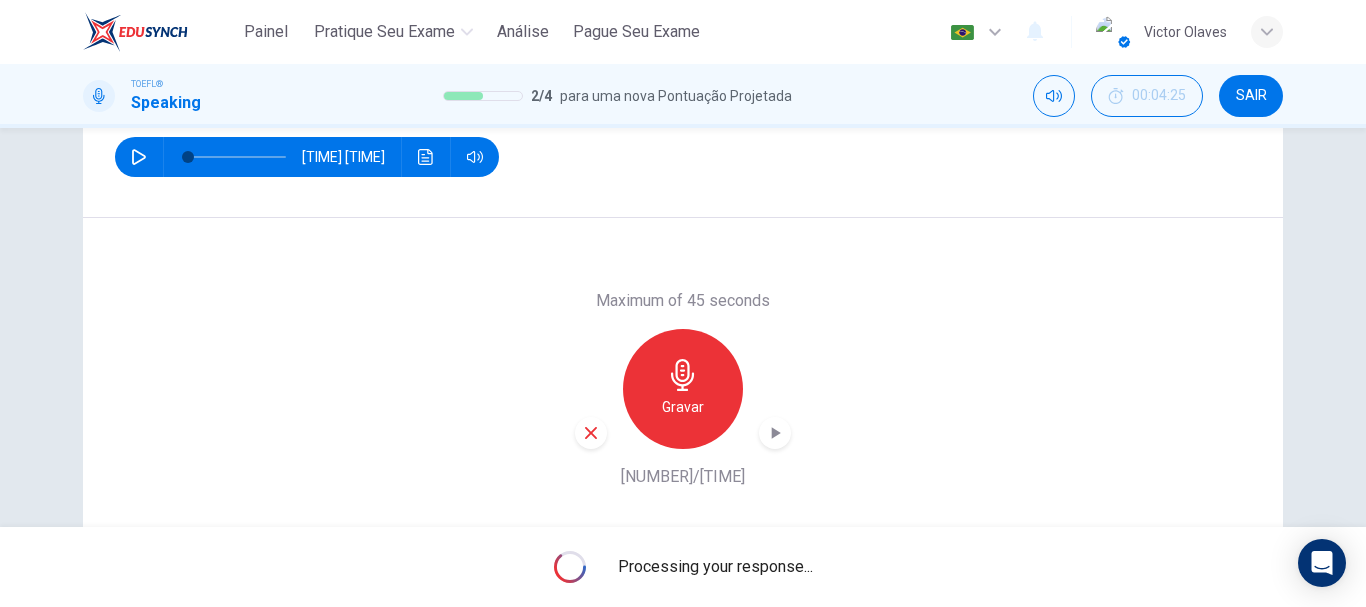 scroll, scrollTop: 376, scrollLeft: 0, axis: vertical 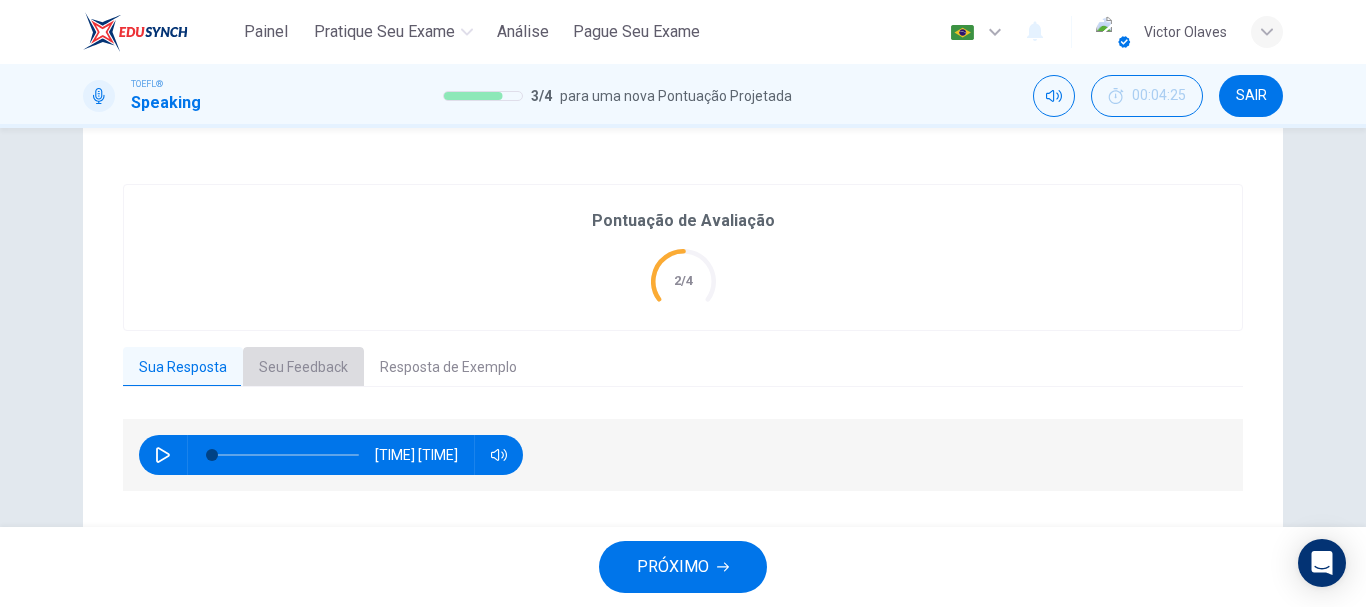 click on "Seu Feedback" at bounding box center (303, 368) 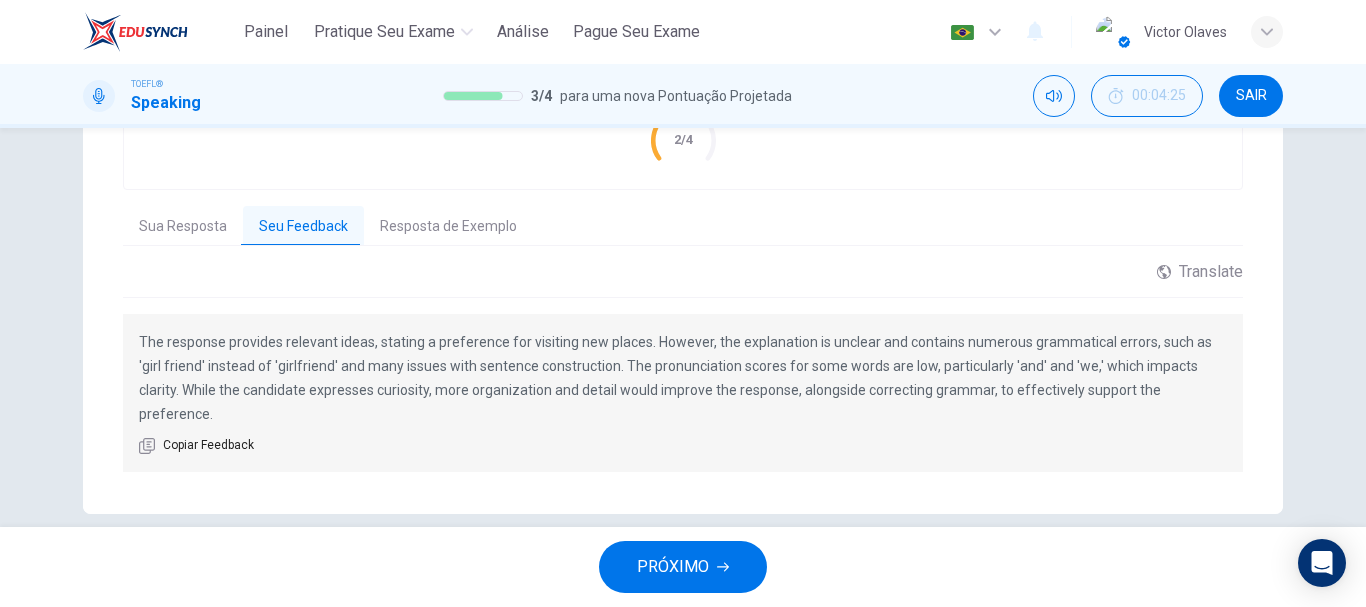 scroll, scrollTop: 520, scrollLeft: 0, axis: vertical 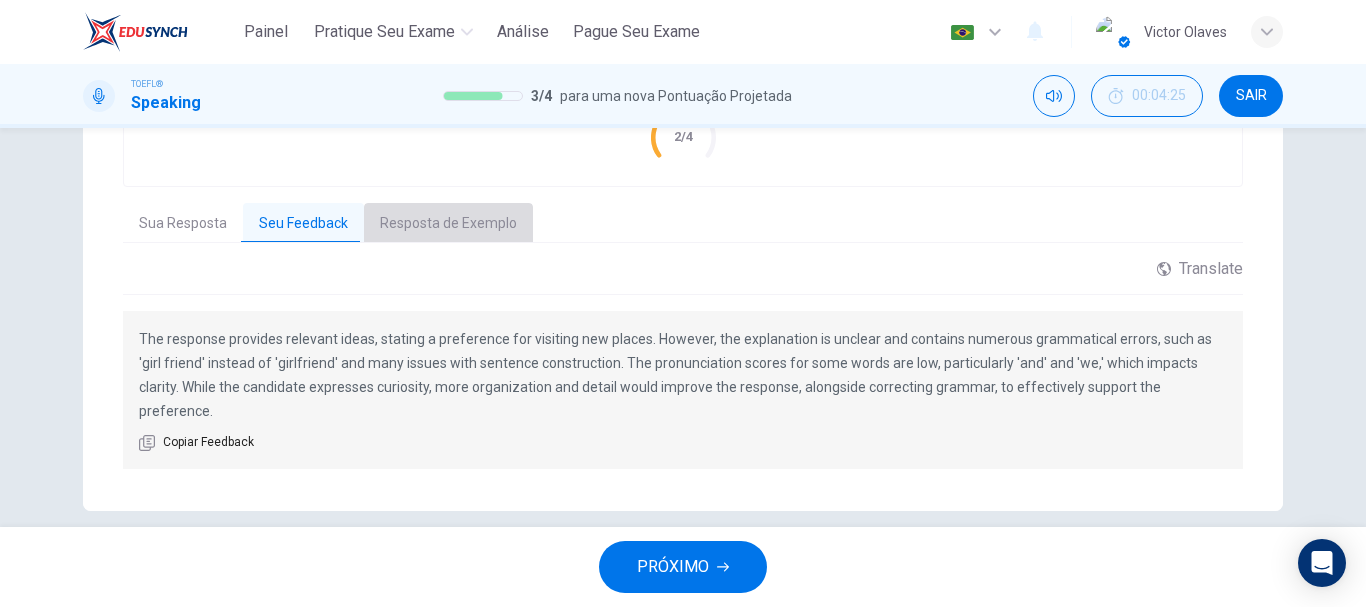 click on "Resposta de Exemplo" at bounding box center [448, 224] 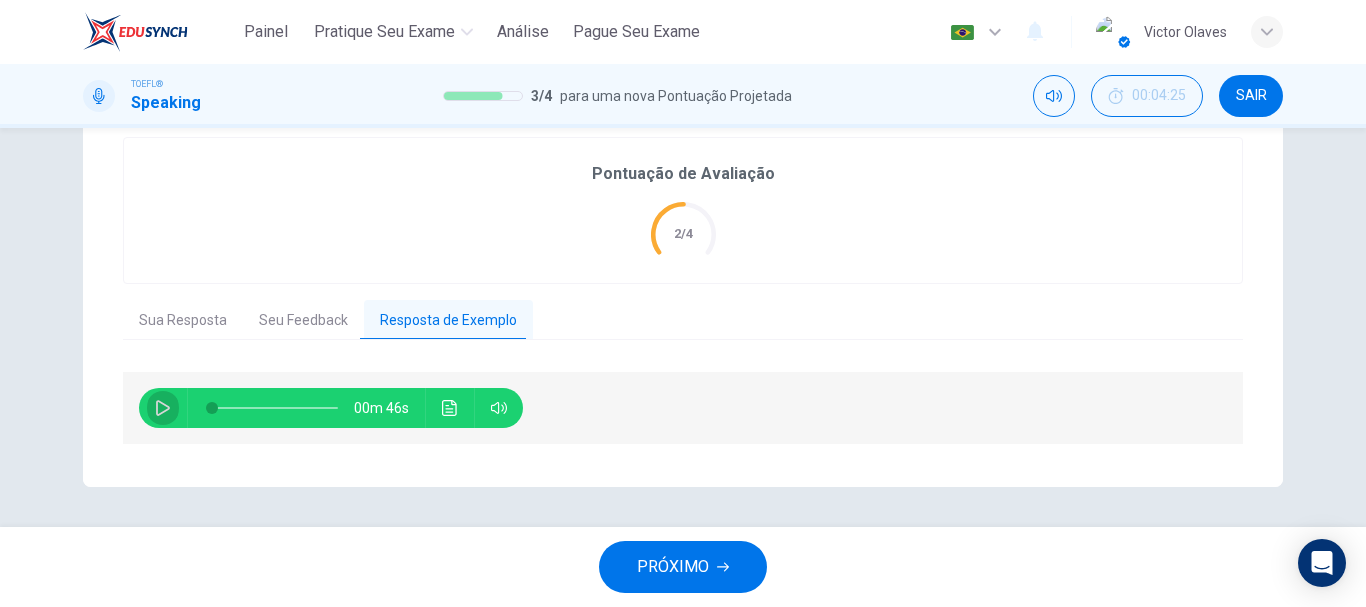 click at bounding box center [163, 408] 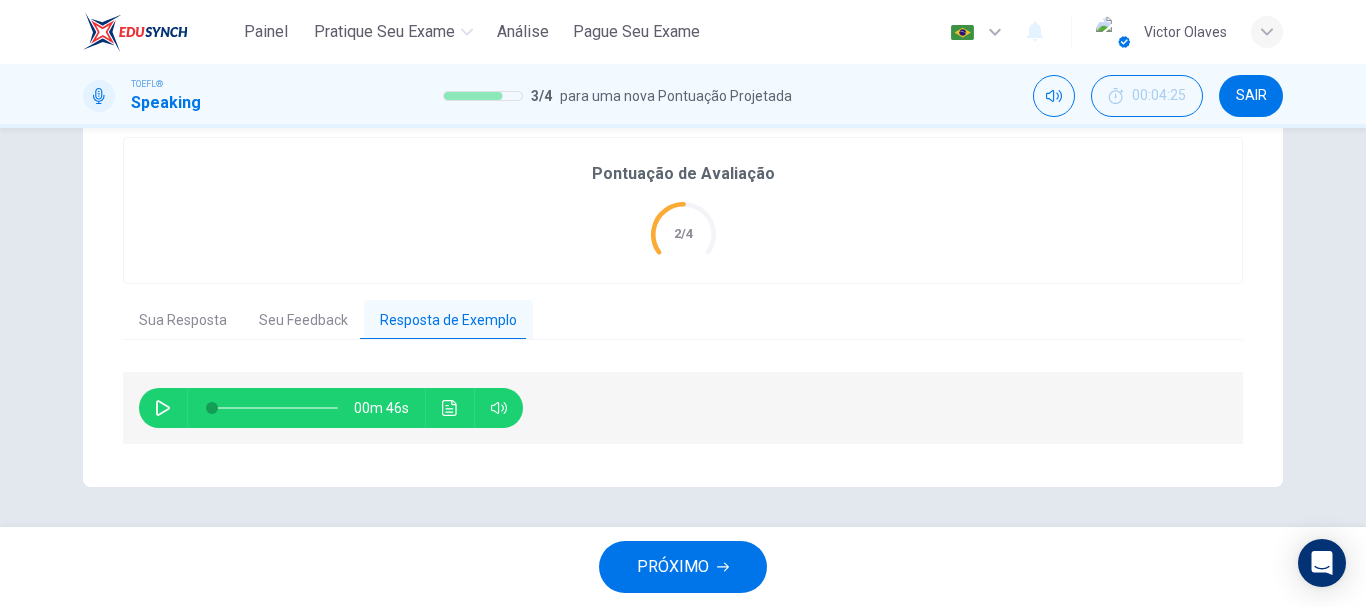 click on "PRÓXIMO" at bounding box center [683, 567] 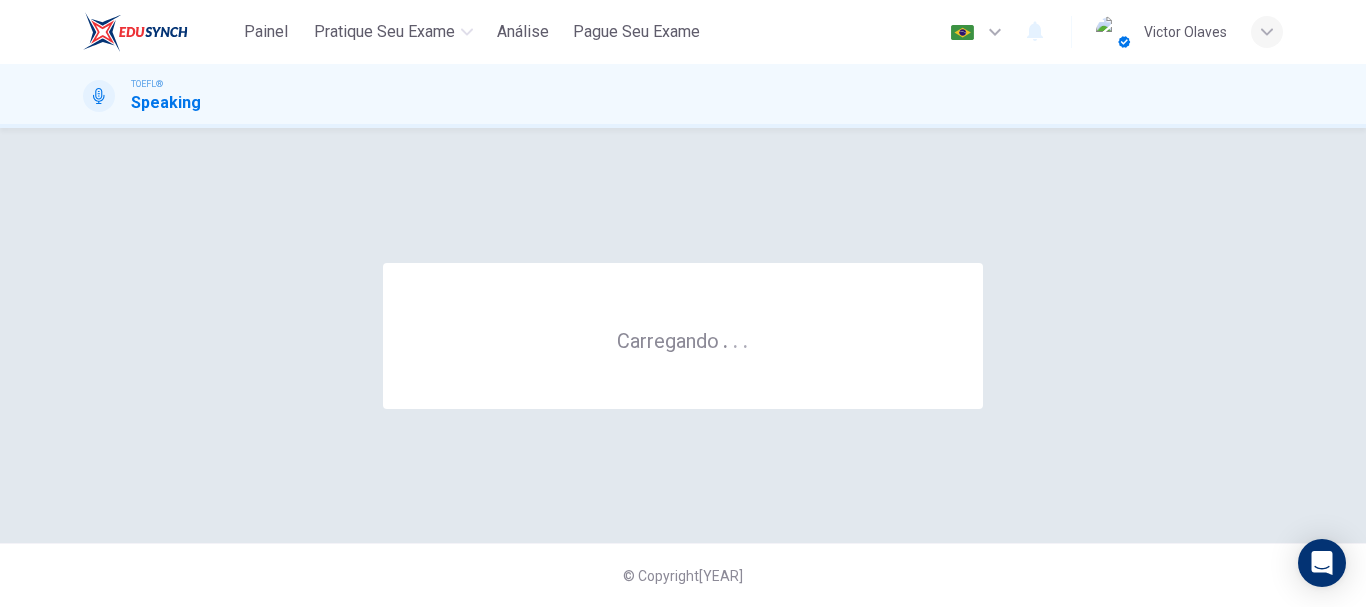 scroll, scrollTop: 0, scrollLeft: 0, axis: both 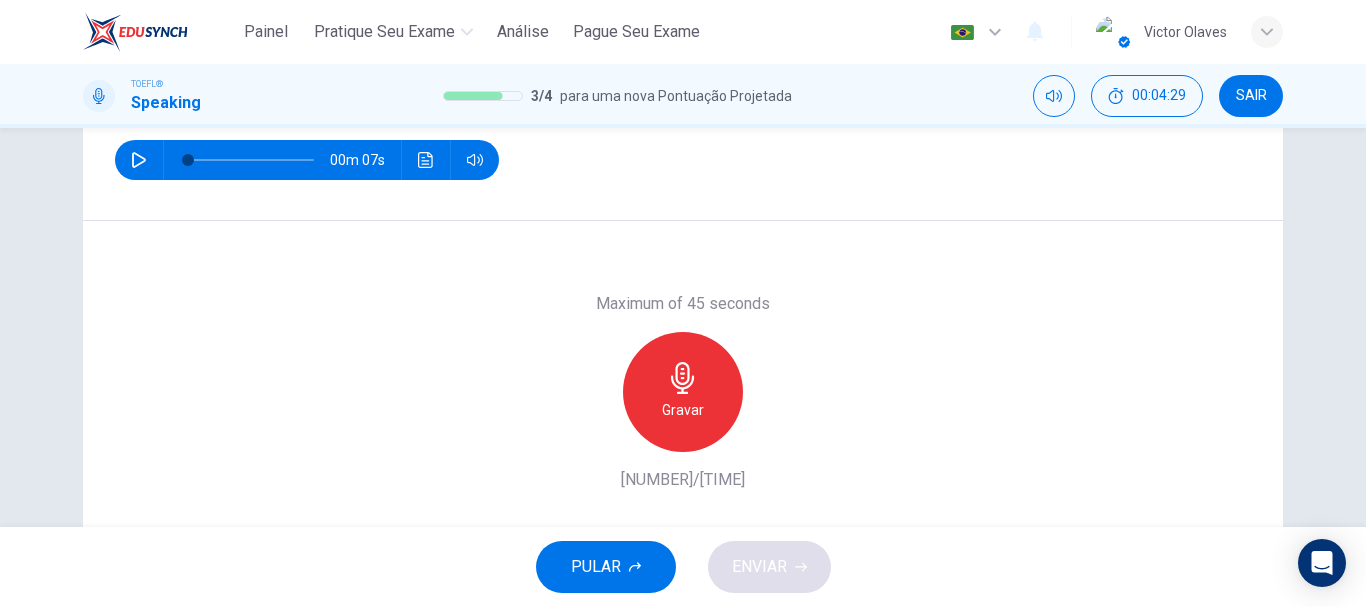 click at bounding box center [139, 160] 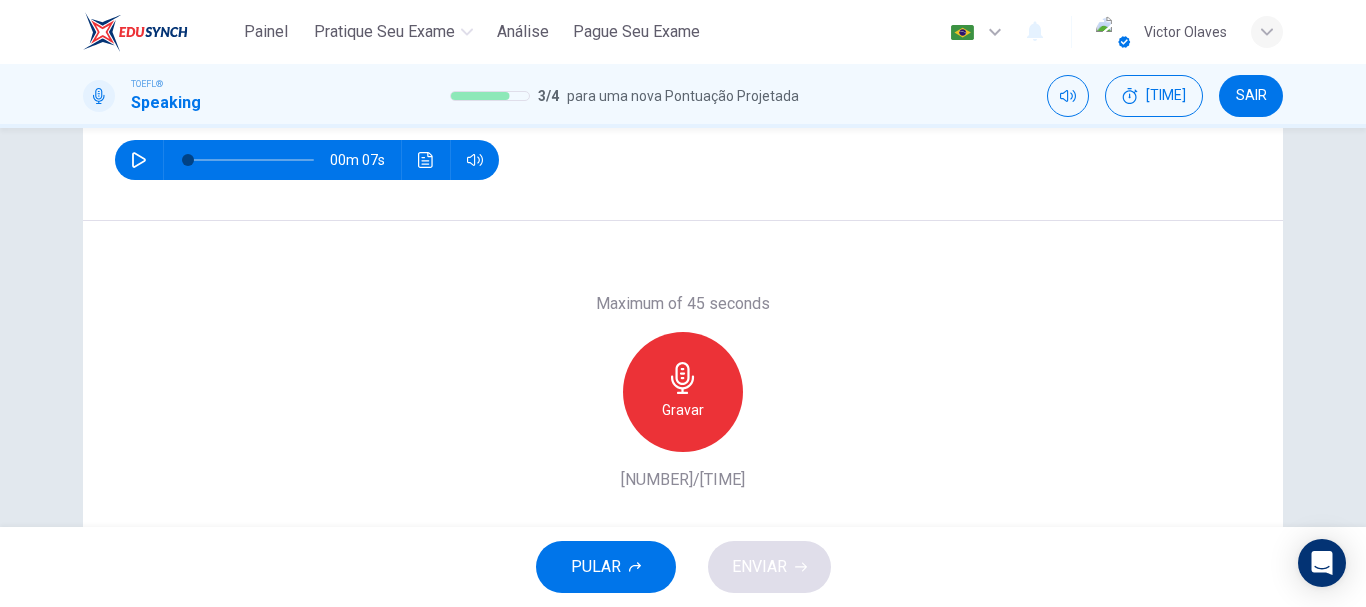 click on "Gravar" at bounding box center [683, 392] 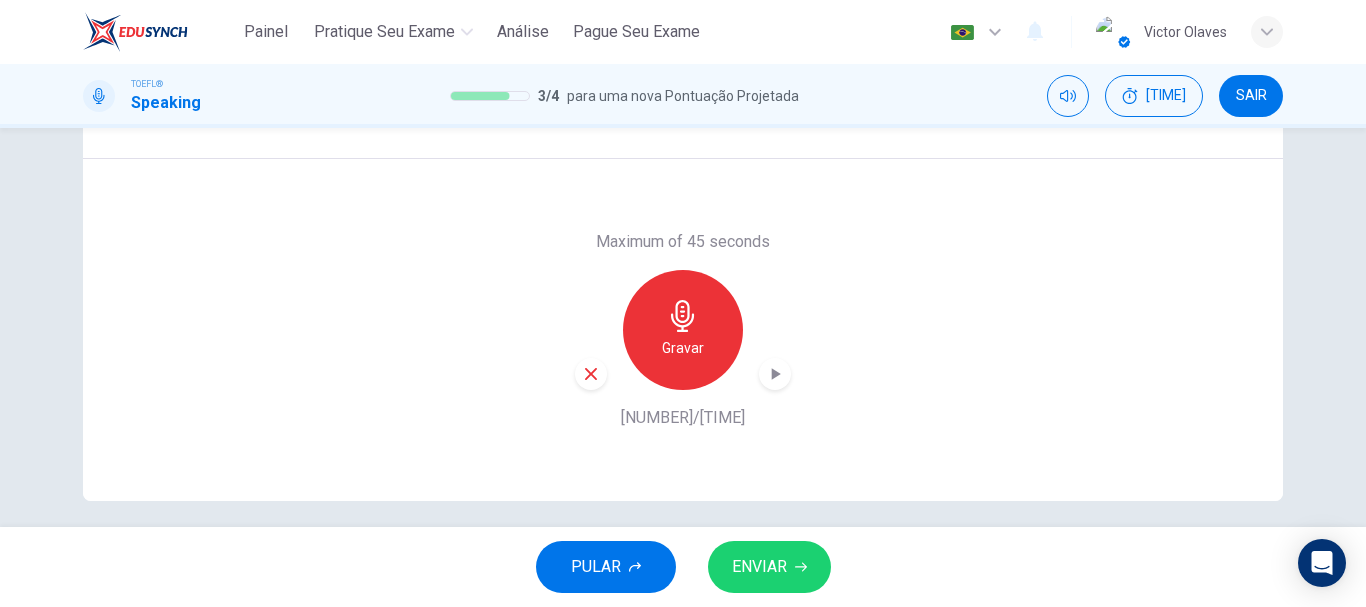 scroll, scrollTop: 376, scrollLeft: 0, axis: vertical 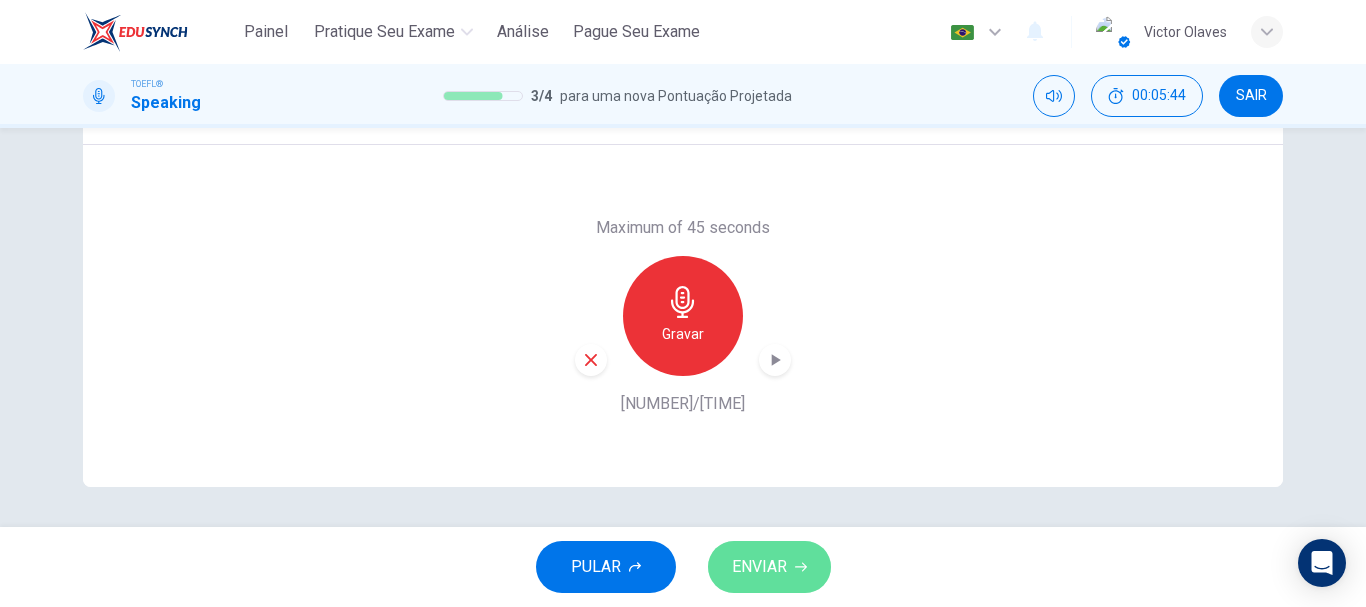 click on "ENVIAR" at bounding box center (759, 567) 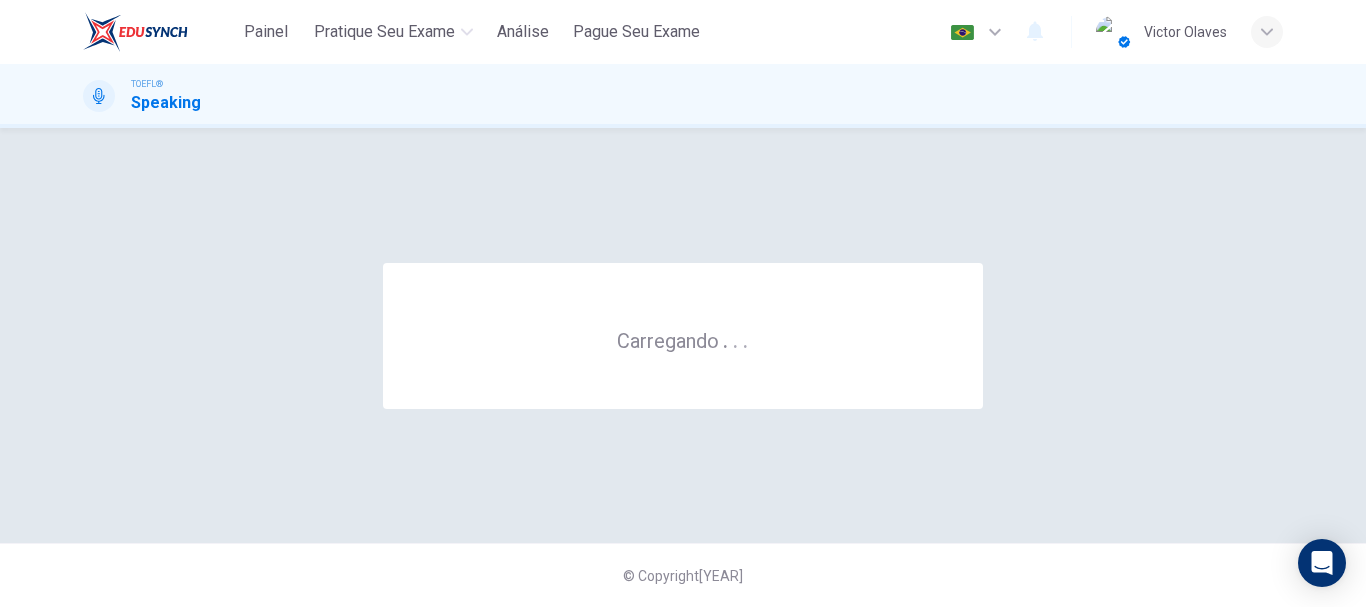 scroll, scrollTop: 0, scrollLeft: 0, axis: both 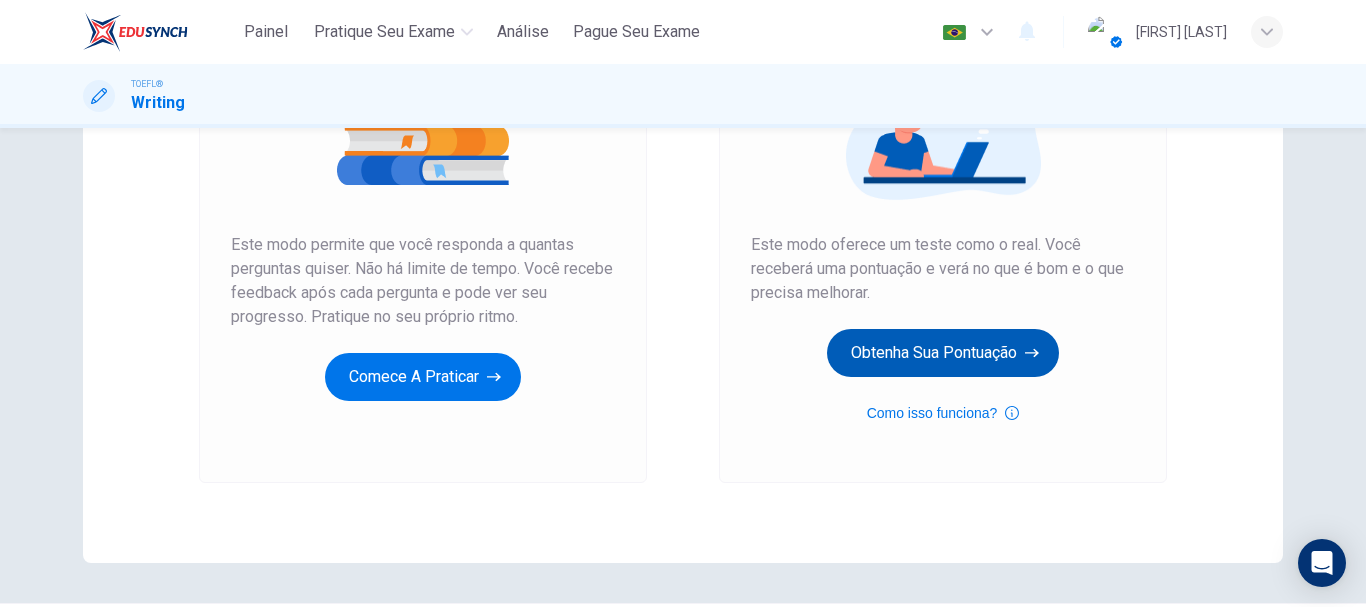click on "Obtenha sua pontuação" at bounding box center (423, 377) 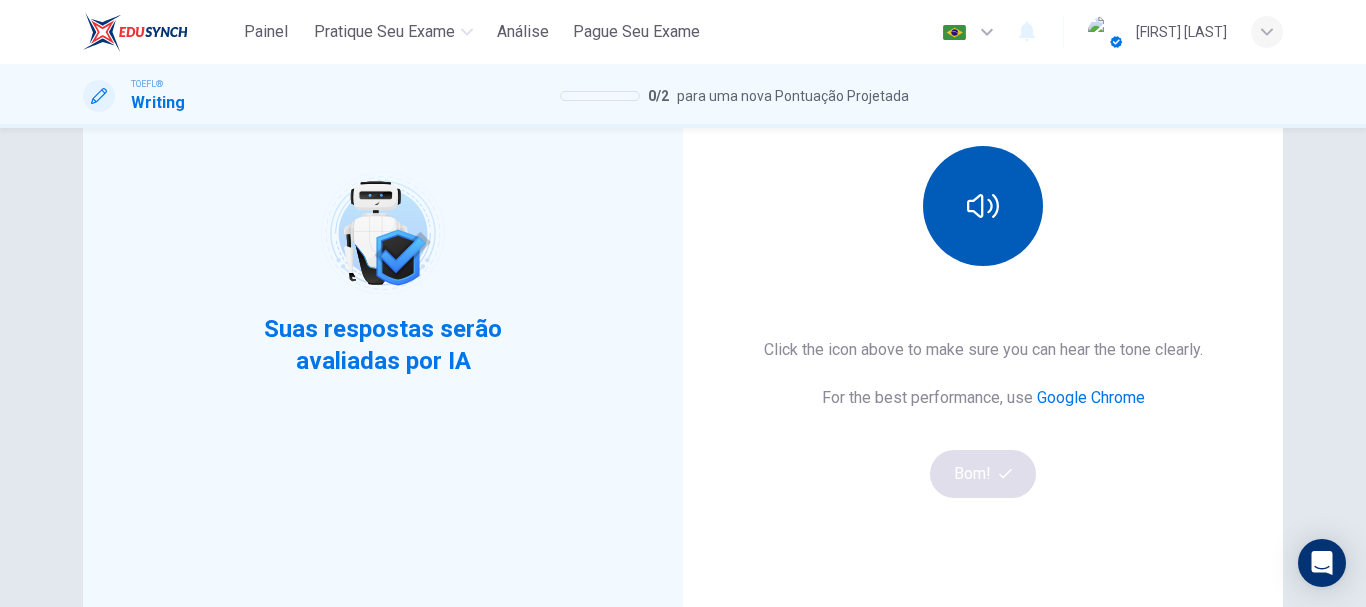scroll, scrollTop: 160, scrollLeft: 0, axis: vertical 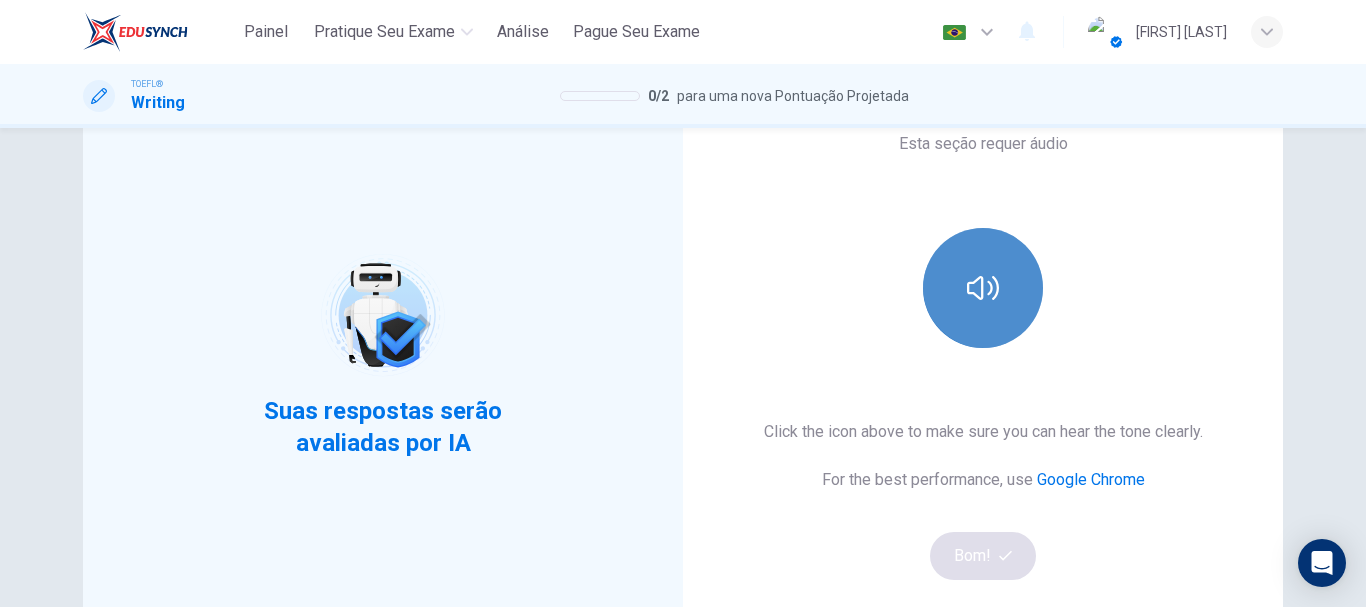 click at bounding box center (983, 288) 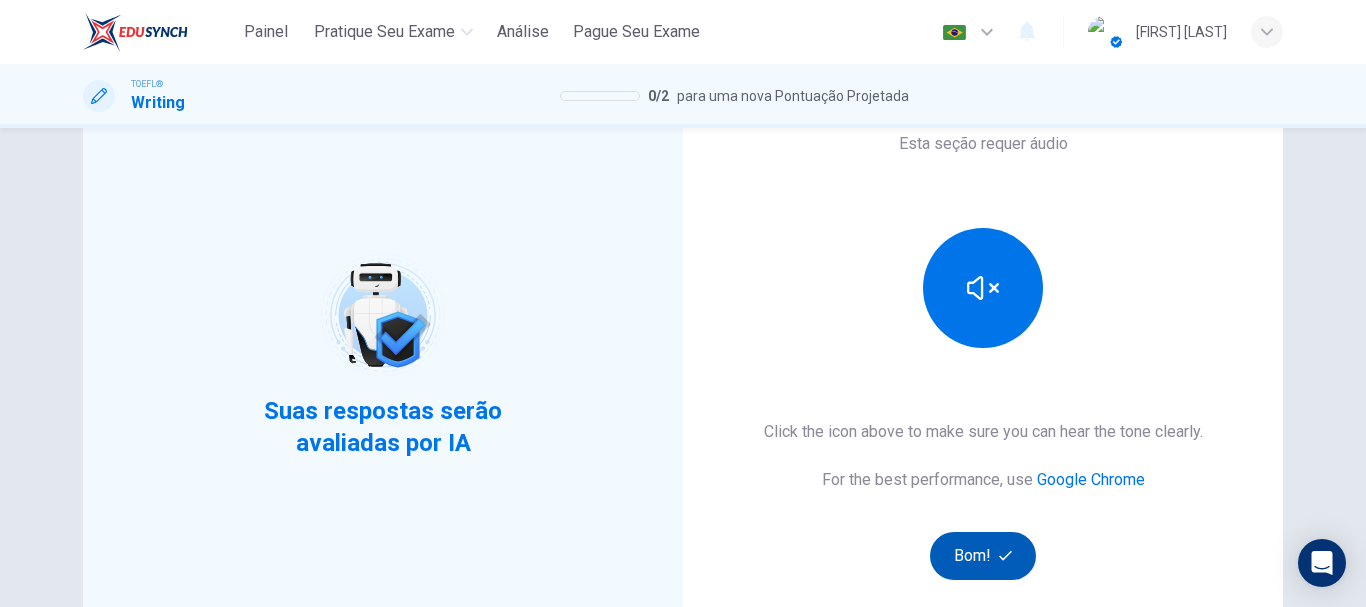 click on "Bom!" at bounding box center (983, 556) 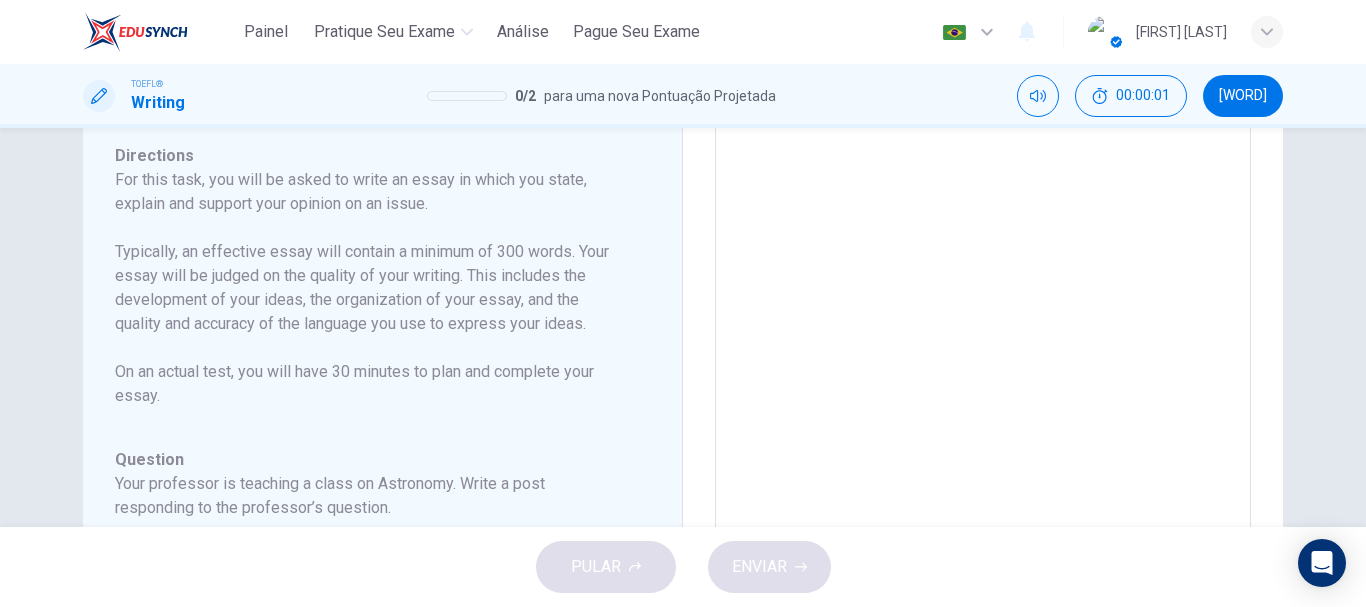 scroll, scrollTop: 0, scrollLeft: 0, axis: both 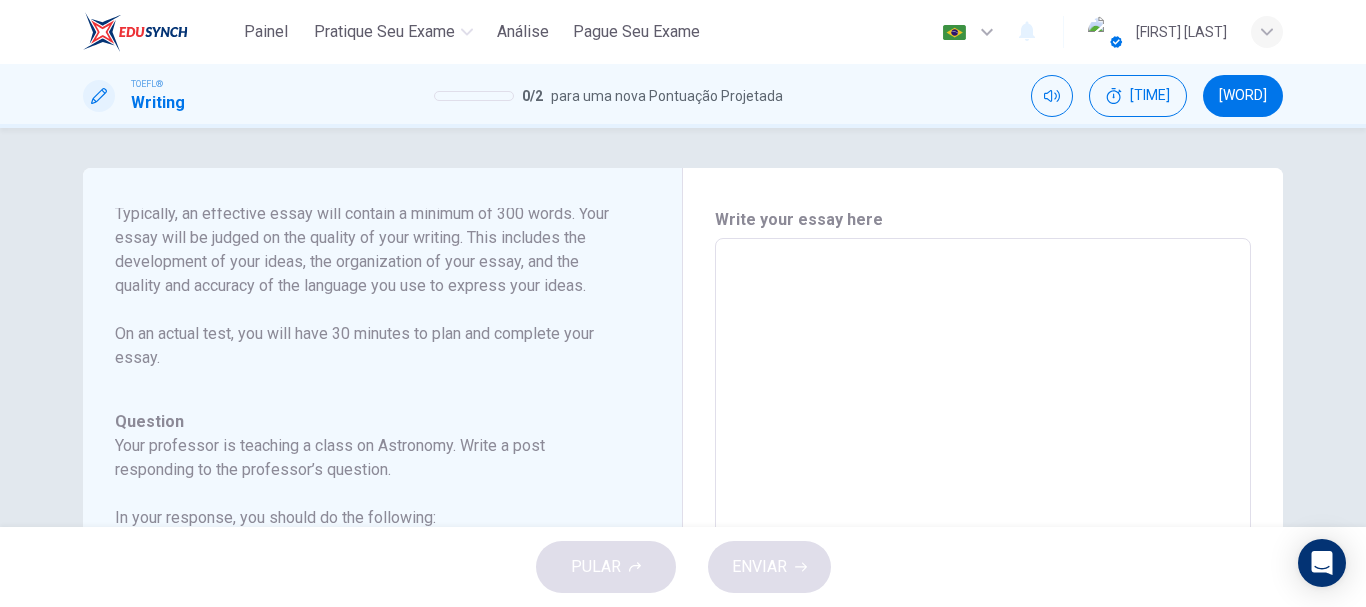 click at bounding box center [983, 572] 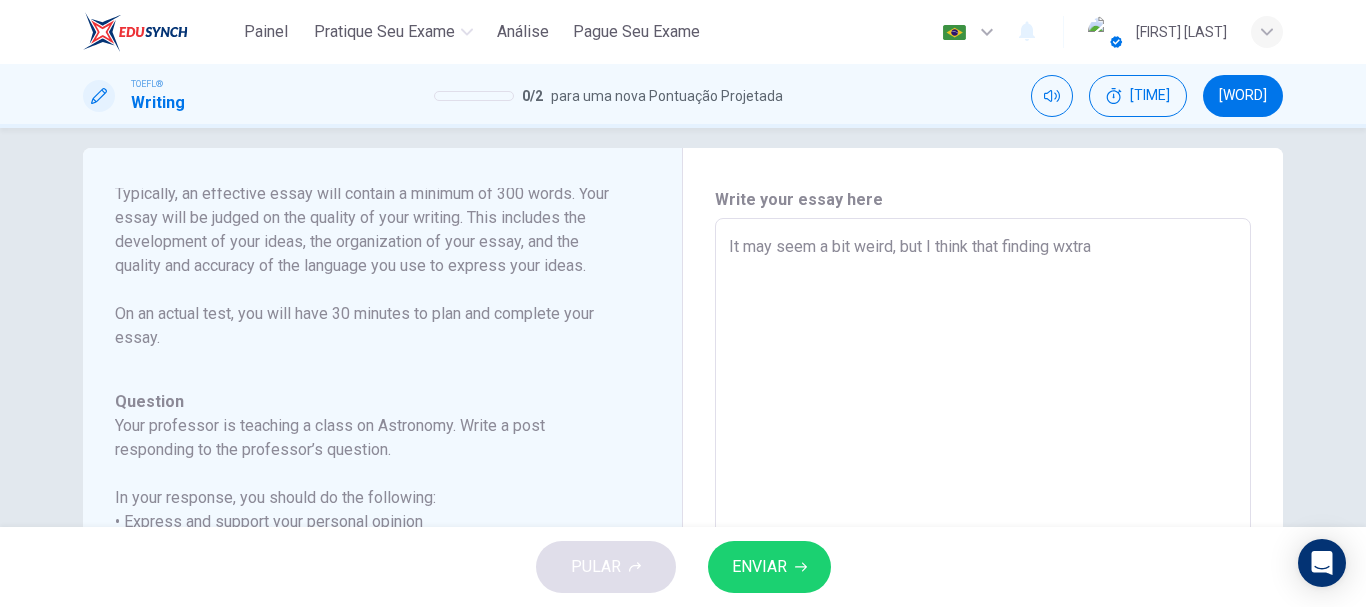 scroll, scrollTop: 0, scrollLeft: 0, axis: both 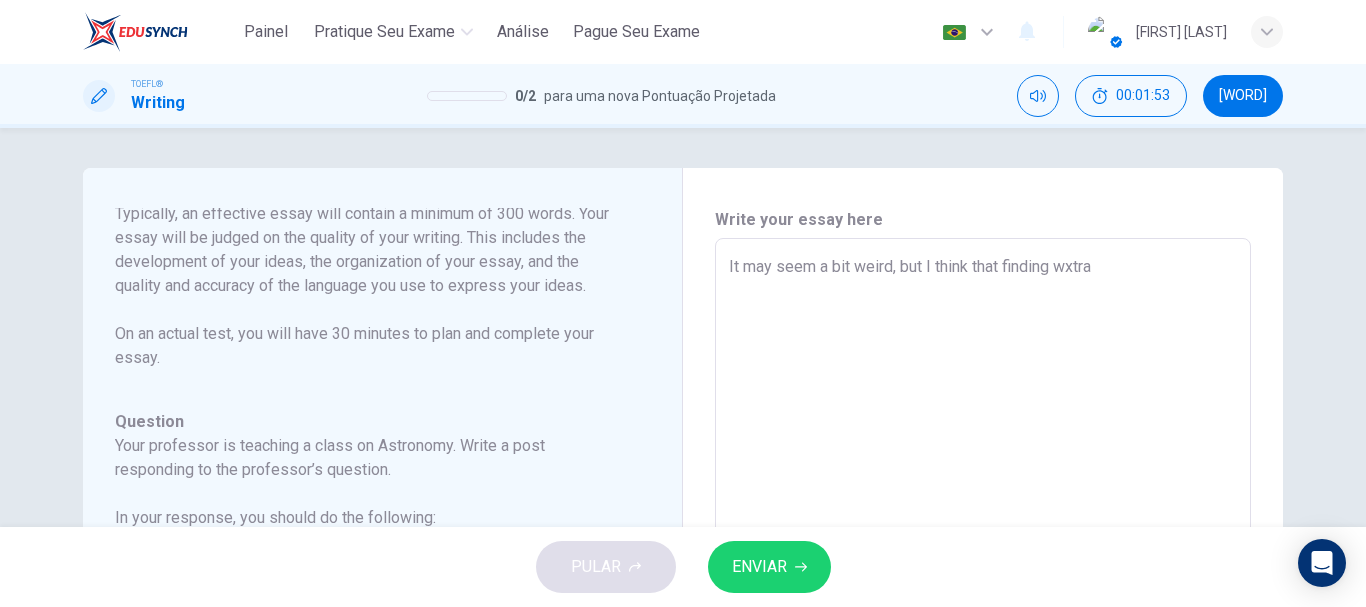 click on "It may seem a bit weird, but I think that finding wxtra" at bounding box center (983, 572) 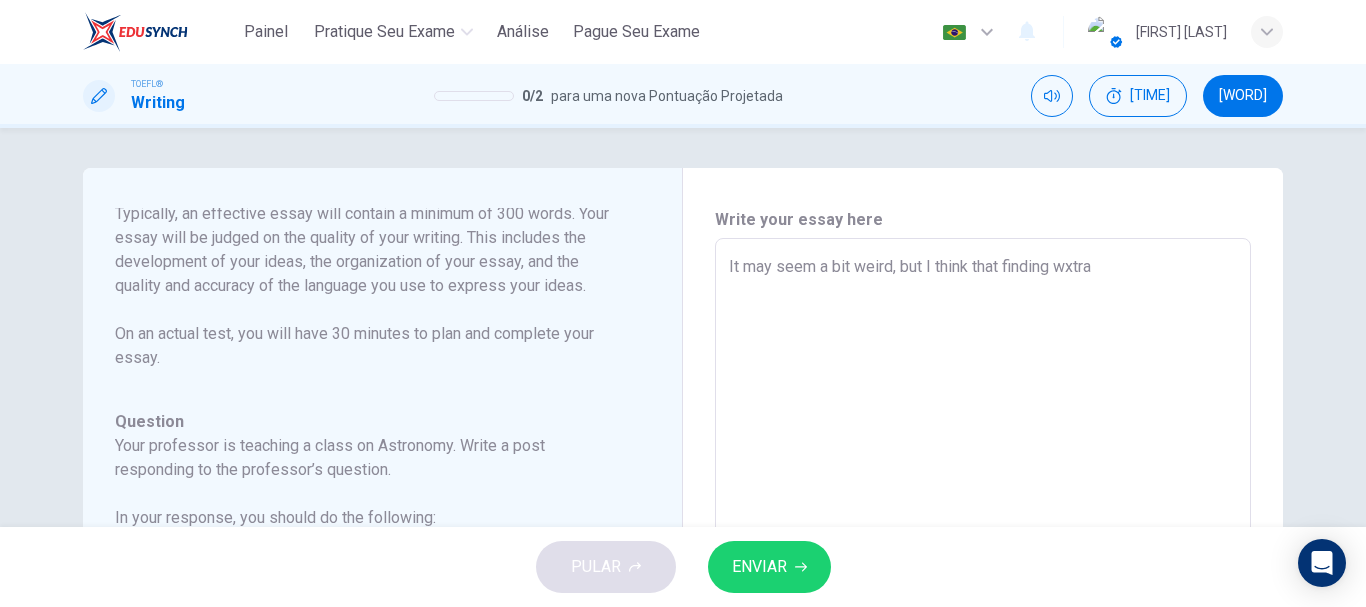 drag, startPoint x: 1123, startPoint y: 273, endPoint x: 1056, endPoint y: 276, distance: 67.06713 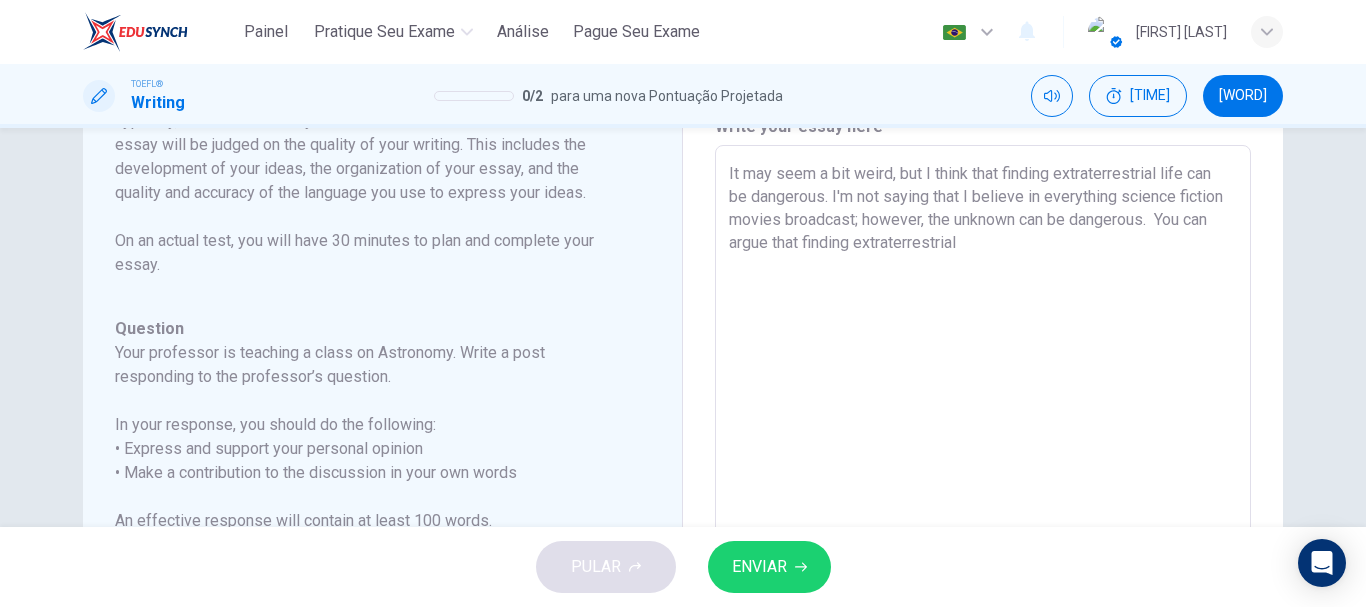 scroll, scrollTop: 300, scrollLeft: 0, axis: vertical 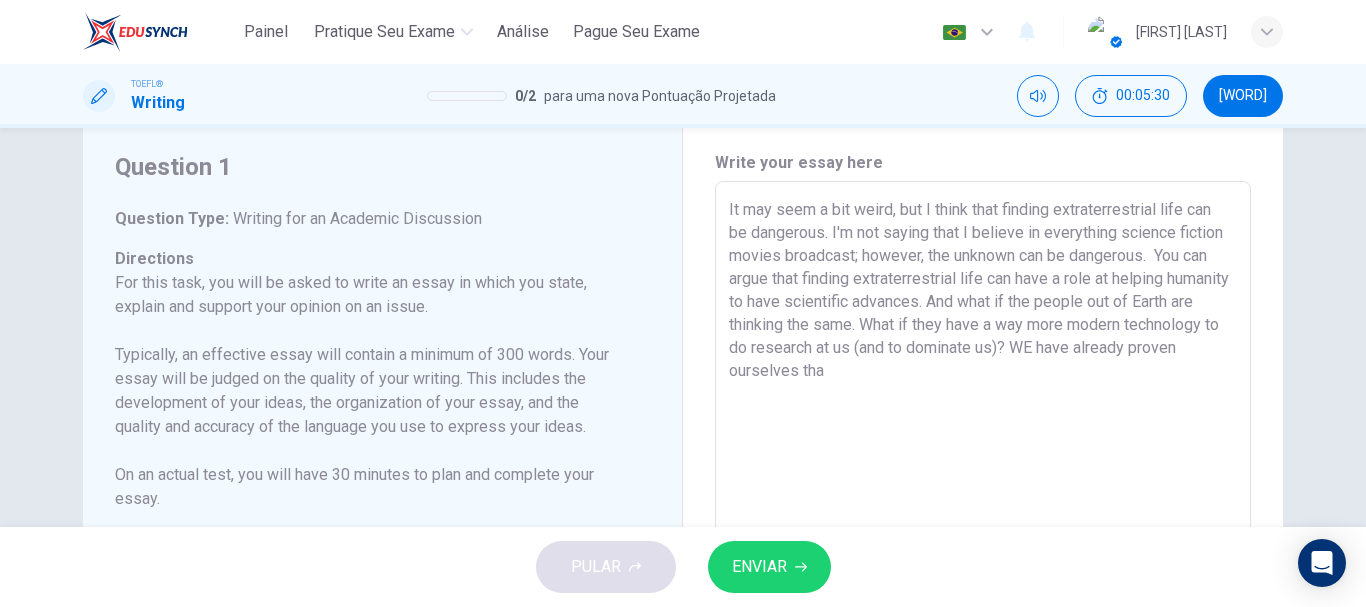 click on "It may seem a bit weird, but I think that finding extraterrestrial life can be dangerous. I'm not saying that I believe in everything science fiction movies broadcast; however, the unknown can be dangerous.  You can argue that finding extraterrestrial life can have a role at helping humanity to have scientific advances. And what if the people out of Earth are thinking the same. What if they have a way more modern technology to do research at us (and to dominate us)? WE have already proven ourselves tha" at bounding box center (983, 515) 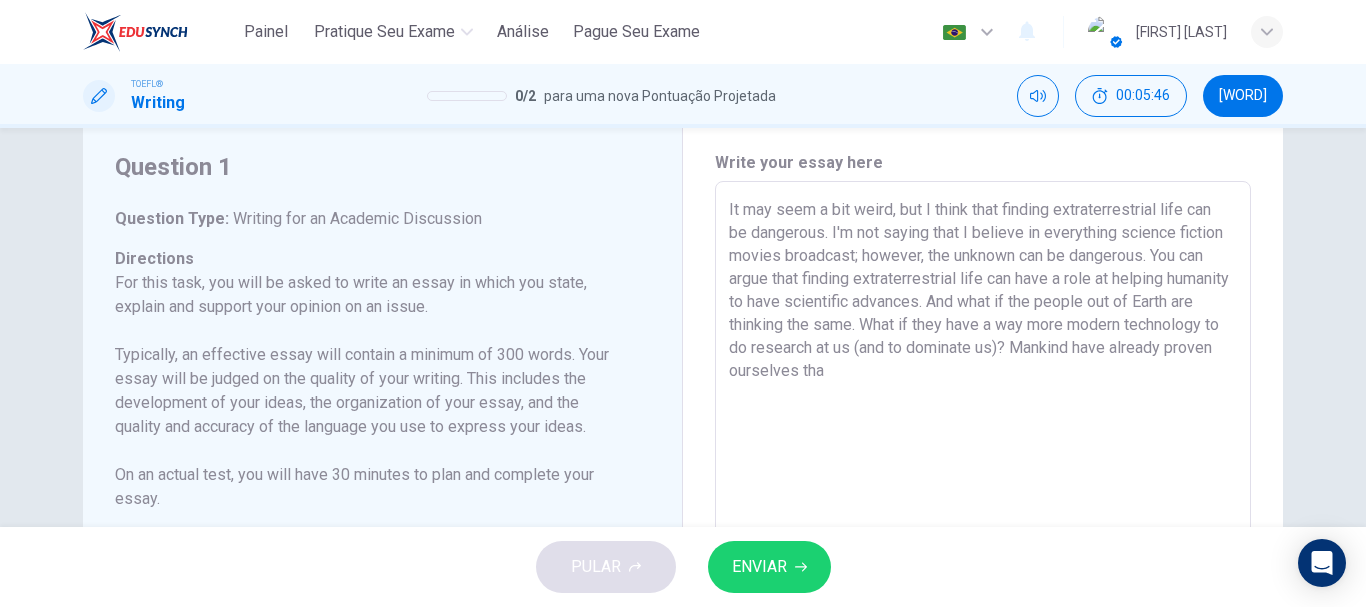 drag, startPoint x: 883, startPoint y: 371, endPoint x: 836, endPoint y: 367, distance: 47.169907 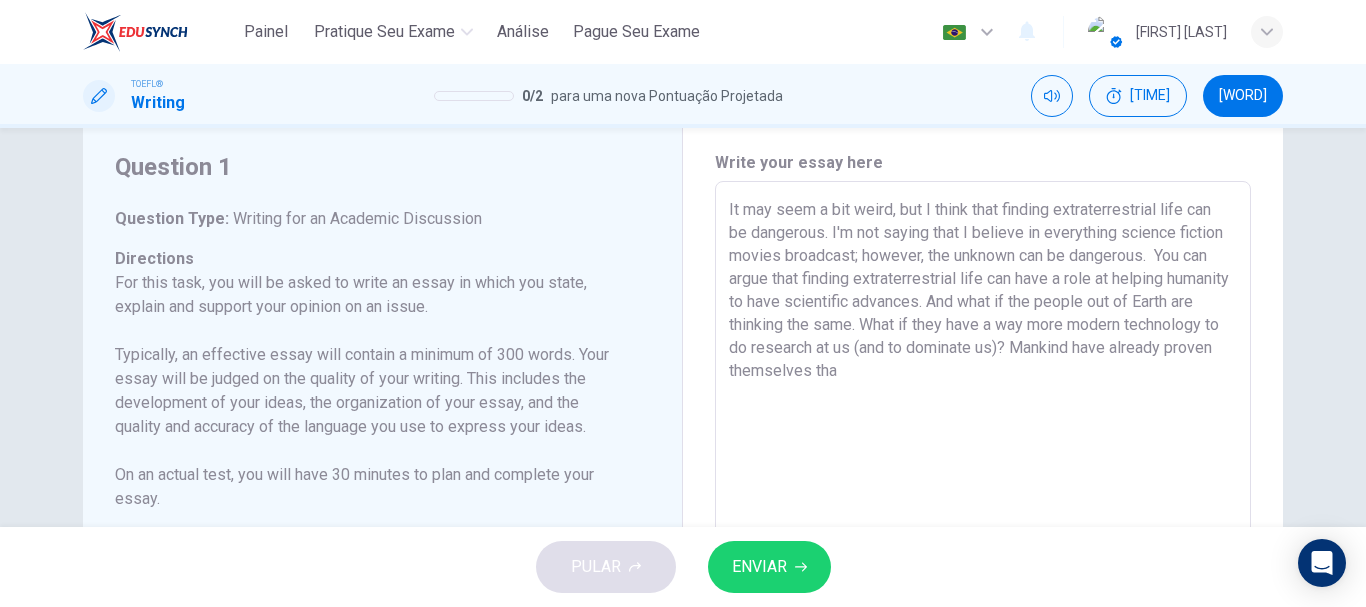 click on "It may seem a bit weird, but I think that finding extraterrestrial life can be dangerous. I'm not saying that I believe in everything science fiction movies broadcast; however, the unknown can be dangerous.  You can argue that finding extraterrestrial life can have a role at helping humanity to have scientific advances. And what if the people out of Earth are thinking the same. What if they have a way more modern technology to do research at us (and to dominate us)? Mankind have already proven themselves tha" at bounding box center [983, 515] 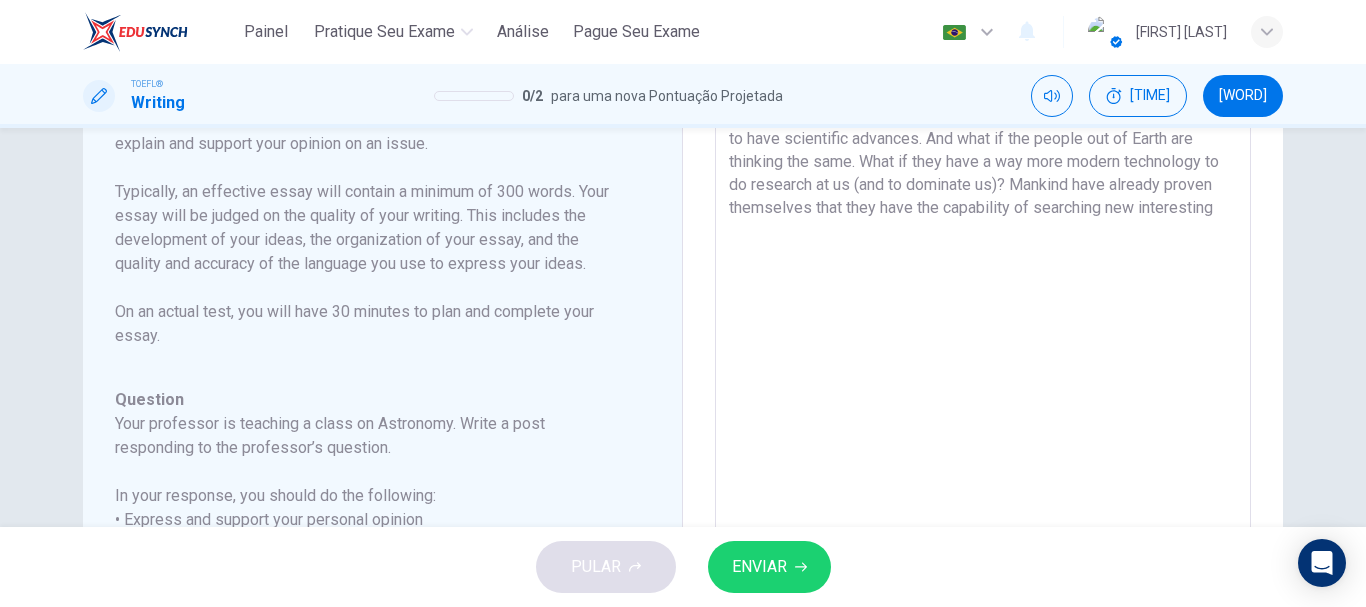 scroll, scrollTop: 191, scrollLeft: 0, axis: vertical 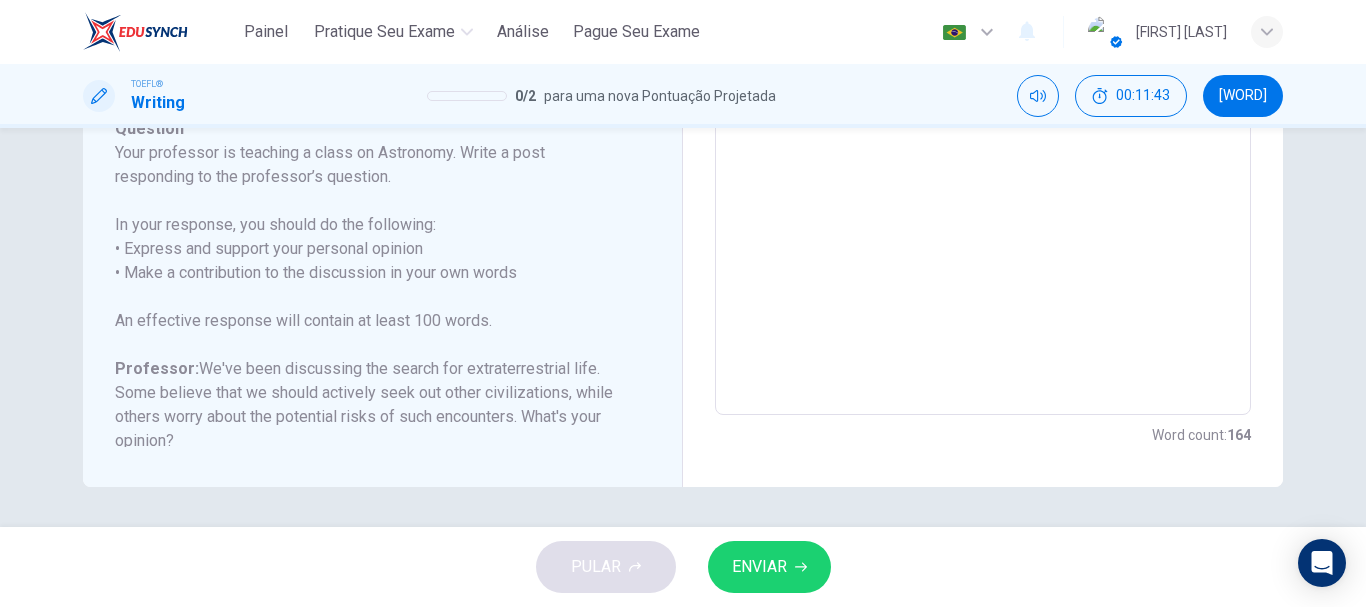 type on "It may seem a bit weird, but I think that finding extraterrestrial life can be dangerous. I'm not saying that I believe in everything science fiction movies broadcast; however, the unknown can be dangerous.  You can argue that finding extraterrestrial life can have a role at helping humanity to have scientific advances. And what if the people out of Earth are thinking the same. What if they have a way more modern technology to do research at us (and to dominate us)? Mankind have already proven themselves that they have the capability of searching new interesting things to make our lives better. We just need to take a look at the greatest discoveries and advances at the twentieh century. So, why looking for ''unnecessary problems''? Humanity is suffering, nowadays, several world problems: global warming, wars, mental health issues, technology addictions, artificial inteligence superiority, reduction of global alliances. Imagine ''discovering'' a new form of life dominanting us? I don't want to pay to see it." 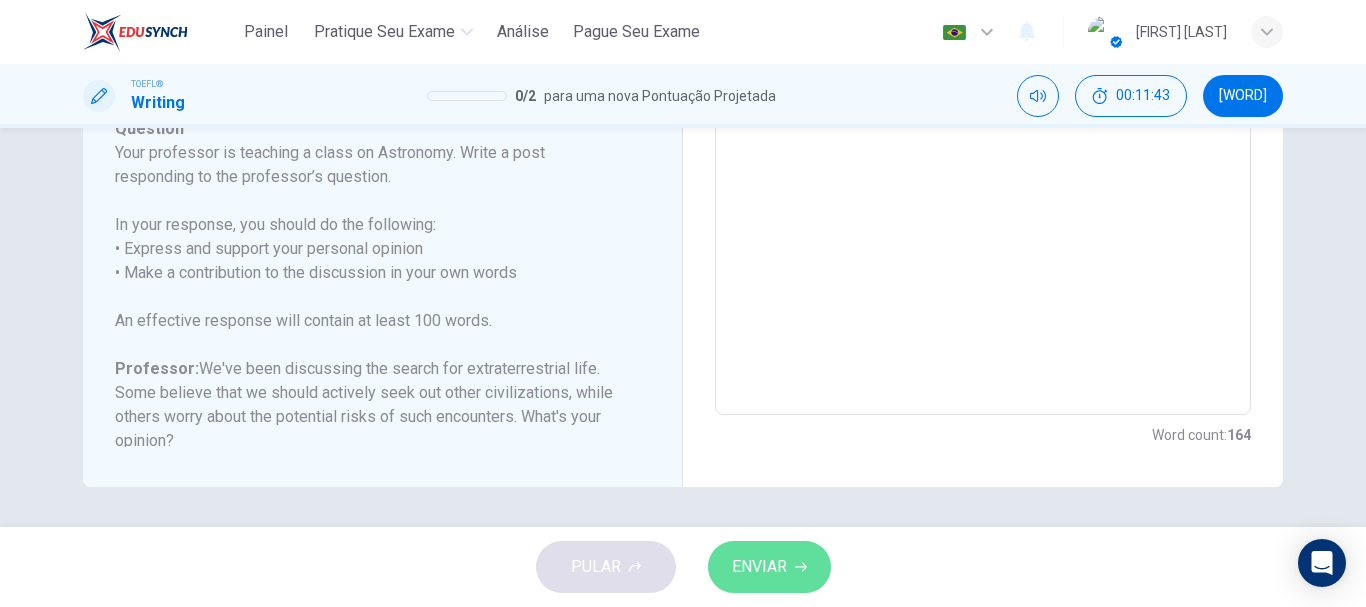 click at bounding box center [801, 567] 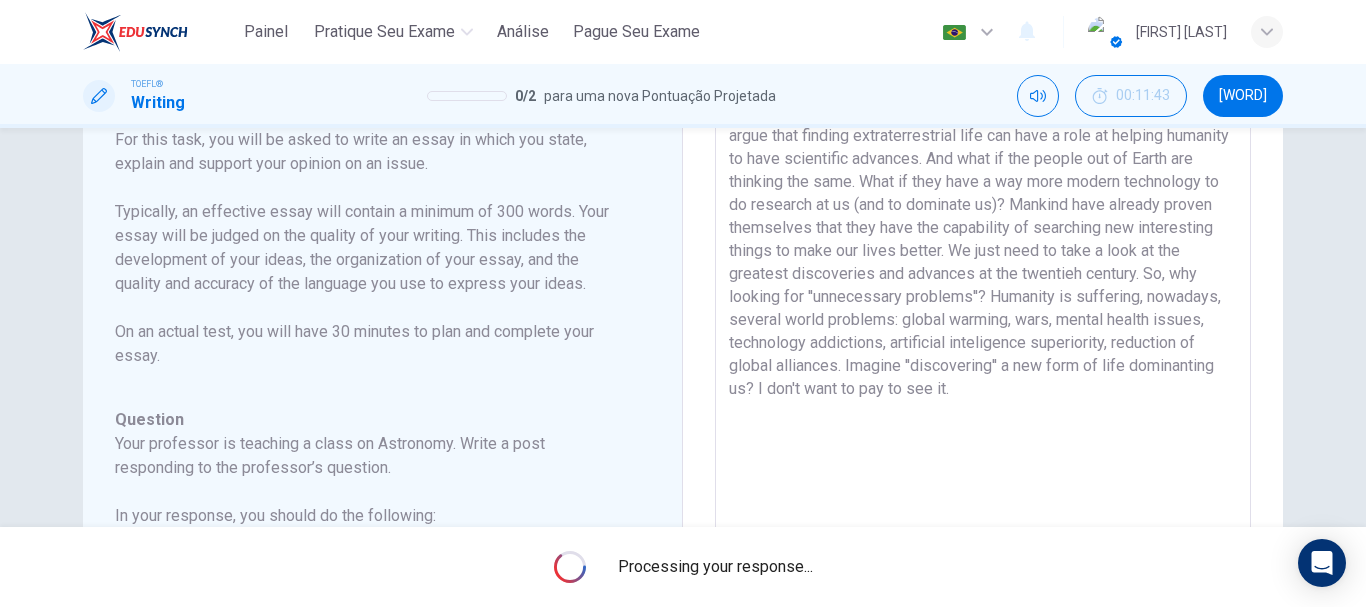 scroll, scrollTop: 191, scrollLeft: 0, axis: vertical 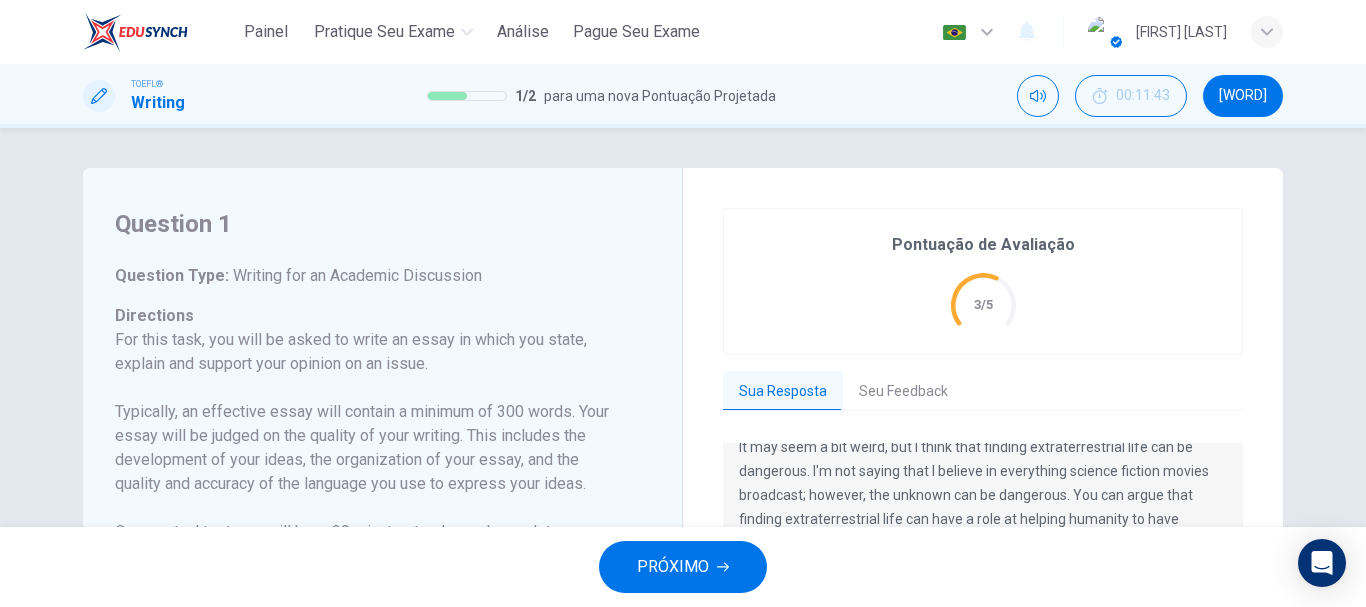 click on "Seu Feedback" at bounding box center [903, 392] 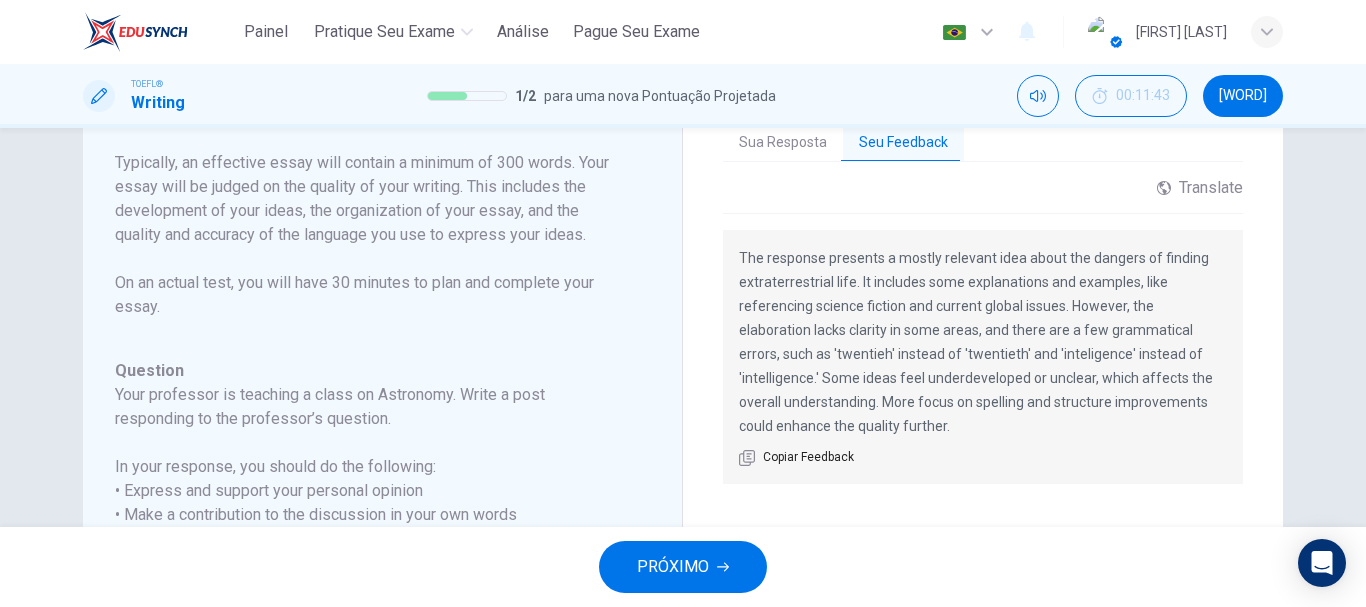 scroll, scrollTop: 195, scrollLeft: 0, axis: vertical 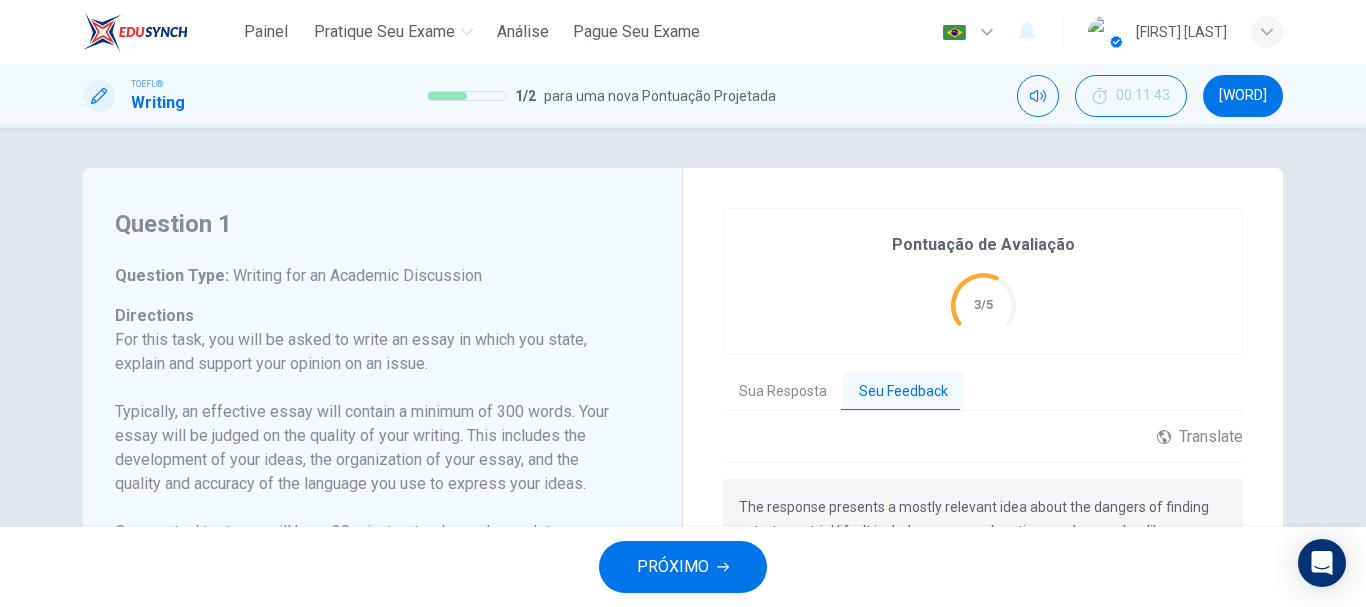 click on "PRÓXIMO" at bounding box center [673, 567] 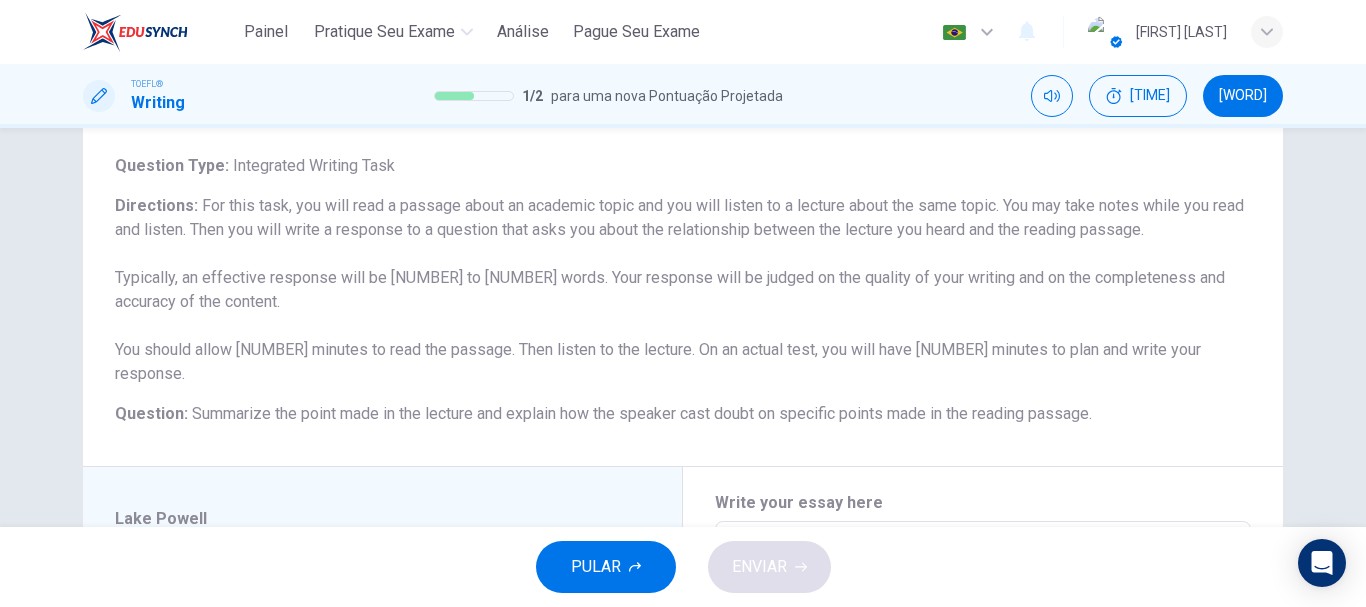 scroll, scrollTop: 746, scrollLeft: 0, axis: vertical 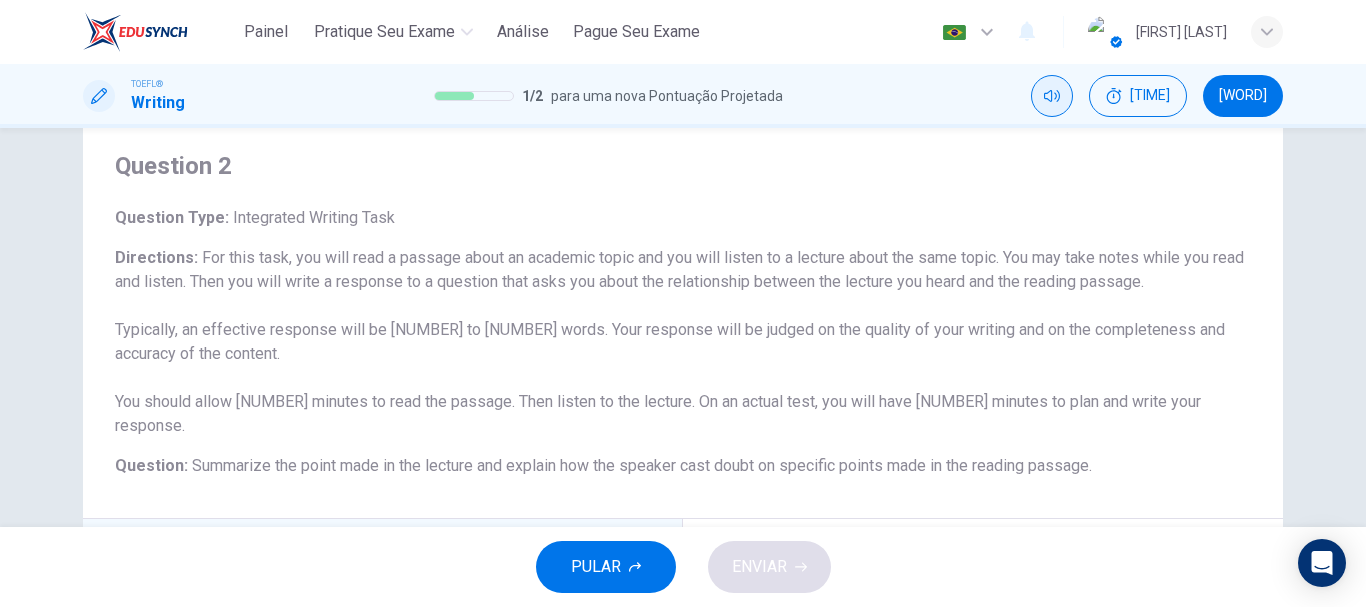 click at bounding box center [1052, 96] 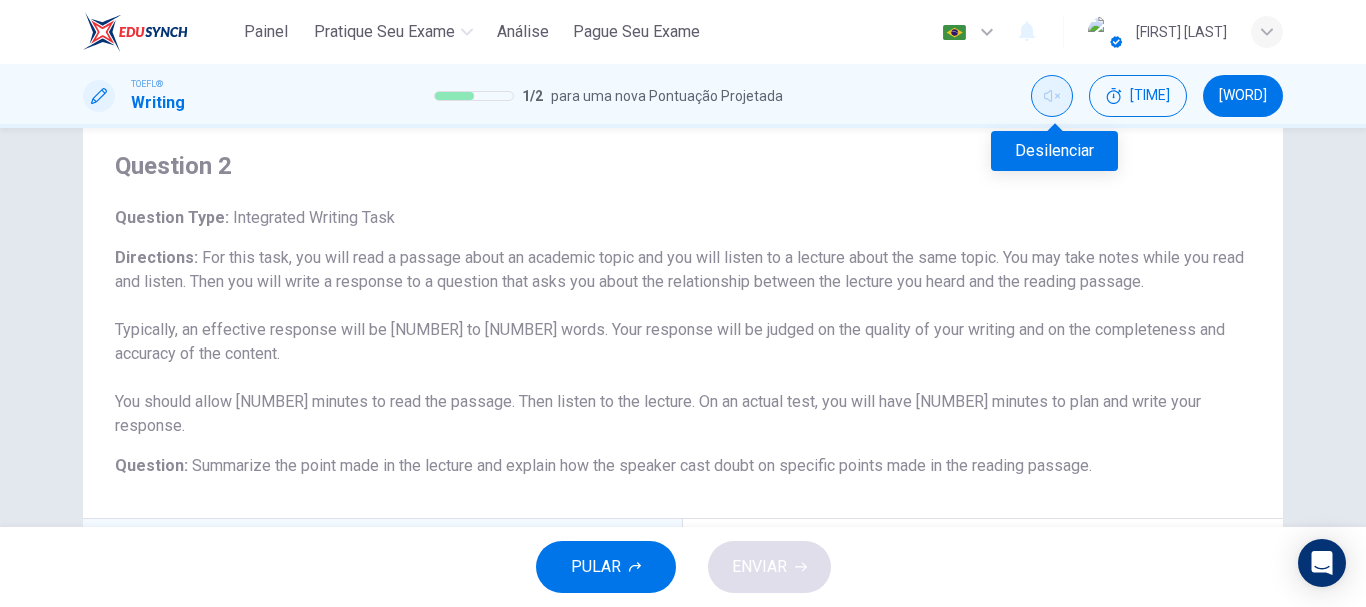 click at bounding box center (1052, 96) 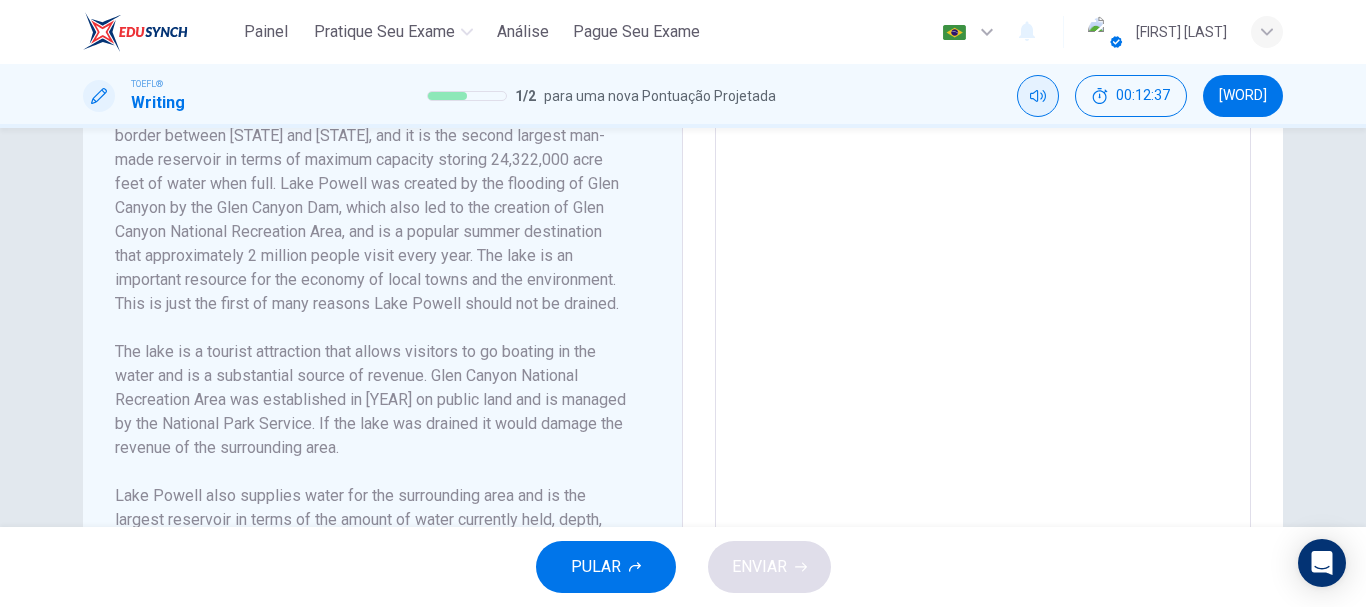scroll, scrollTop: 746, scrollLeft: 0, axis: vertical 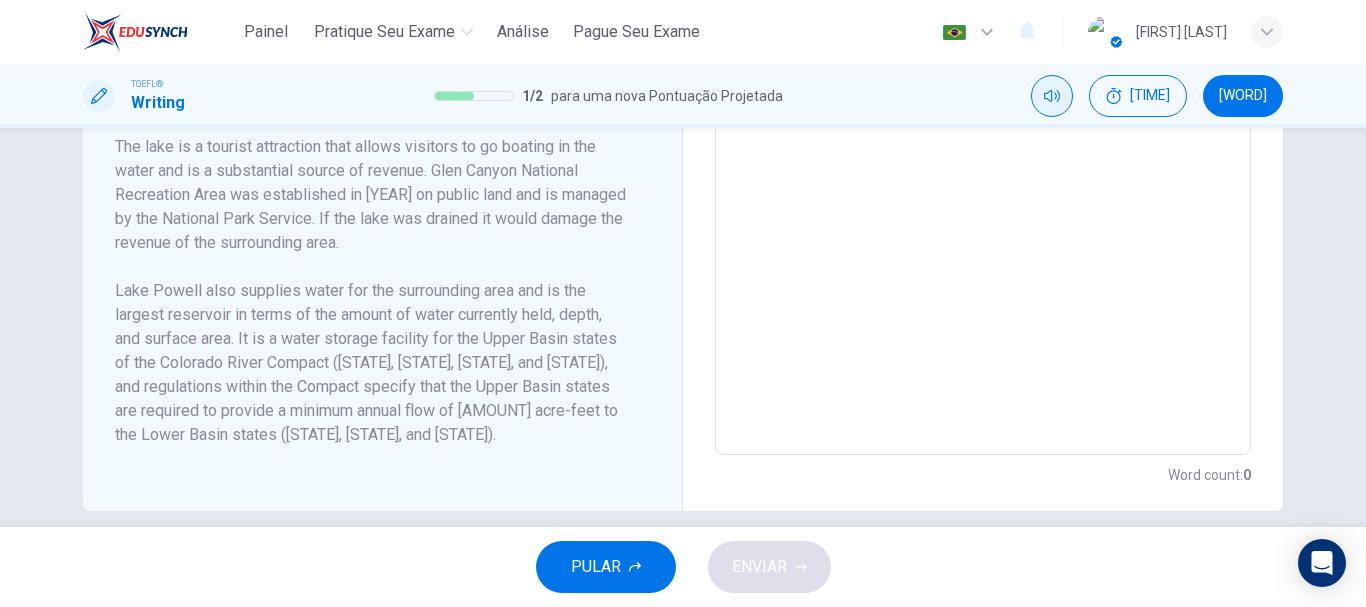drag, startPoint x: 652, startPoint y: 225, endPoint x: 657, endPoint y: 235, distance: 11.18034 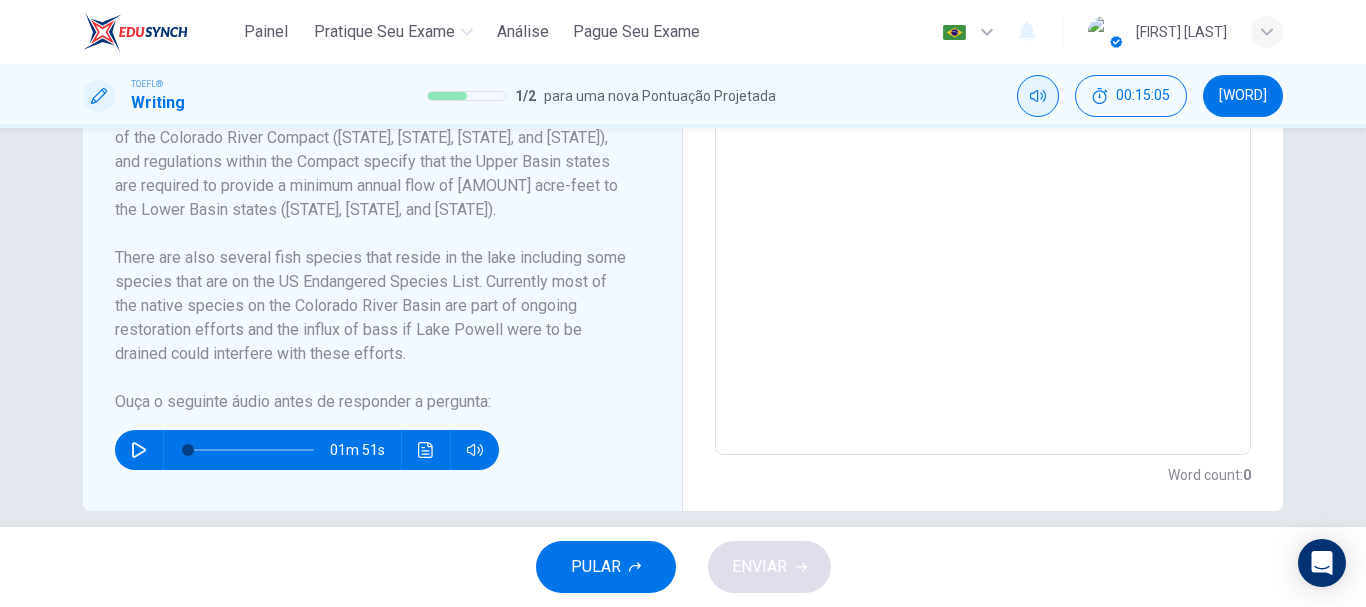 scroll, scrollTop: 273, scrollLeft: 0, axis: vertical 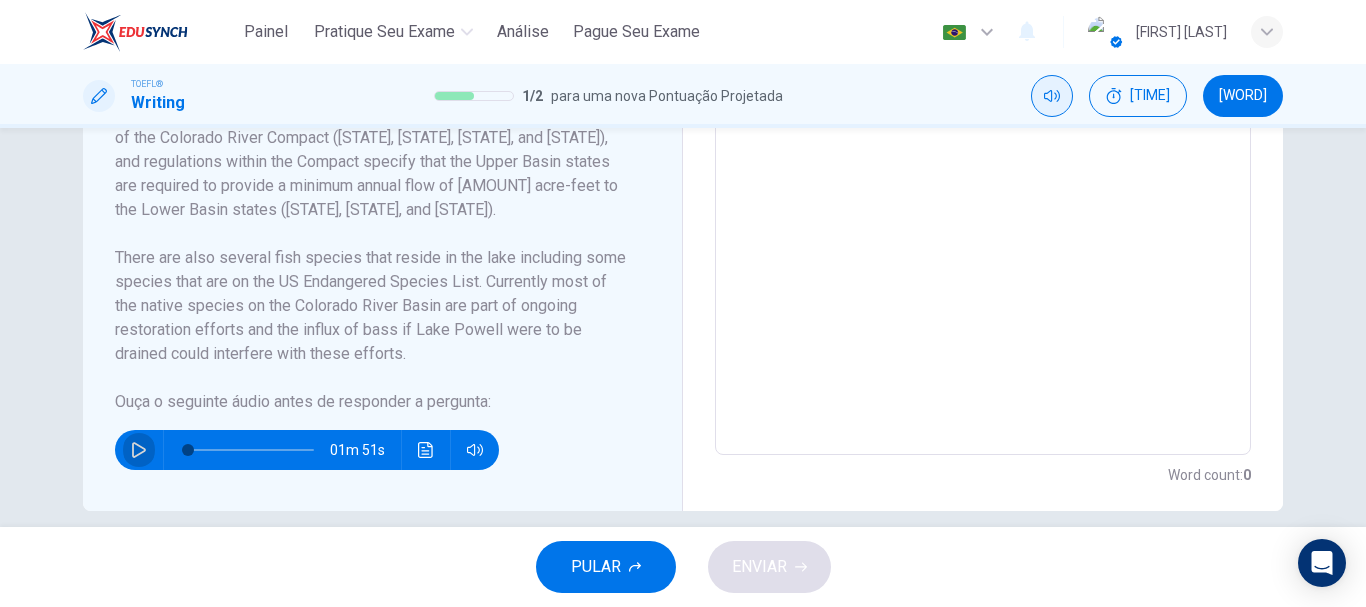 click at bounding box center (139, 450) 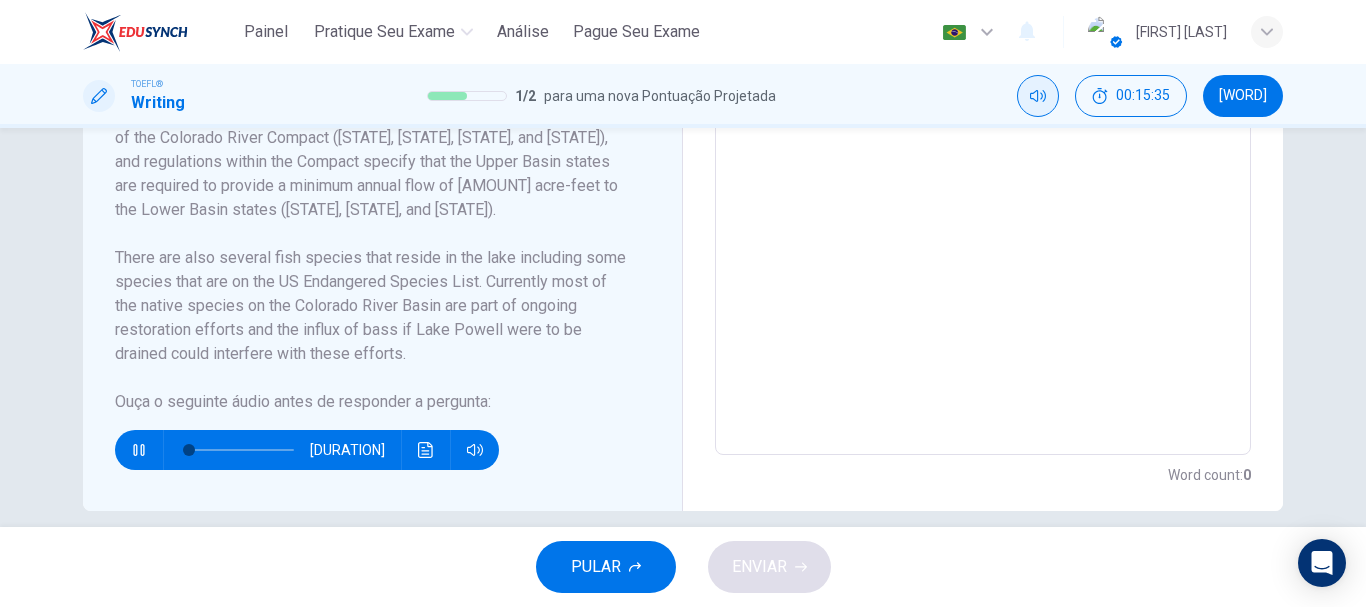 type 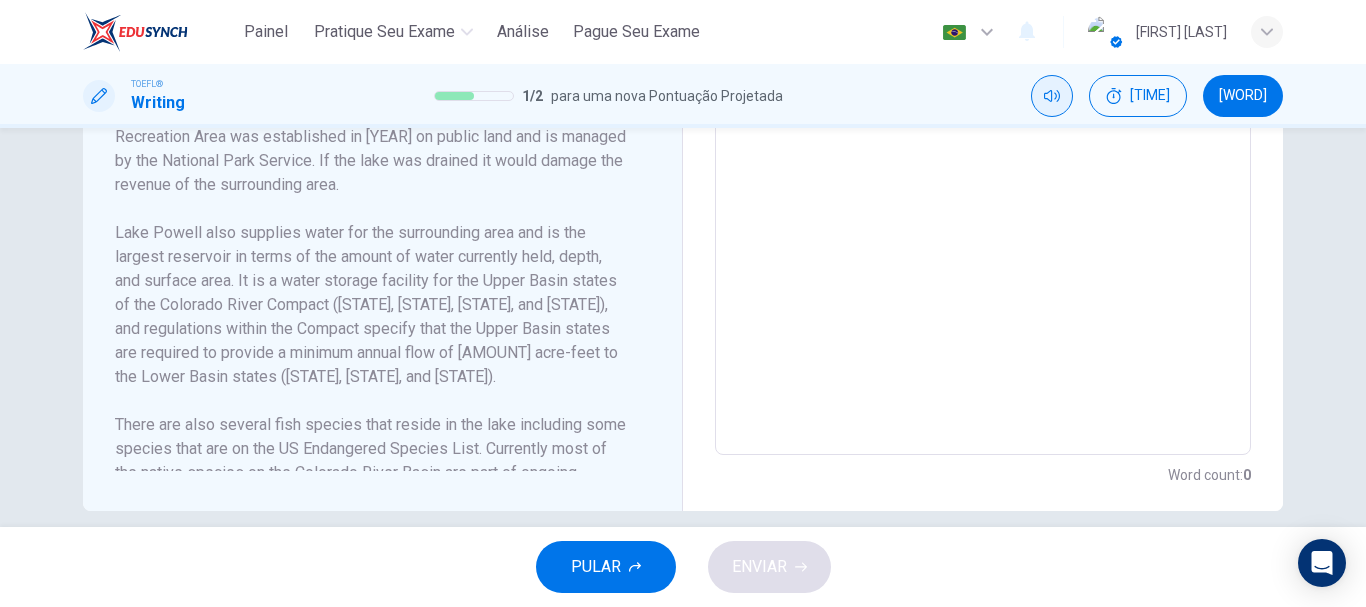 scroll, scrollTop: 0, scrollLeft: 0, axis: both 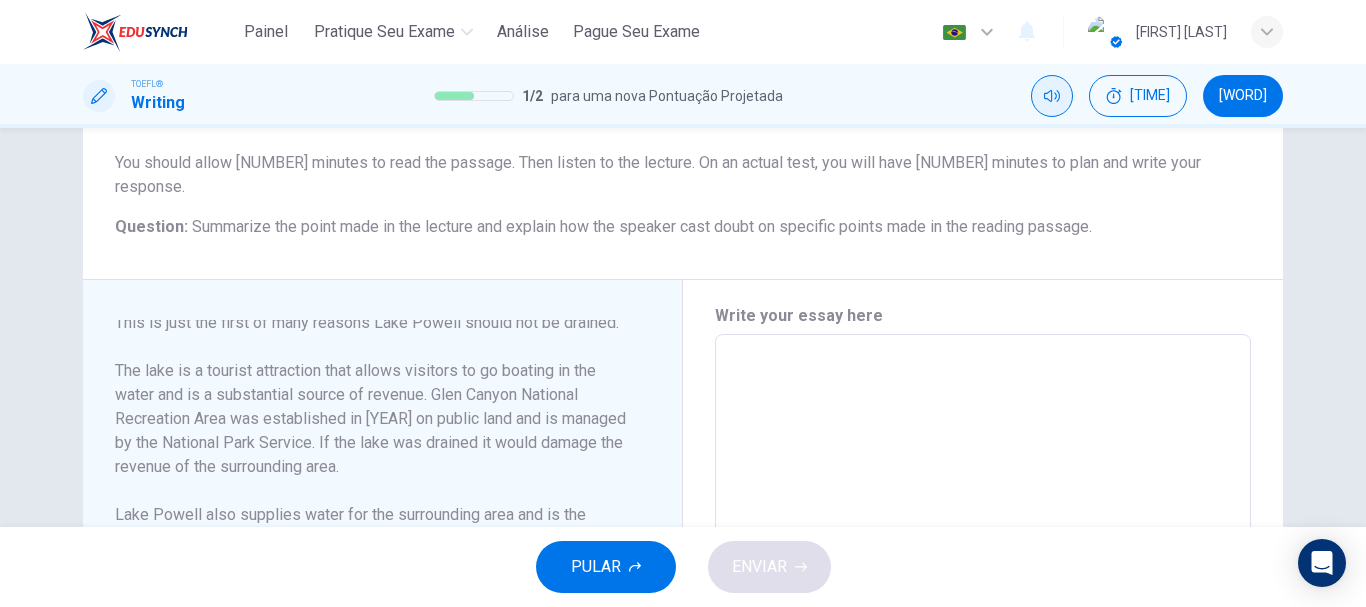 click at bounding box center (983, 619) 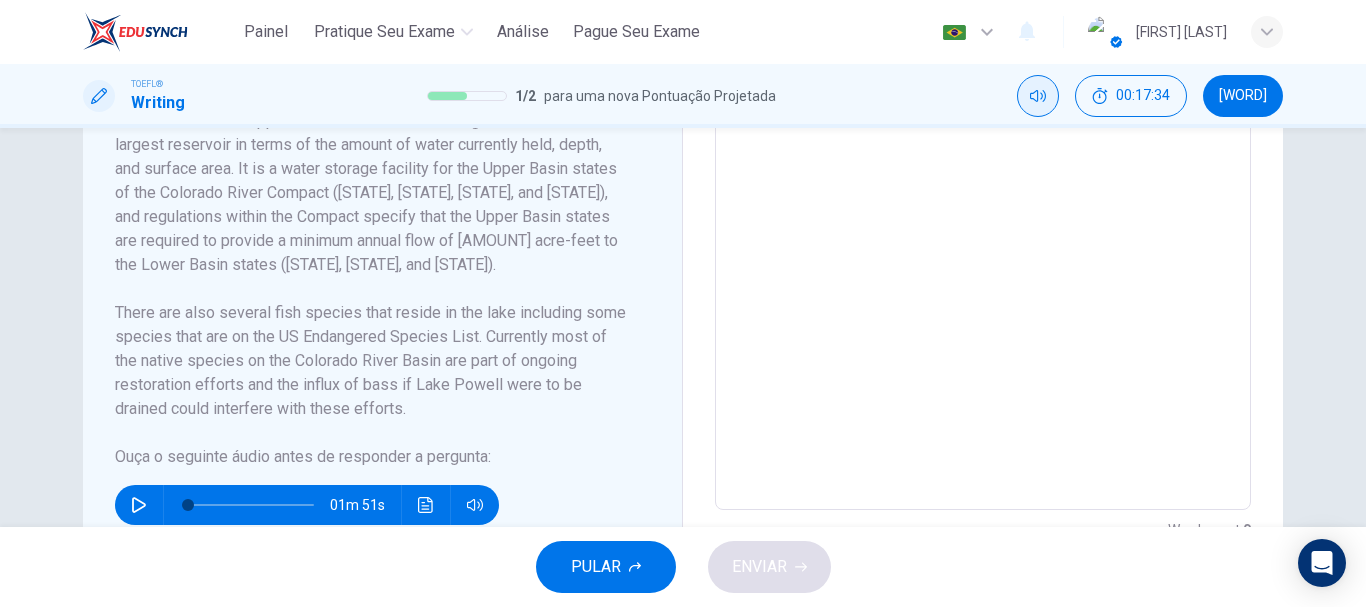 scroll, scrollTop: 646, scrollLeft: 0, axis: vertical 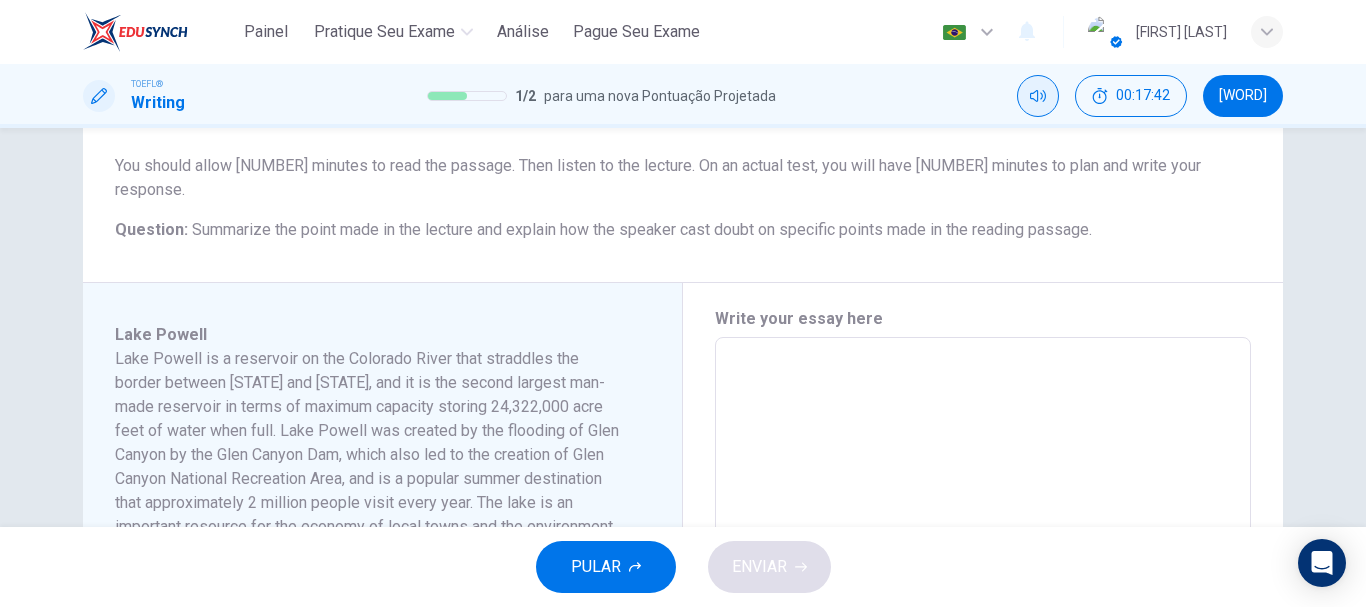click at bounding box center [983, 622] 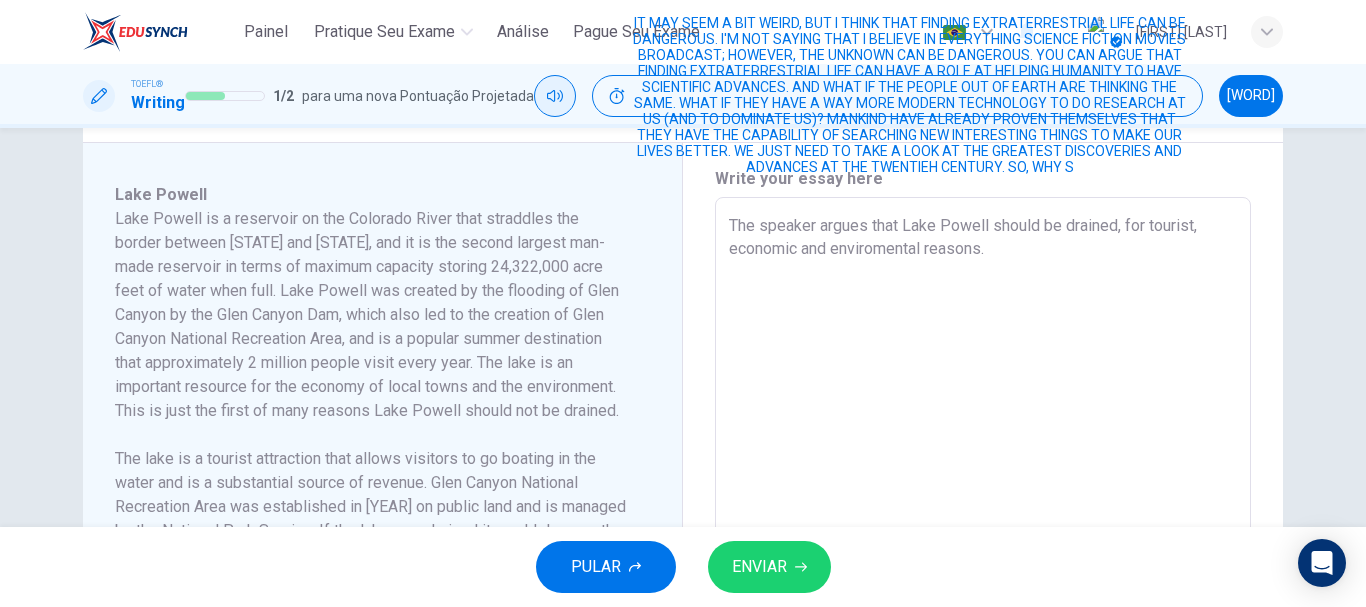scroll, scrollTop: 410, scrollLeft: 0, axis: vertical 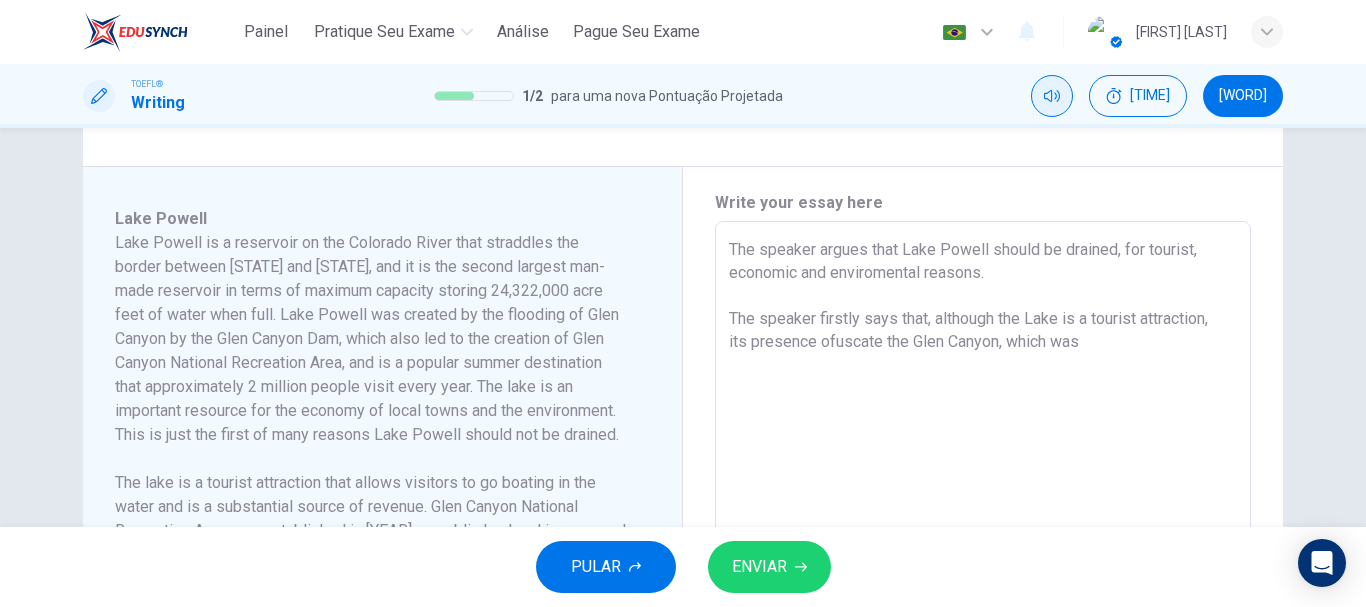 click on "The speaker argues that Lake Powell should be drained, for tourist, economic and enviromental reasons.
The speaker firstly says that, although the Lake is a tourist attraction, its presence ofuscate the Glen Canyon, which was" at bounding box center (983, 506) 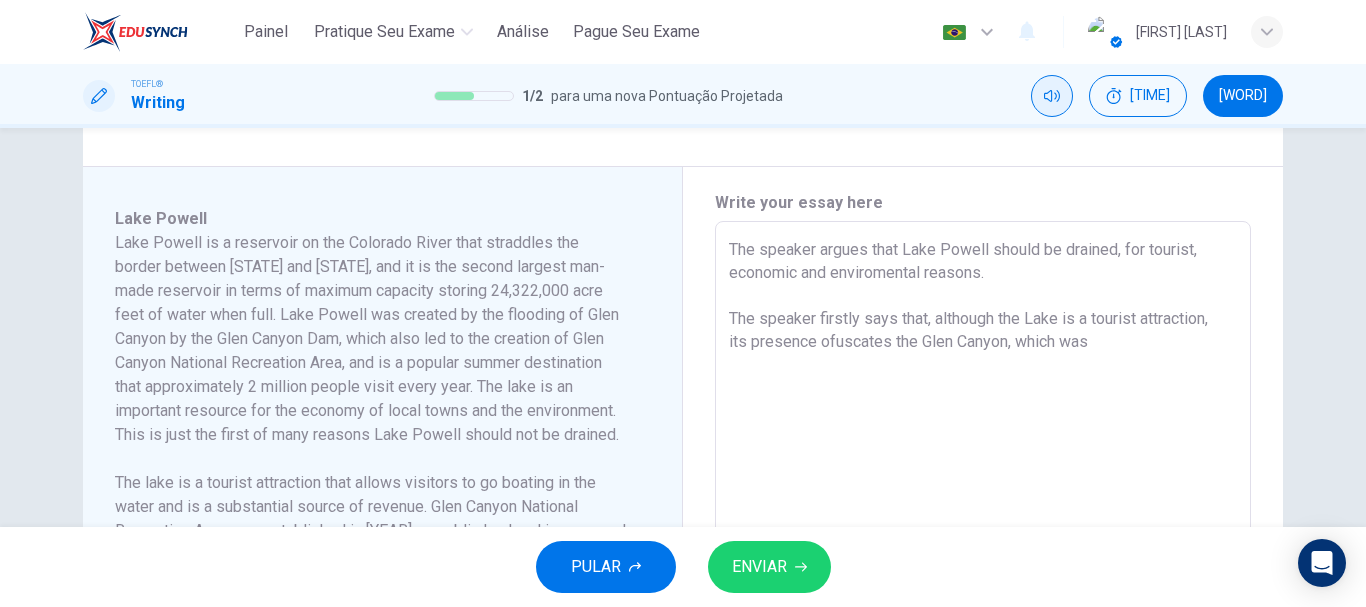 click on "The speaker argues that Lake Powell should be drained, for tourist, economic and enviromental reasons.
The speaker firstly says that, although the Lake is a tourist attraction, its presence ofuscates the Glen Canyon, which was" at bounding box center [983, 506] 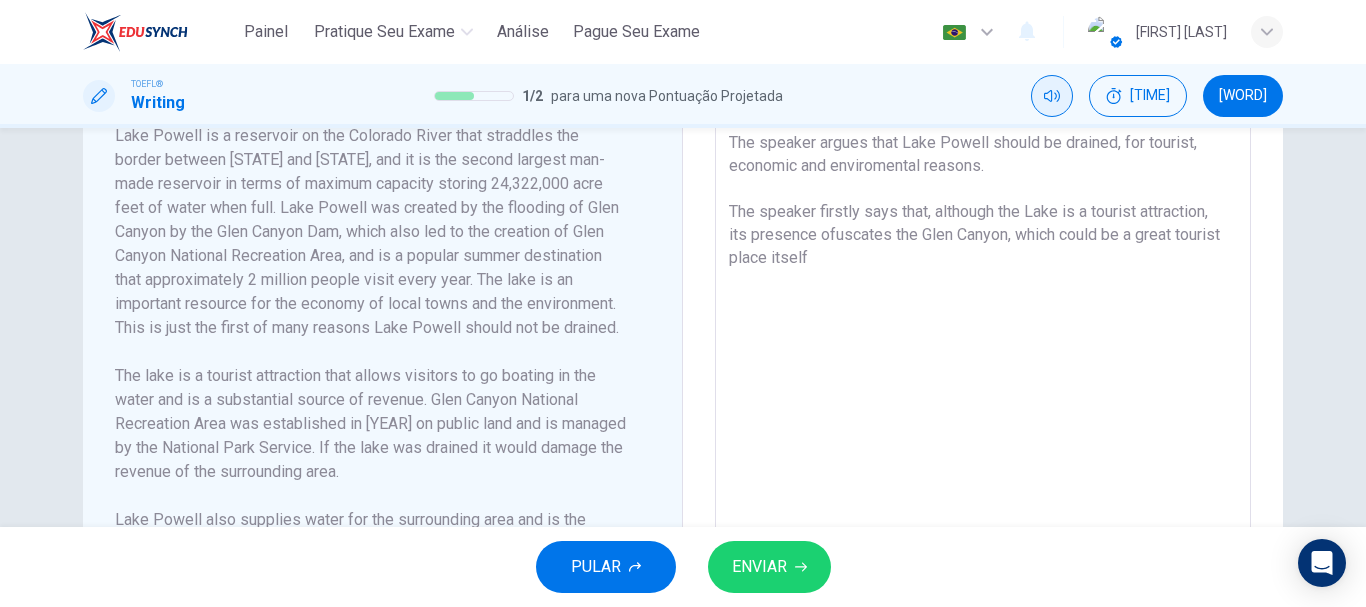 scroll, scrollTop: 547, scrollLeft: 0, axis: vertical 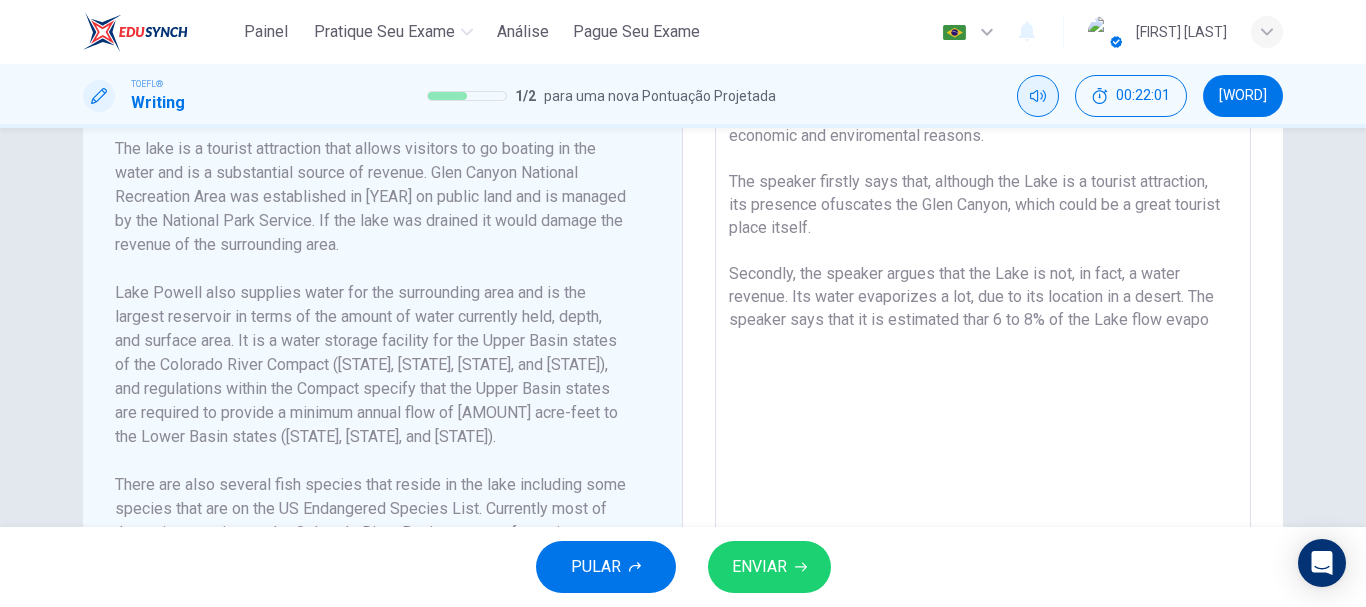 drag, startPoint x: 928, startPoint y: 278, endPoint x: 1300, endPoint y: 246, distance: 373.3738 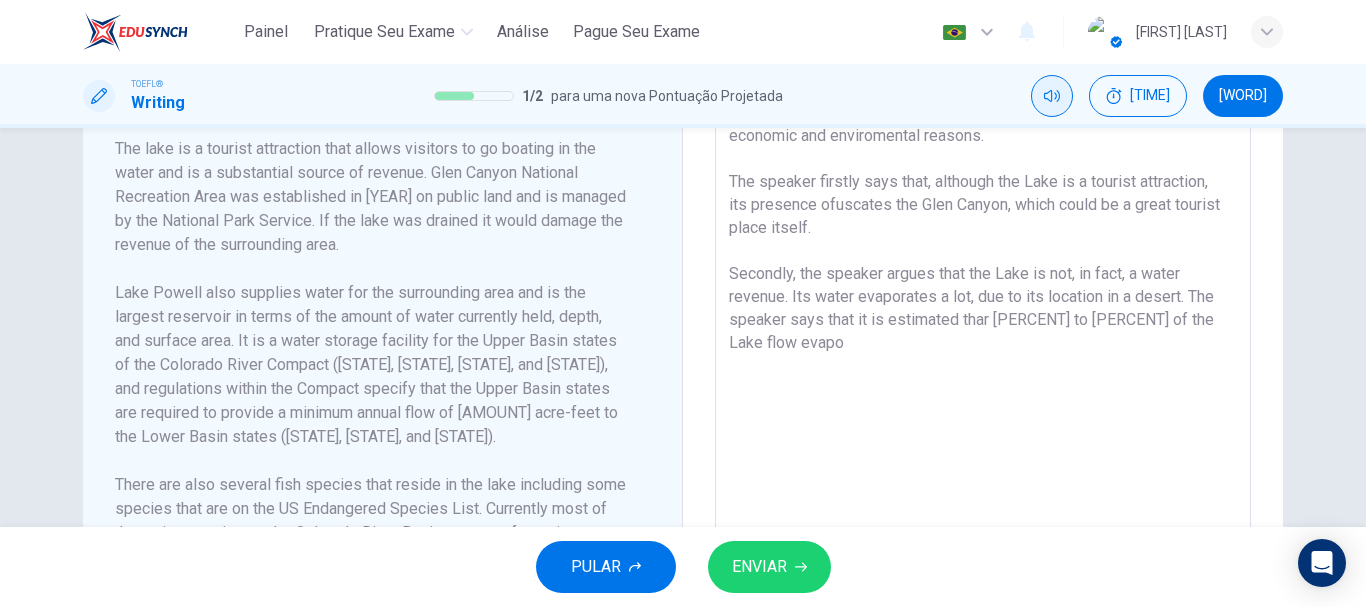 drag, startPoint x: 1218, startPoint y: 295, endPoint x: 1165, endPoint y: 293, distance: 53.037724 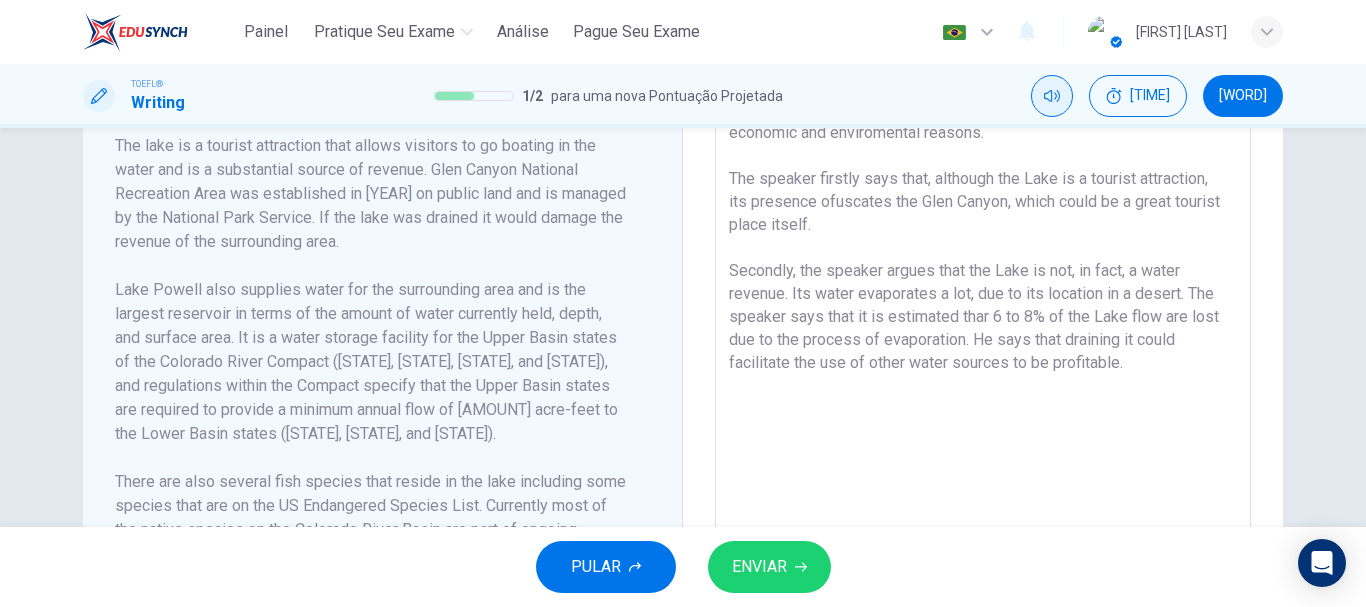 scroll, scrollTop: 546, scrollLeft: 0, axis: vertical 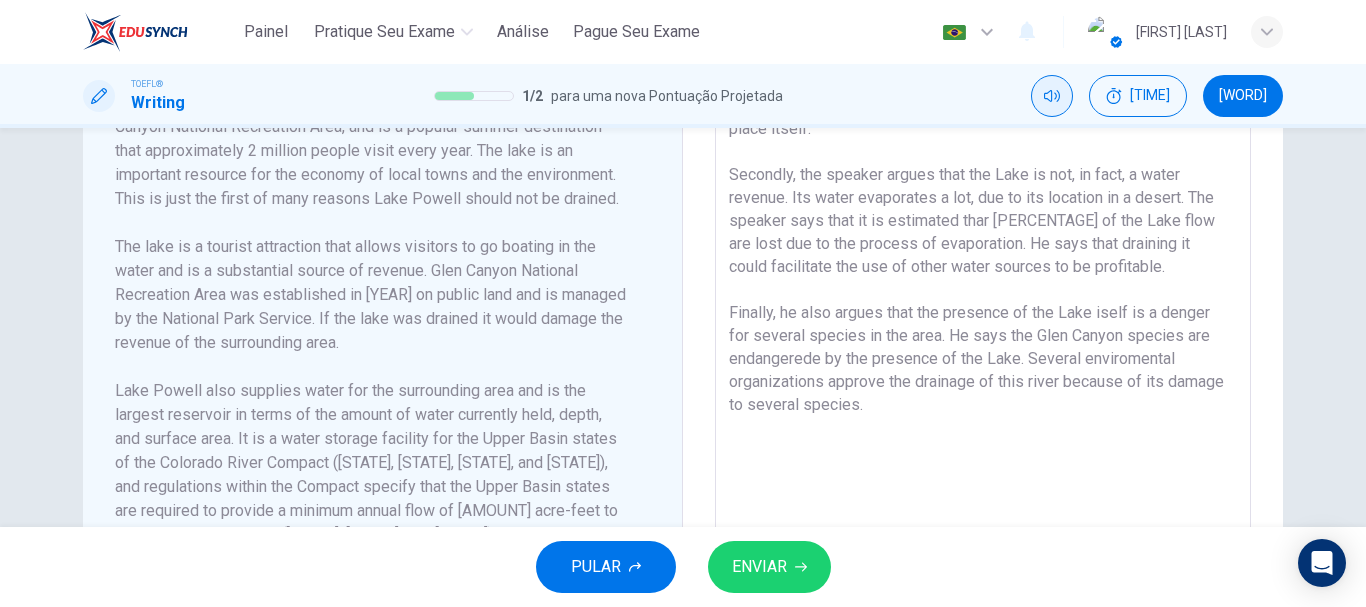 type on "The speaker argues that Lake Powell should be drained, for tourist, economic and enviromental reasons.
The speaker firstly says that, although the Lake is a tourist attraction, its presence ofuscates the Glen Canyon, which could be a great tourist place itself.
Secondly, the speaker argues that the Lake is not, in fact, a water revenue. Its water evaporates a lot, due to its location in a desert. The speaker says that it is estimated thar [PERCENTAGE] of the Lake flow are lost due to the process of evaporation. He says that draining it could facilitate the use of other water sources to be profitable.
Finally, he also argues that the presence of the Lake iself is a denger for several species in the area. He says the Glen Canyon species are endangerede by the presence of the Lake. Several enviromental organizations approve the drainage of this river because of its damage to several species." 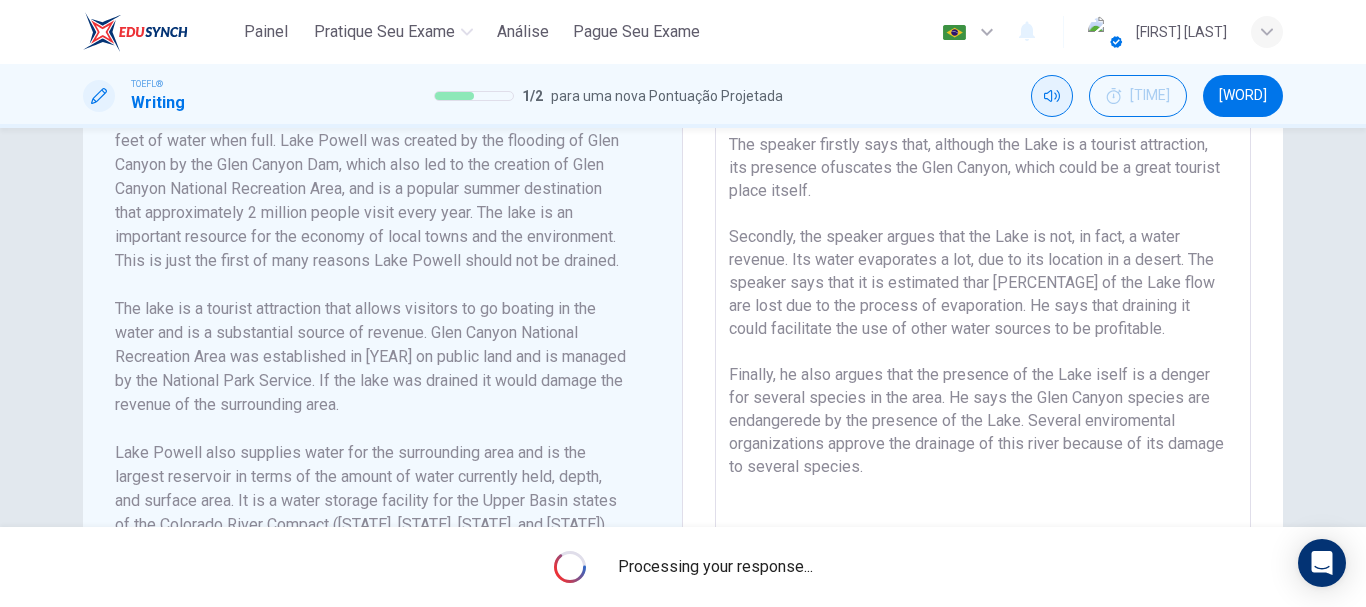 scroll, scrollTop: 746, scrollLeft: 0, axis: vertical 